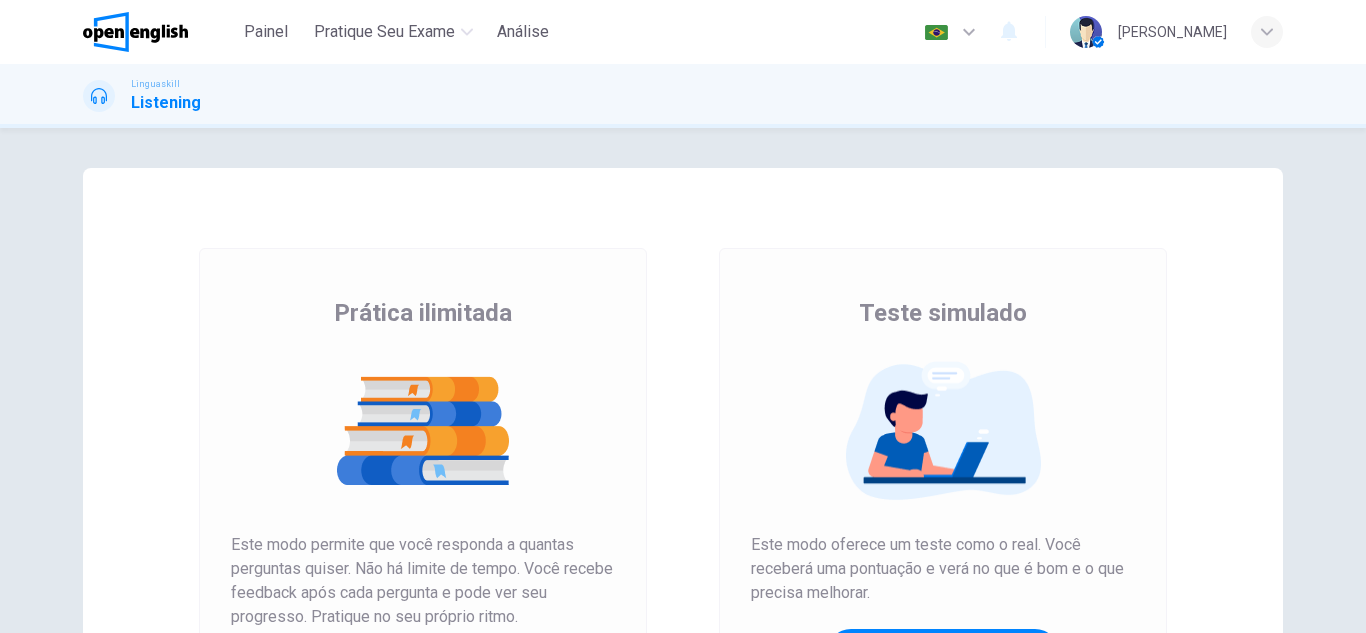 scroll, scrollTop: 0, scrollLeft: 0, axis: both 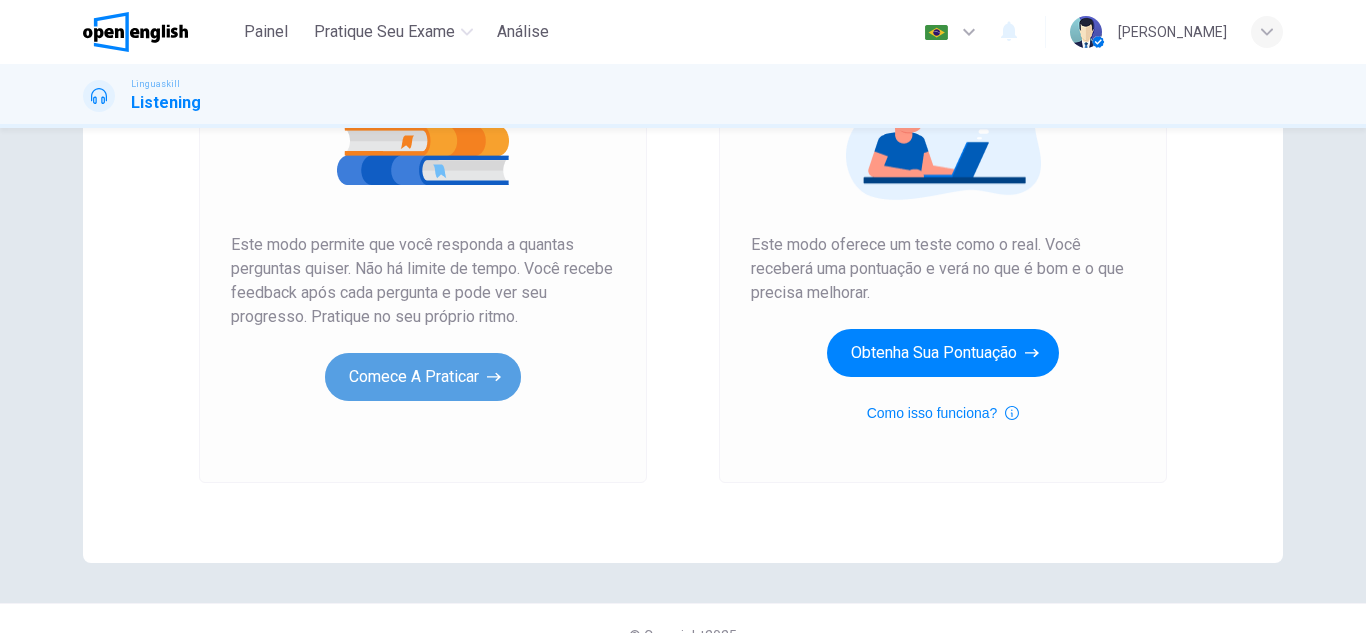 click on "Comece a praticar" at bounding box center (423, 377) 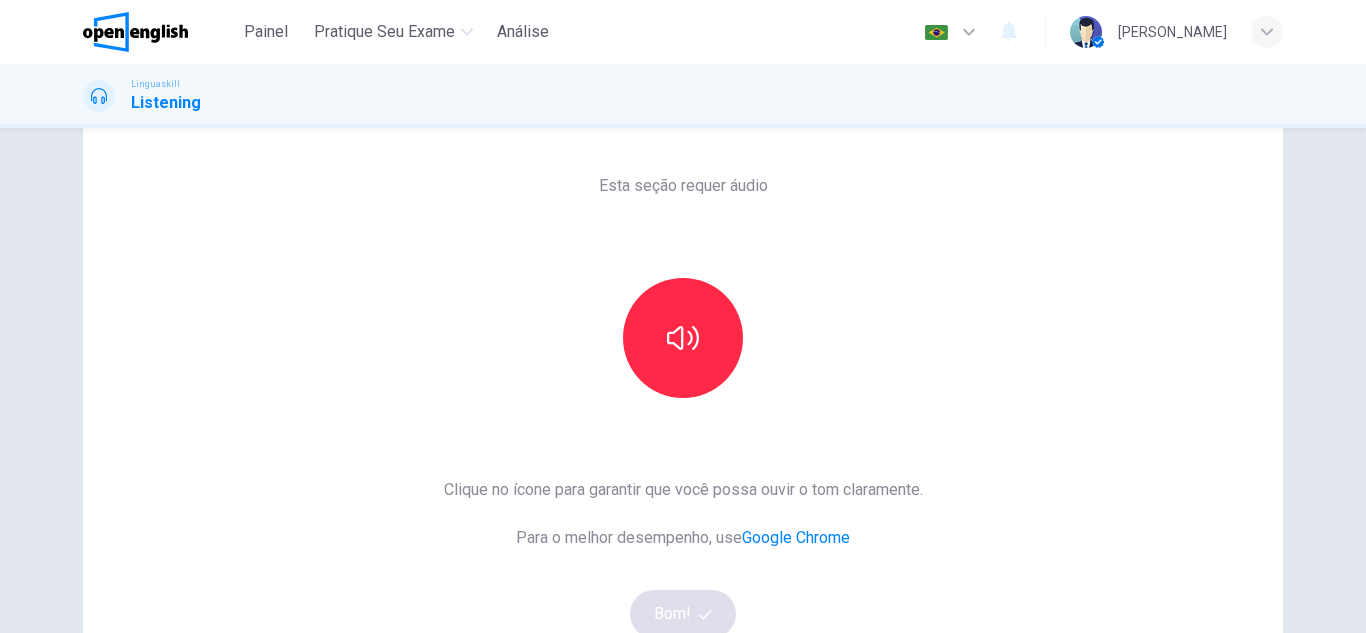 scroll, scrollTop: 200, scrollLeft: 0, axis: vertical 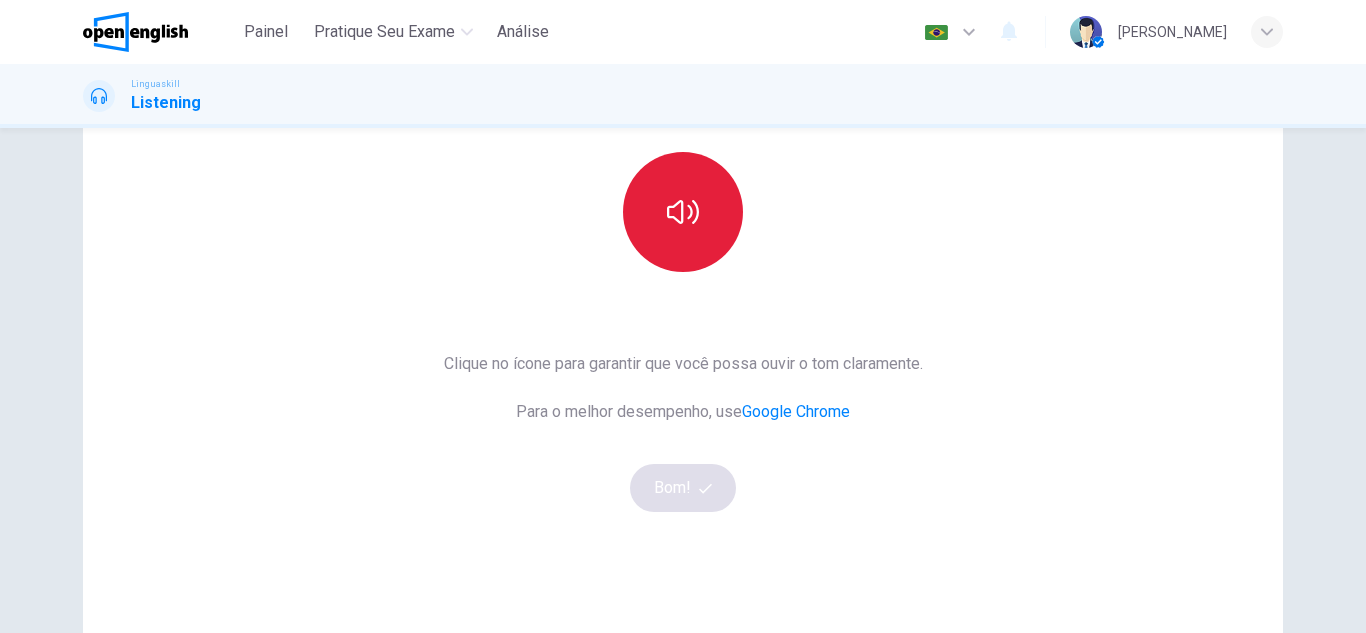 click at bounding box center (683, 212) 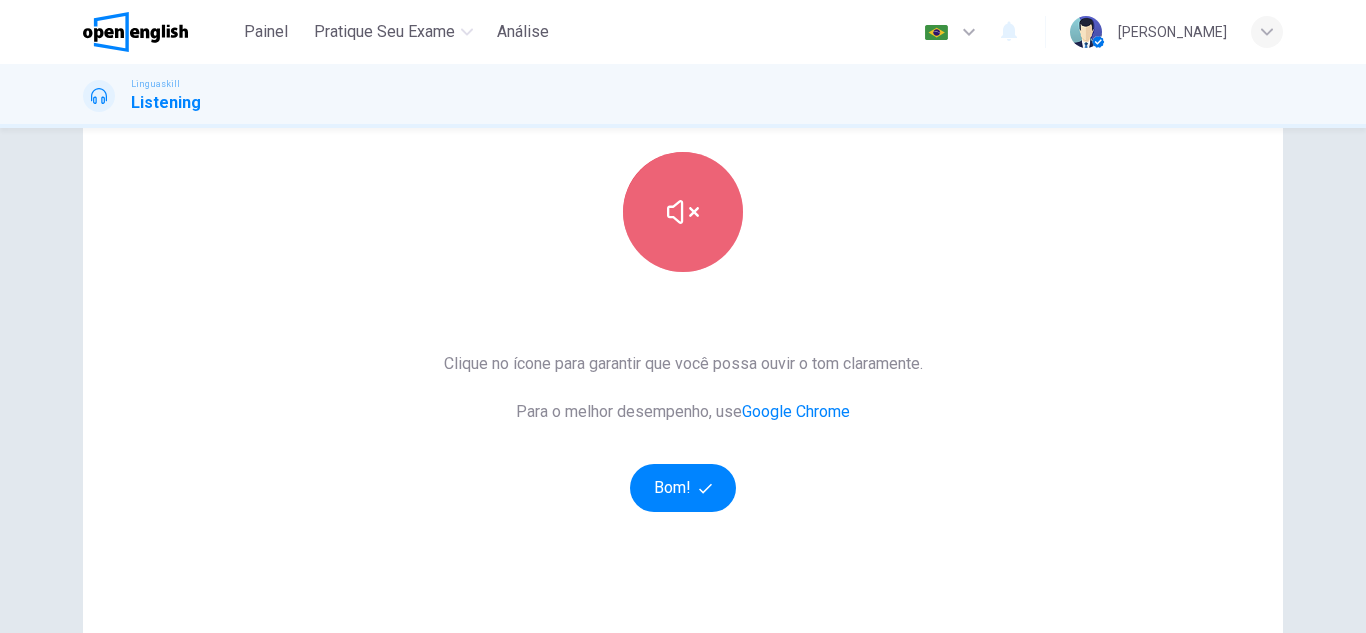 click at bounding box center (683, 212) 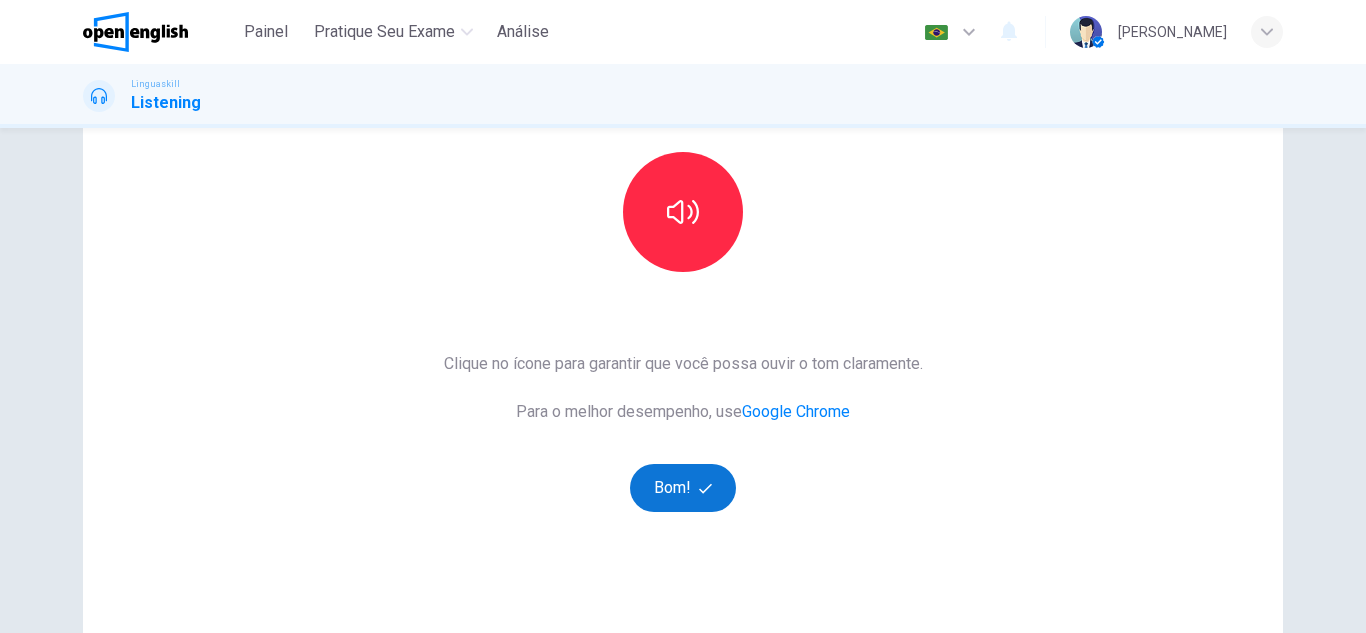 click on "Bom!" at bounding box center (683, 488) 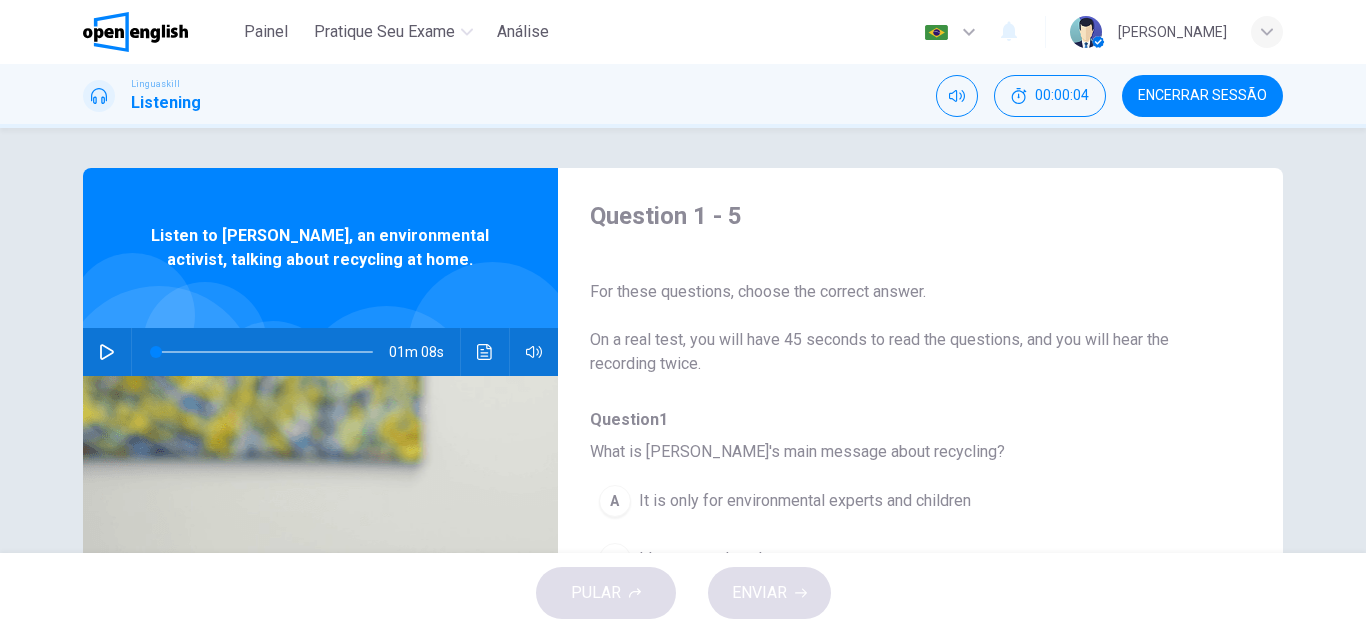 click 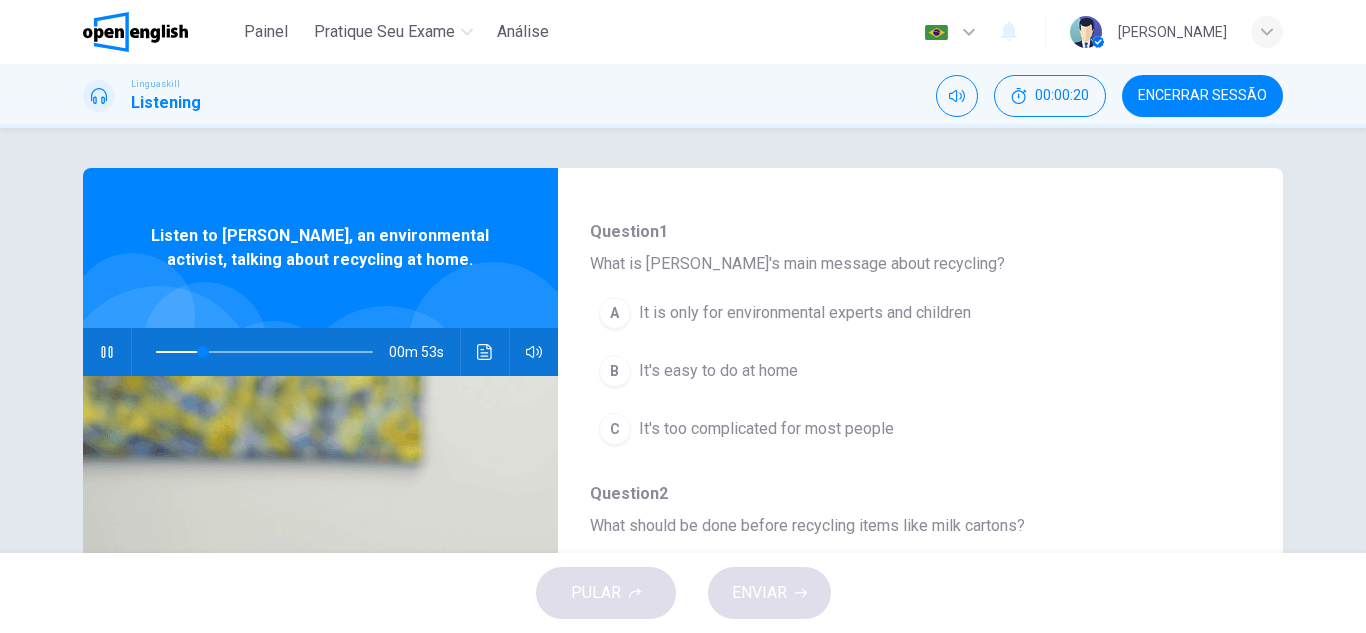 scroll, scrollTop: 200, scrollLeft: 0, axis: vertical 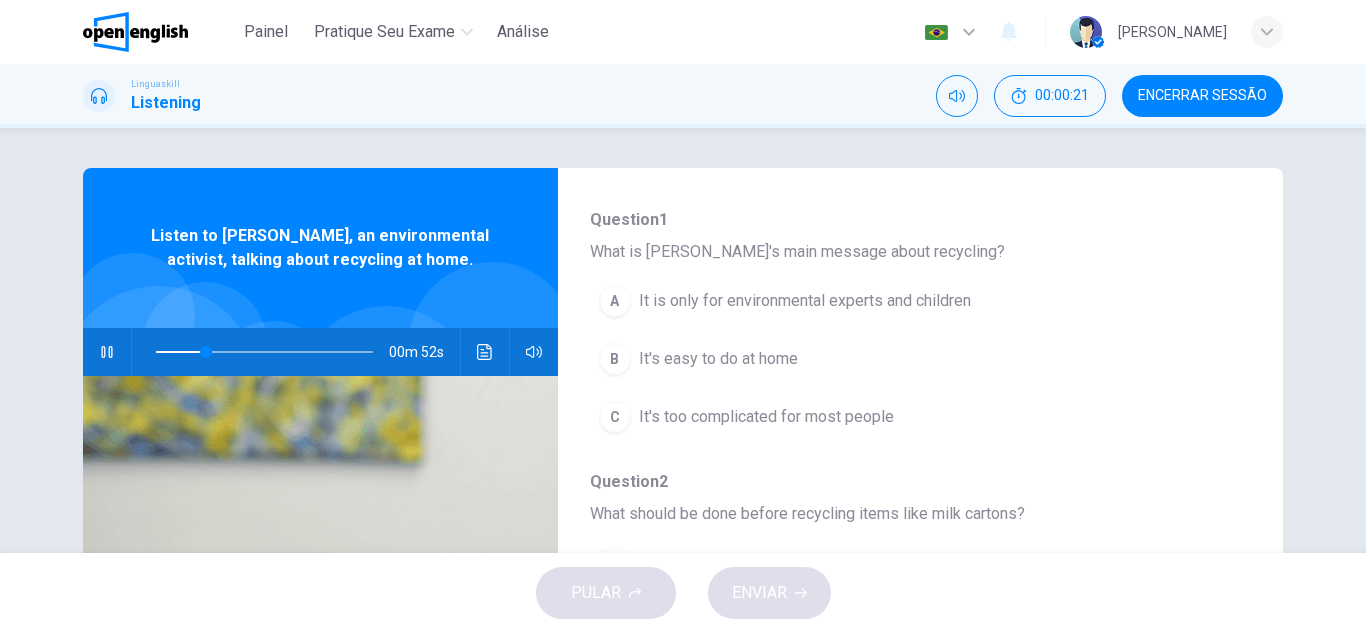 click 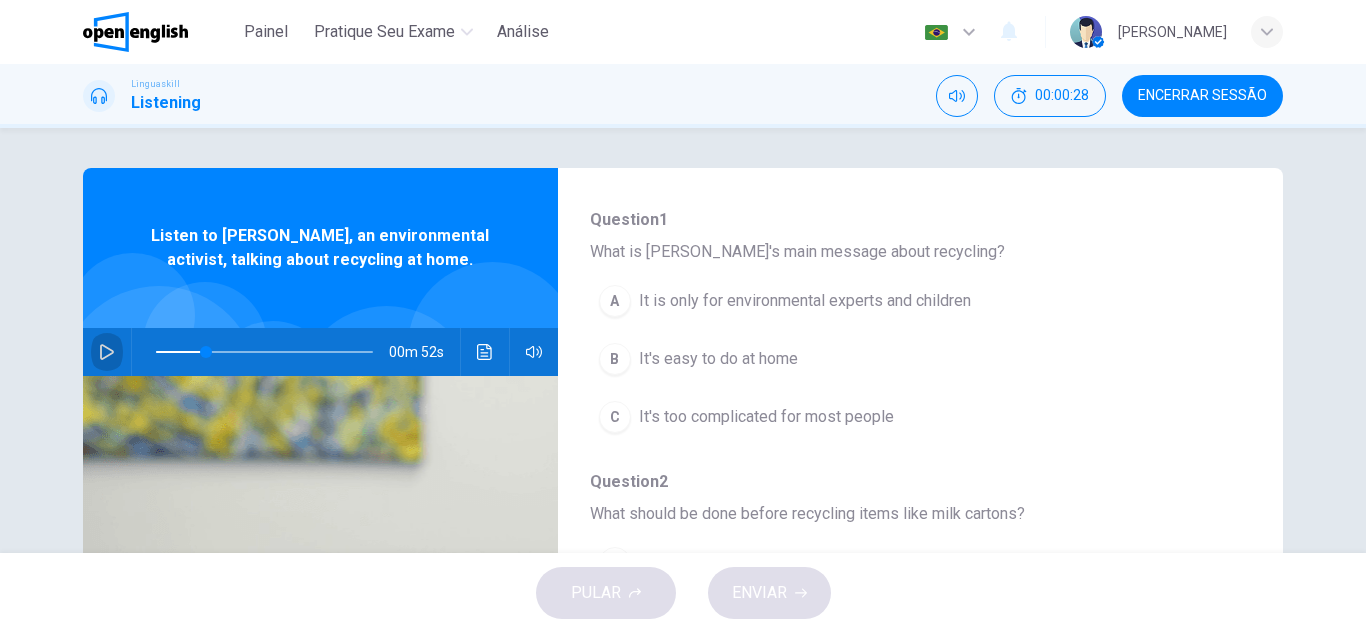click 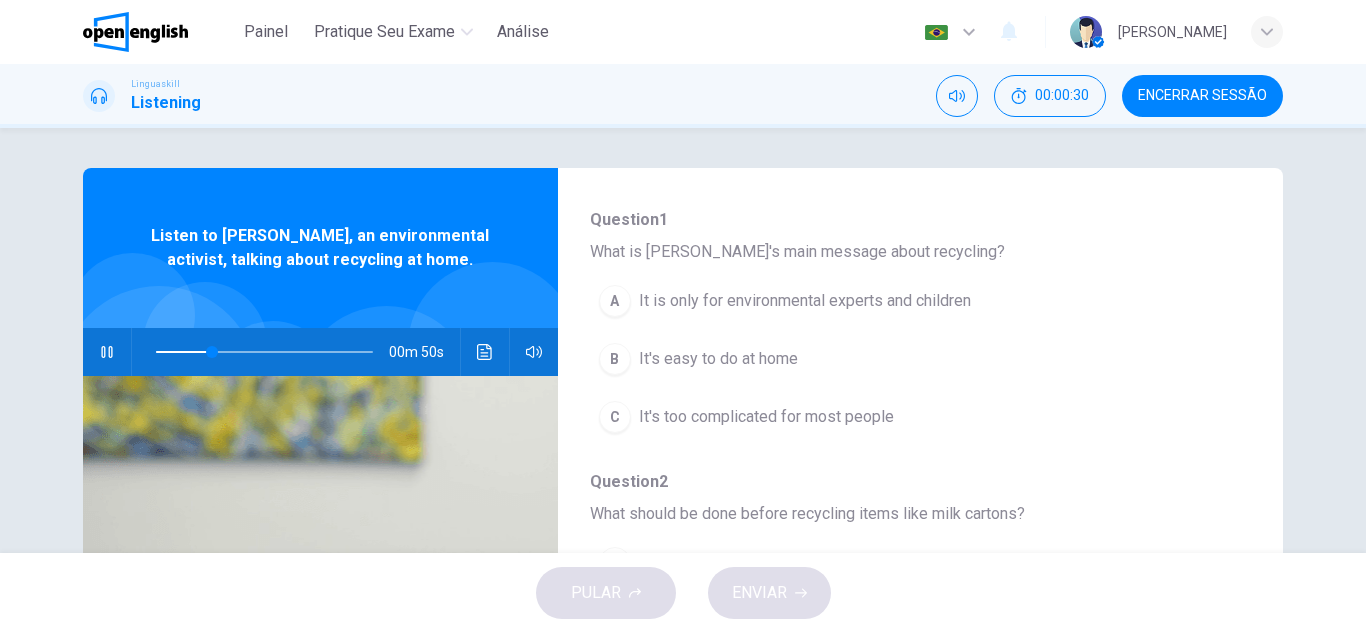 click on "B" at bounding box center (615, 359) 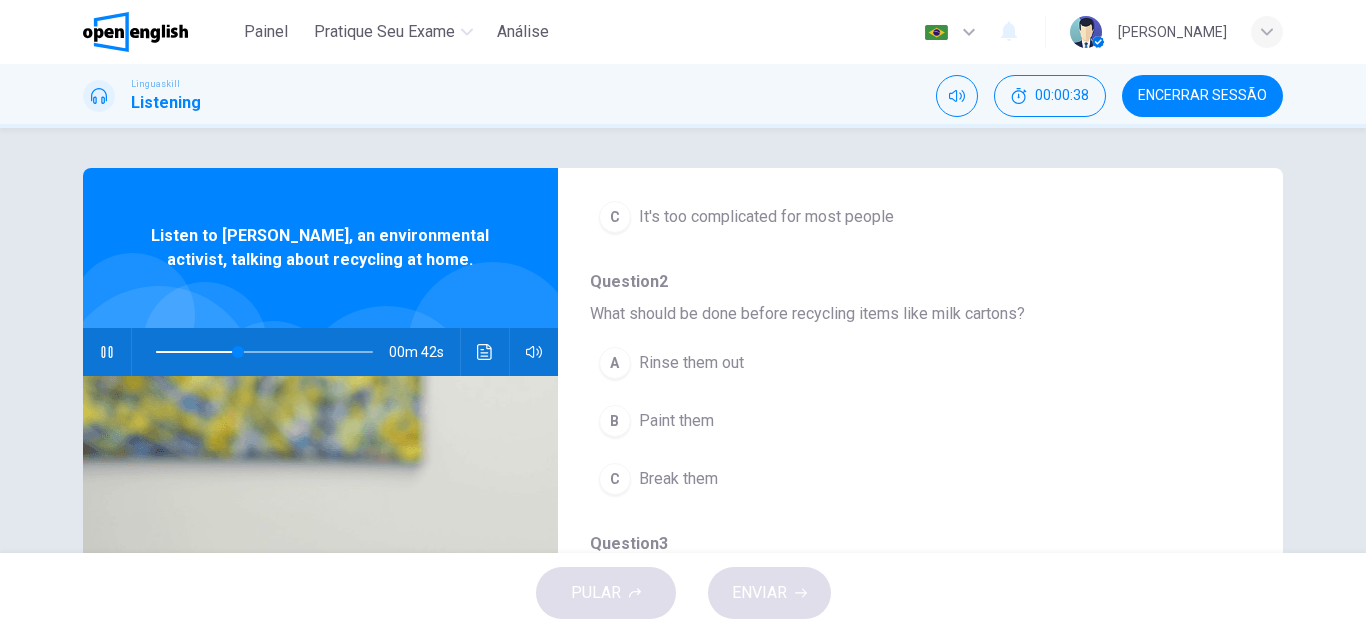 scroll, scrollTop: 500, scrollLeft: 0, axis: vertical 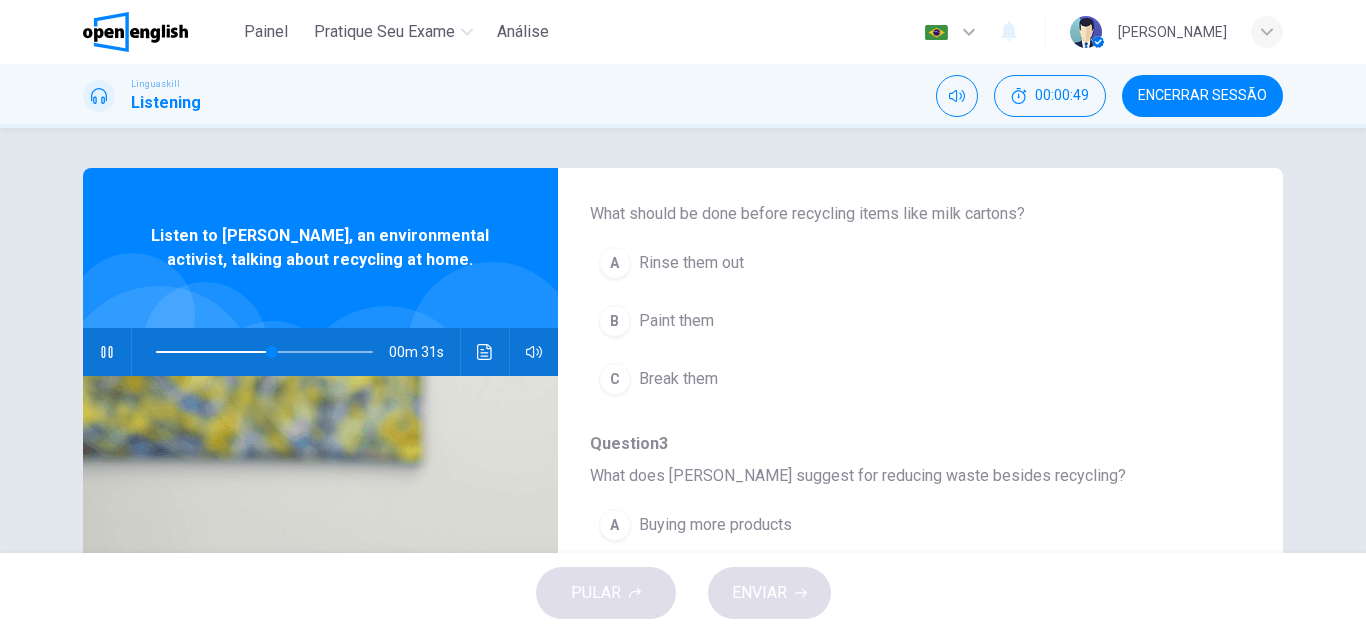 click on "A" at bounding box center [615, 263] 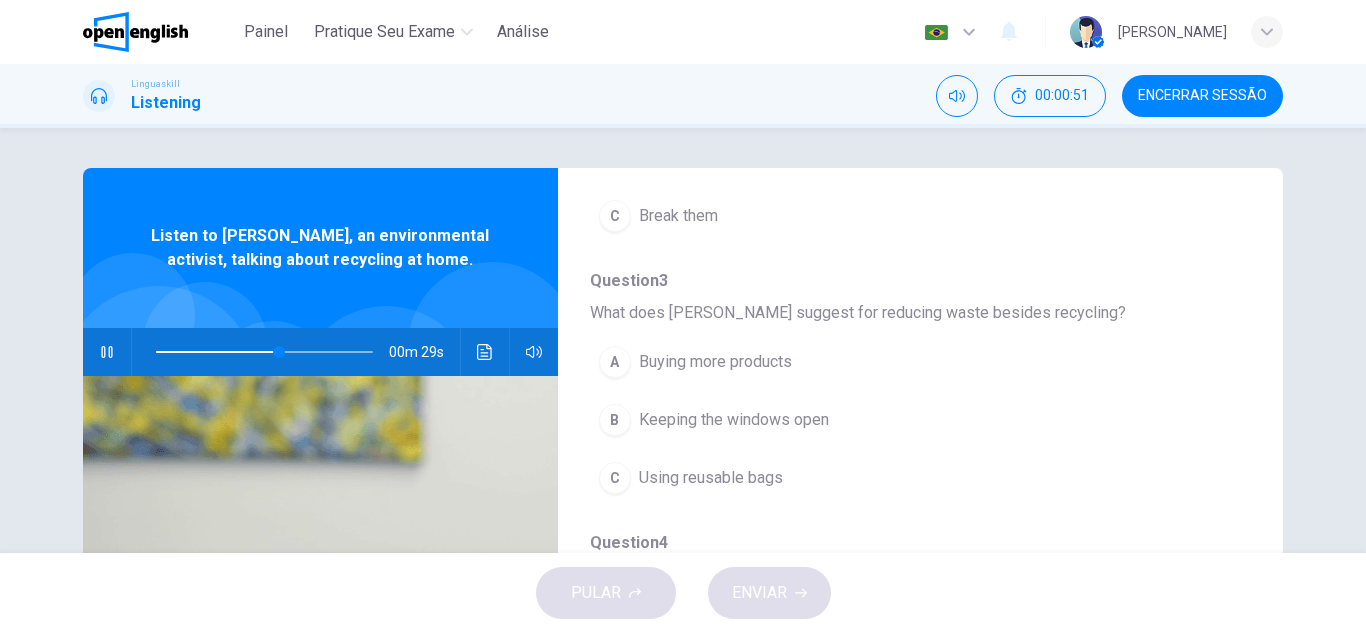 scroll, scrollTop: 700, scrollLeft: 0, axis: vertical 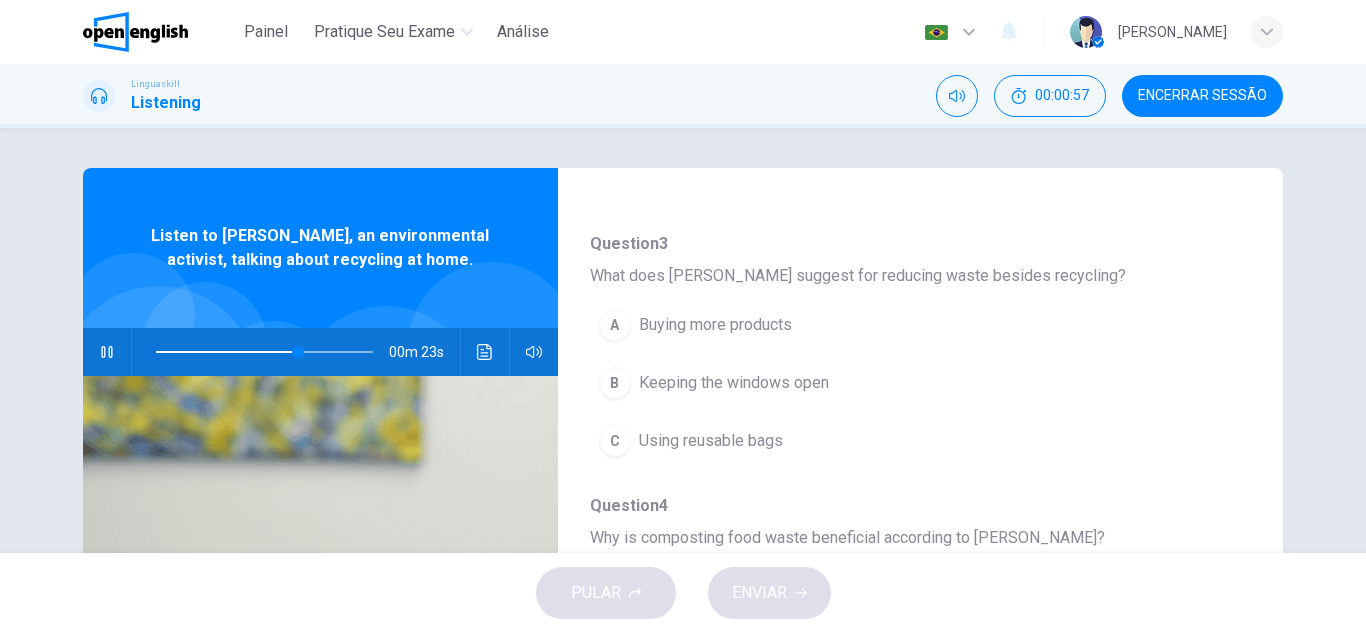 click on "C" at bounding box center (615, 441) 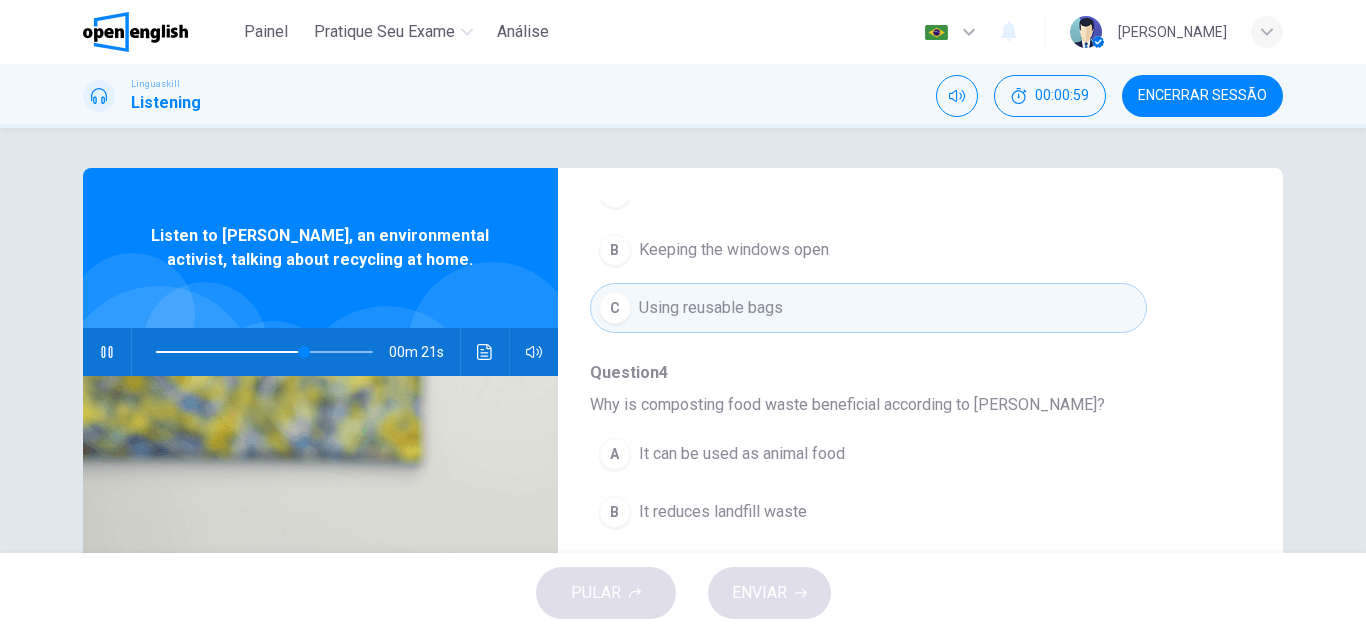 scroll, scrollTop: 863, scrollLeft: 0, axis: vertical 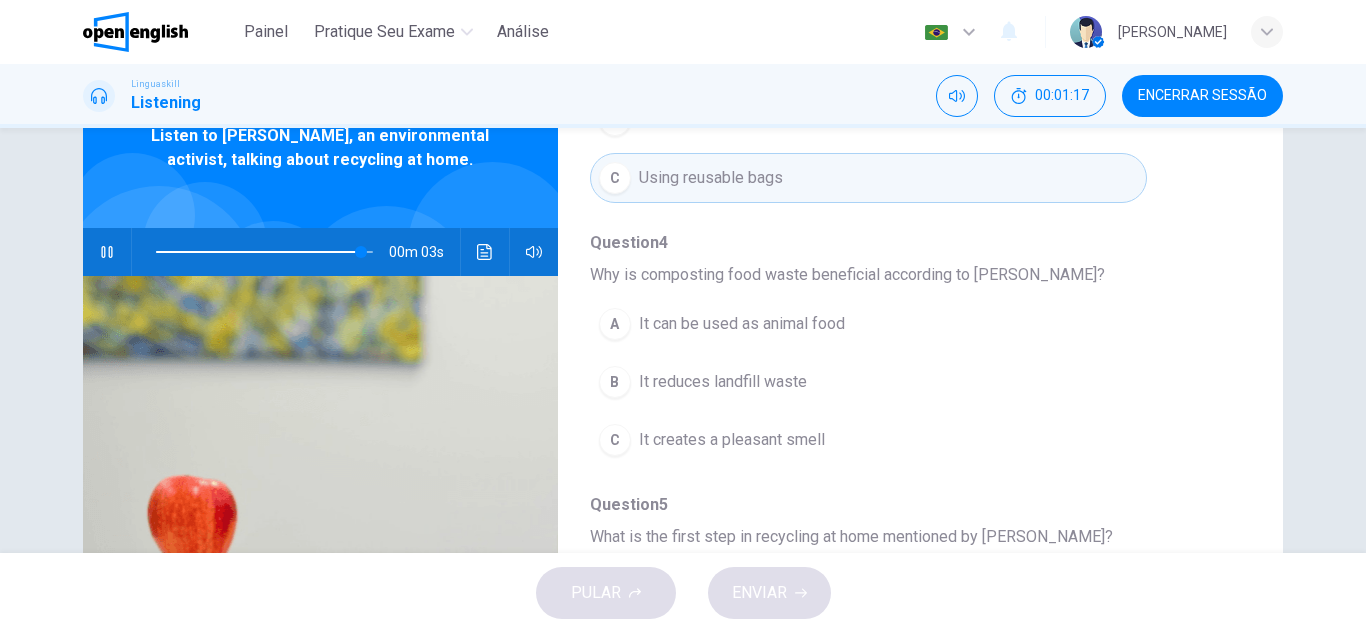click 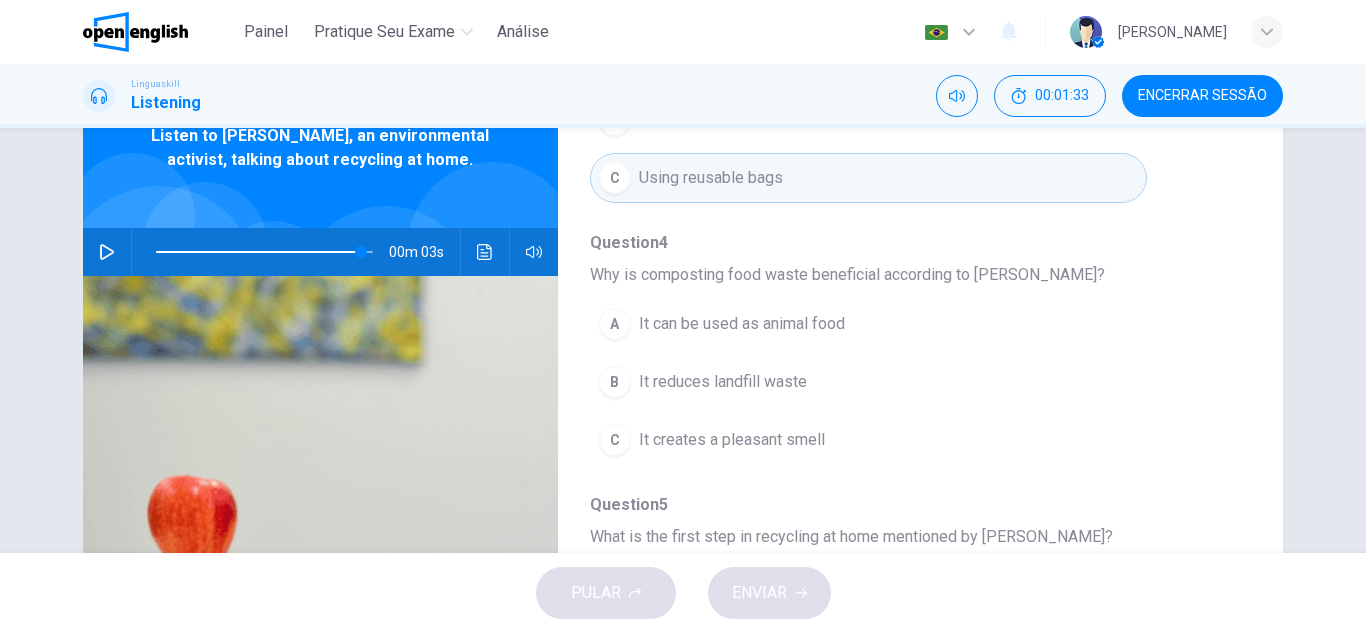 click on "B" at bounding box center (615, 382) 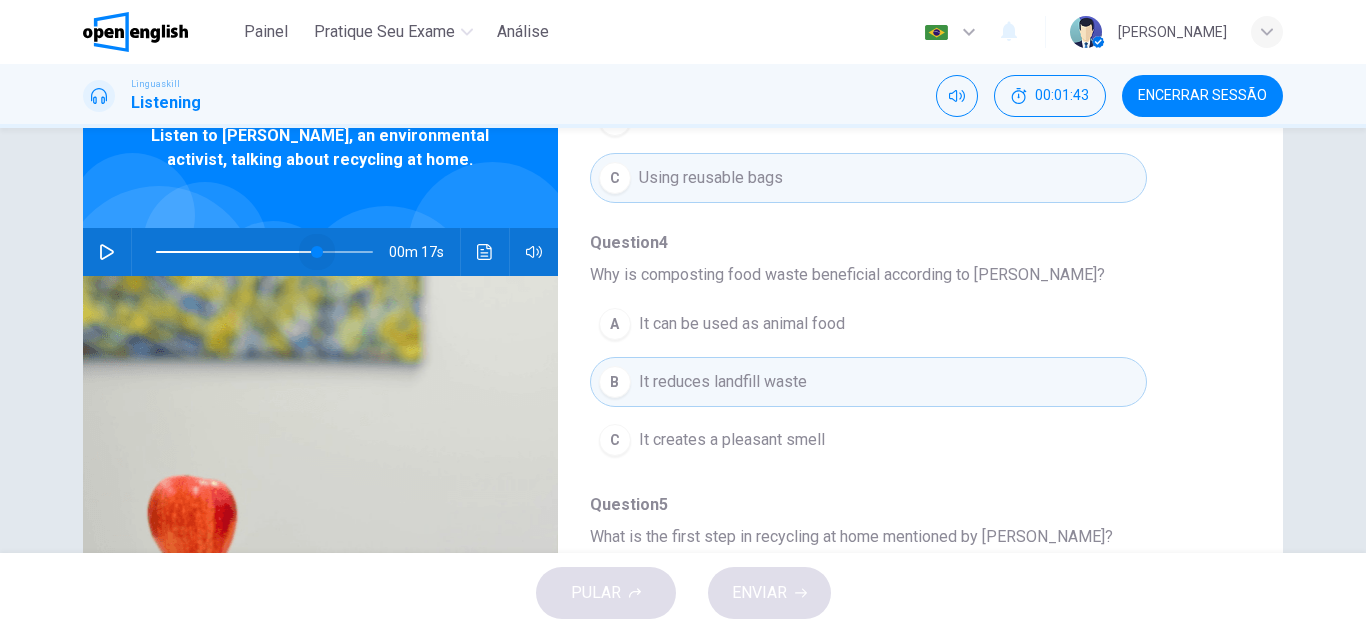 click at bounding box center [264, 252] 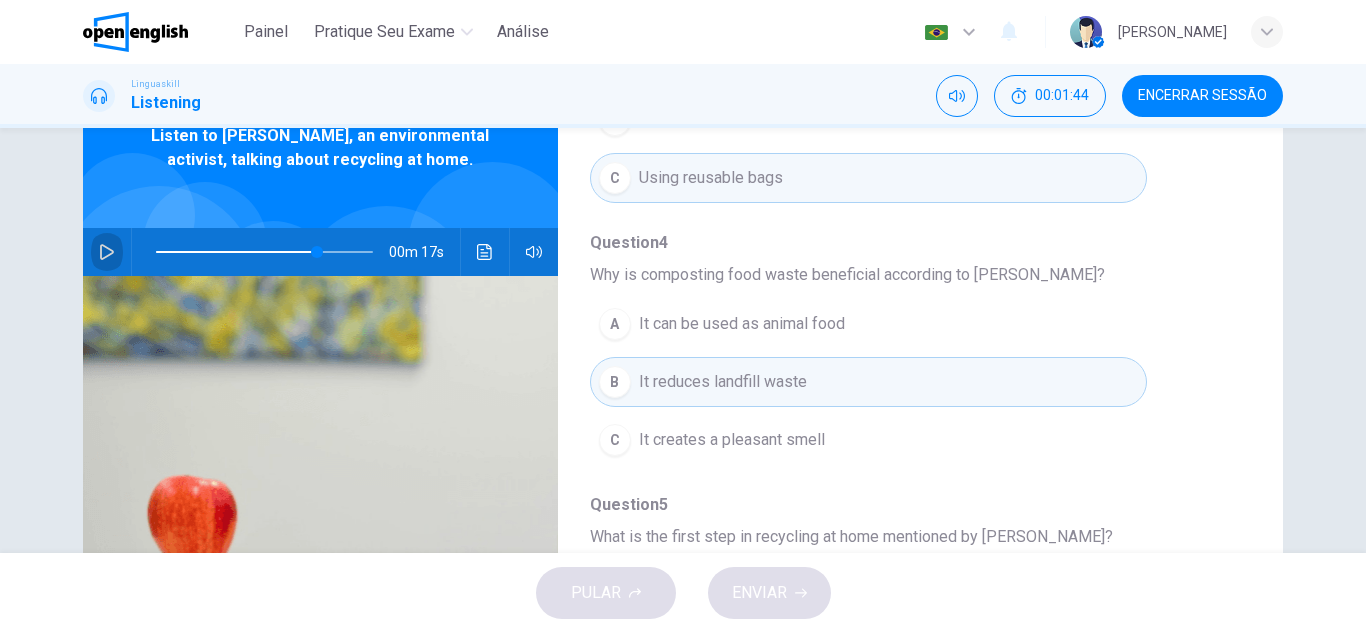 click 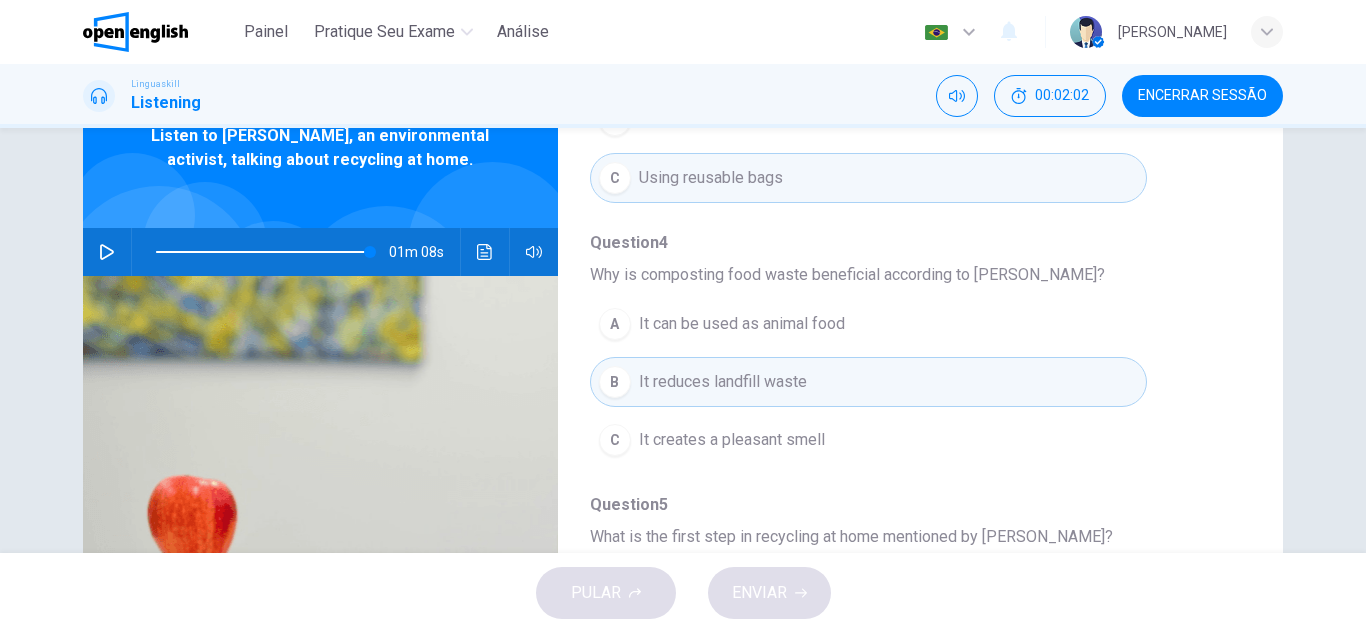 type on "*" 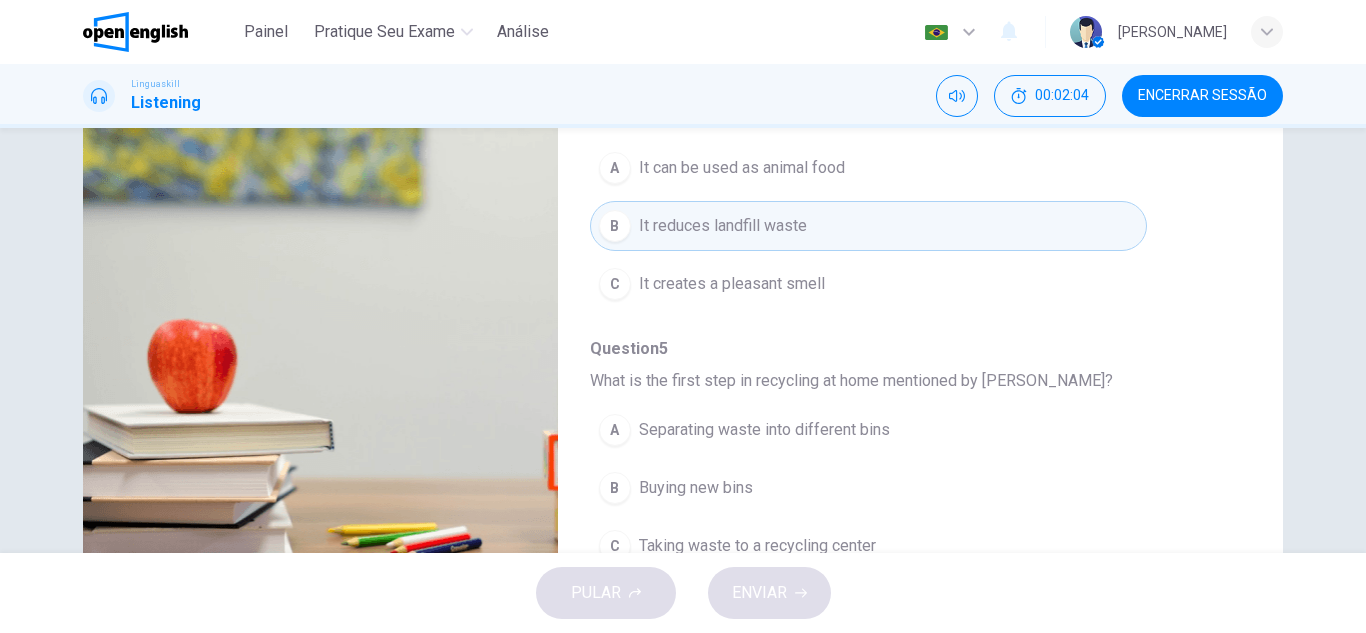 scroll, scrollTop: 300, scrollLeft: 0, axis: vertical 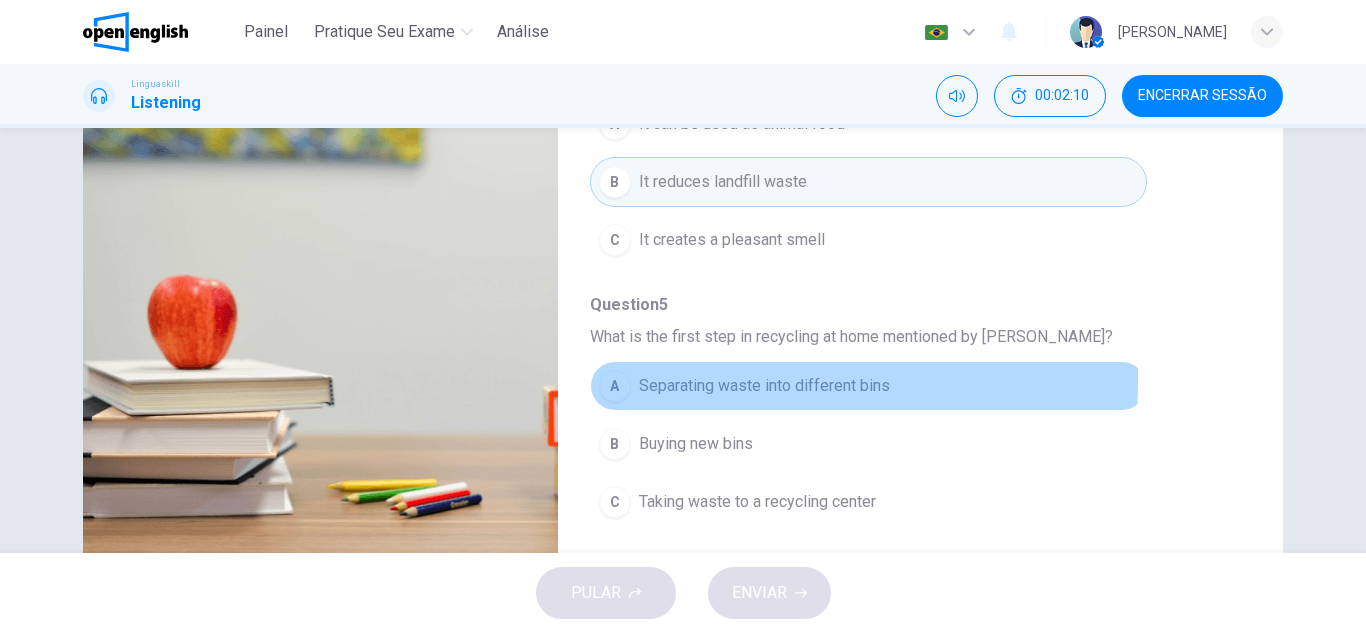 click on "A" at bounding box center (615, 386) 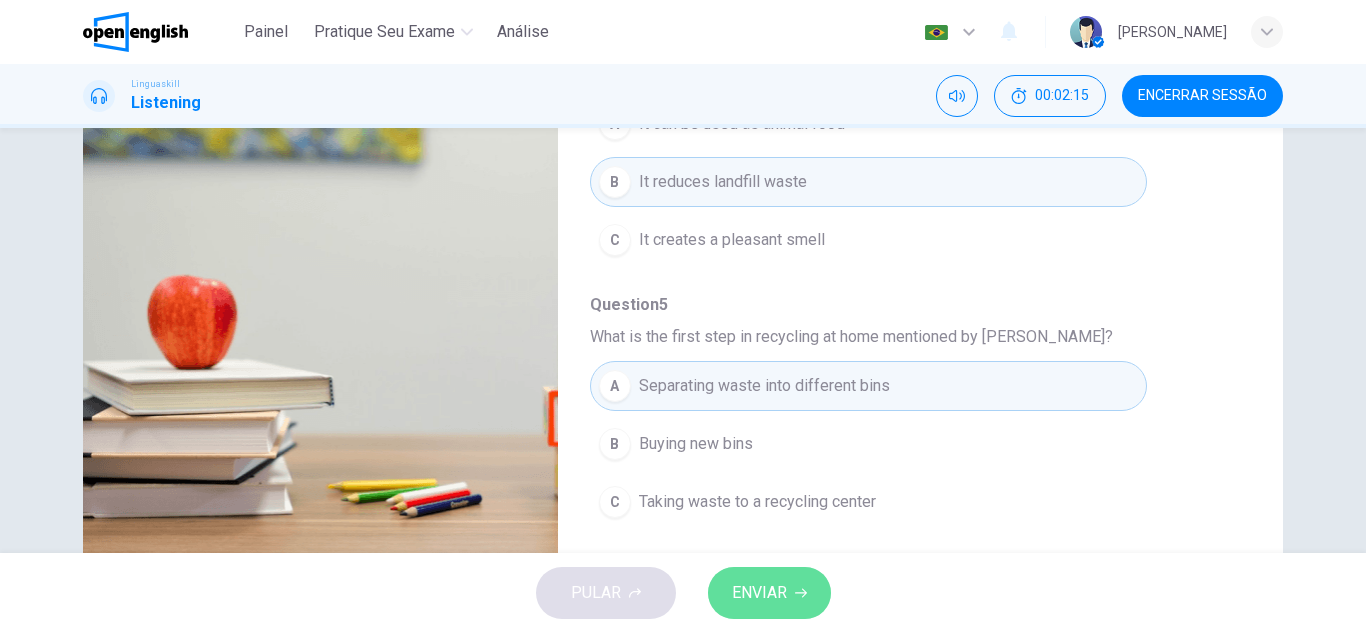click on "ENVIAR" at bounding box center (769, 593) 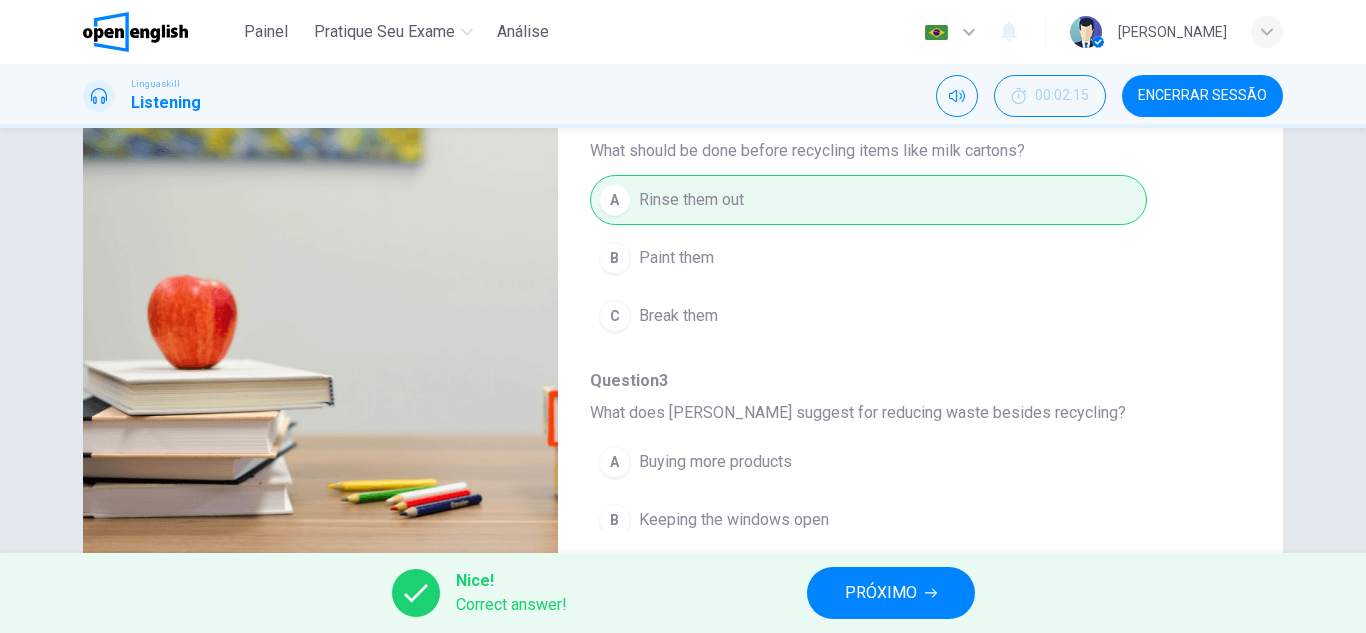 scroll, scrollTop: 0, scrollLeft: 0, axis: both 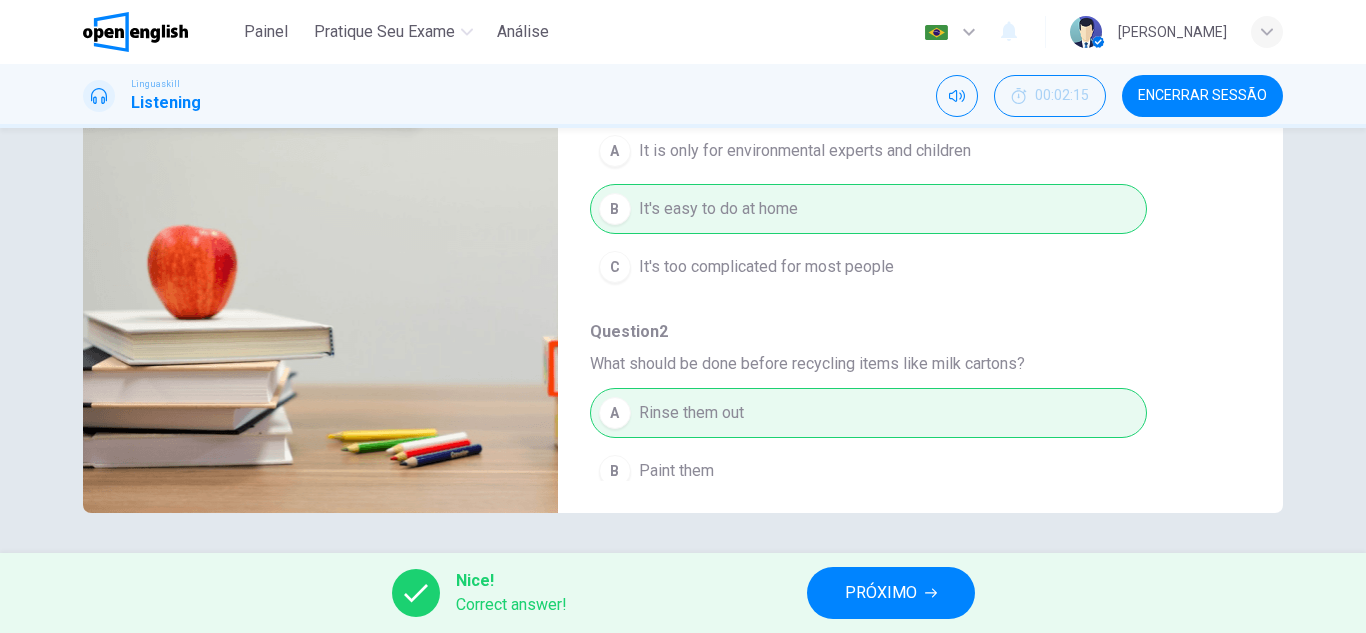 click on "PRÓXIMO" at bounding box center [881, 593] 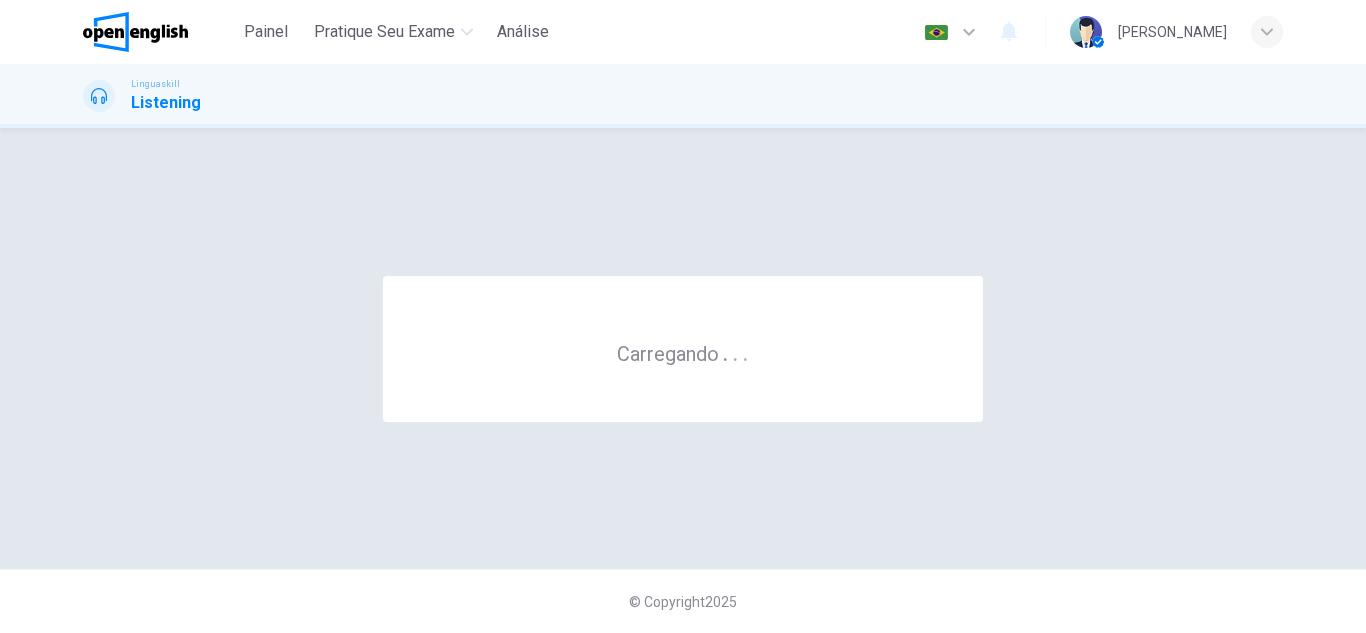 scroll, scrollTop: 0, scrollLeft: 0, axis: both 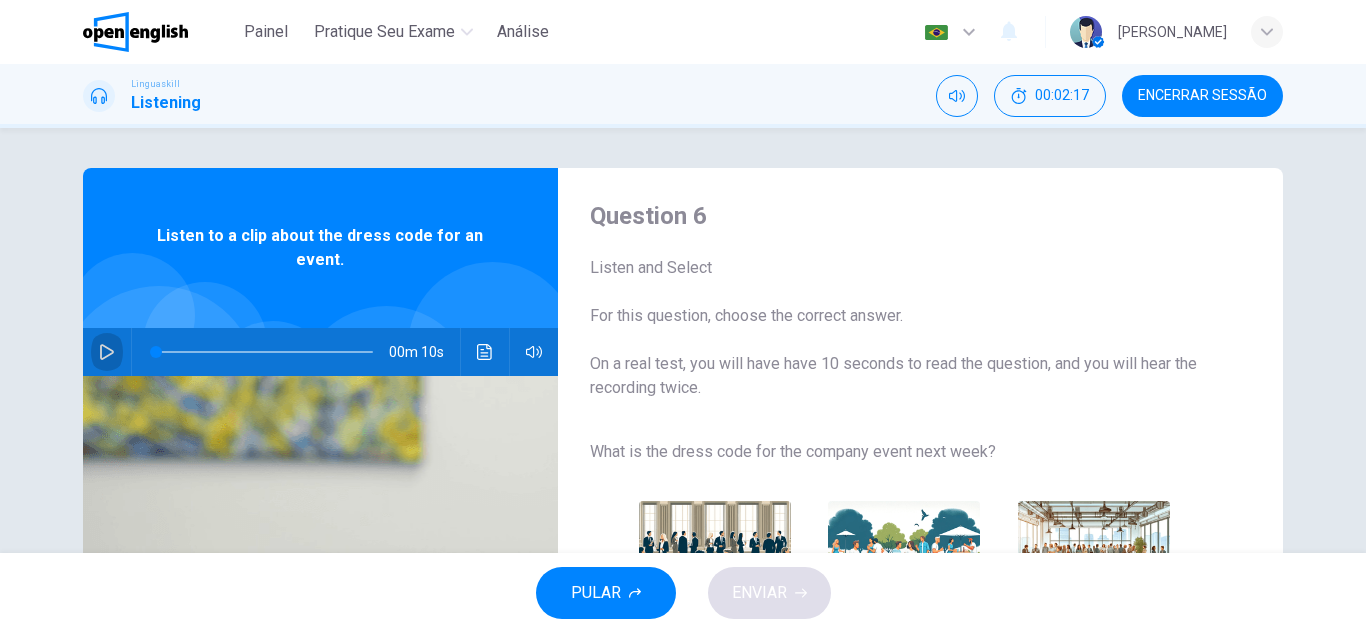 click 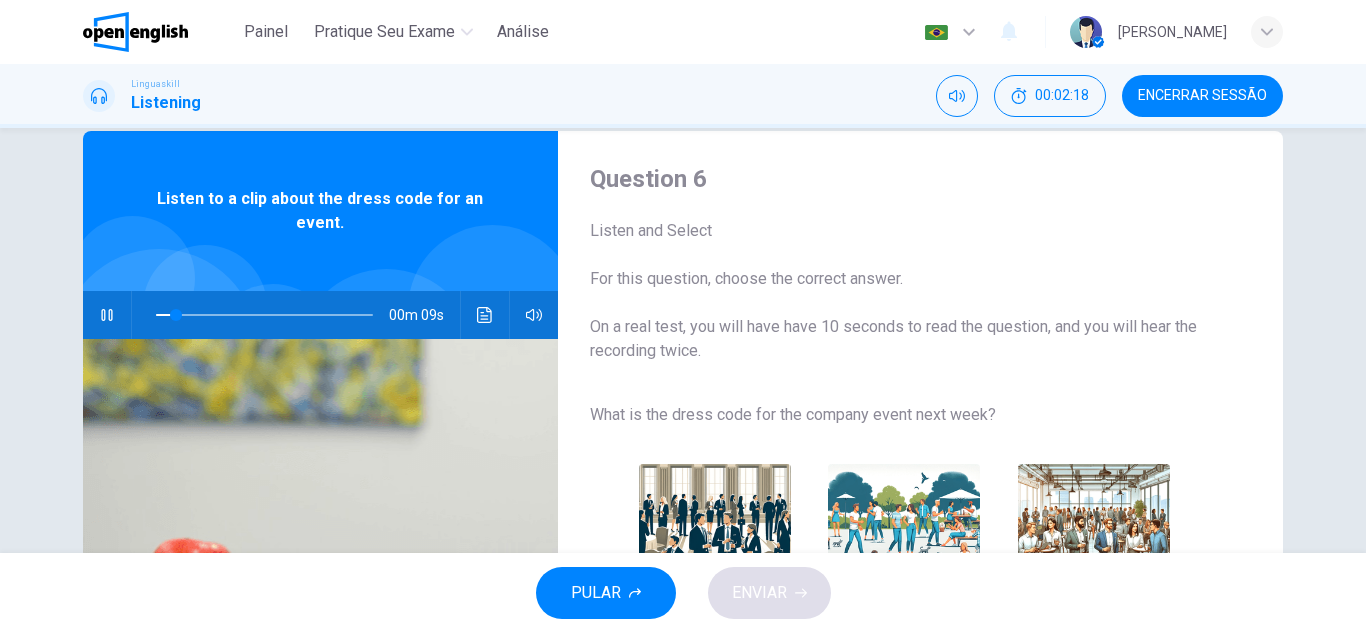 scroll, scrollTop: 100, scrollLeft: 0, axis: vertical 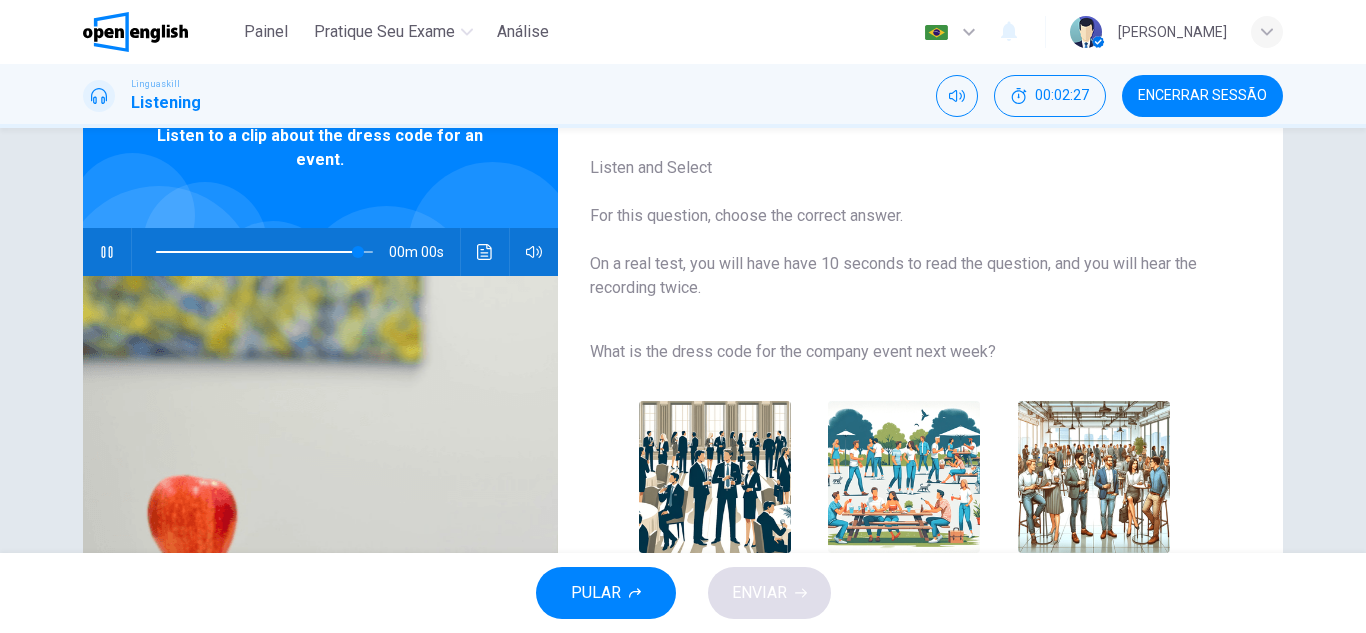 type on "*" 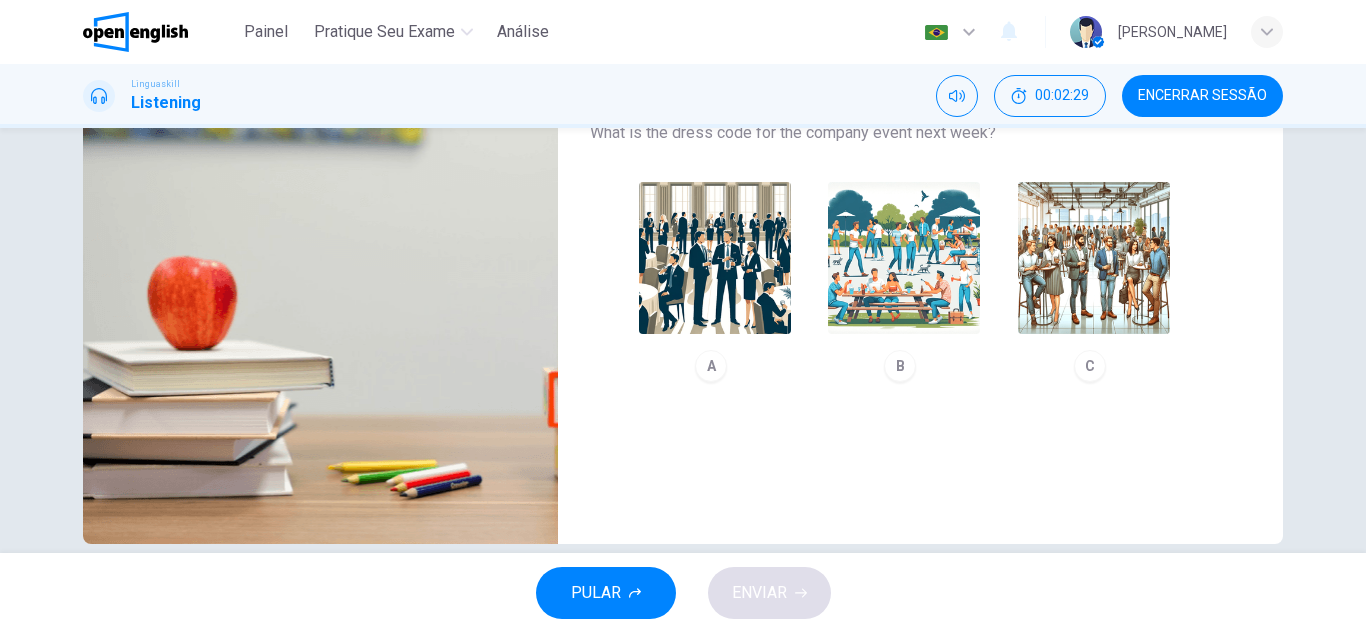 scroll, scrollTop: 350, scrollLeft: 0, axis: vertical 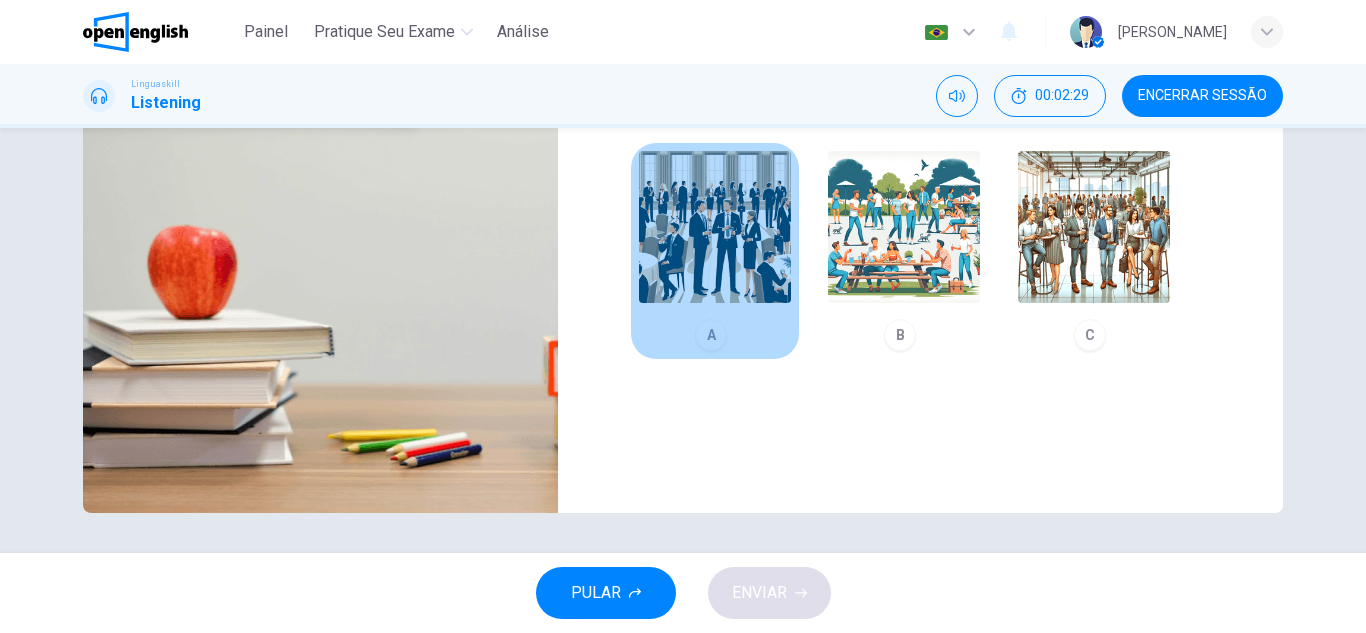 click on "A" at bounding box center (715, 251) 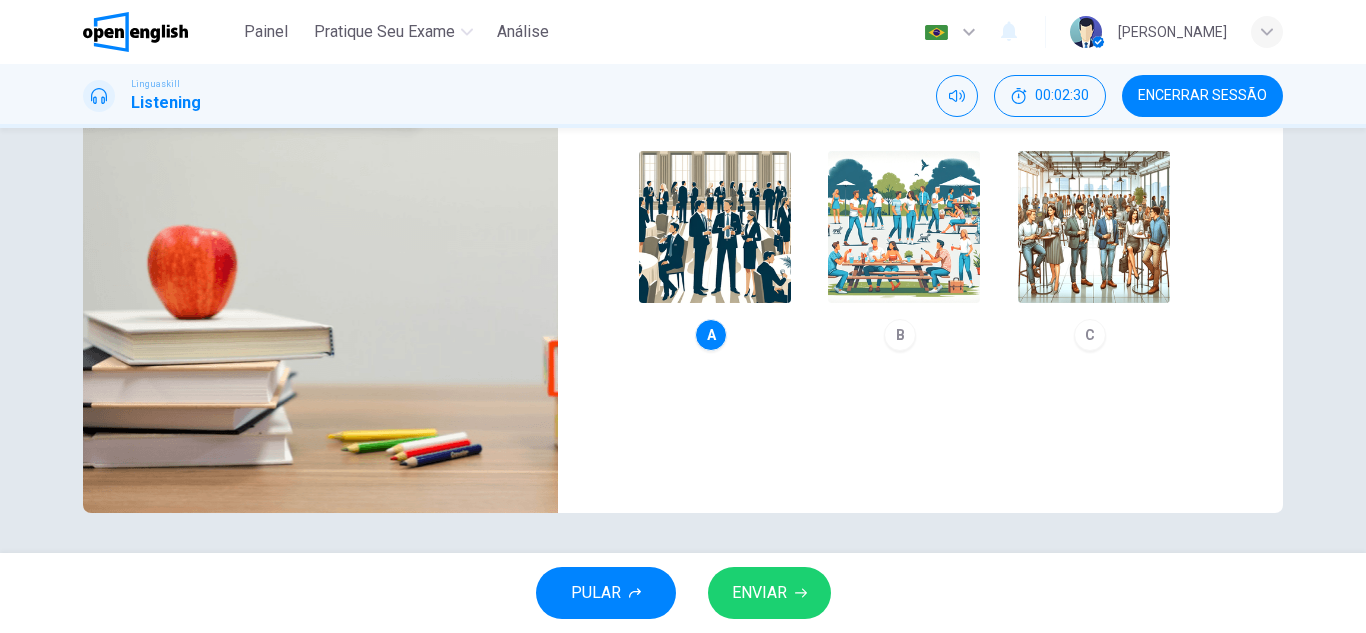 drag, startPoint x: 754, startPoint y: 552, endPoint x: 759, endPoint y: 562, distance: 11.18034 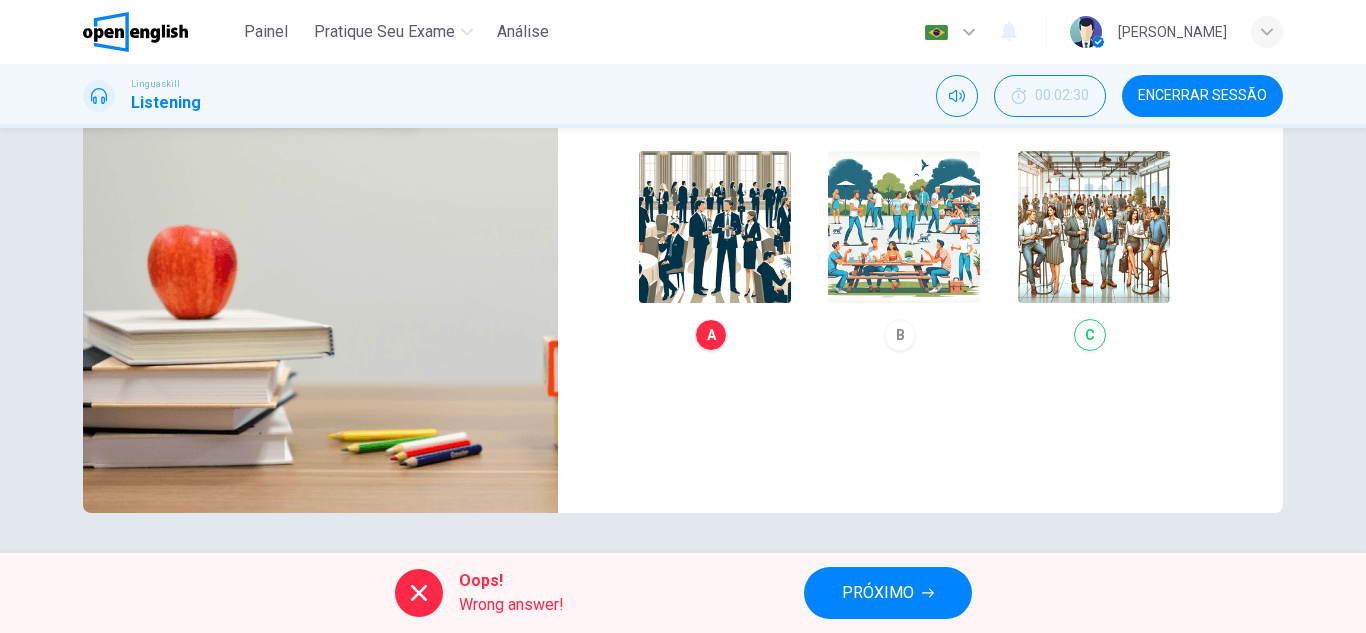 click on "PRÓXIMO" at bounding box center (878, 593) 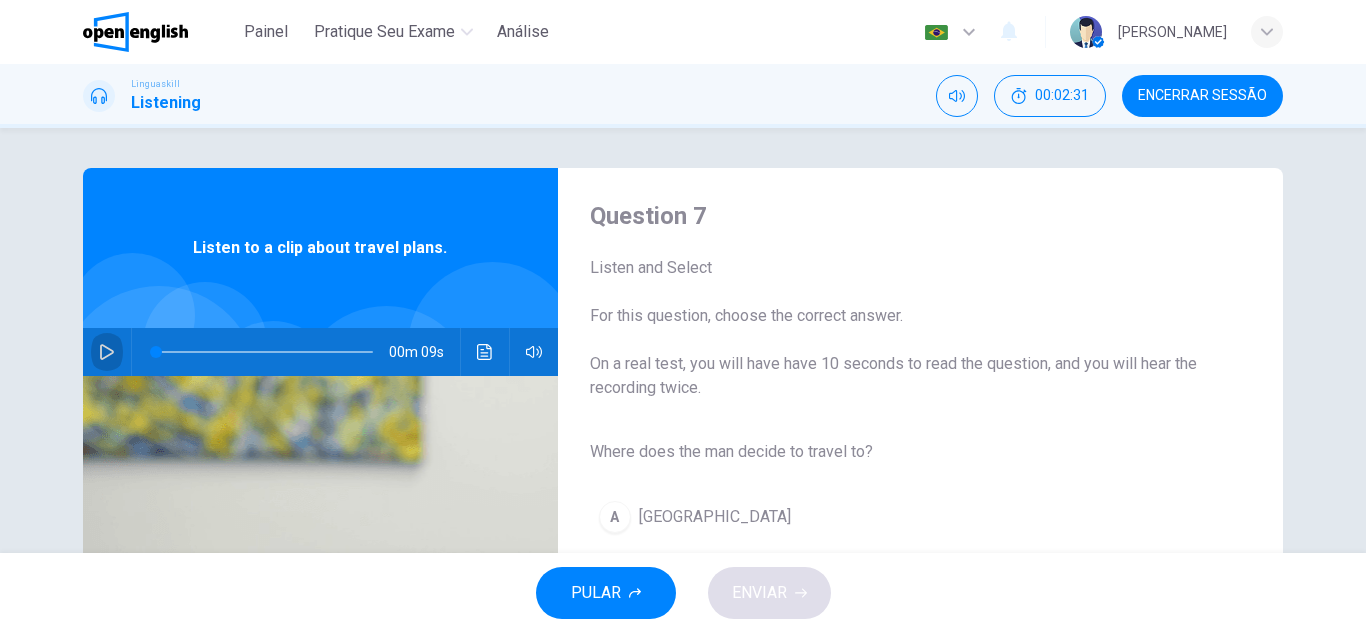 click at bounding box center [107, 352] 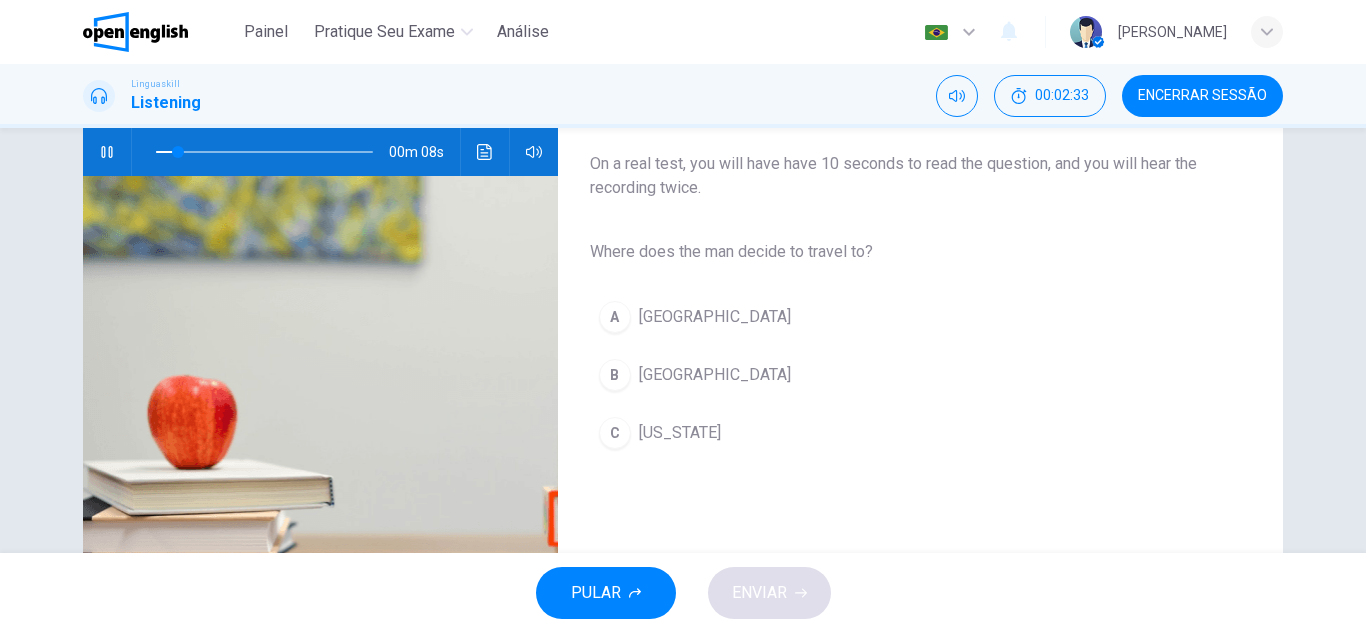 scroll, scrollTop: 100, scrollLeft: 0, axis: vertical 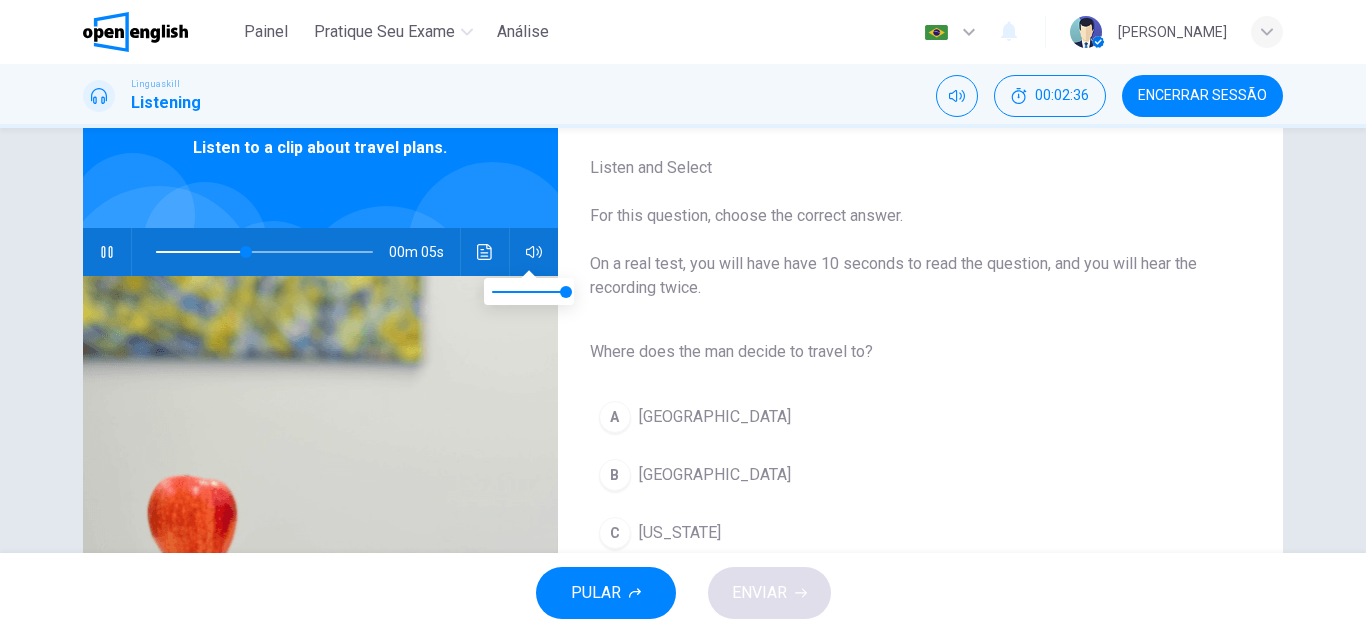 type on "**" 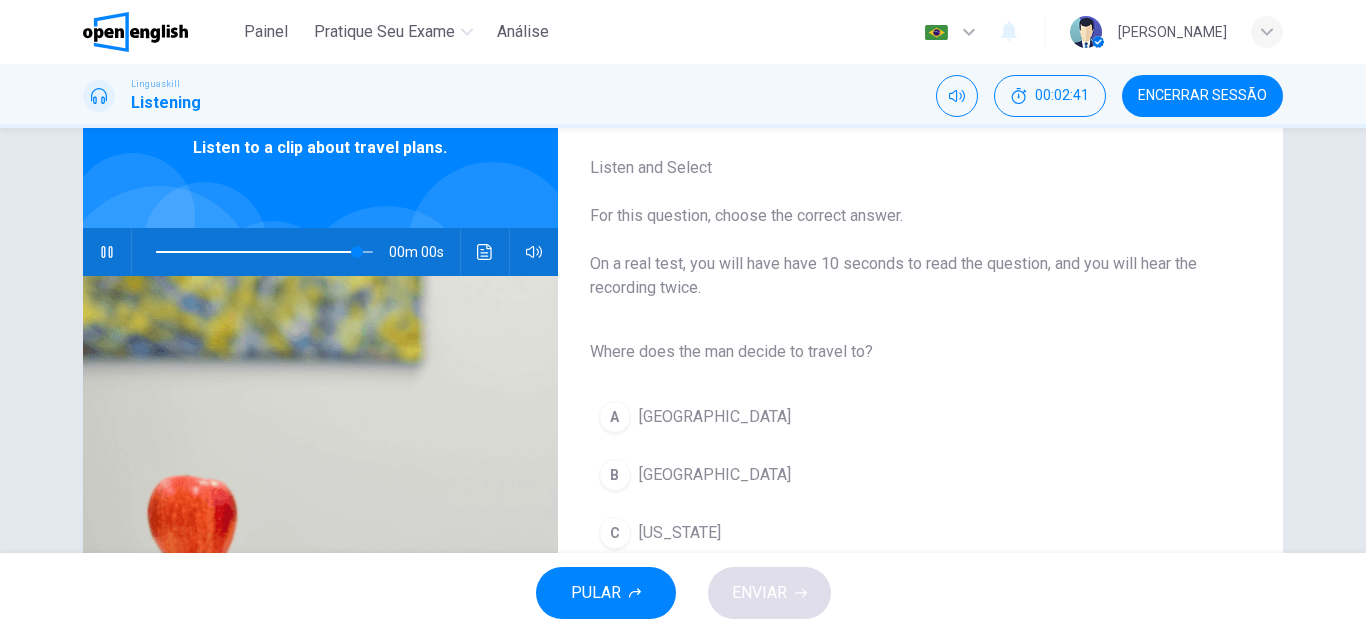 type on "*" 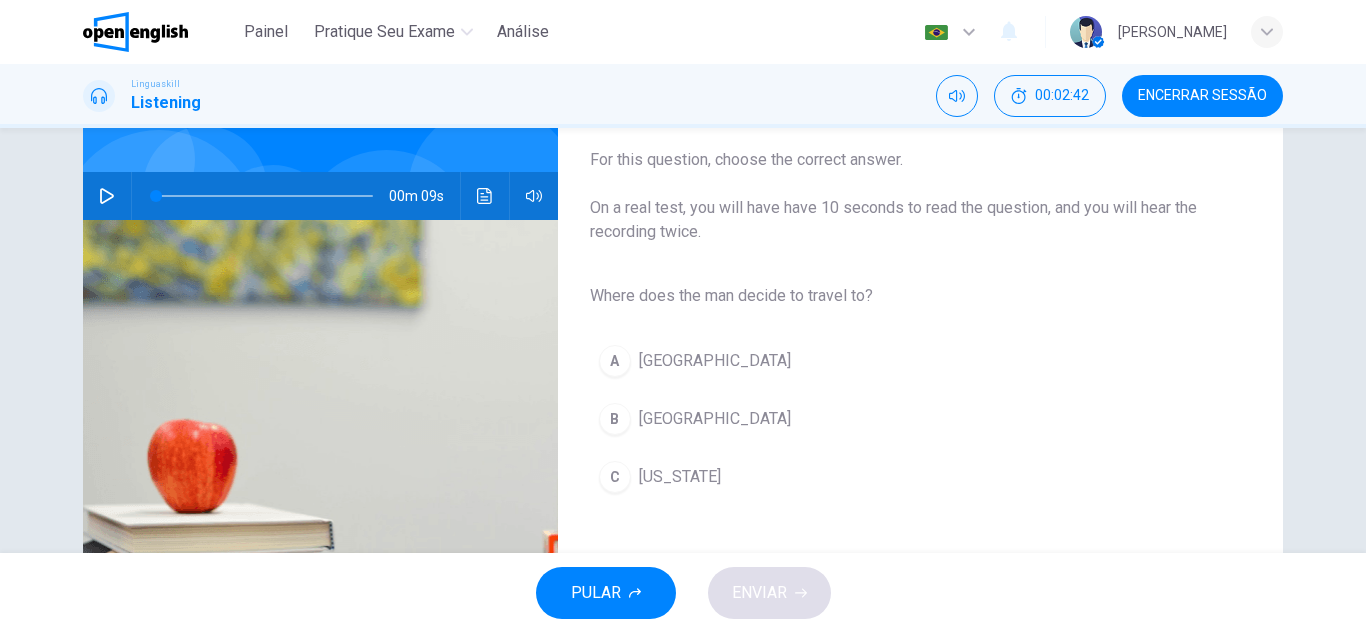scroll, scrollTop: 200, scrollLeft: 0, axis: vertical 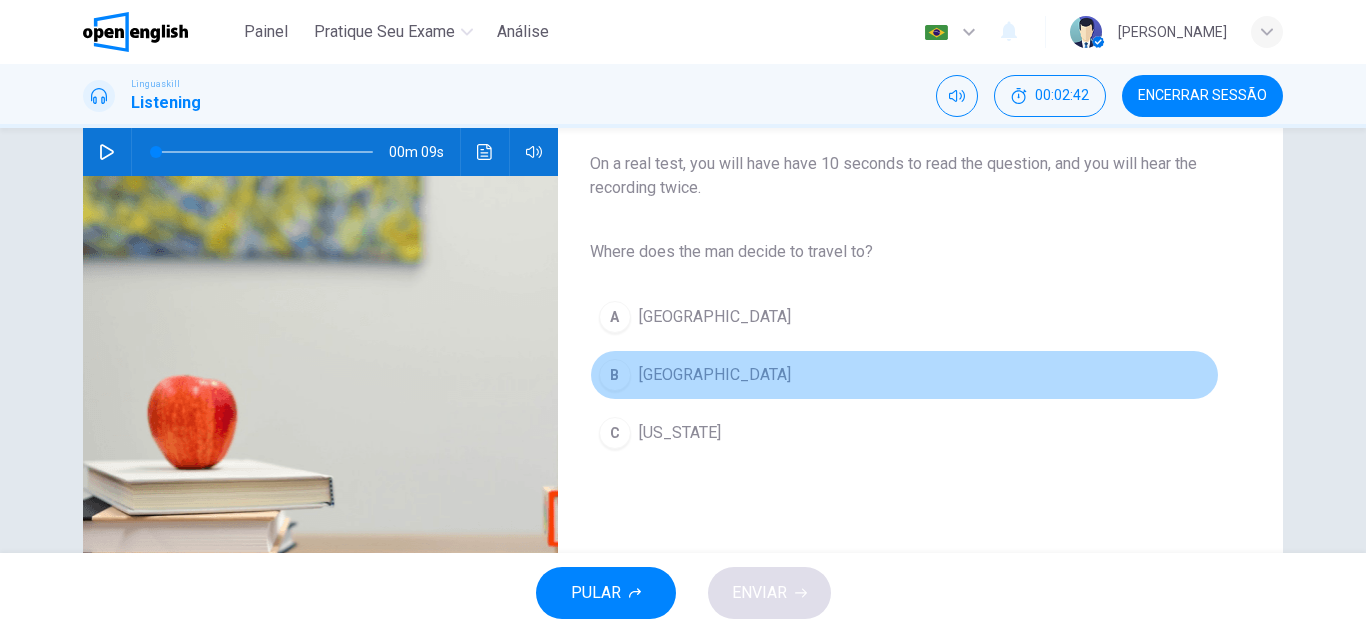click on "[GEOGRAPHIC_DATA]" at bounding box center (715, 375) 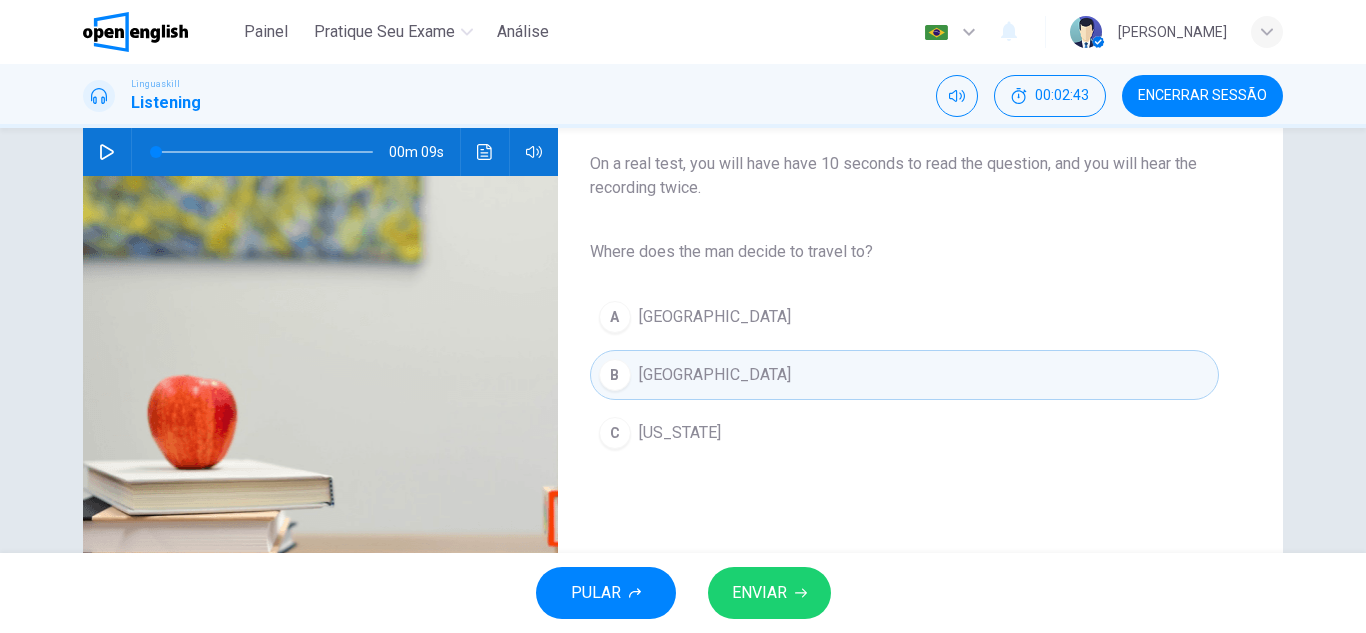 click on "ENVIAR" at bounding box center [769, 593] 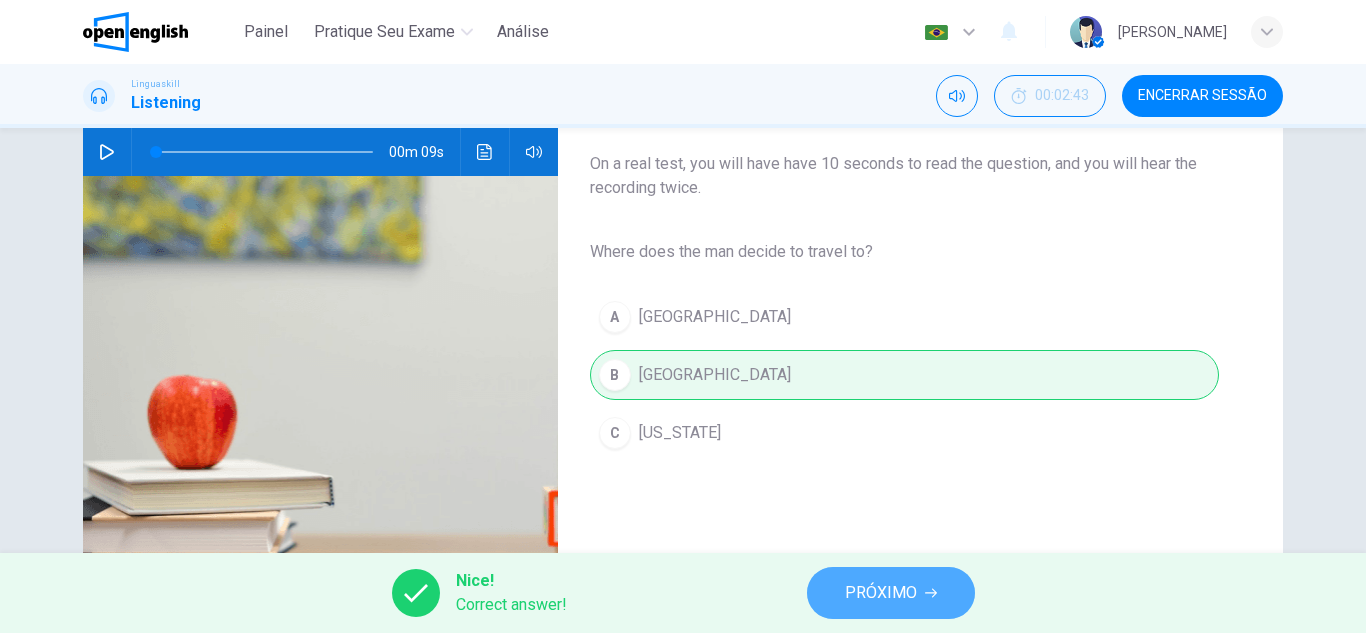 click on "PRÓXIMO" at bounding box center (891, 593) 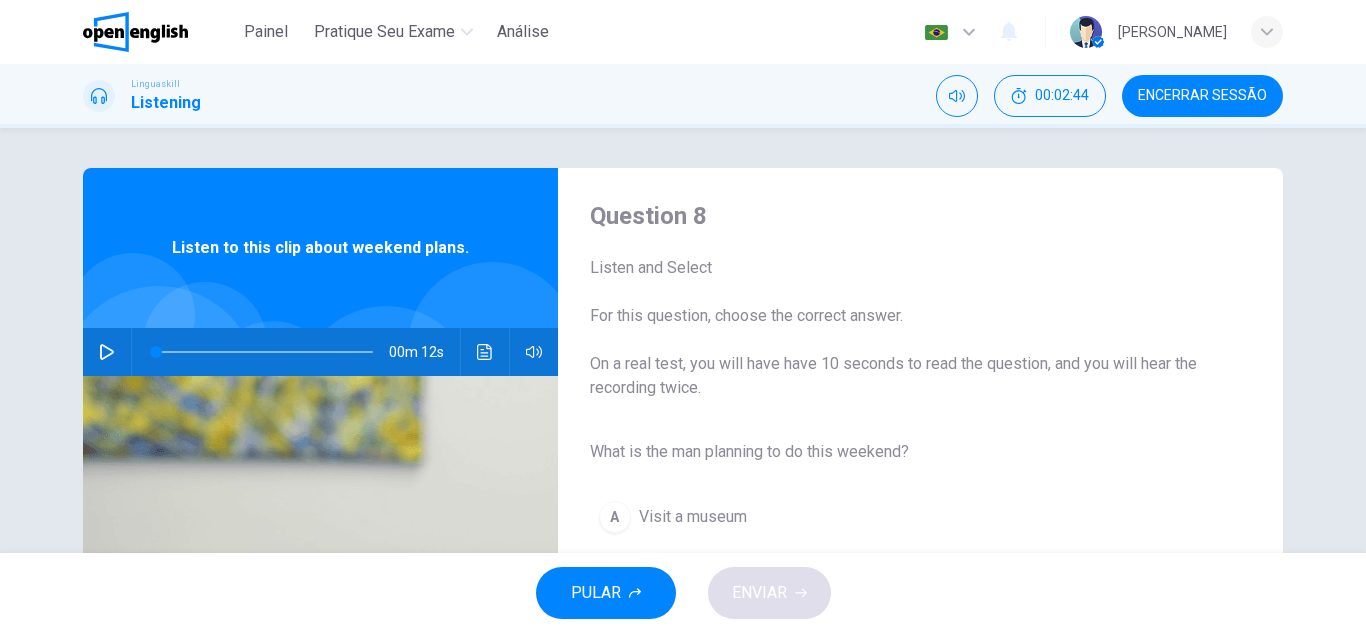 click 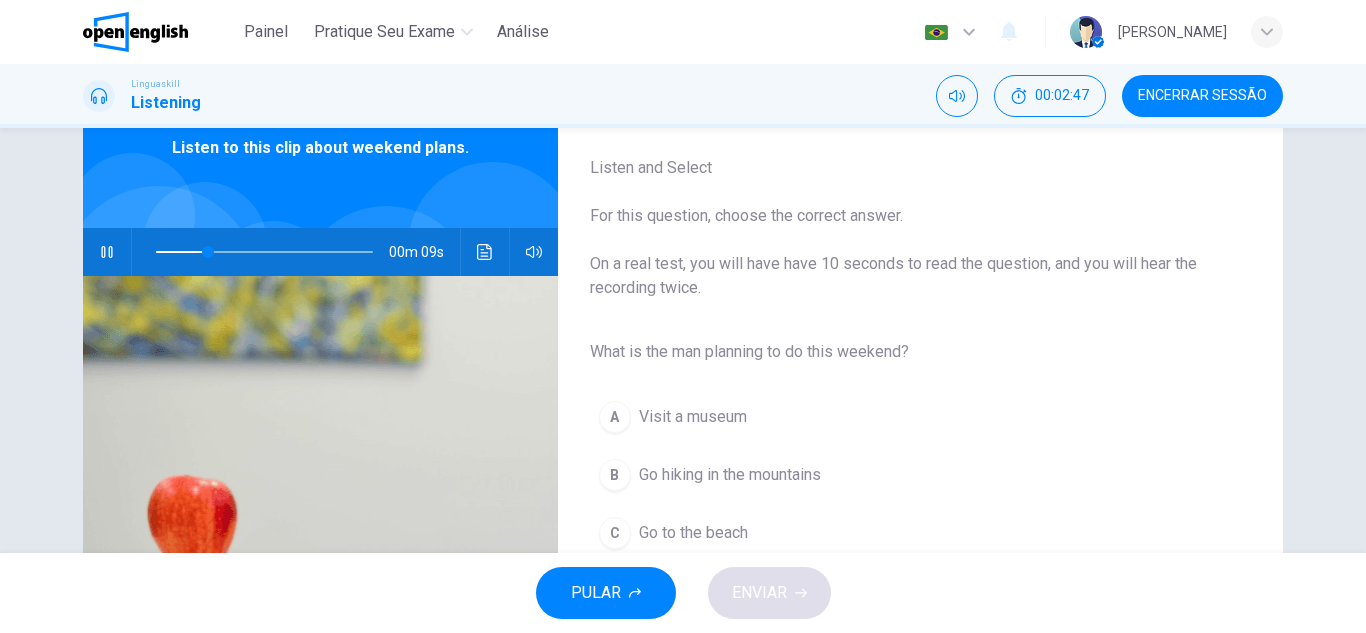 scroll, scrollTop: 200, scrollLeft: 0, axis: vertical 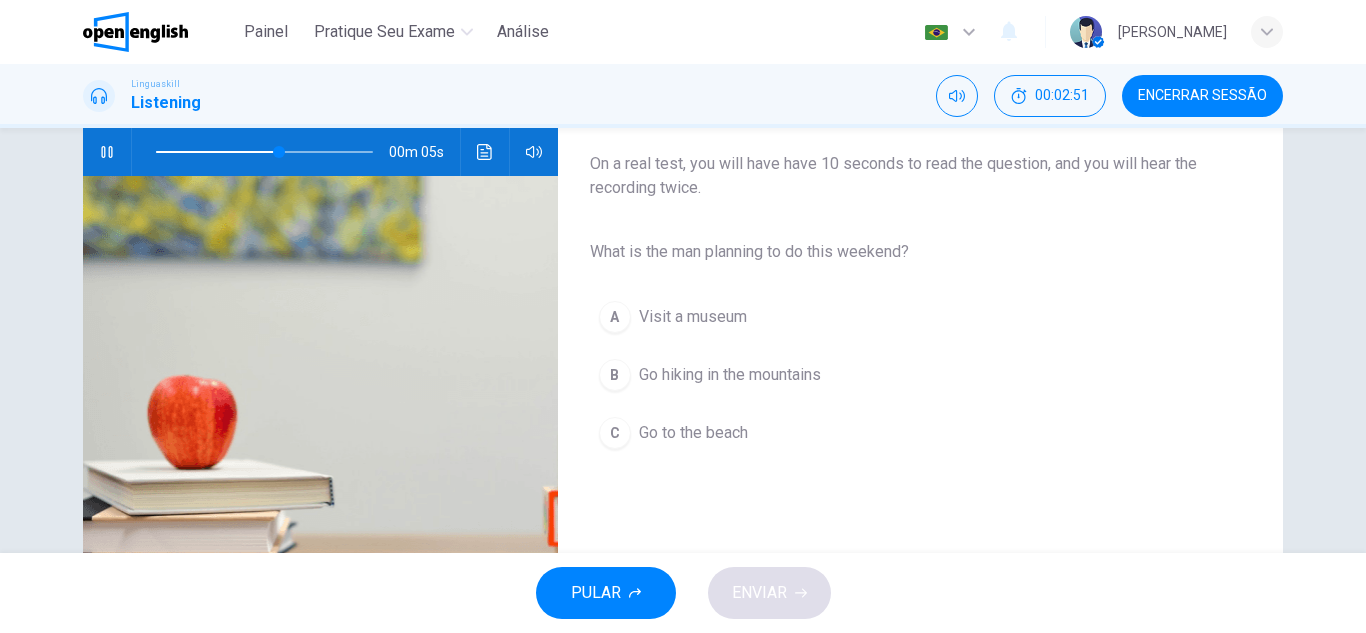 click on "Go hiking in the mountains" at bounding box center [730, 375] 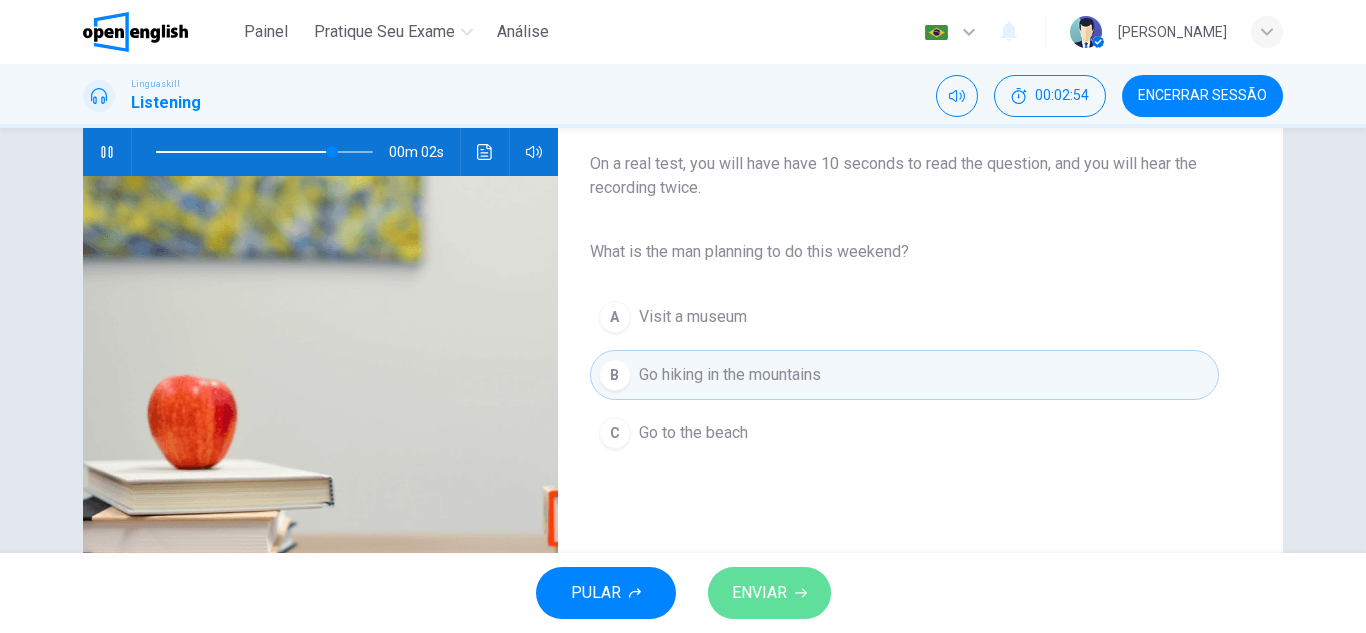 click on "ENVIAR" at bounding box center [759, 593] 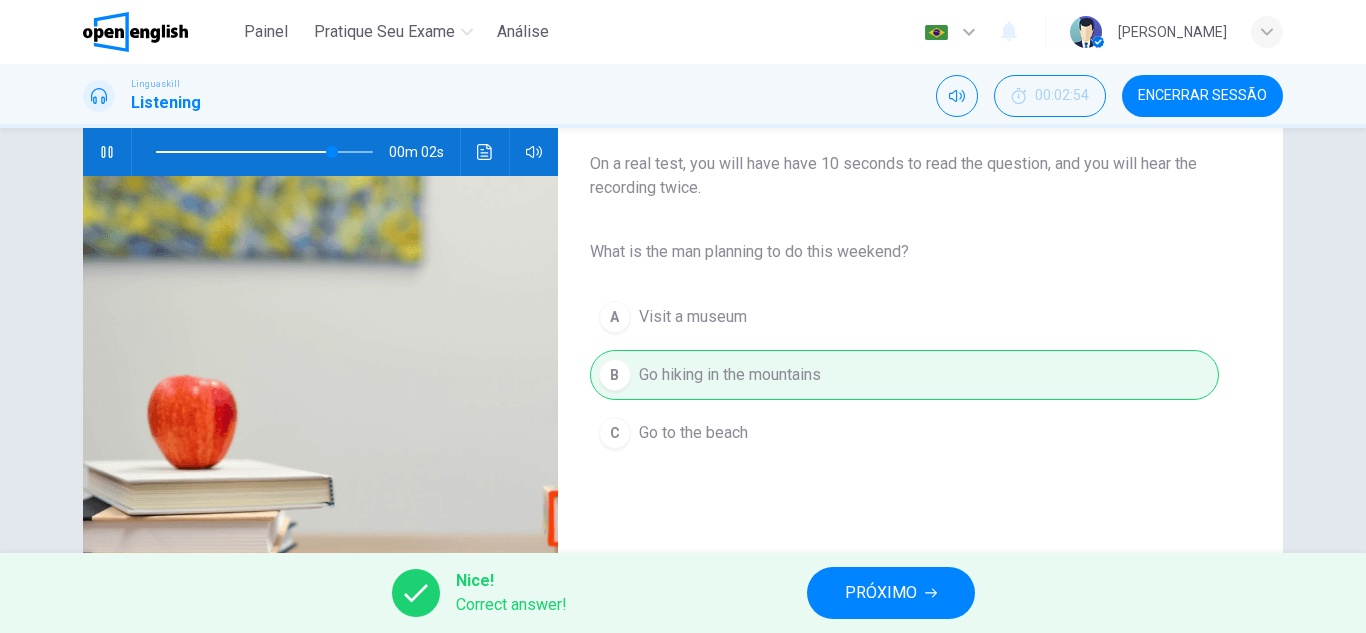 type on "**" 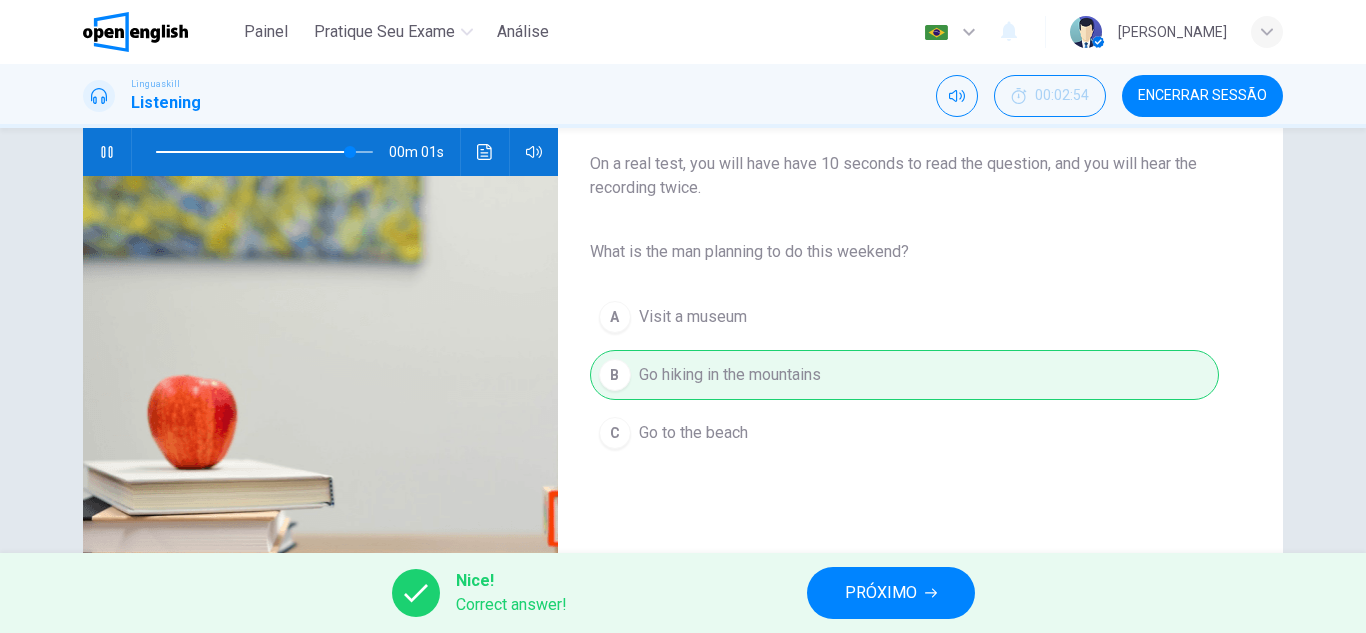 click on "PRÓXIMO" at bounding box center (891, 593) 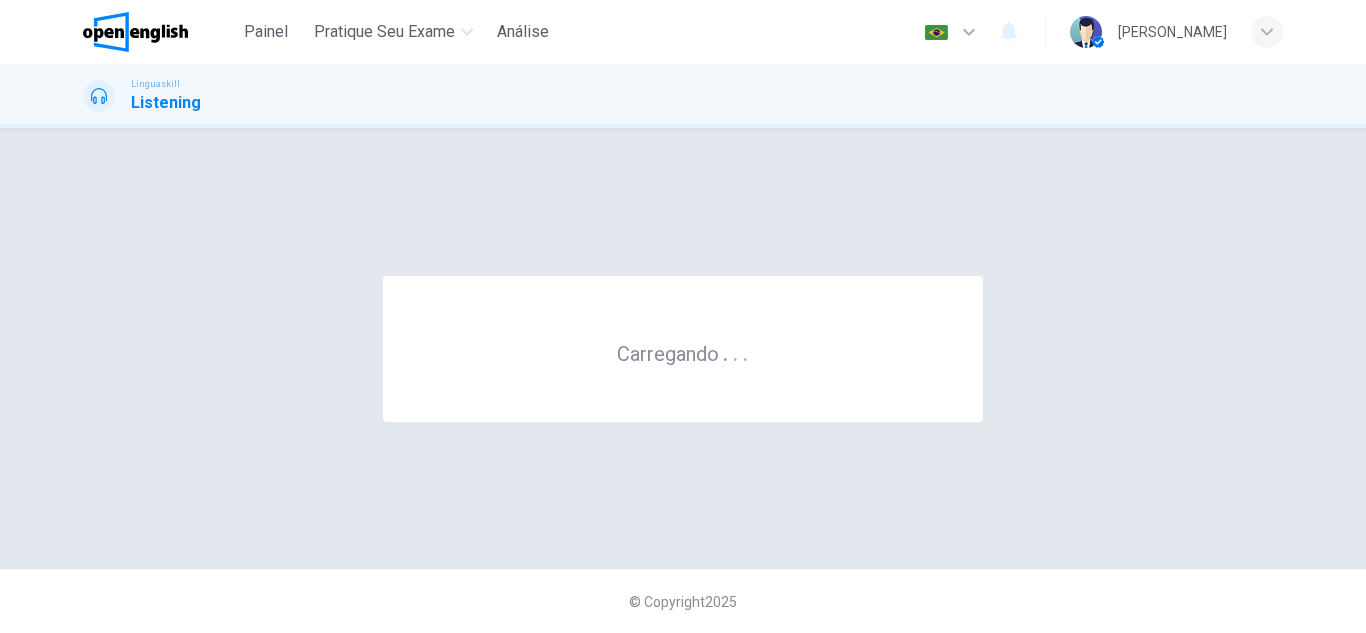 scroll, scrollTop: 0, scrollLeft: 0, axis: both 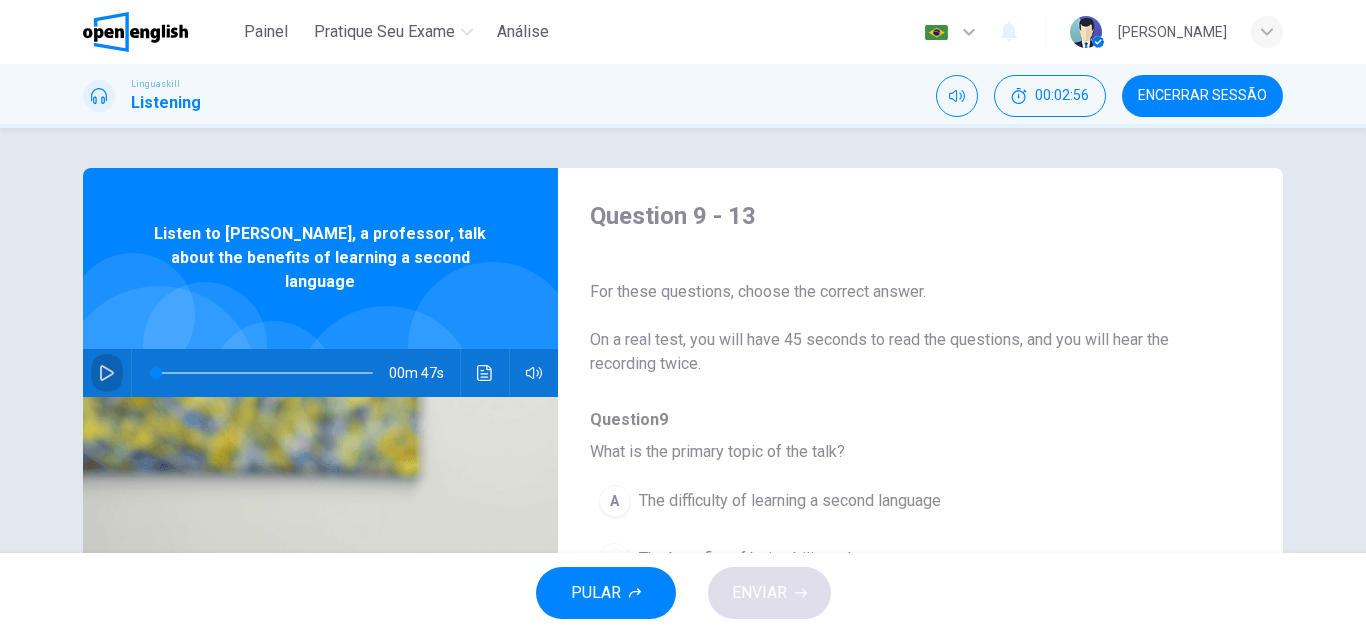 click at bounding box center [107, 373] 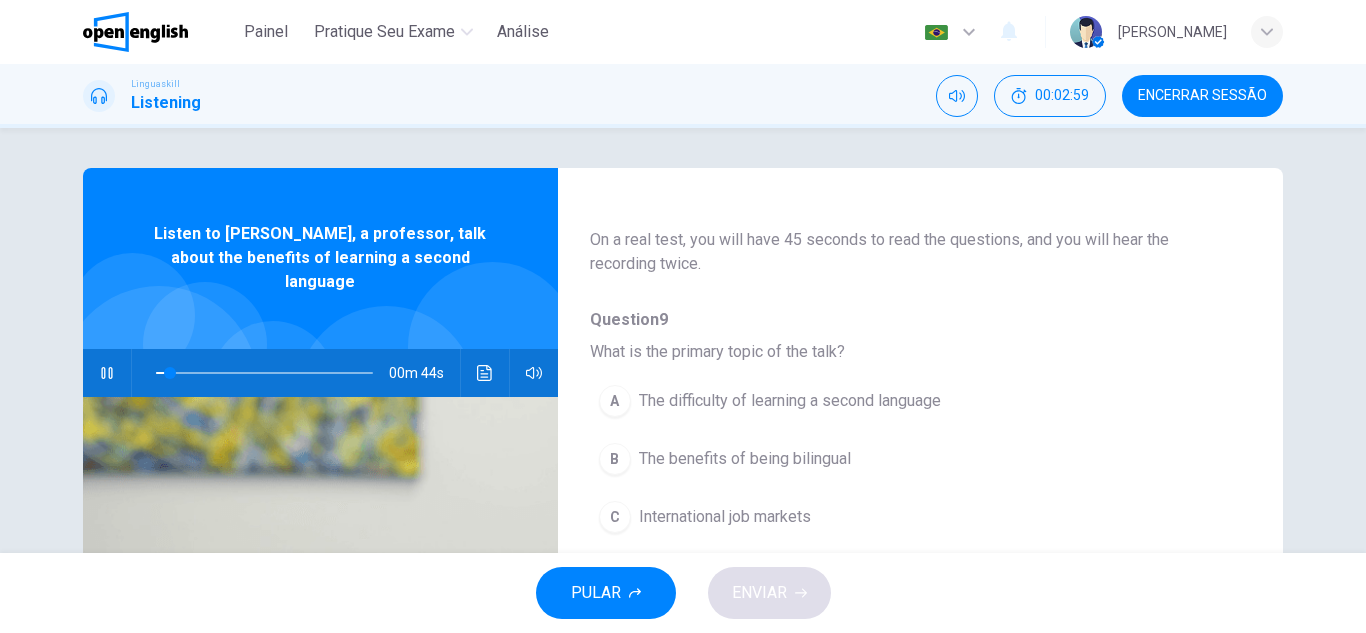 scroll, scrollTop: 200, scrollLeft: 0, axis: vertical 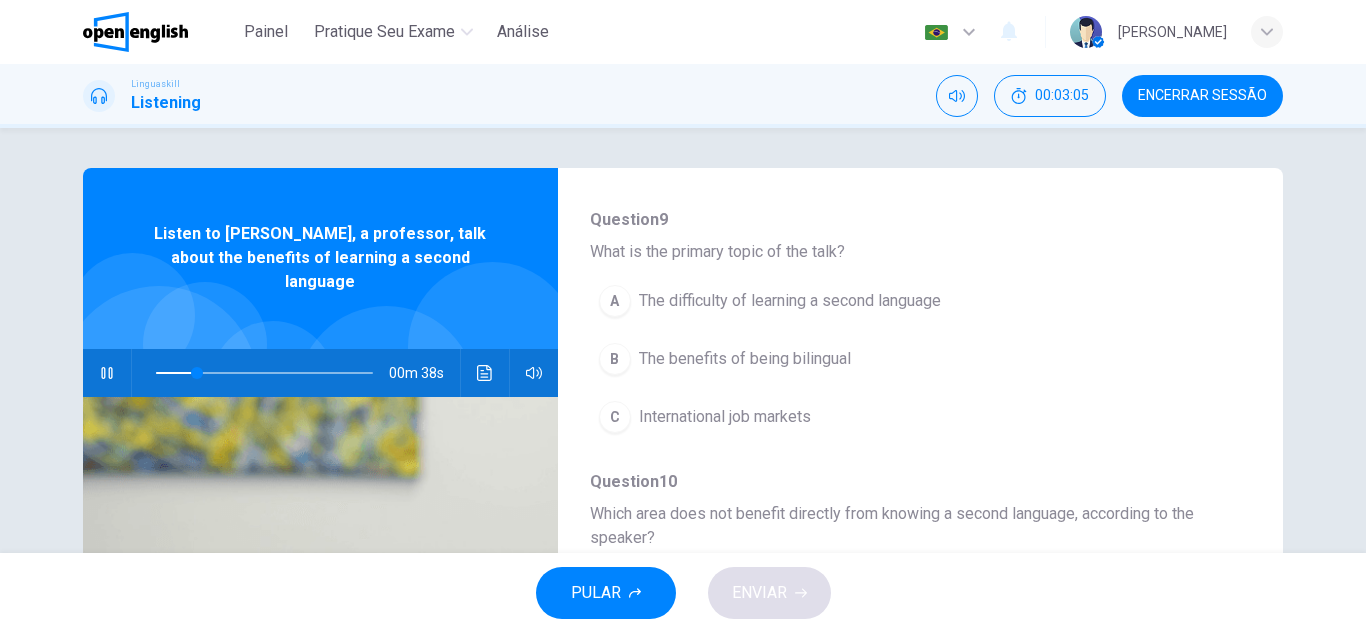 click on "B" at bounding box center [615, 359] 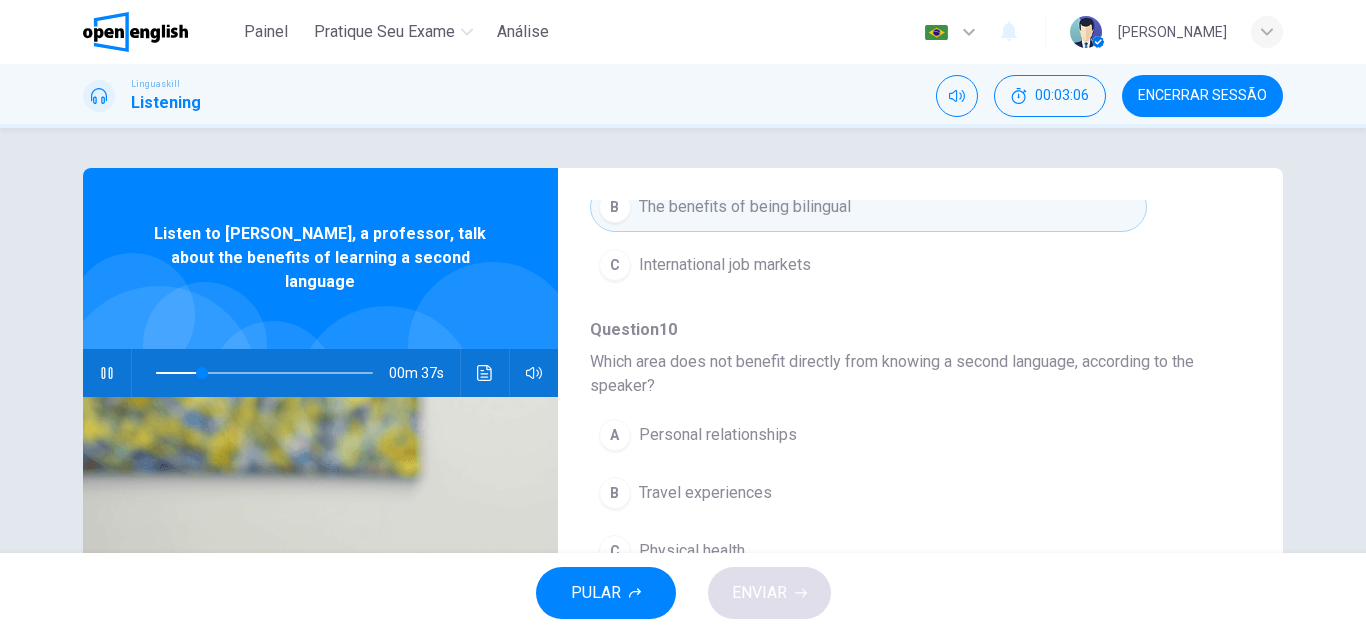 scroll, scrollTop: 400, scrollLeft: 0, axis: vertical 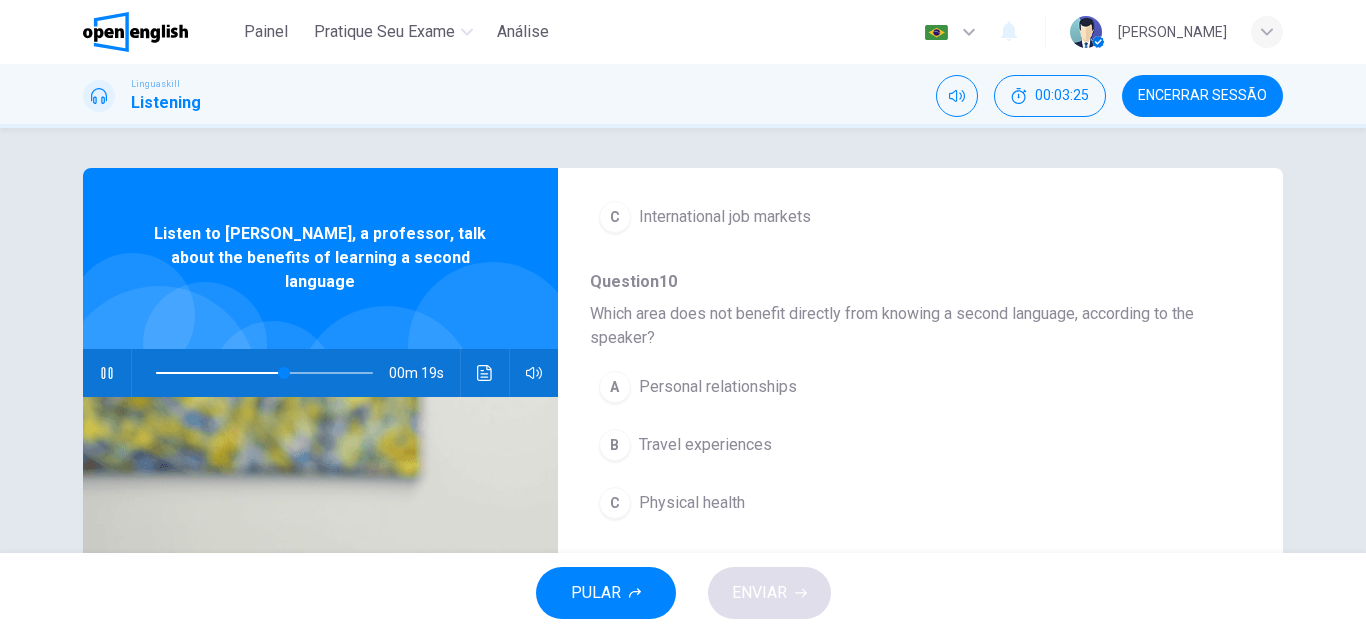 click on "C" at bounding box center [615, 503] 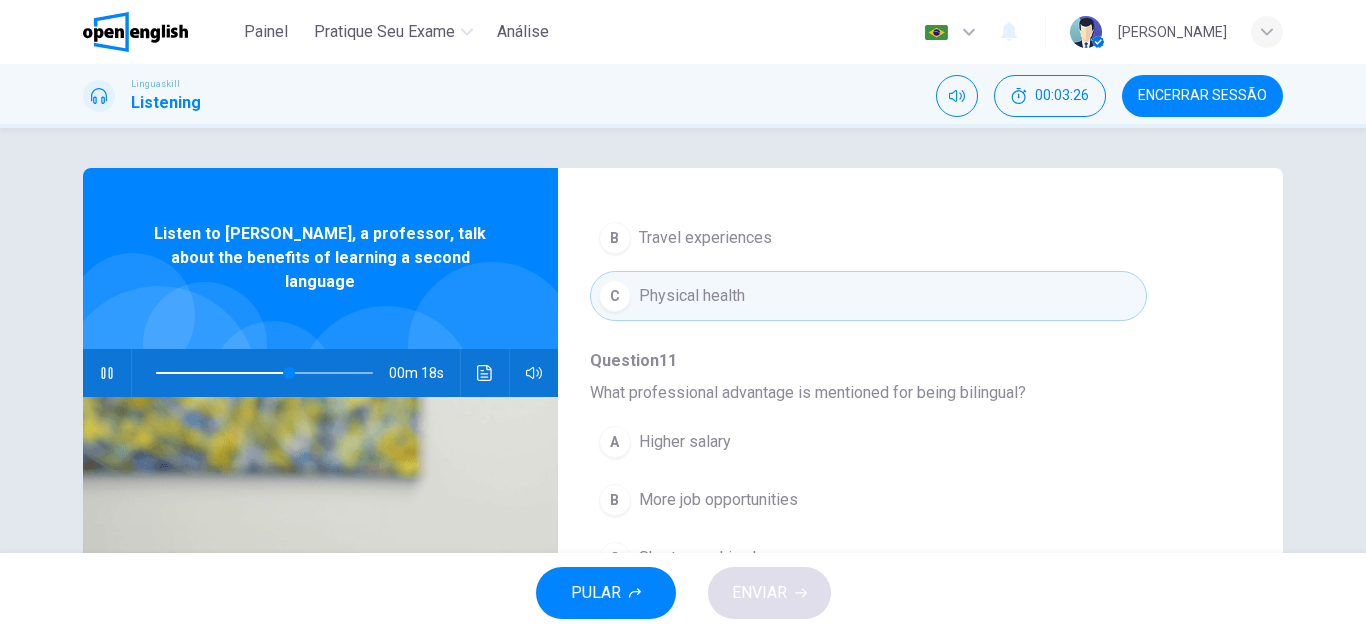scroll, scrollTop: 700, scrollLeft: 0, axis: vertical 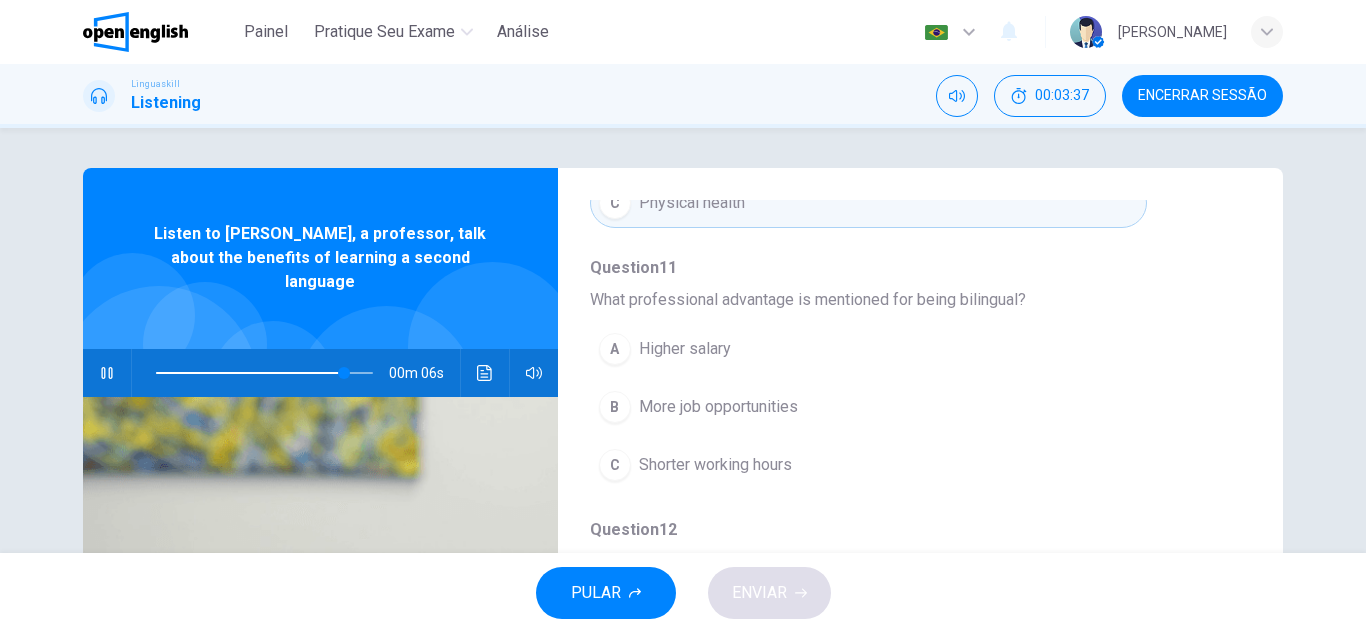 click on "B" at bounding box center (615, 407) 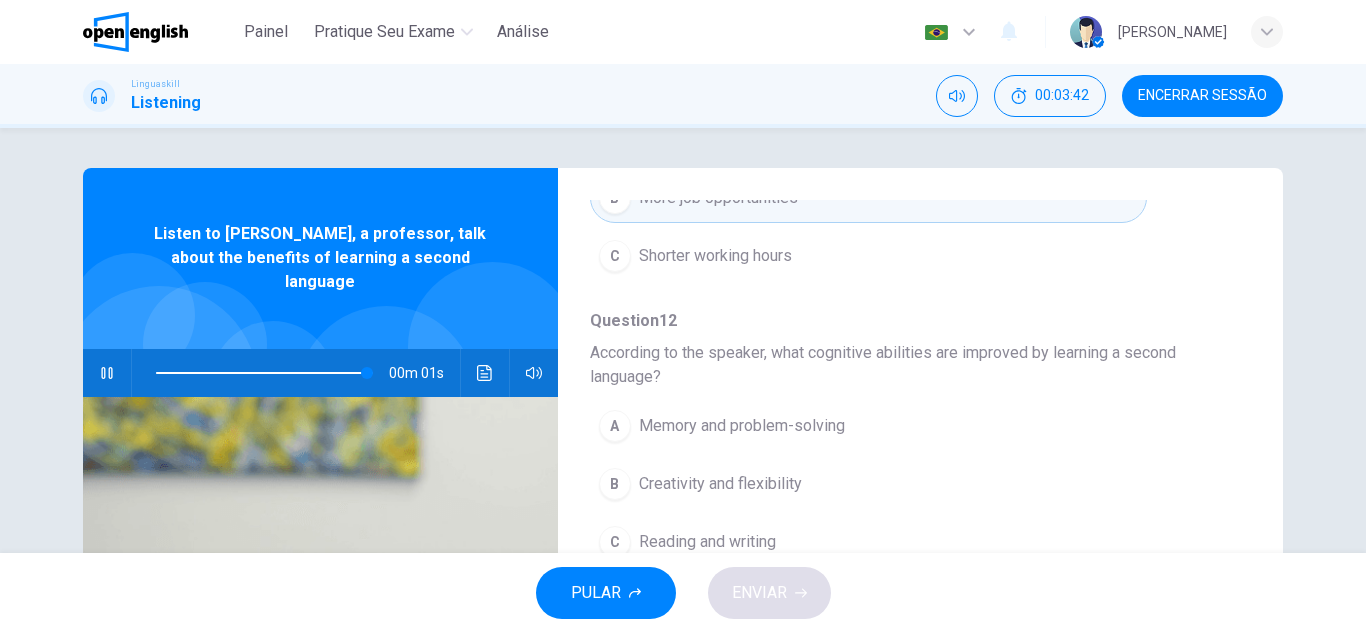 scroll, scrollTop: 911, scrollLeft: 0, axis: vertical 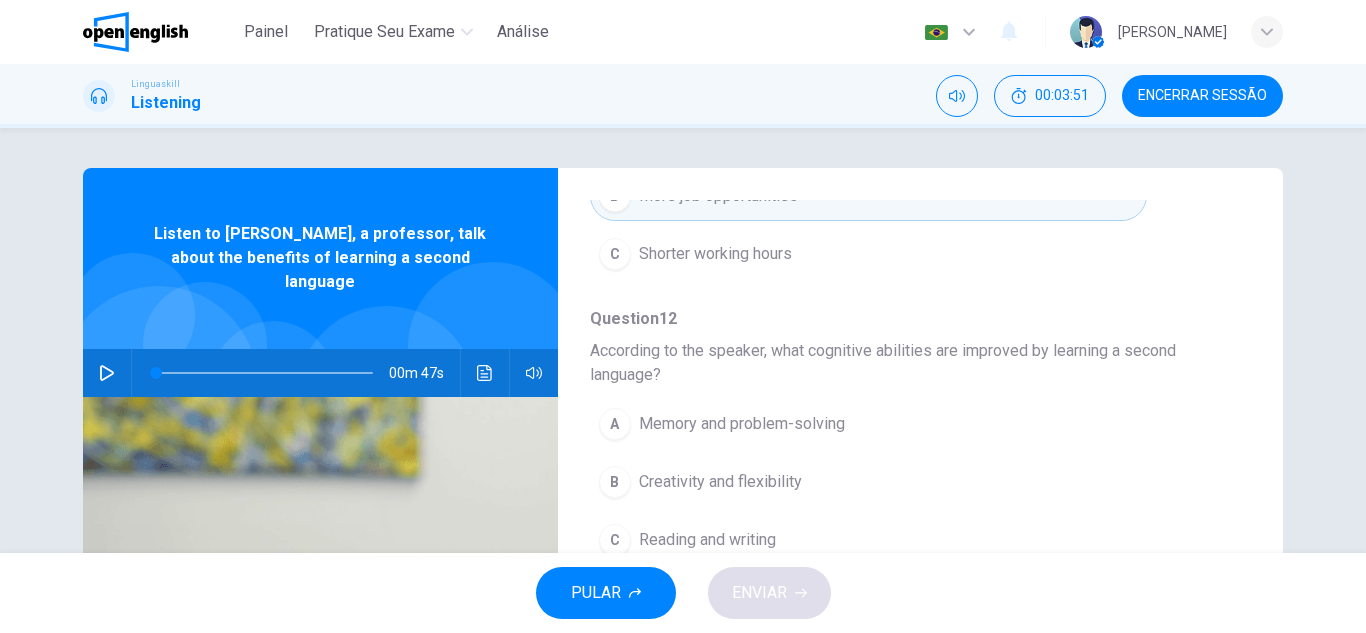 click on "A" at bounding box center (615, 424) 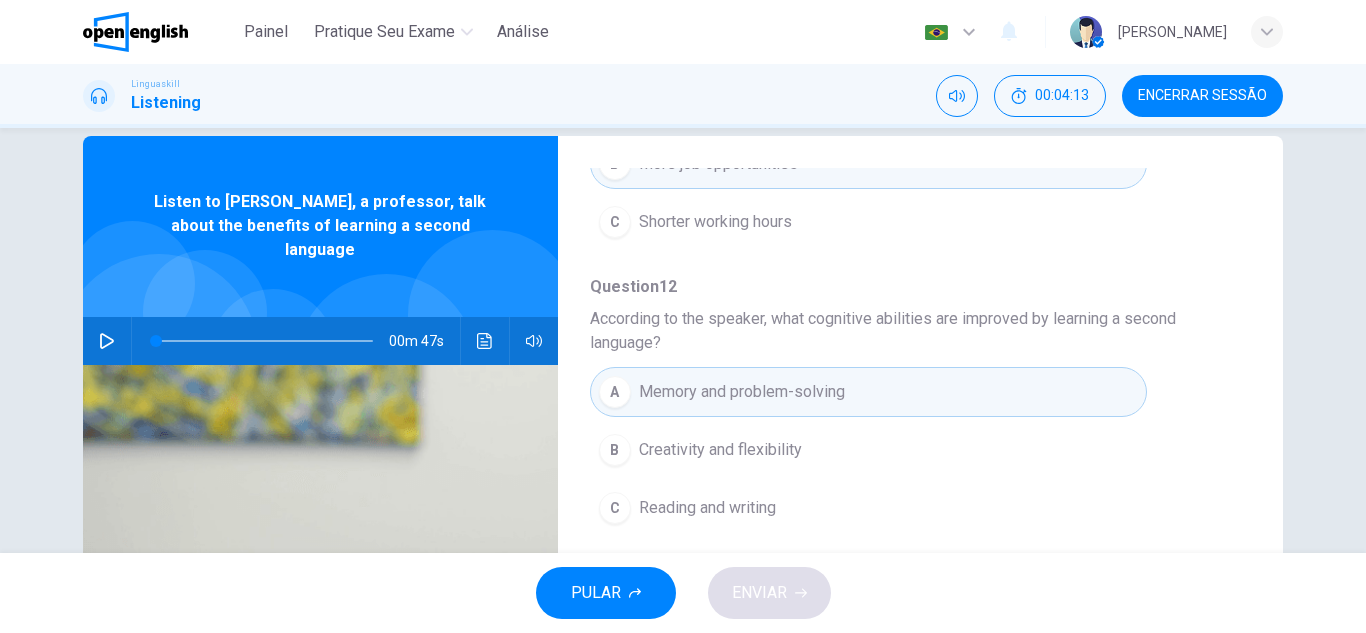 scroll, scrollTop: 0, scrollLeft: 0, axis: both 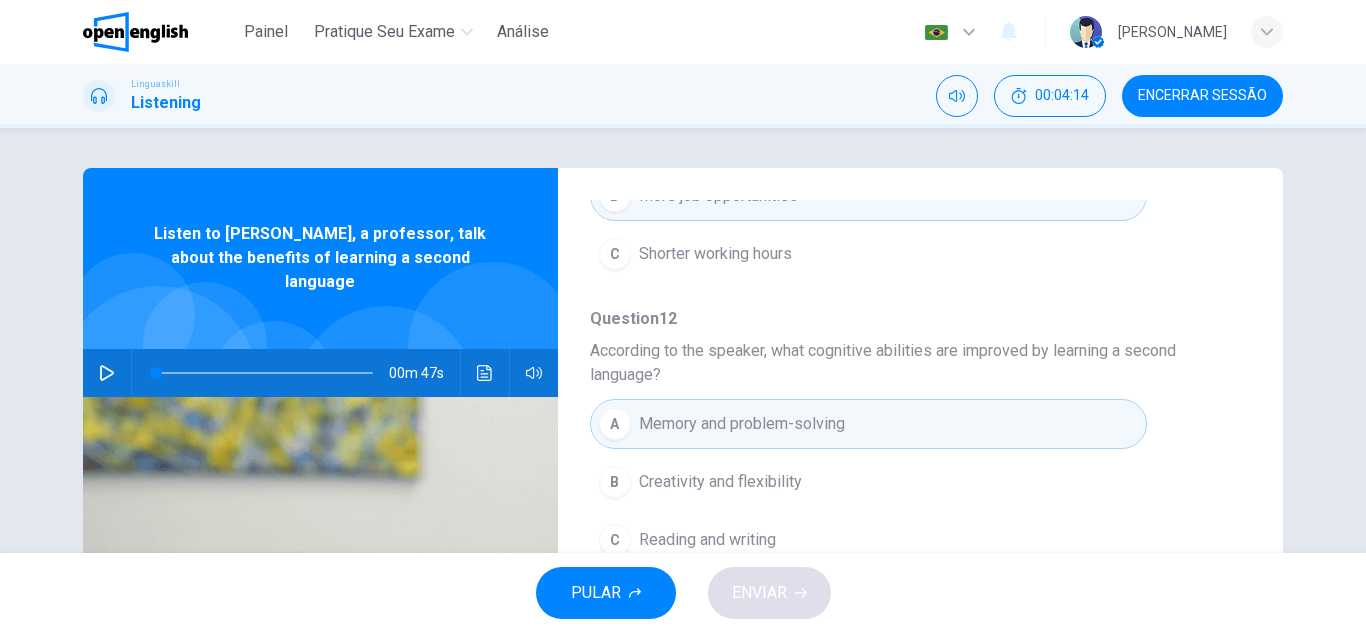 click at bounding box center (264, 373) 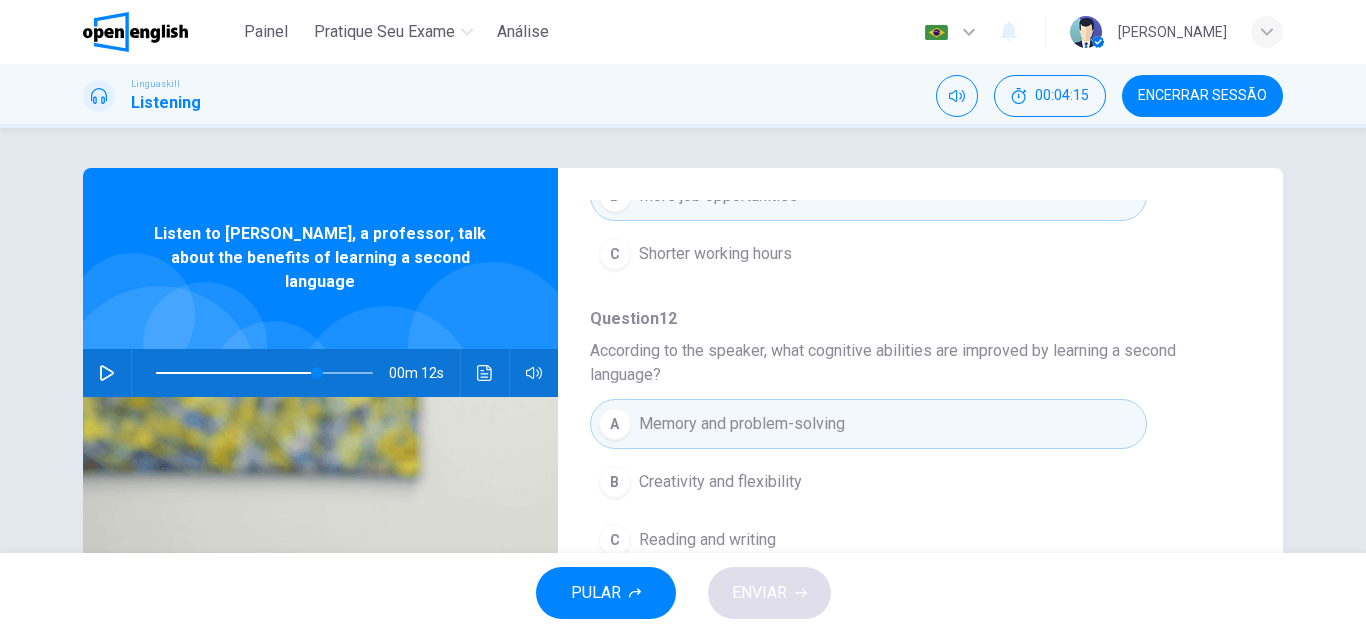 click at bounding box center [107, 373] 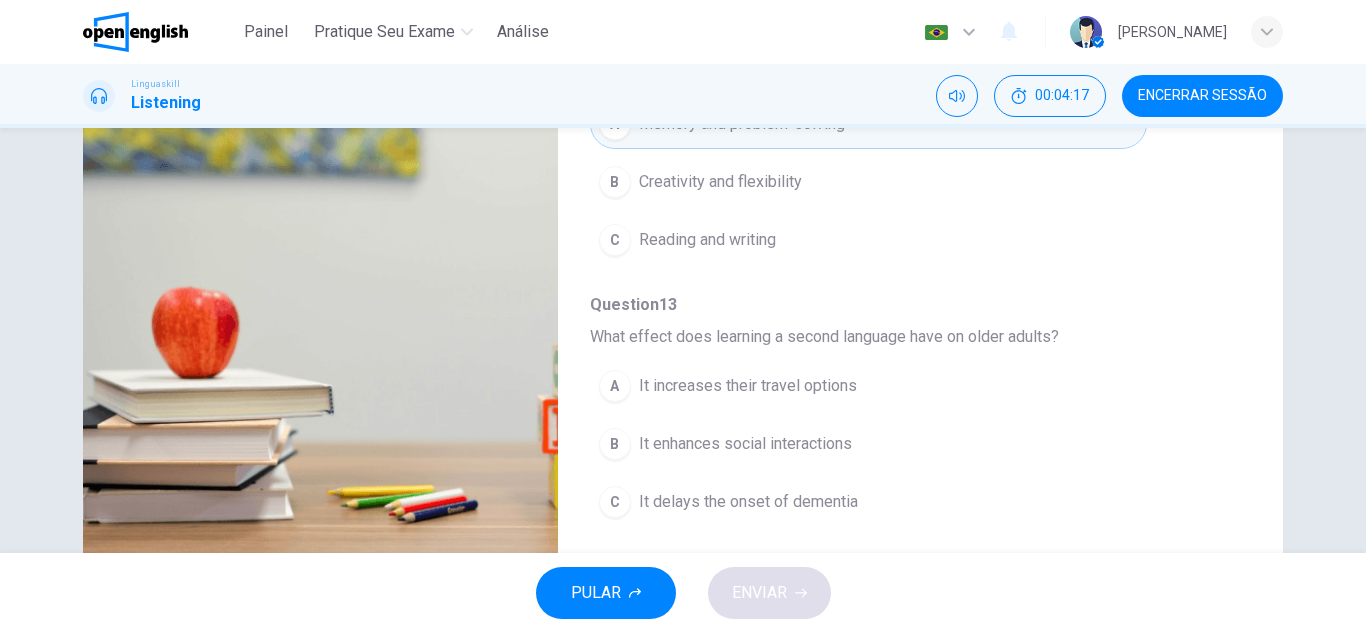 scroll, scrollTop: 350, scrollLeft: 0, axis: vertical 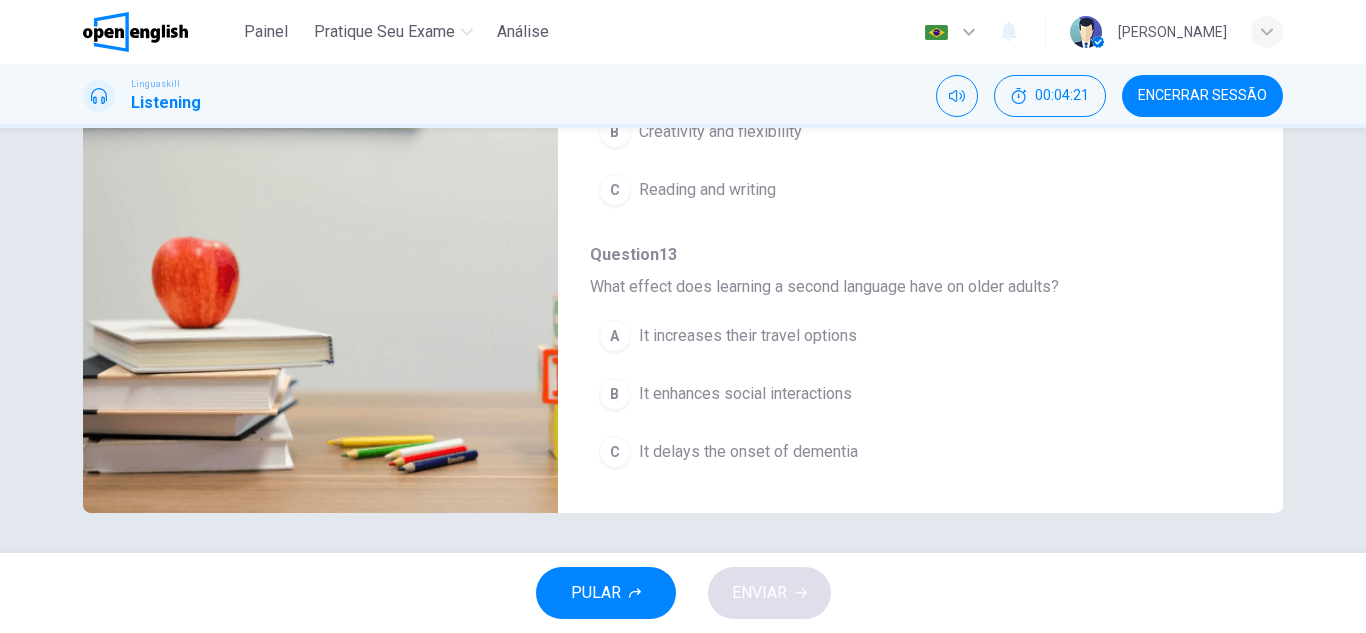 click on "C" at bounding box center (615, 452) 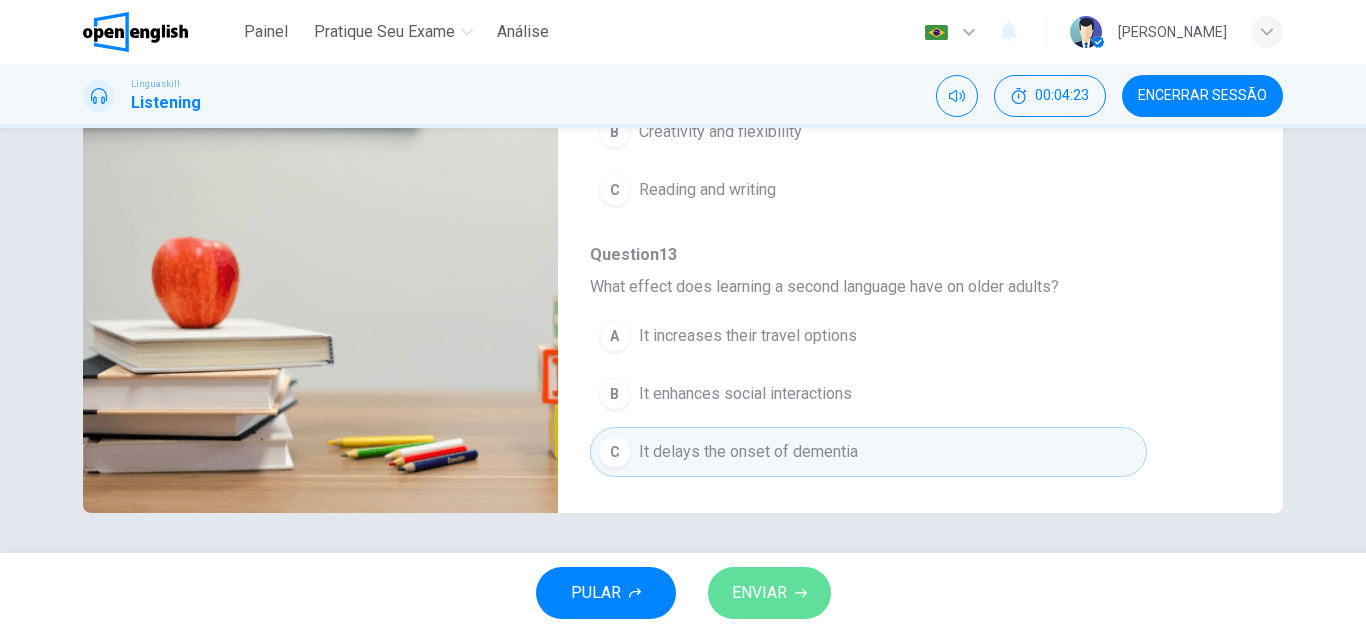 click on "ENVIAR" at bounding box center [759, 593] 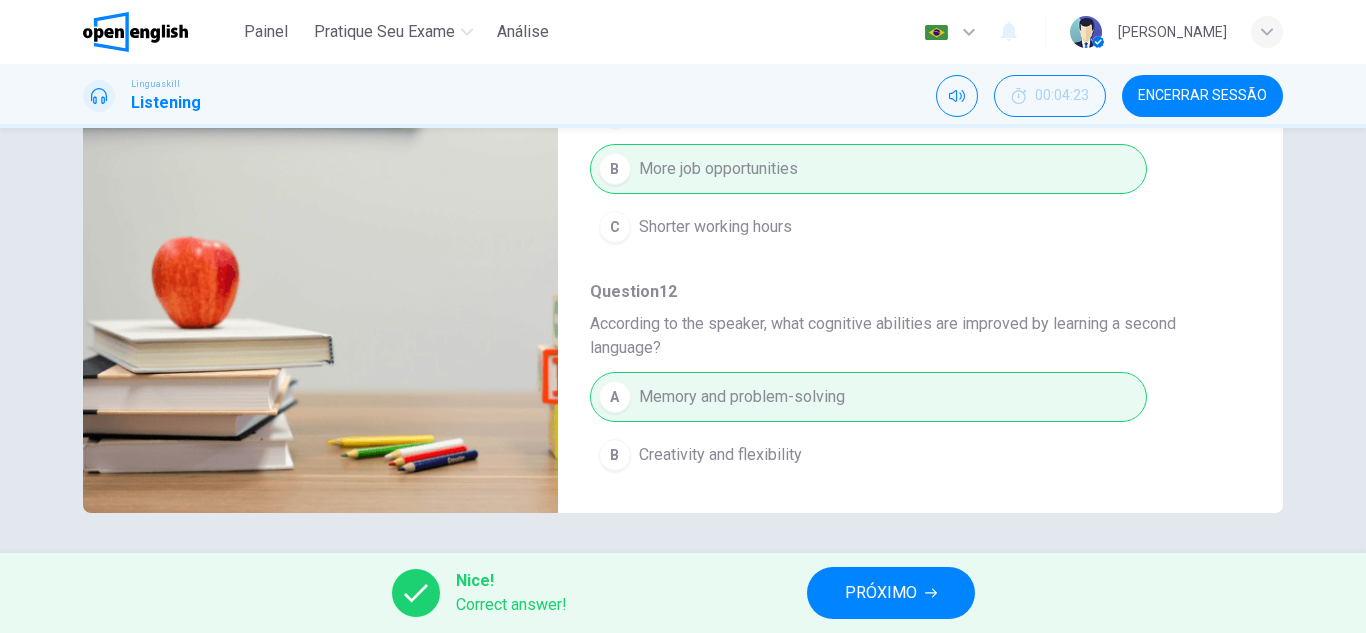 scroll, scrollTop: 511, scrollLeft: 0, axis: vertical 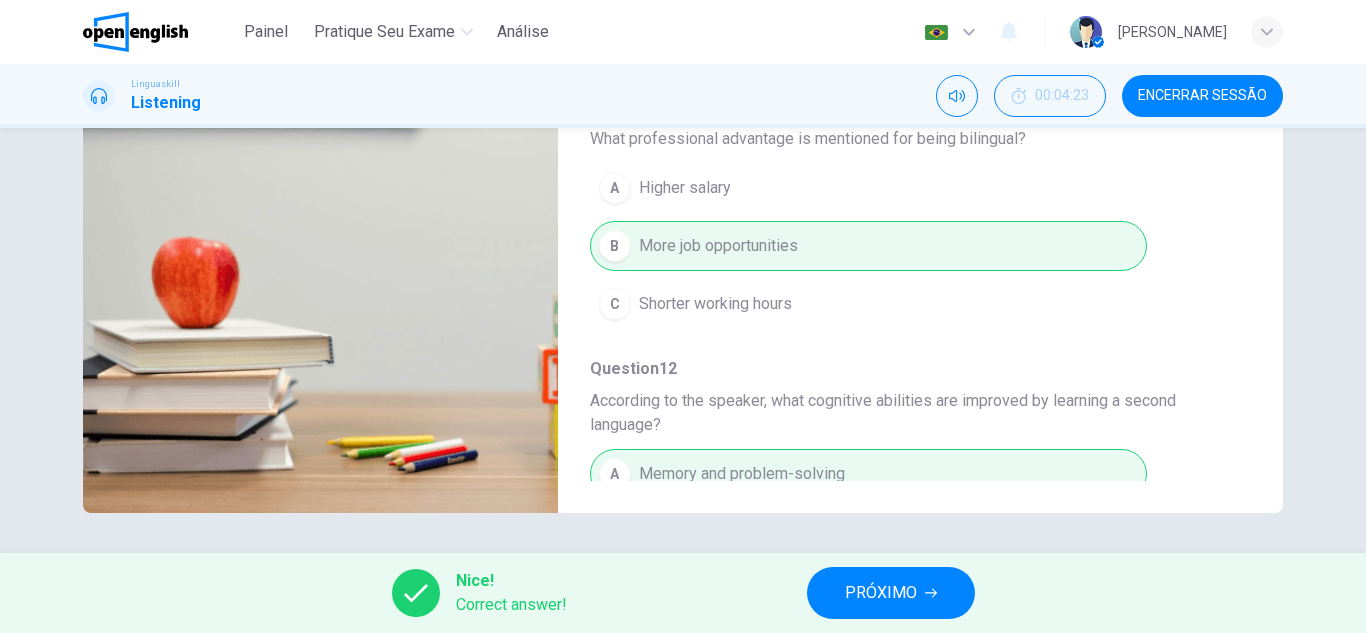 type on "**" 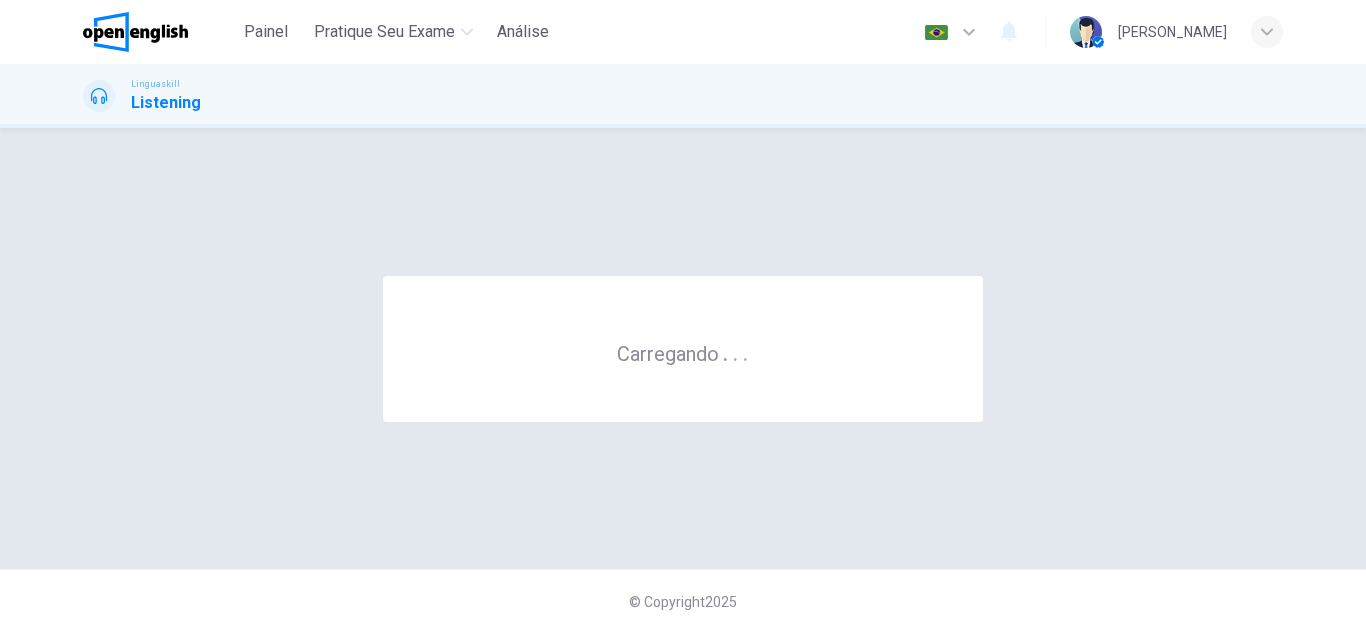scroll, scrollTop: 0, scrollLeft: 0, axis: both 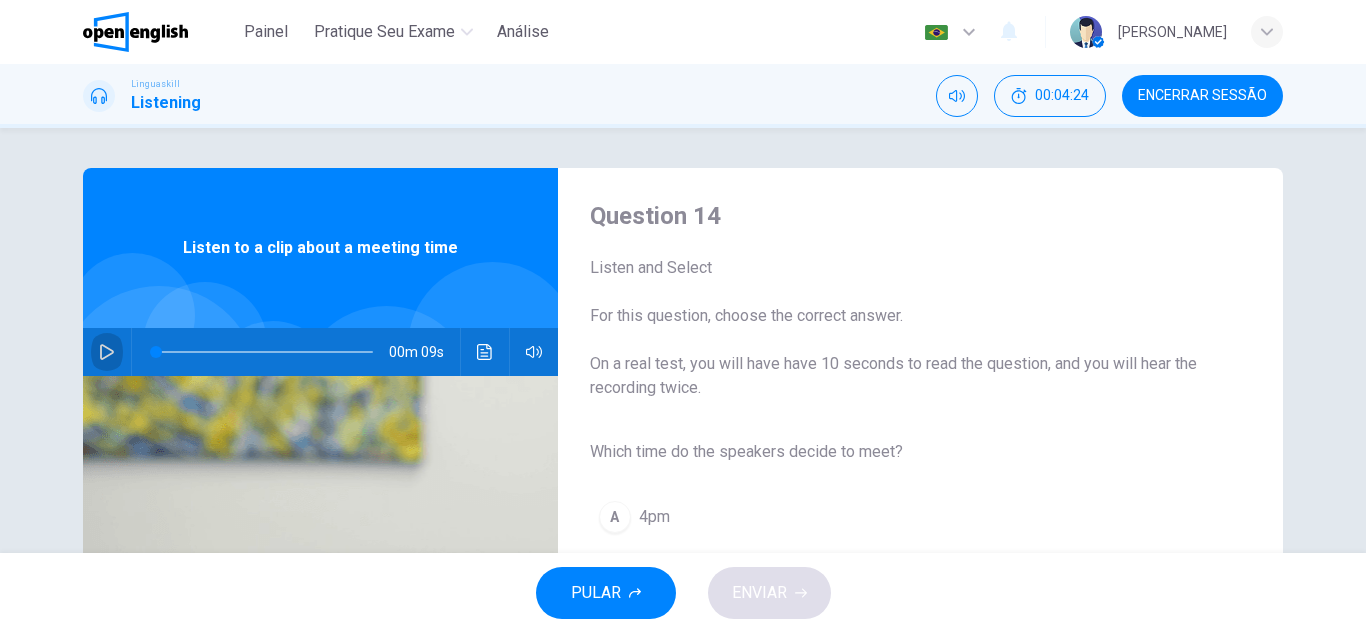 click at bounding box center (107, 352) 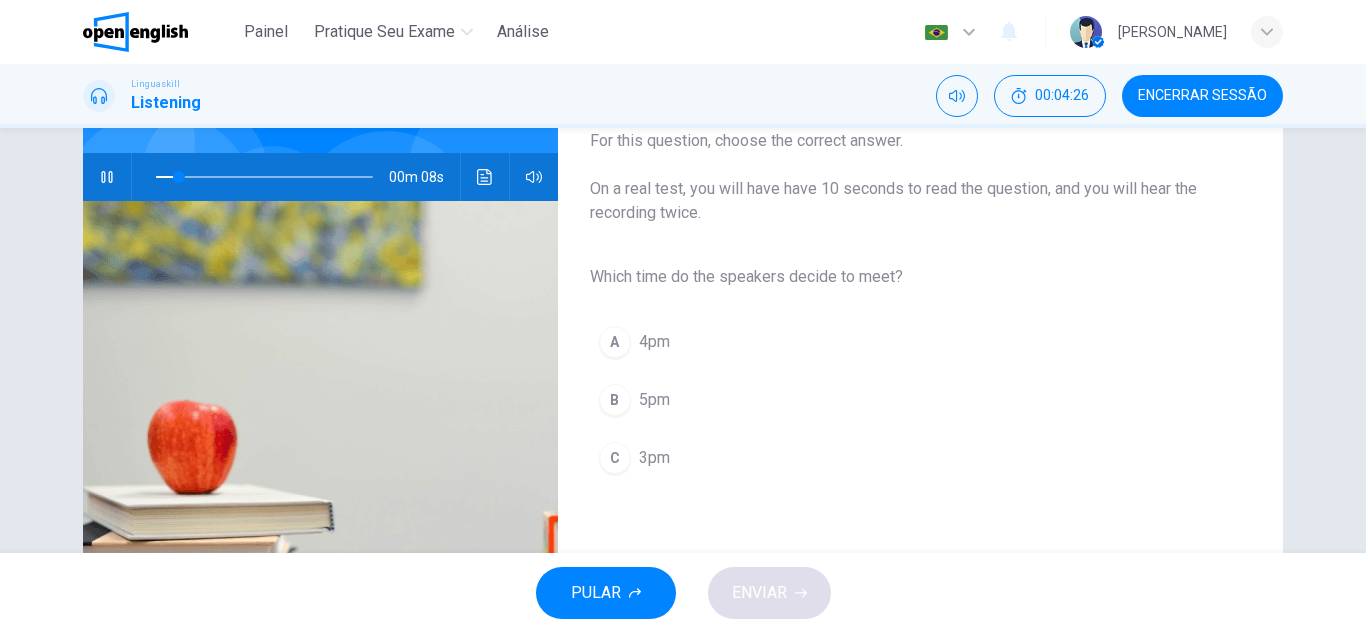 scroll, scrollTop: 200, scrollLeft: 0, axis: vertical 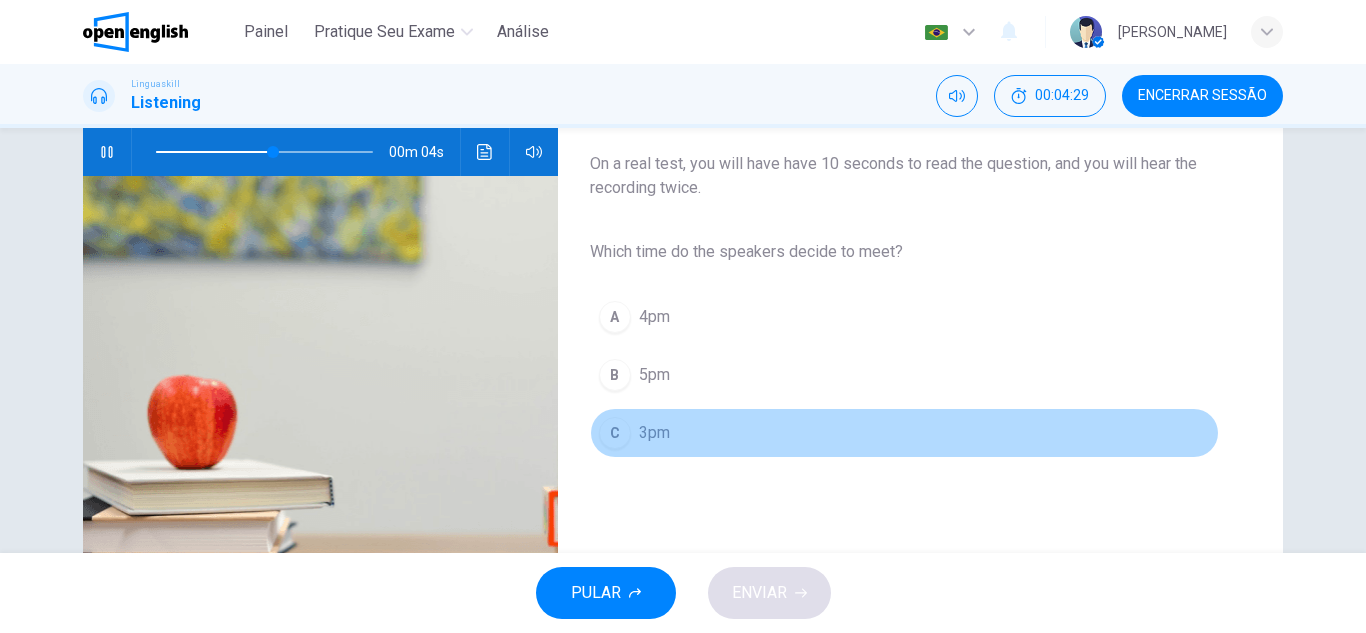 click on "C 3pm" at bounding box center (904, 433) 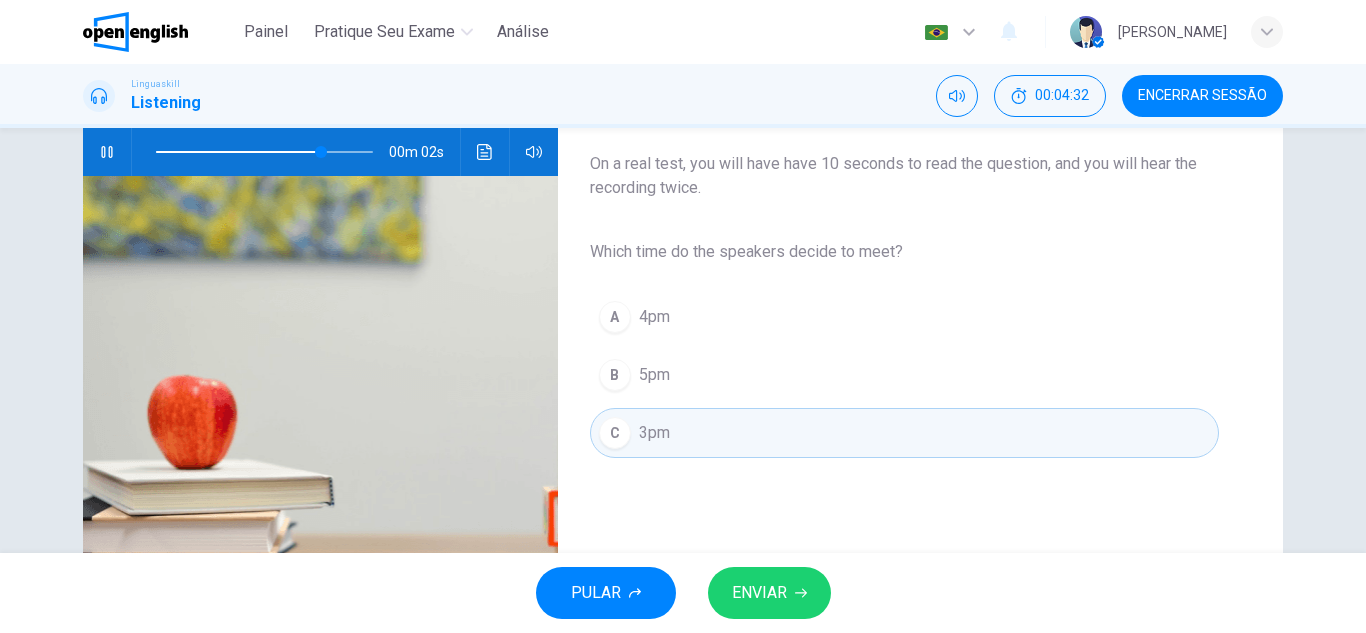 click on "ENVIAR" at bounding box center [759, 593] 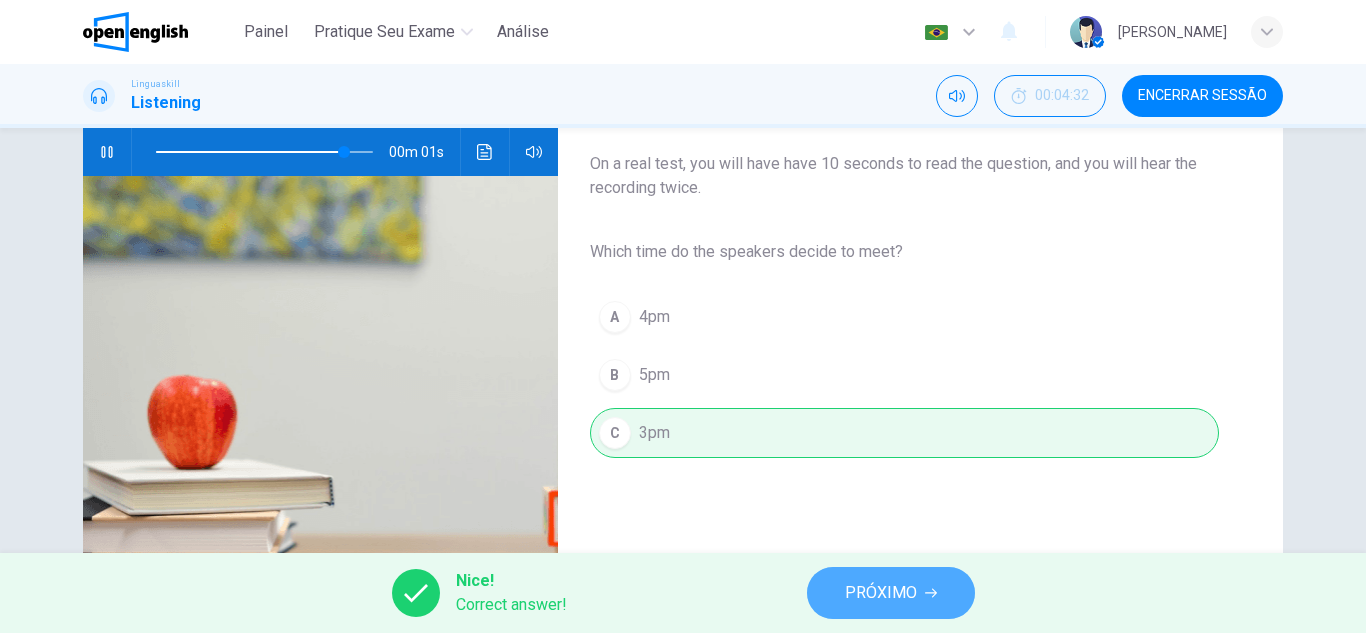 click on "PRÓXIMO" at bounding box center (891, 593) 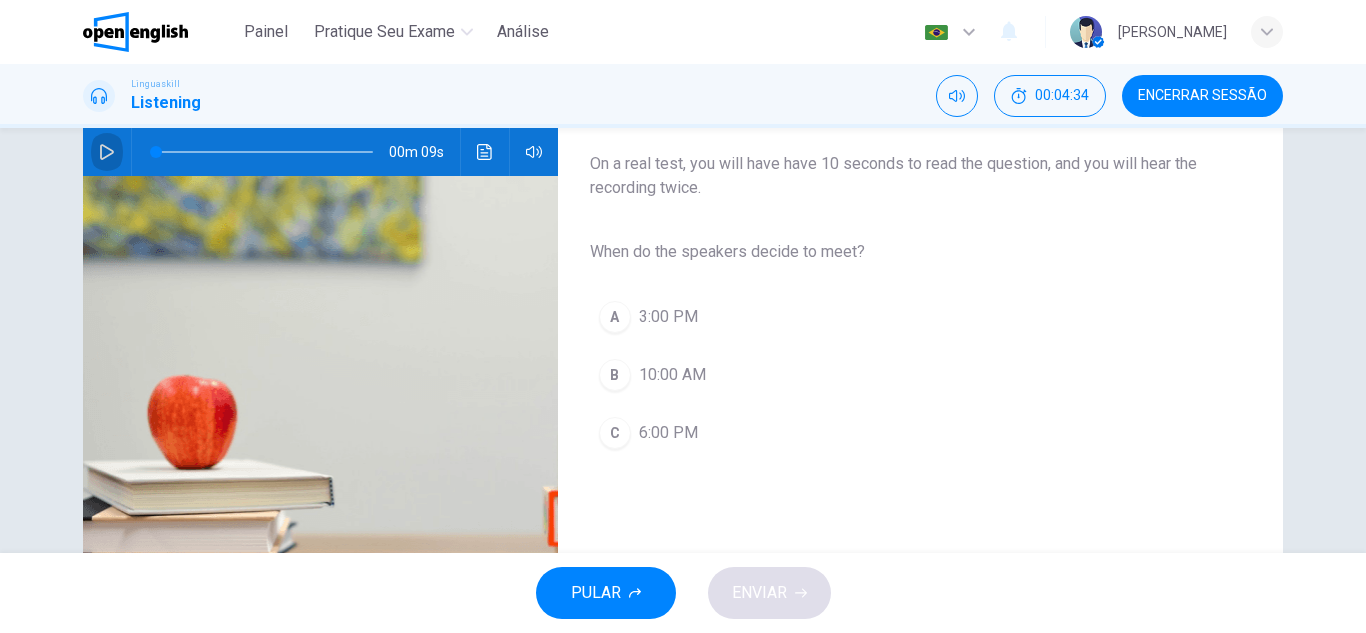 click at bounding box center (107, 152) 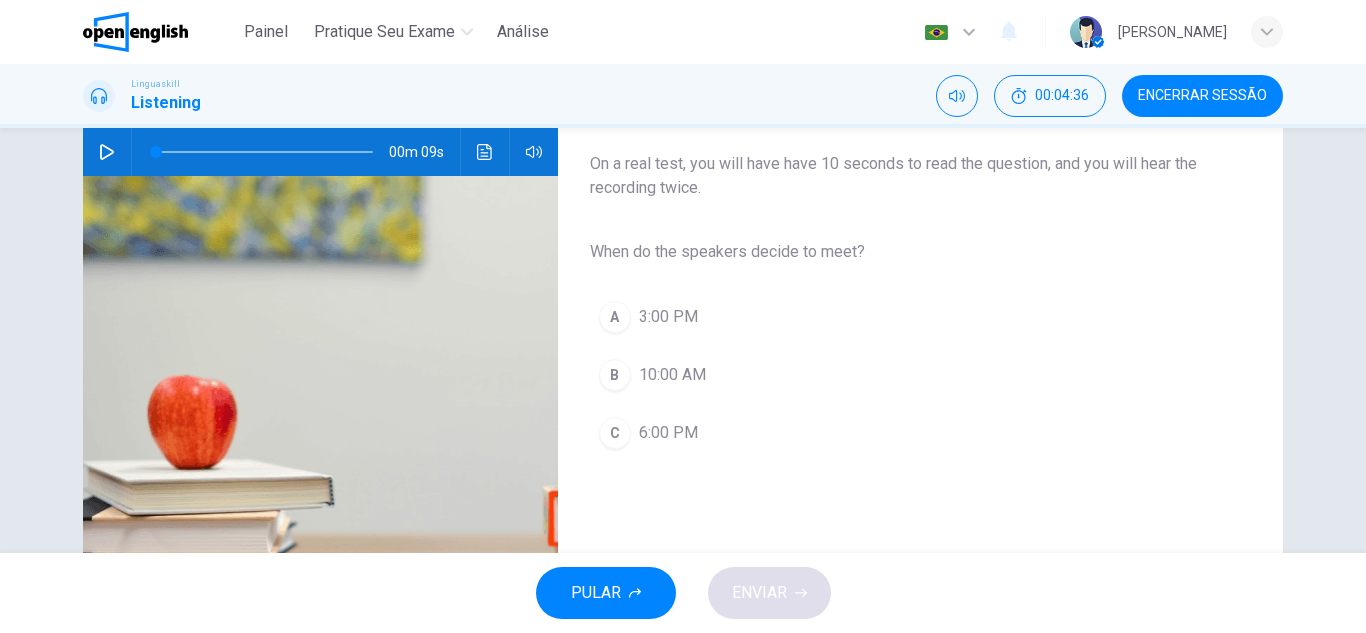 click at bounding box center (107, 152) 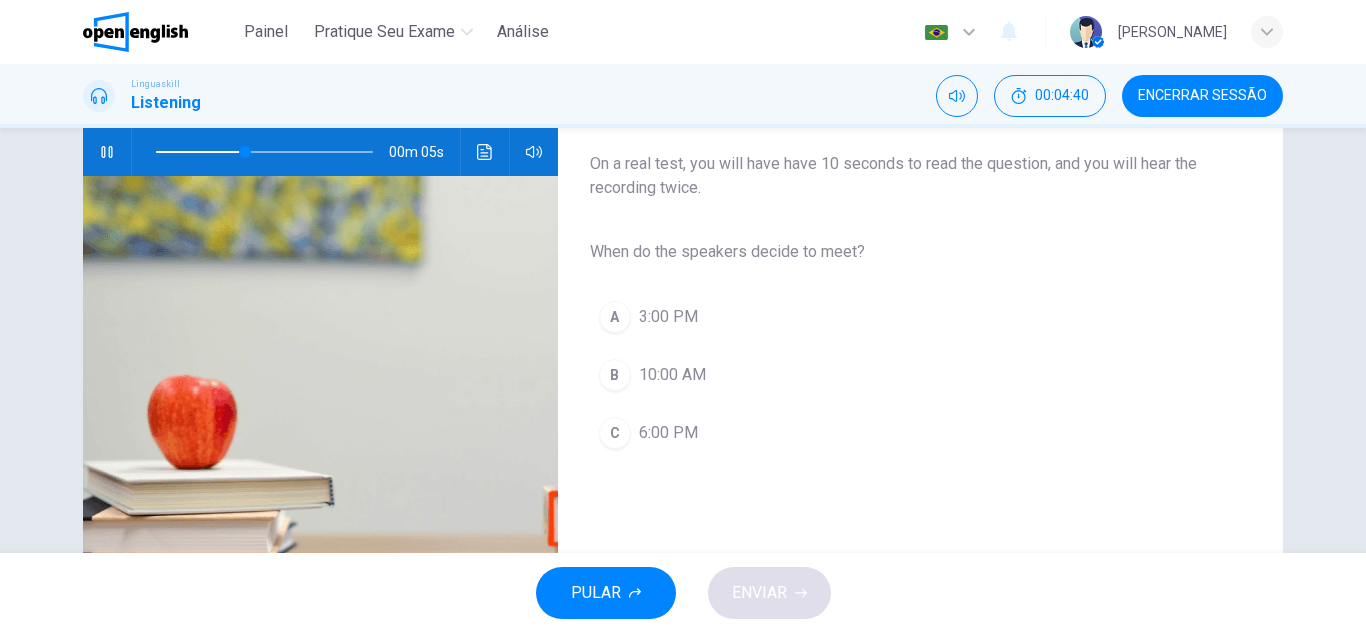 click on "3:00 PM" at bounding box center (668, 317) 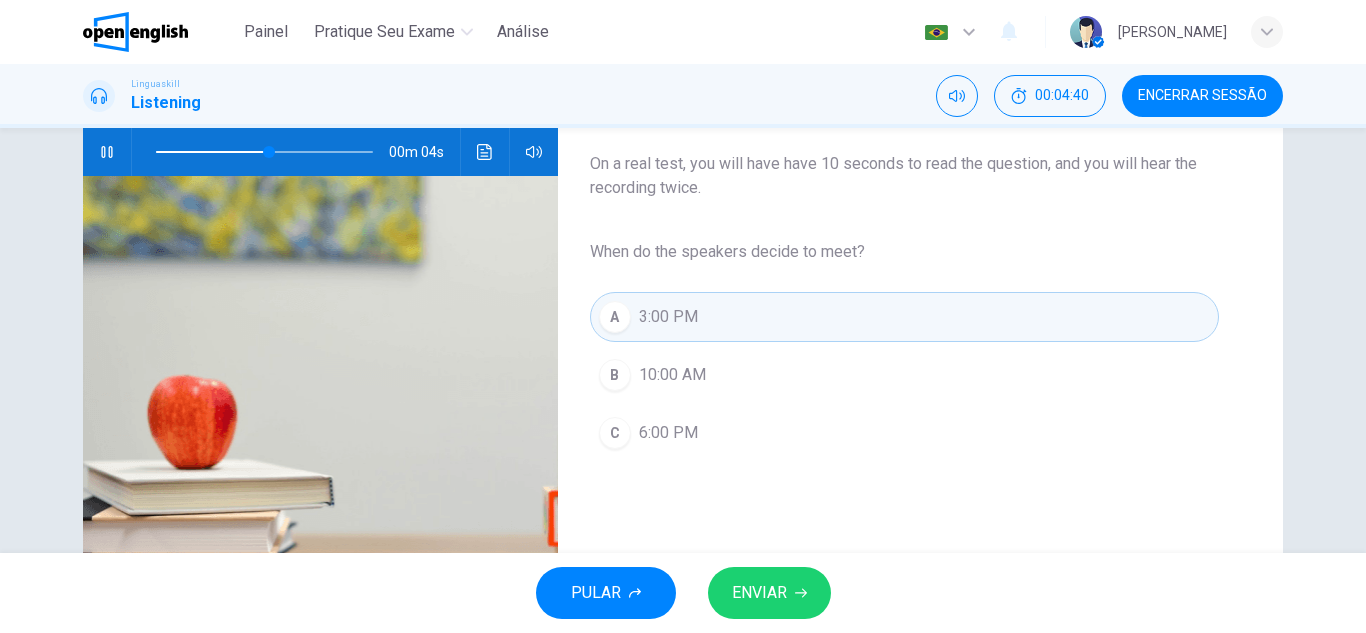 click on "ENVIAR" at bounding box center [759, 593] 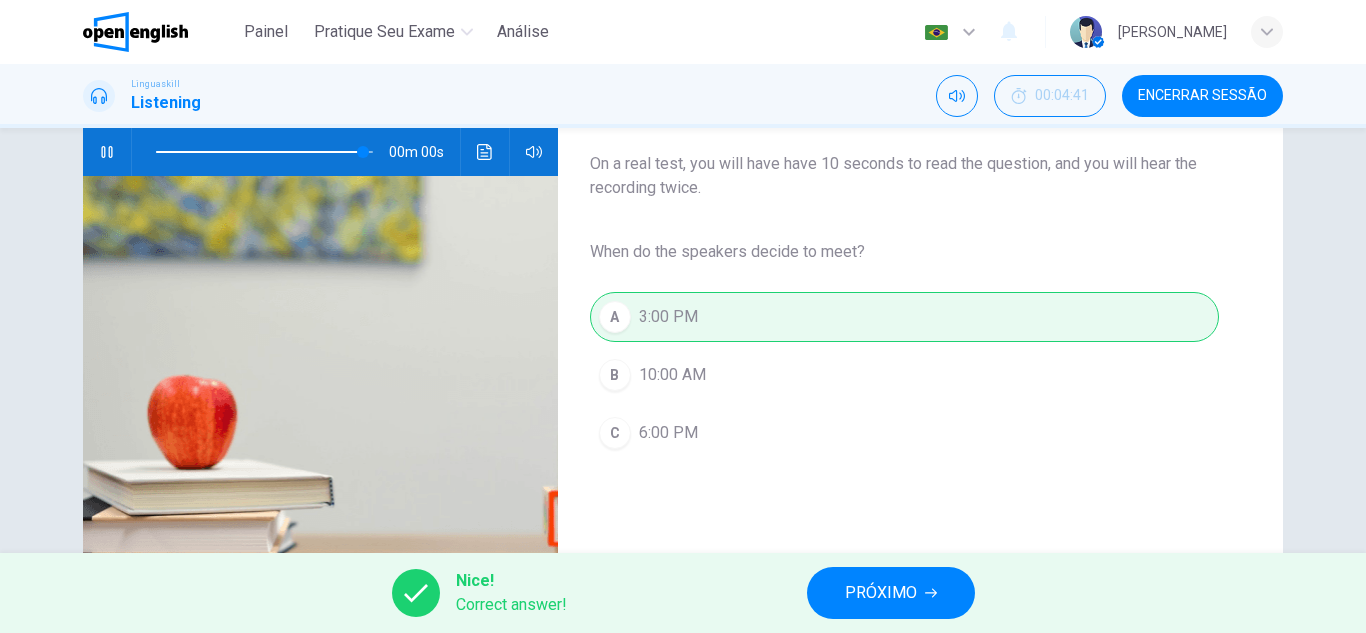 type on "*" 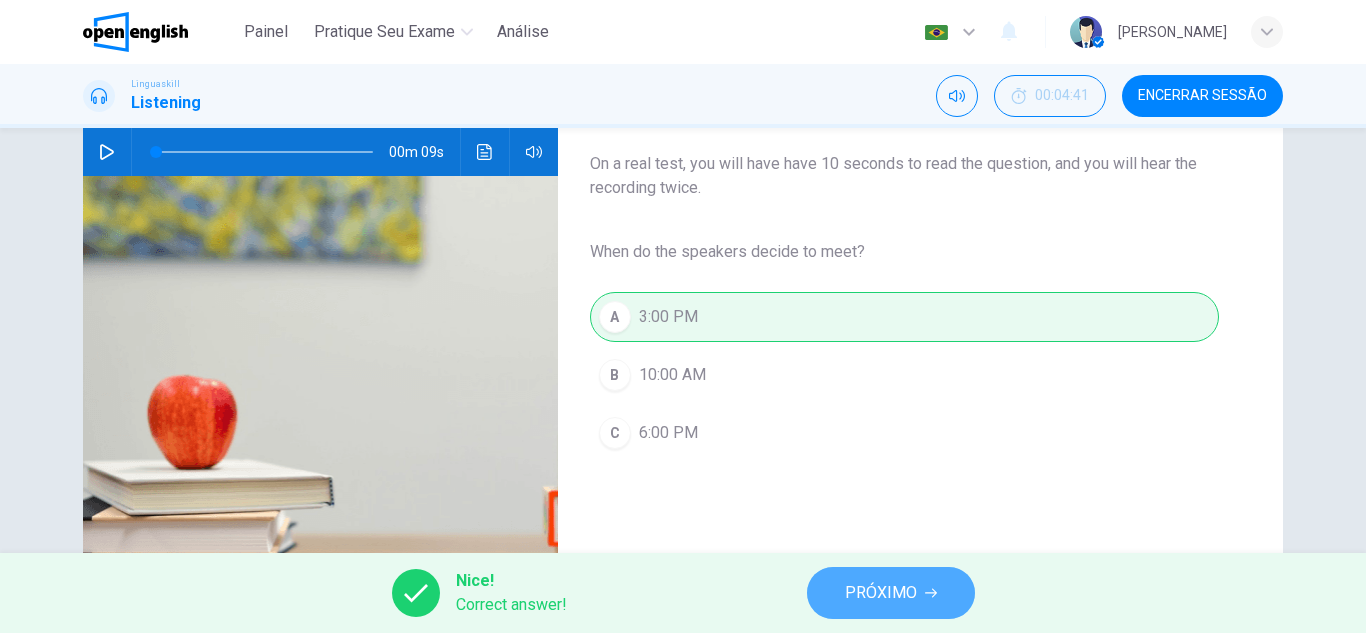 click on "PRÓXIMO" at bounding box center [881, 593] 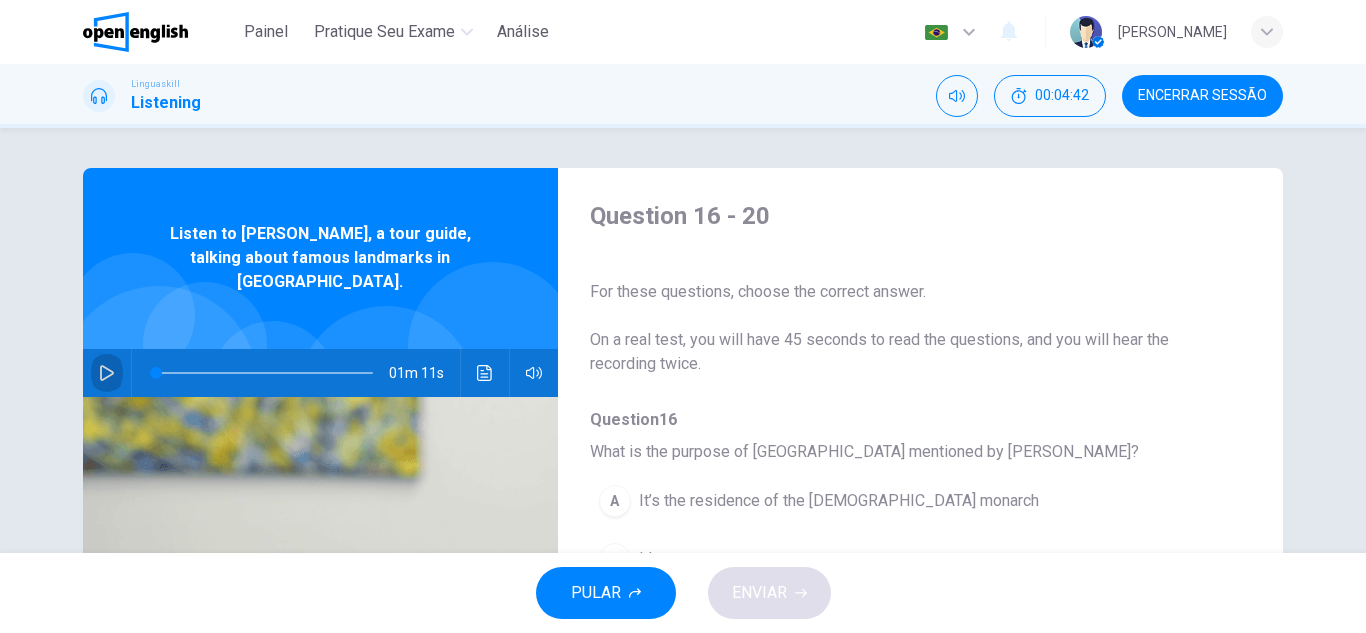 click 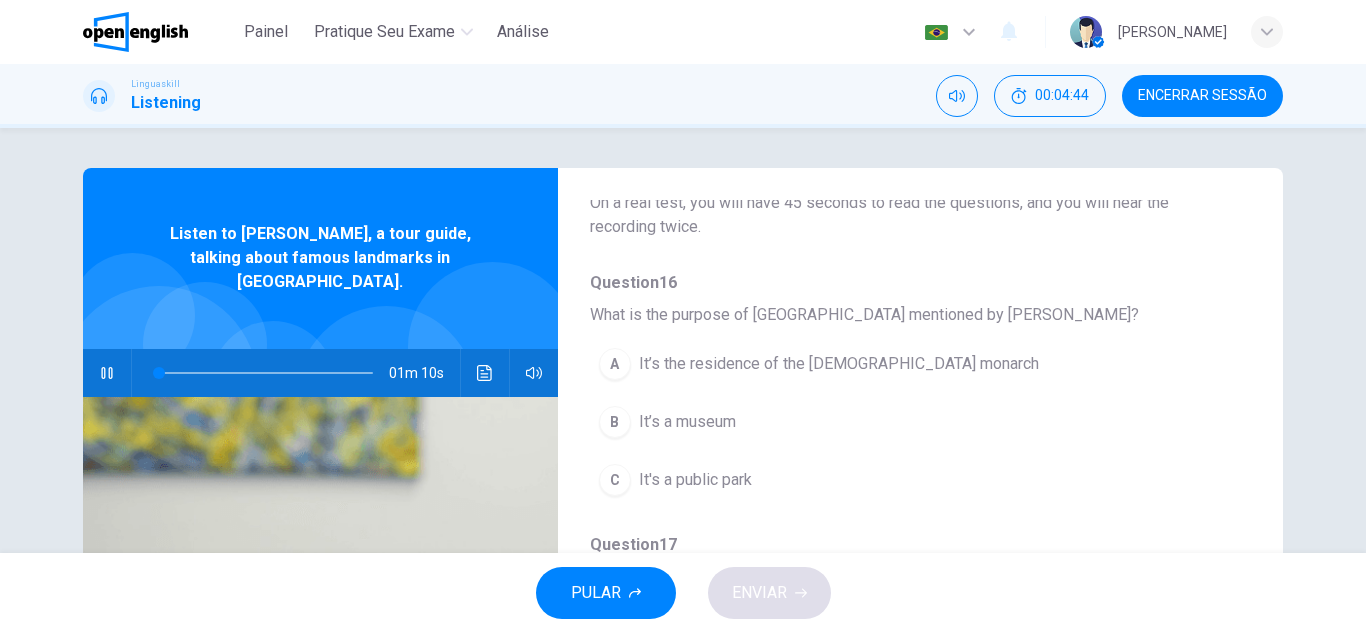 scroll, scrollTop: 200, scrollLeft: 0, axis: vertical 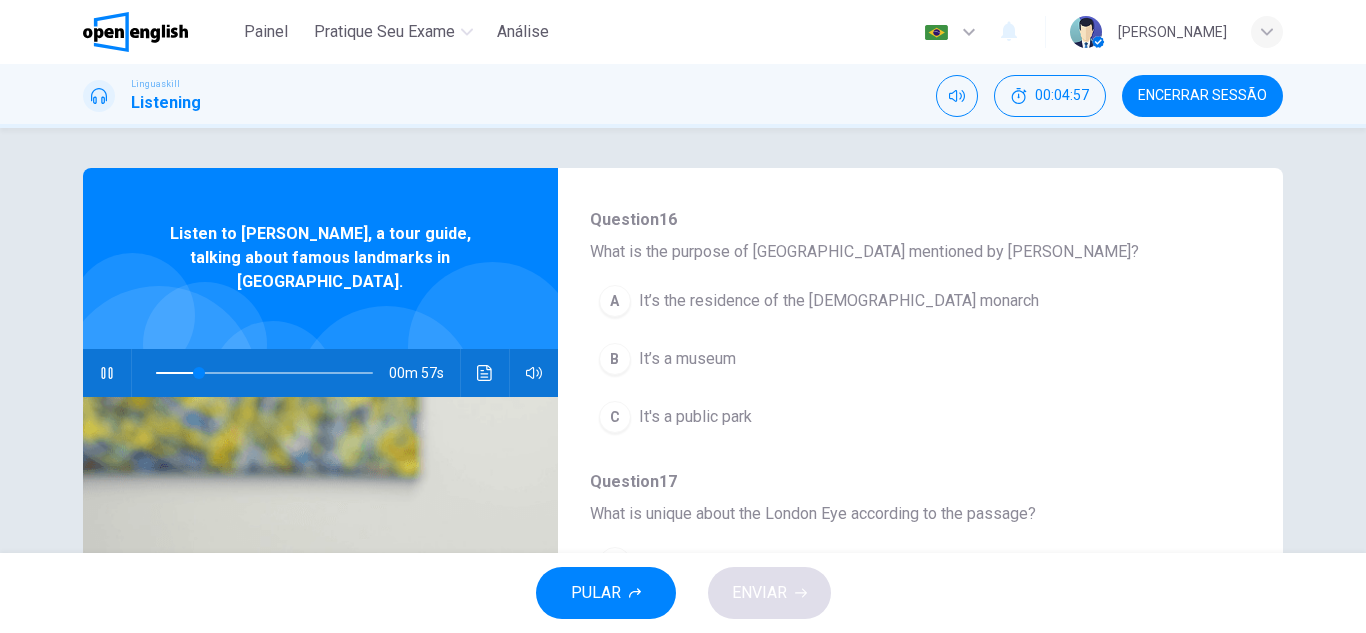 click 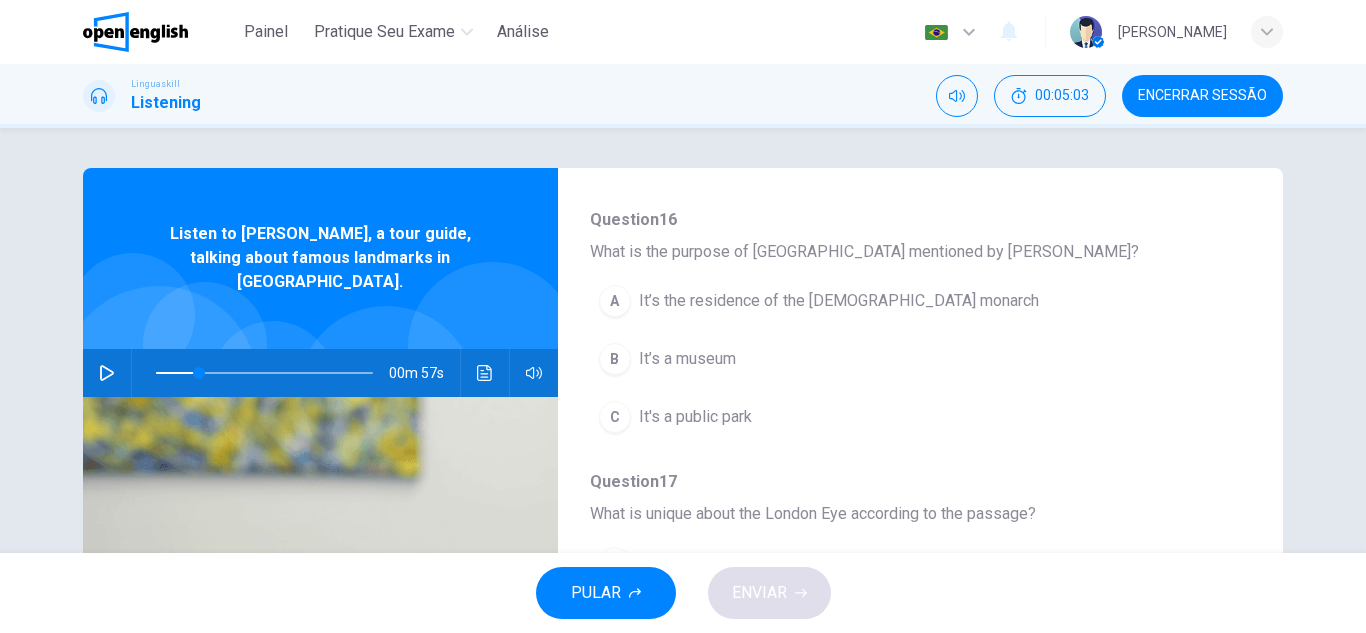 click 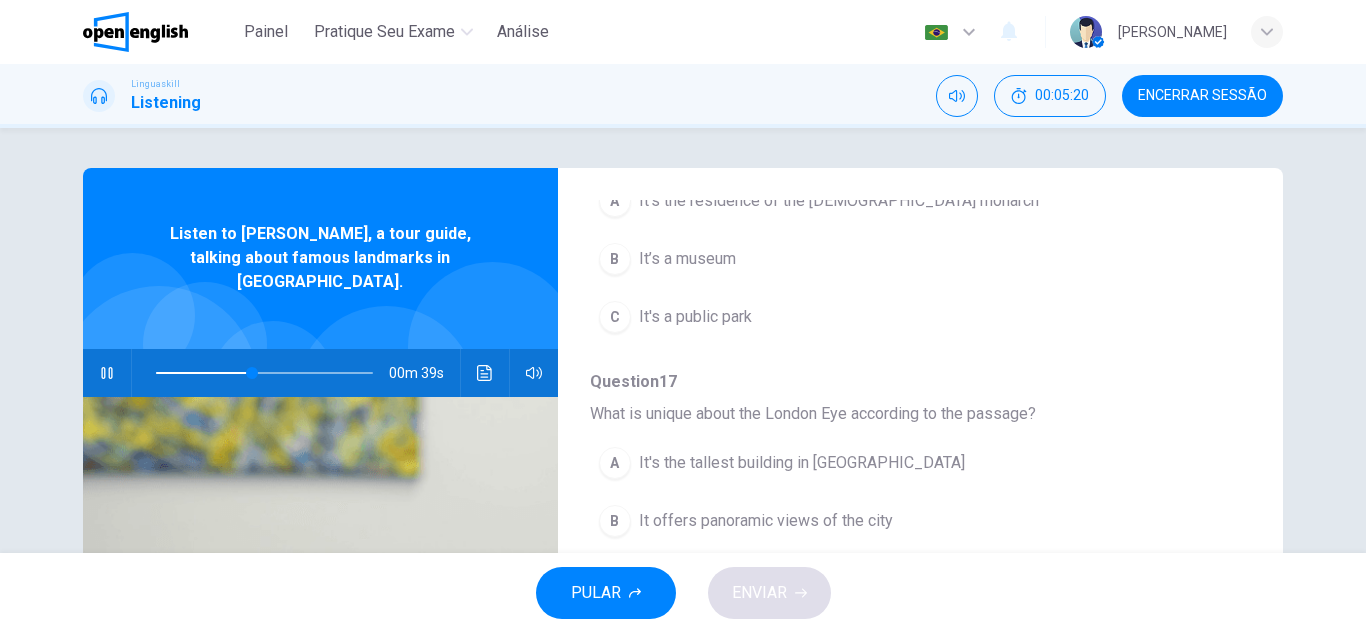 scroll, scrollTop: 400, scrollLeft: 0, axis: vertical 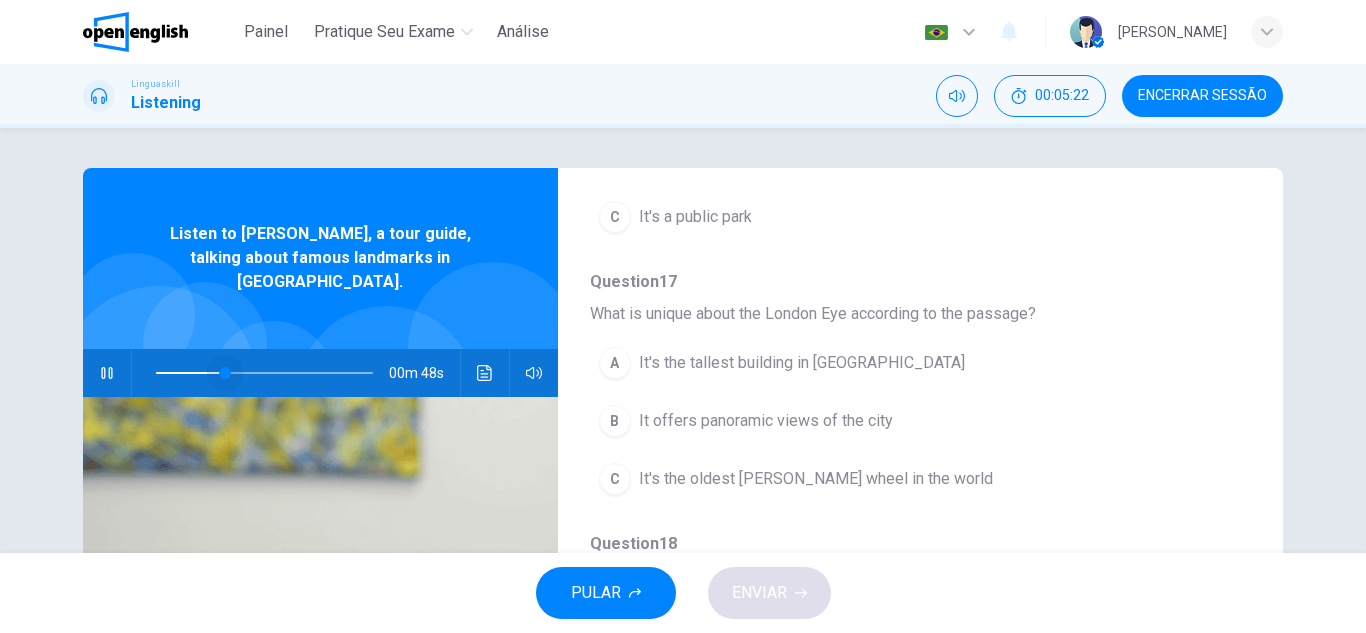 click at bounding box center (264, 373) 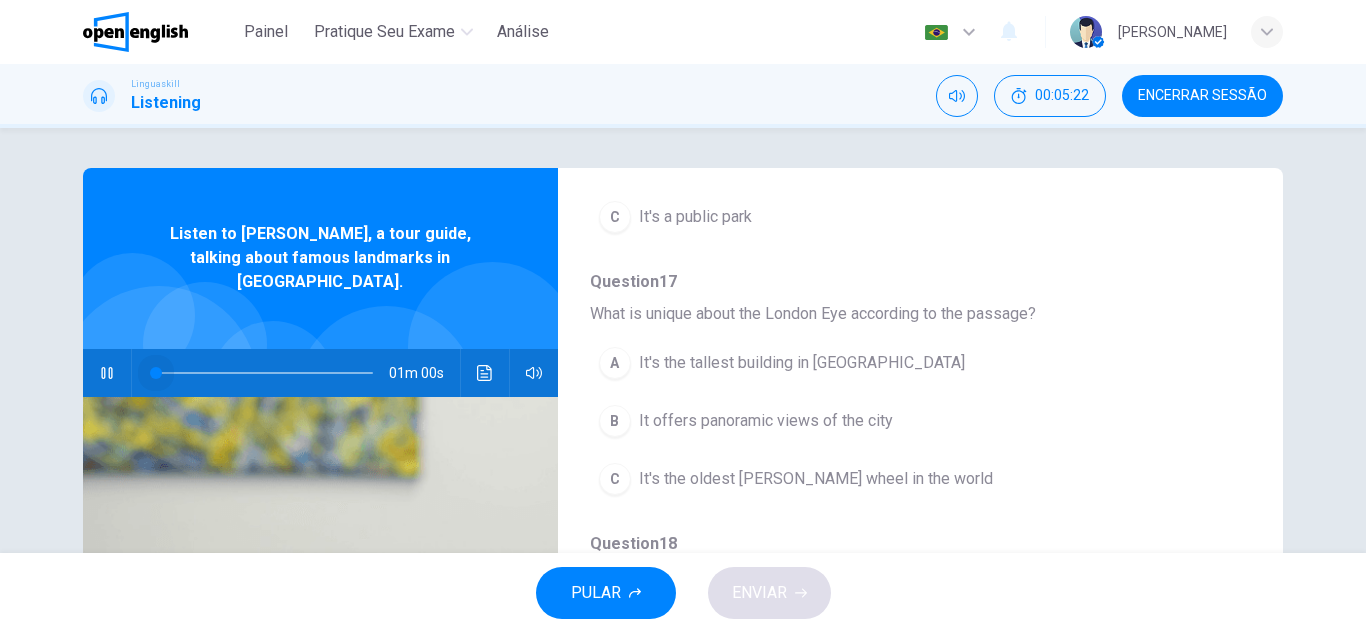 drag, startPoint x: 220, startPoint y: 351, endPoint x: 81, endPoint y: 354, distance: 139.03236 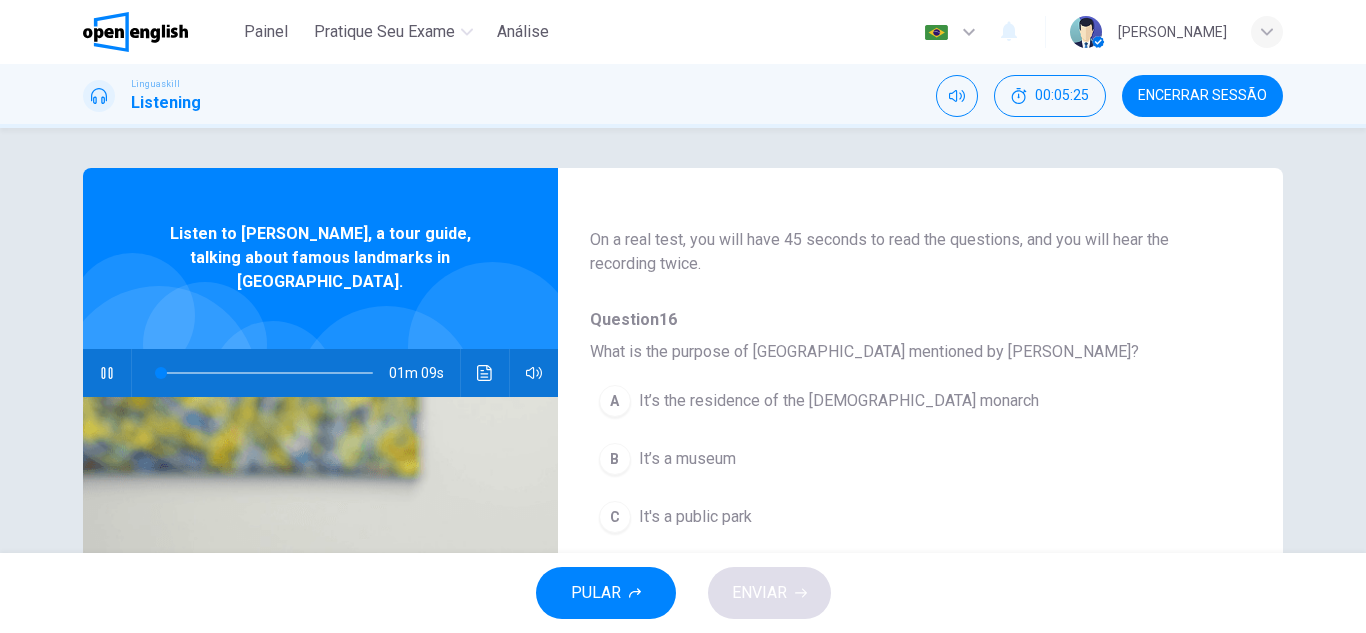 scroll, scrollTop: 200, scrollLeft: 0, axis: vertical 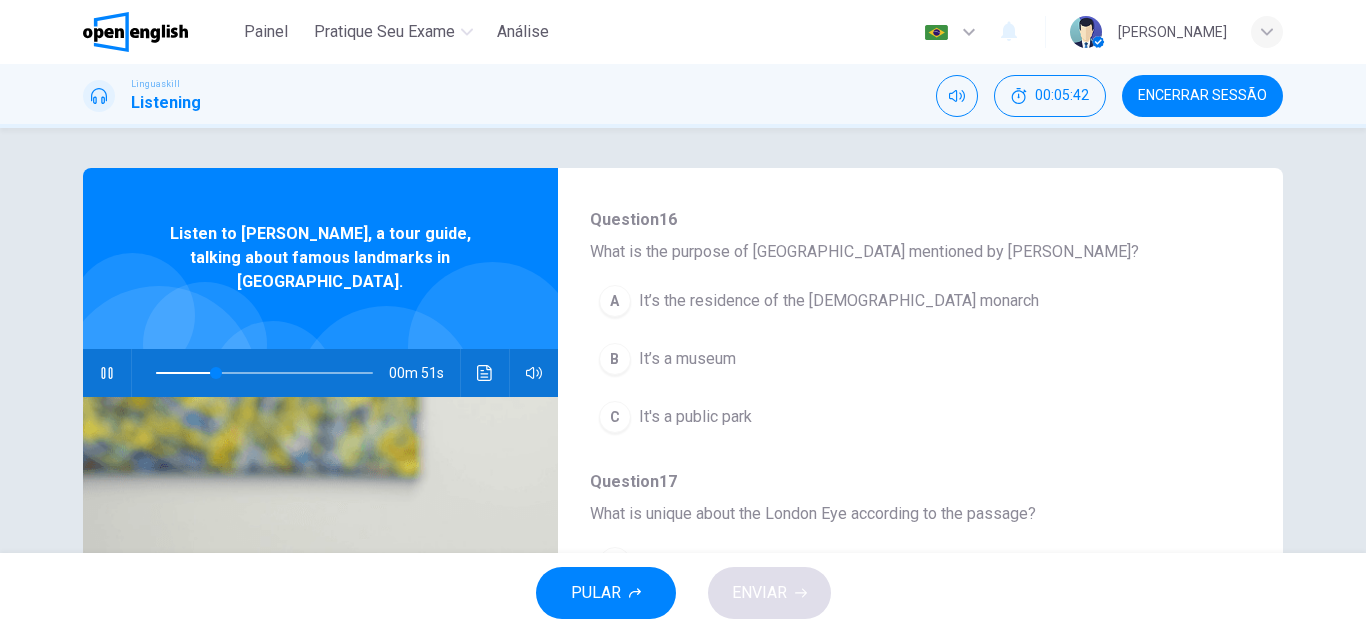 click on "A" at bounding box center (615, 301) 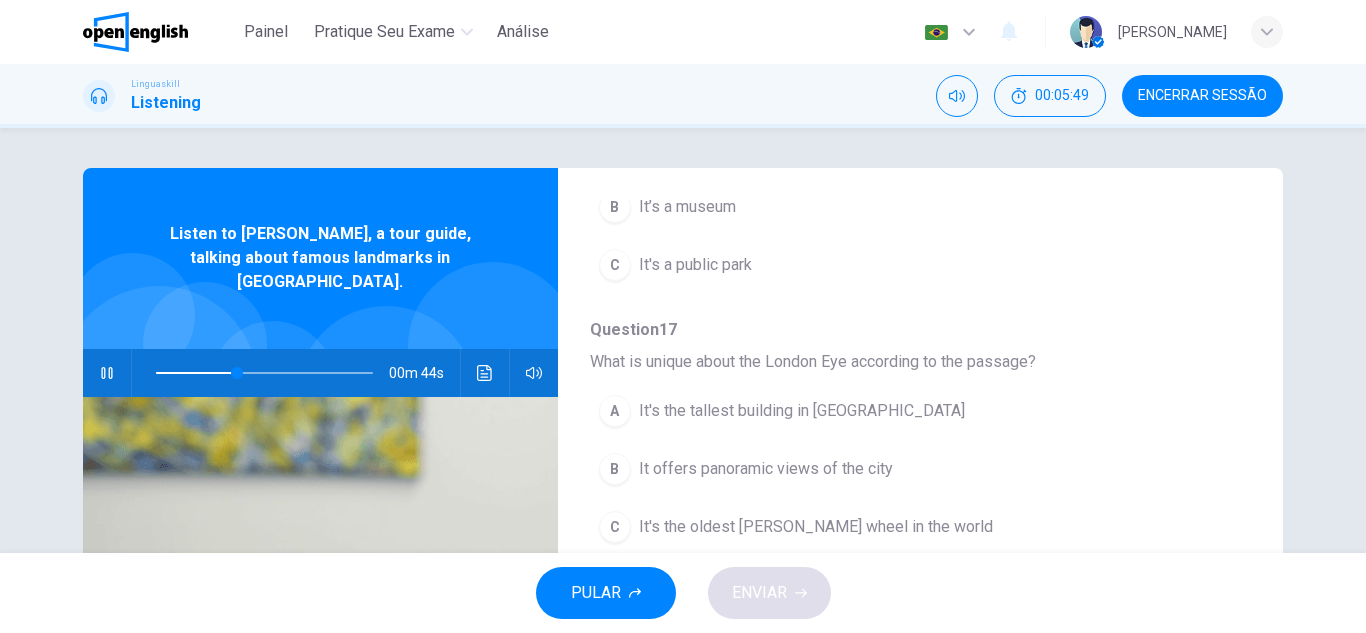 scroll, scrollTop: 400, scrollLeft: 0, axis: vertical 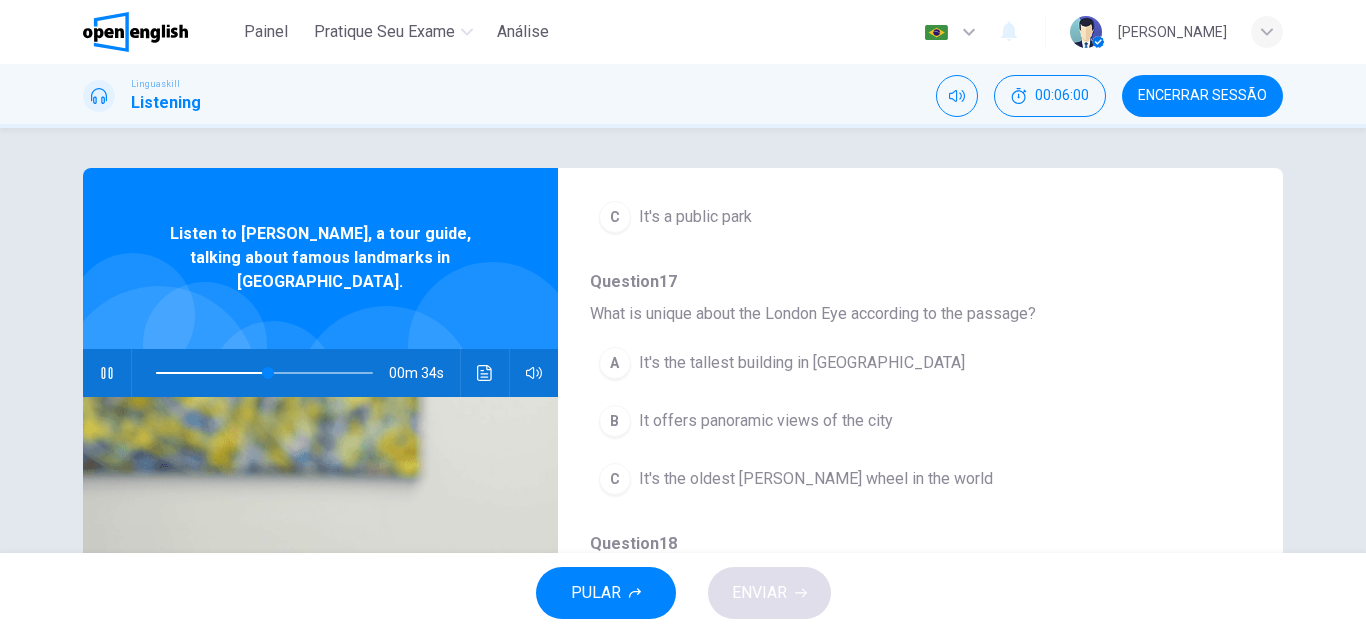 click on "B" at bounding box center (615, 421) 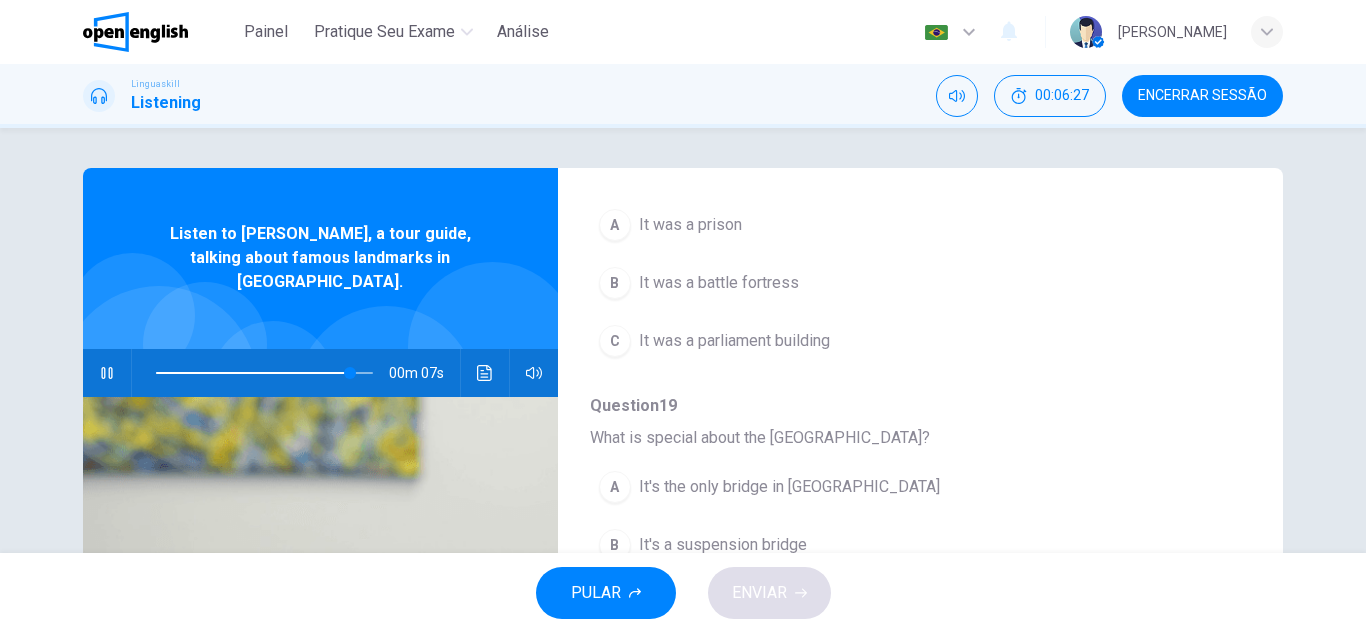 scroll, scrollTop: 863, scrollLeft: 0, axis: vertical 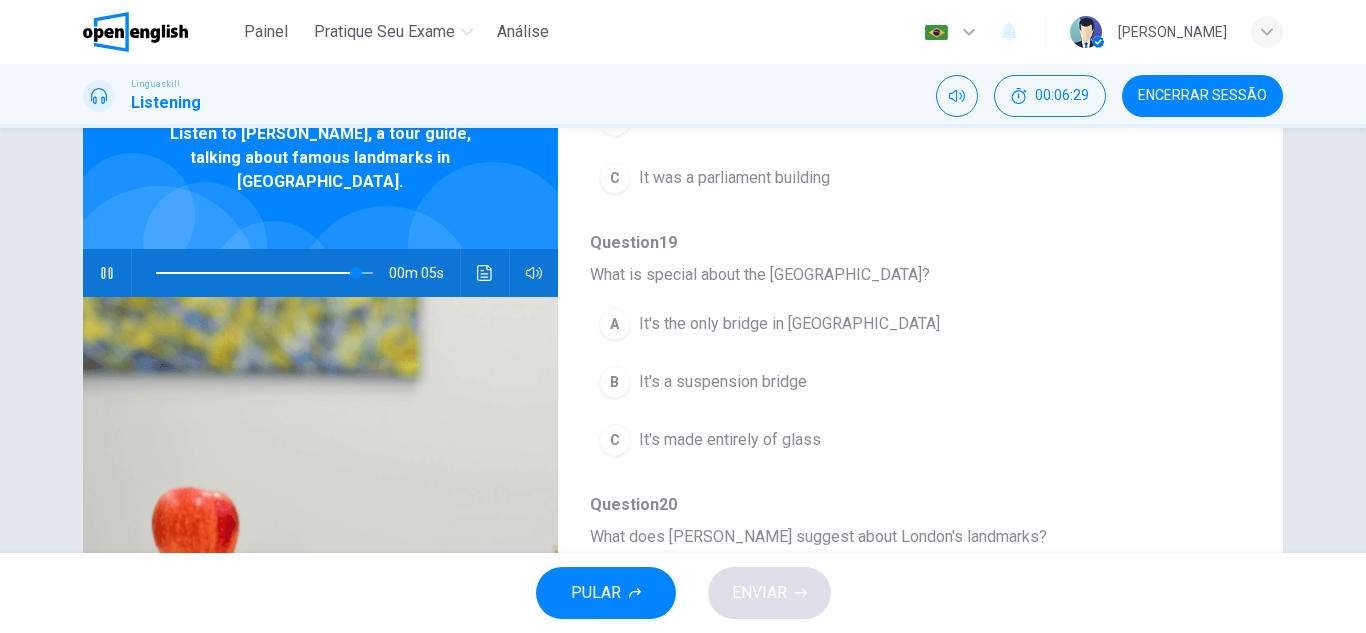 click on "B" at bounding box center (615, 382) 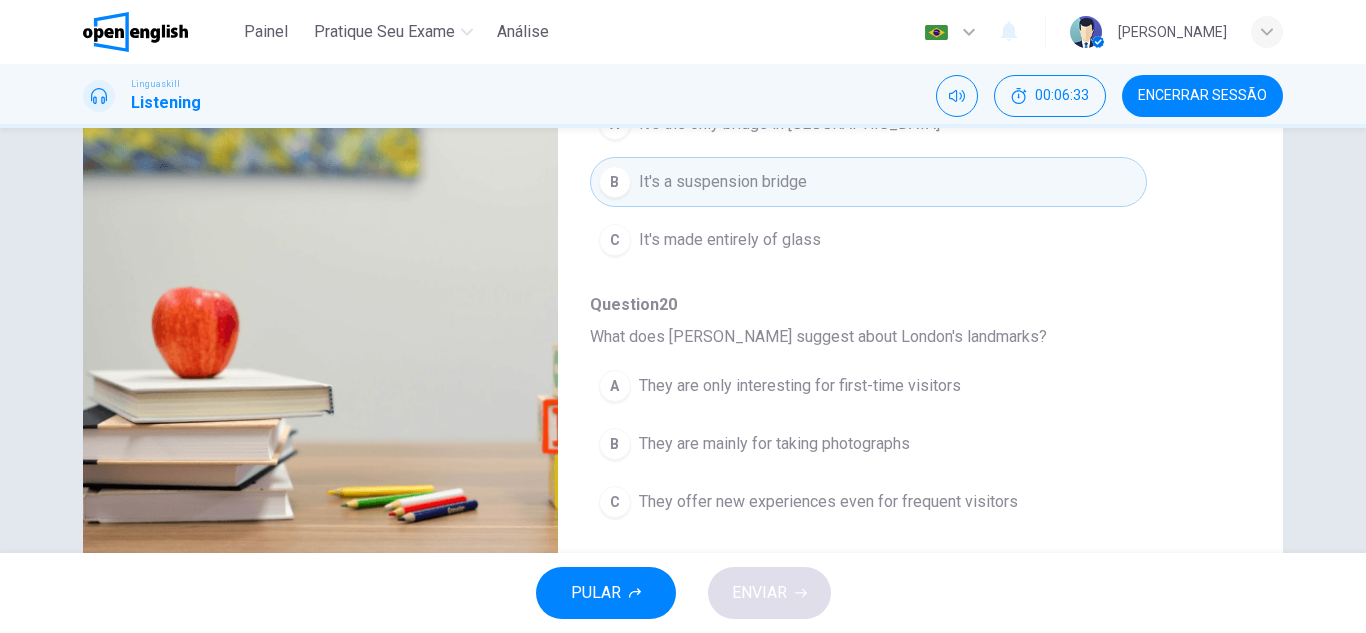 scroll, scrollTop: 350, scrollLeft: 0, axis: vertical 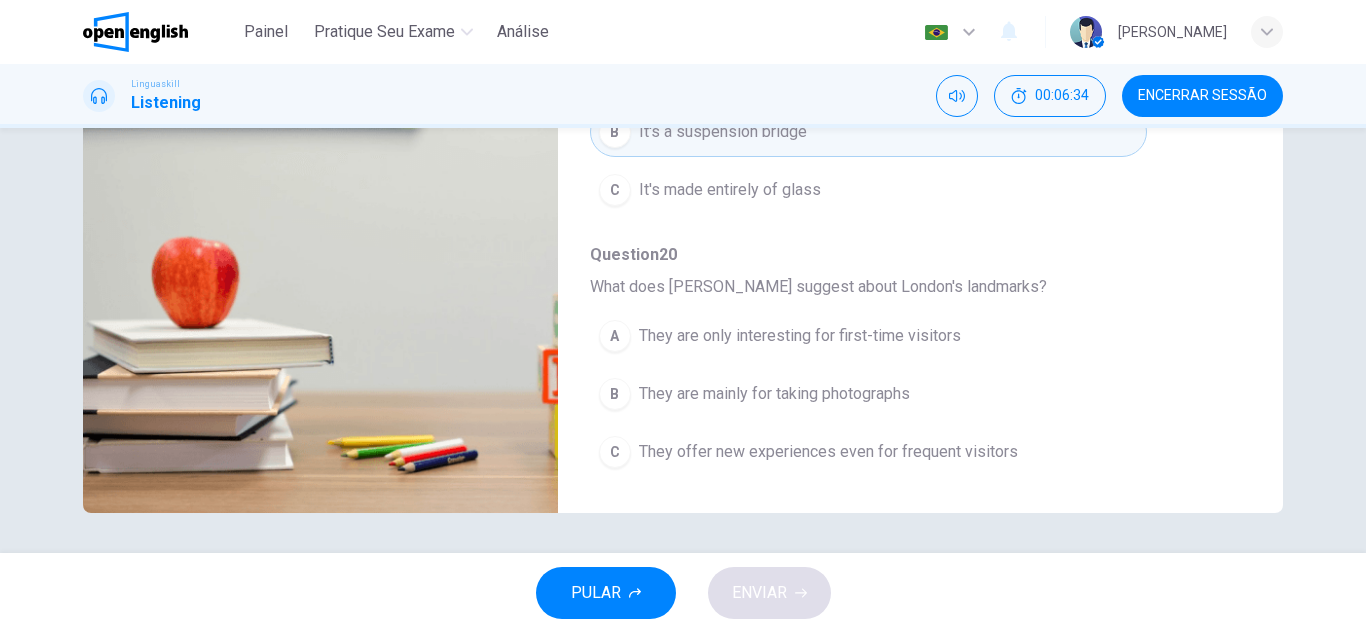 type on "*" 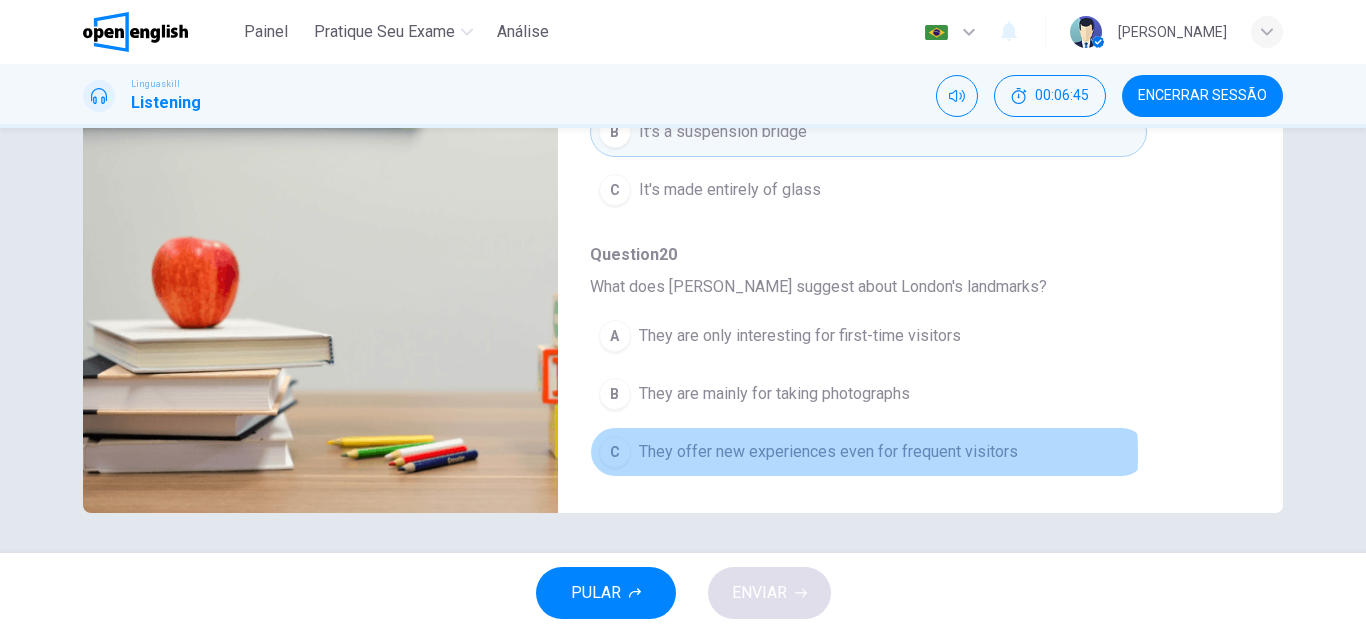 click on "They offer new experiences even for frequent visitors" at bounding box center (828, 452) 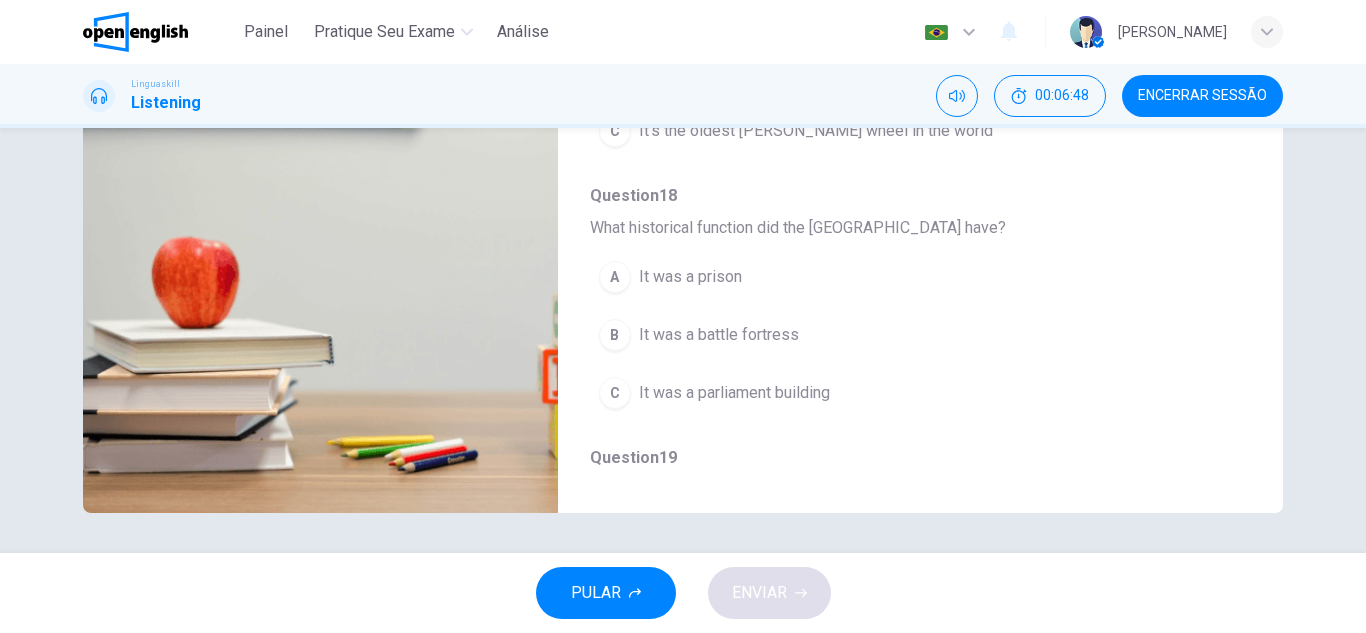 scroll, scrollTop: 363, scrollLeft: 0, axis: vertical 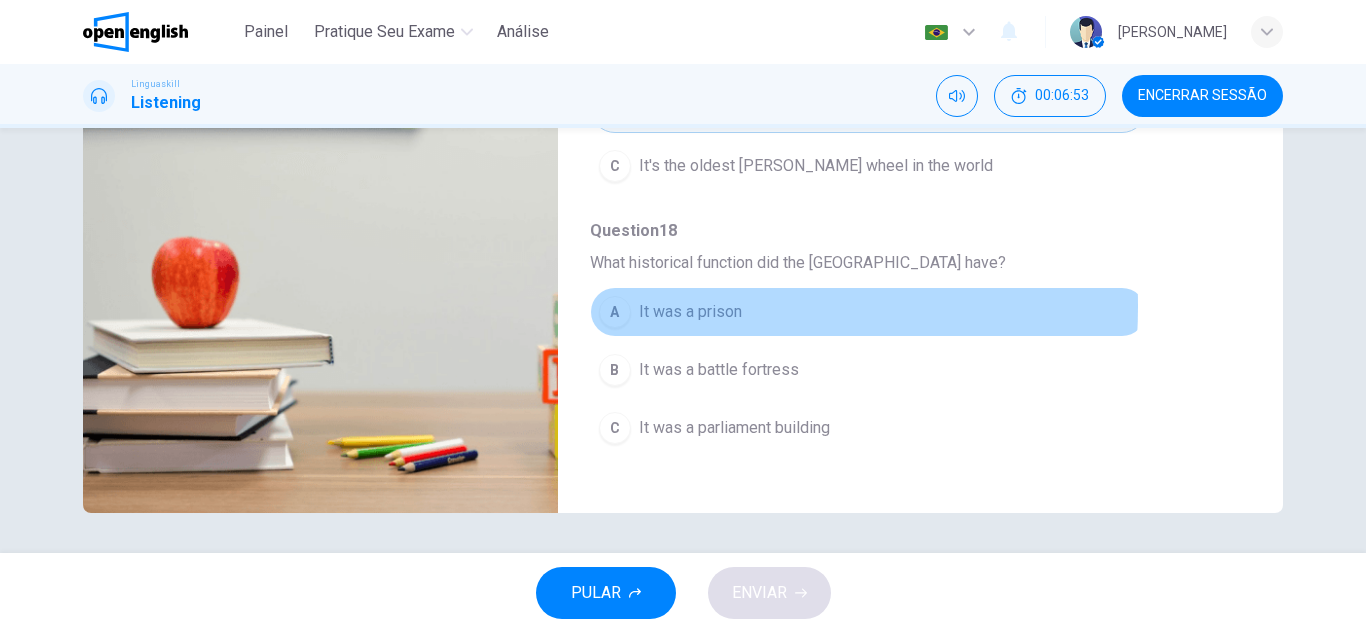 click on "A" at bounding box center (615, 312) 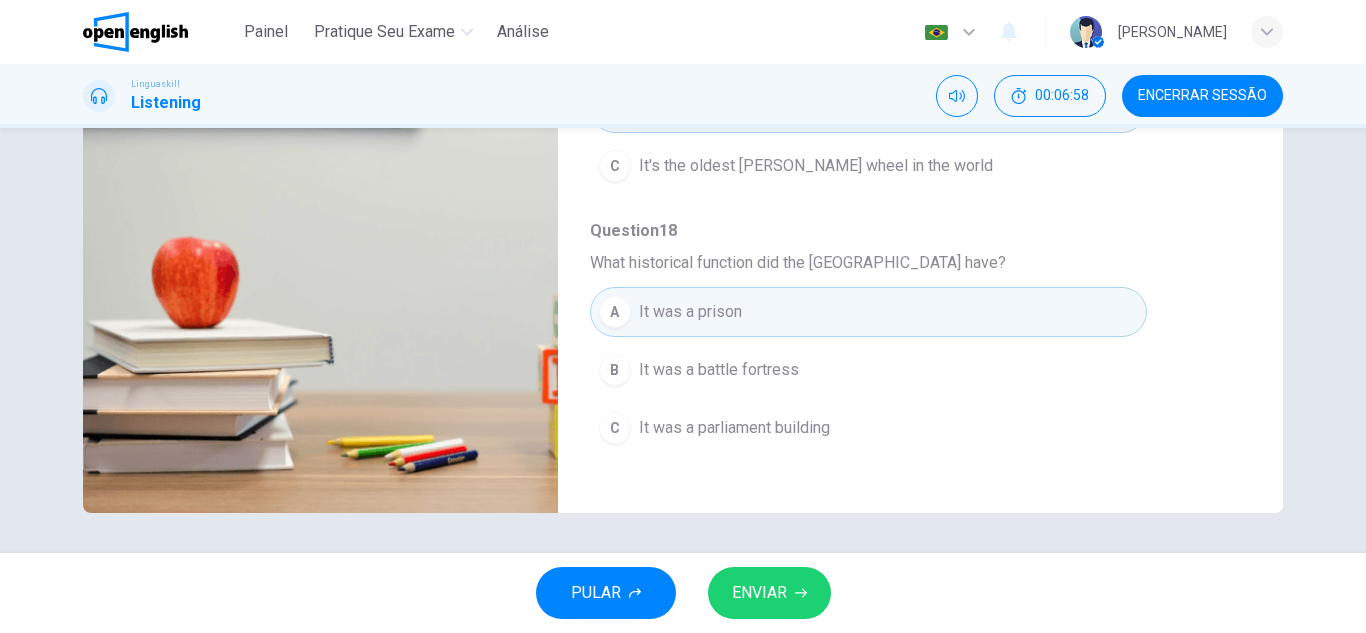 click on "ENVIAR" at bounding box center (769, 593) 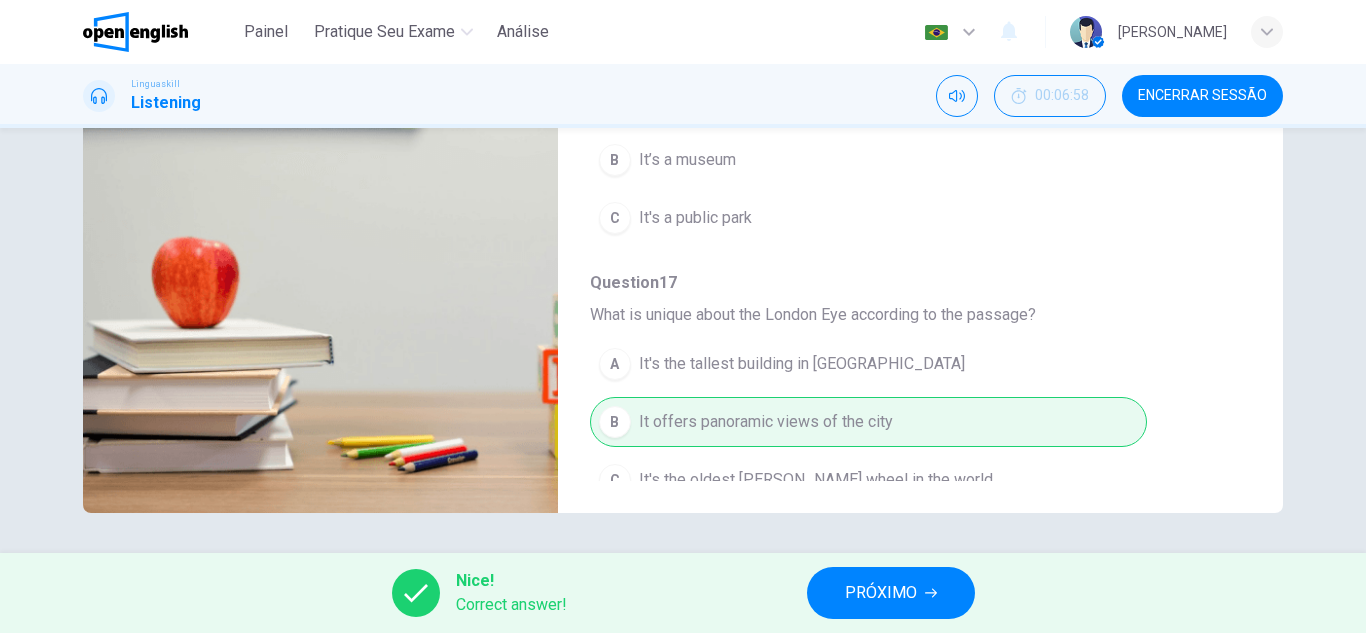 scroll, scrollTop: 0, scrollLeft: 0, axis: both 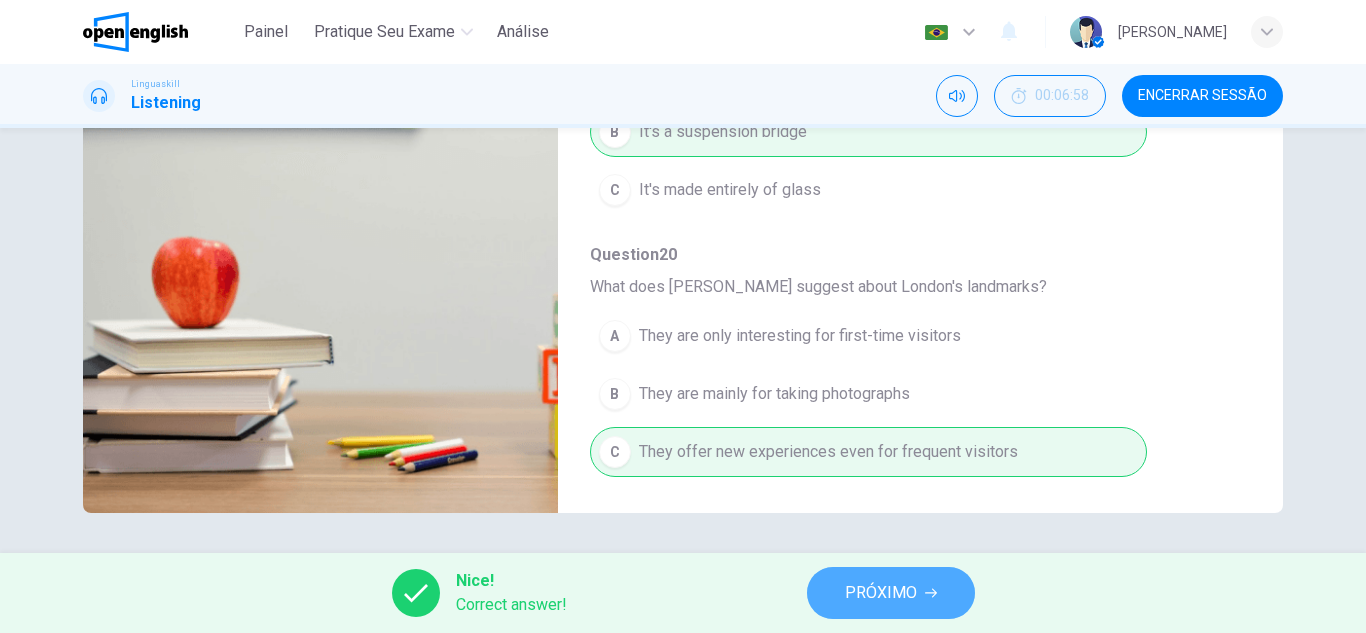 click on "PRÓXIMO" at bounding box center (891, 593) 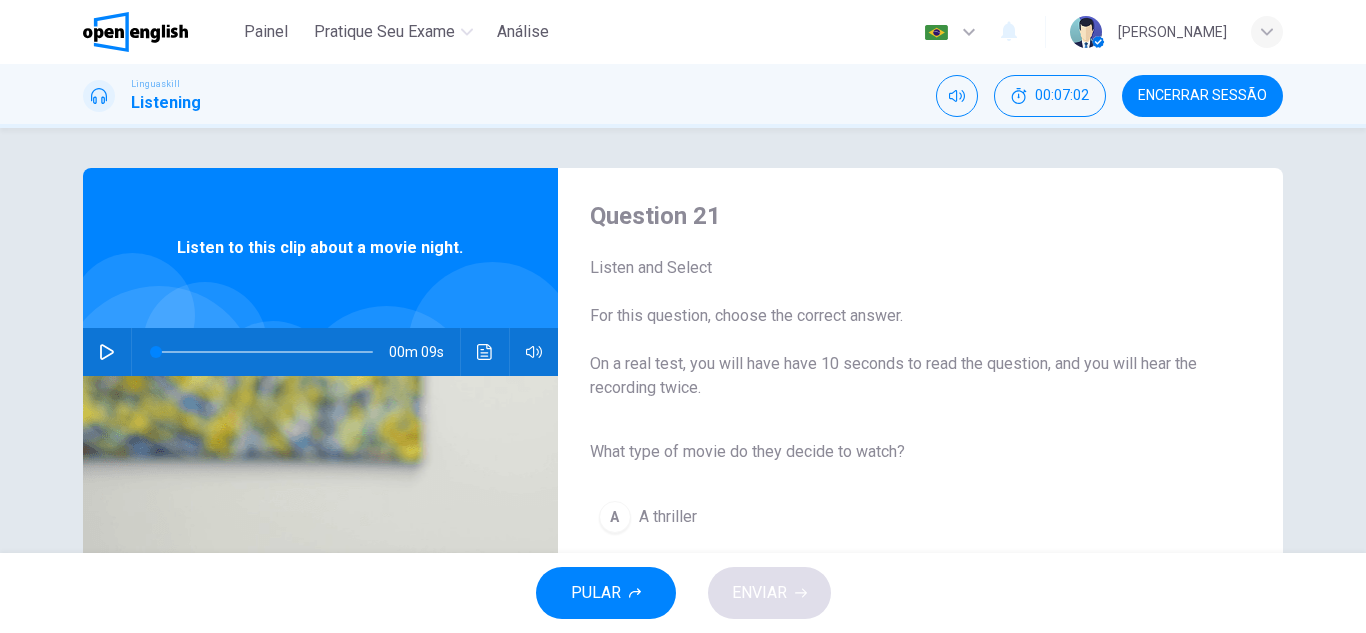 click 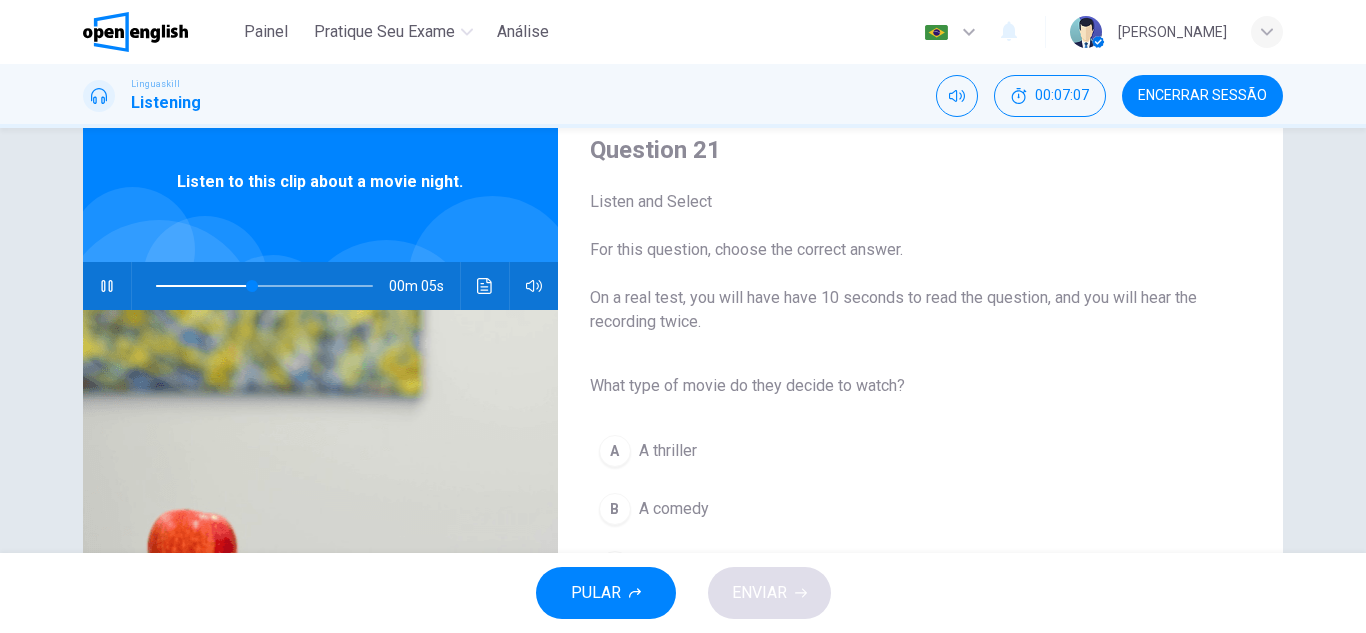 scroll, scrollTop: 200, scrollLeft: 0, axis: vertical 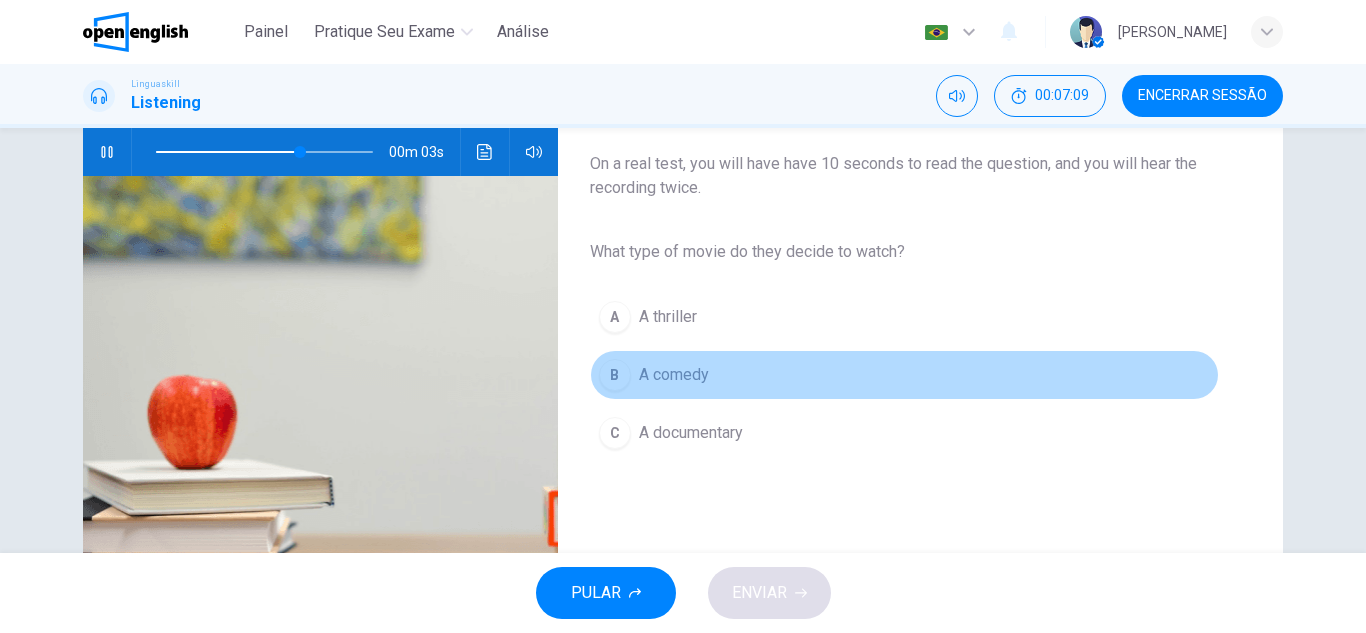 click on "A comedy" at bounding box center [674, 375] 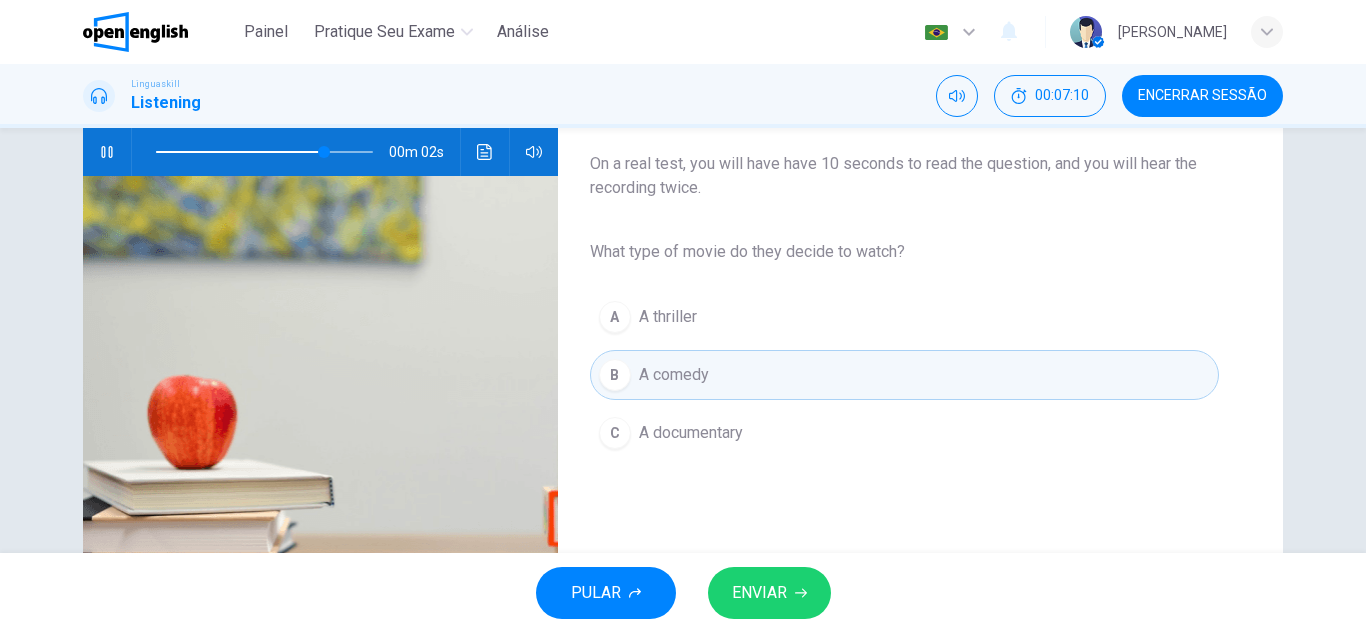 click on "ENVIAR" at bounding box center (759, 593) 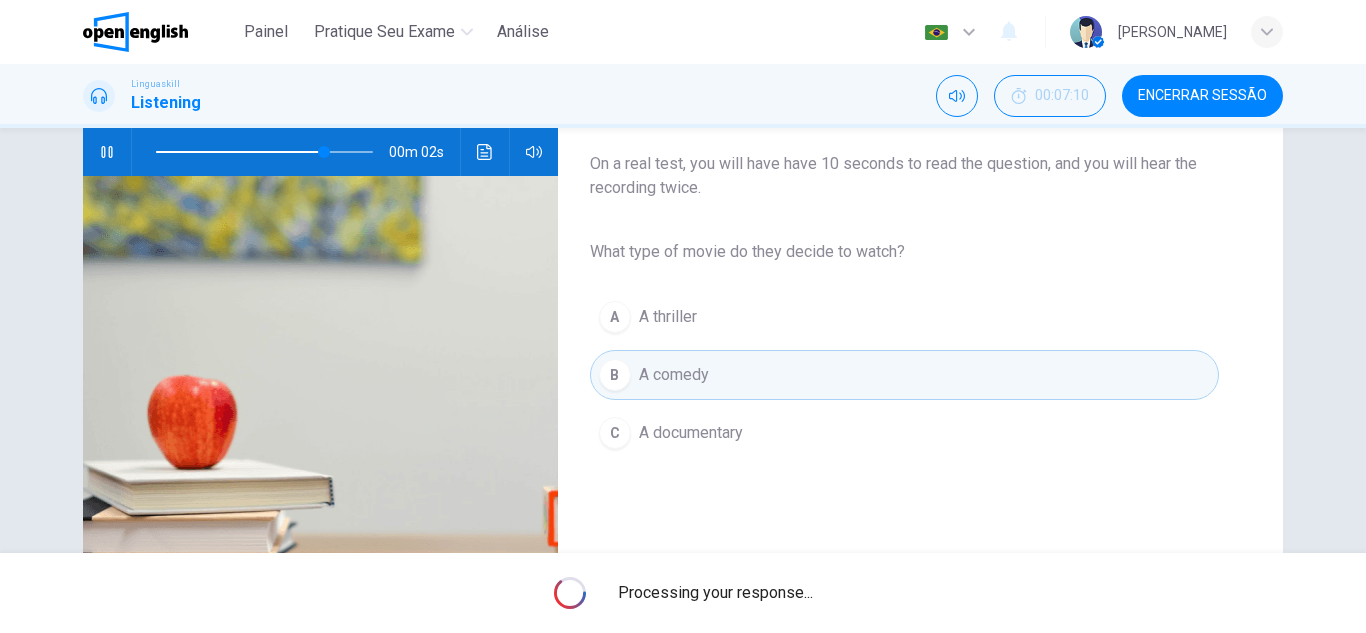 type on "**" 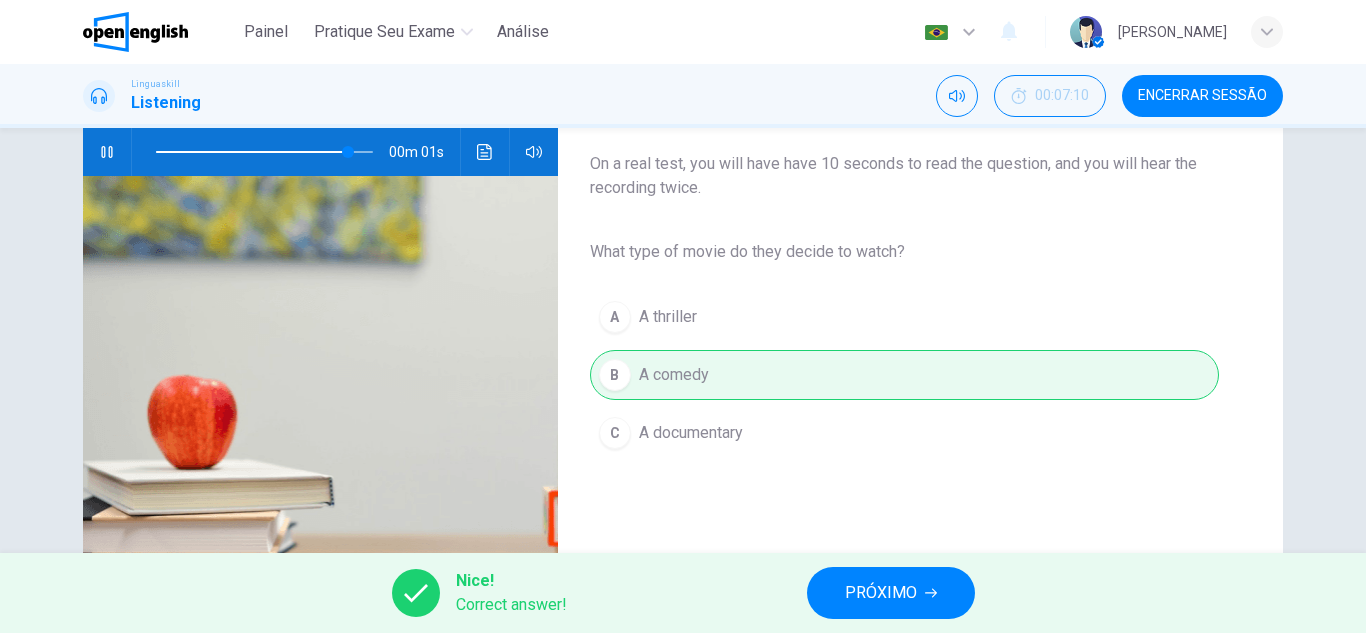 click on "PRÓXIMO" at bounding box center [891, 593] 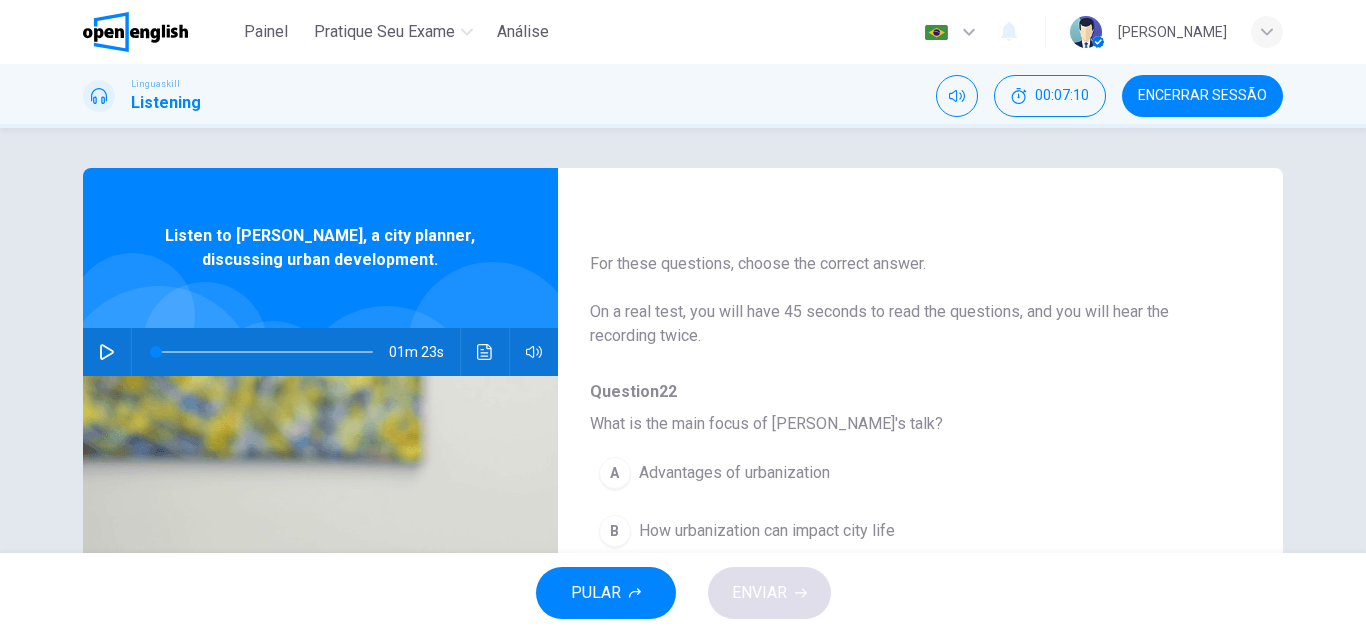 scroll, scrollTop: 0, scrollLeft: 0, axis: both 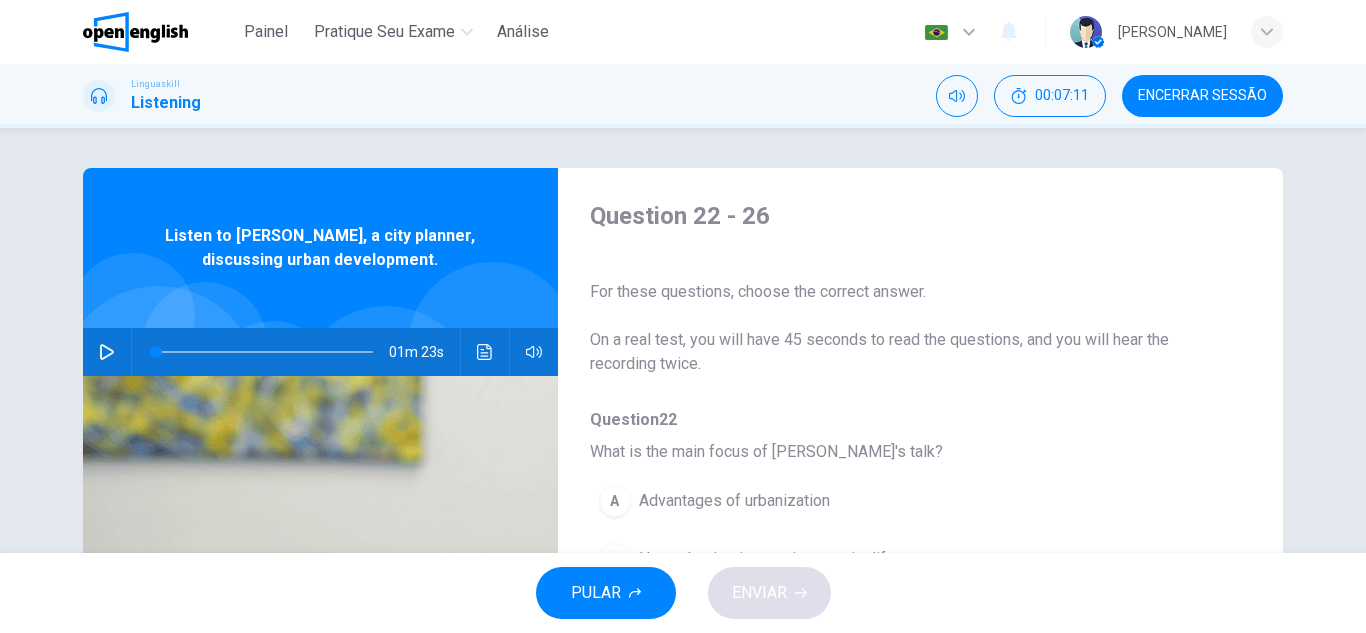 click 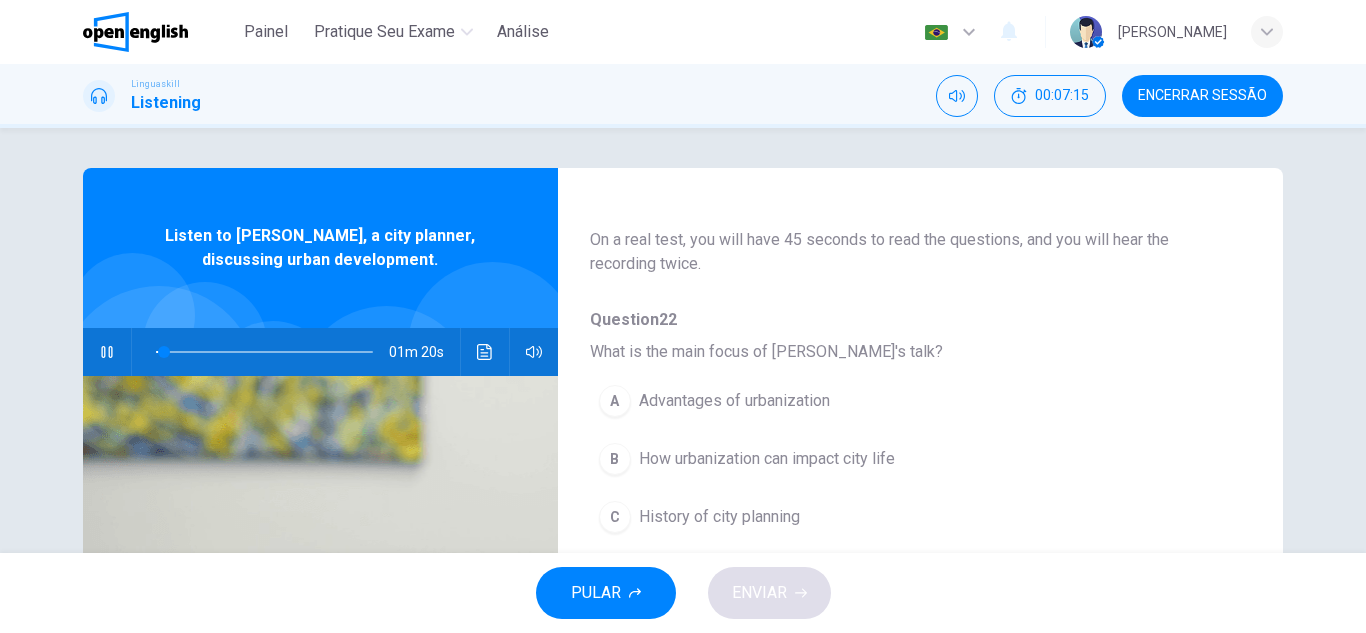 scroll, scrollTop: 200, scrollLeft: 0, axis: vertical 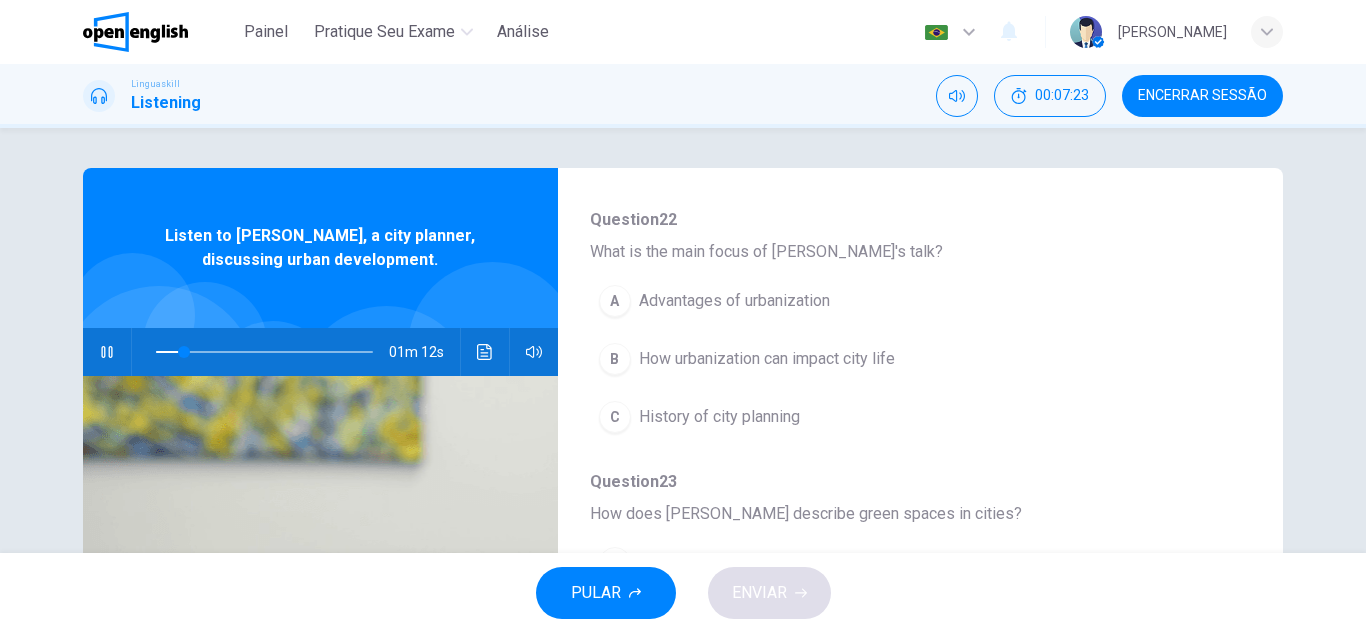 click on "C" at bounding box center (615, 417) 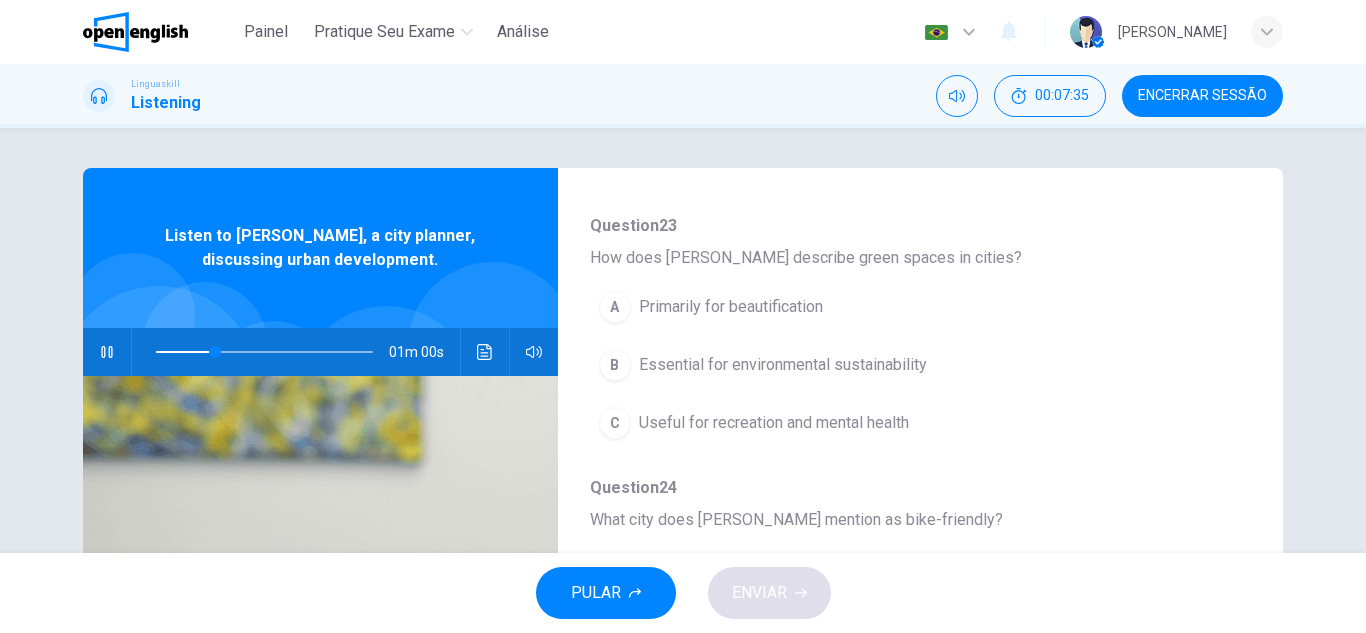 scroll, scrollTop: 500, scrollLeft: 0, axis: vertical 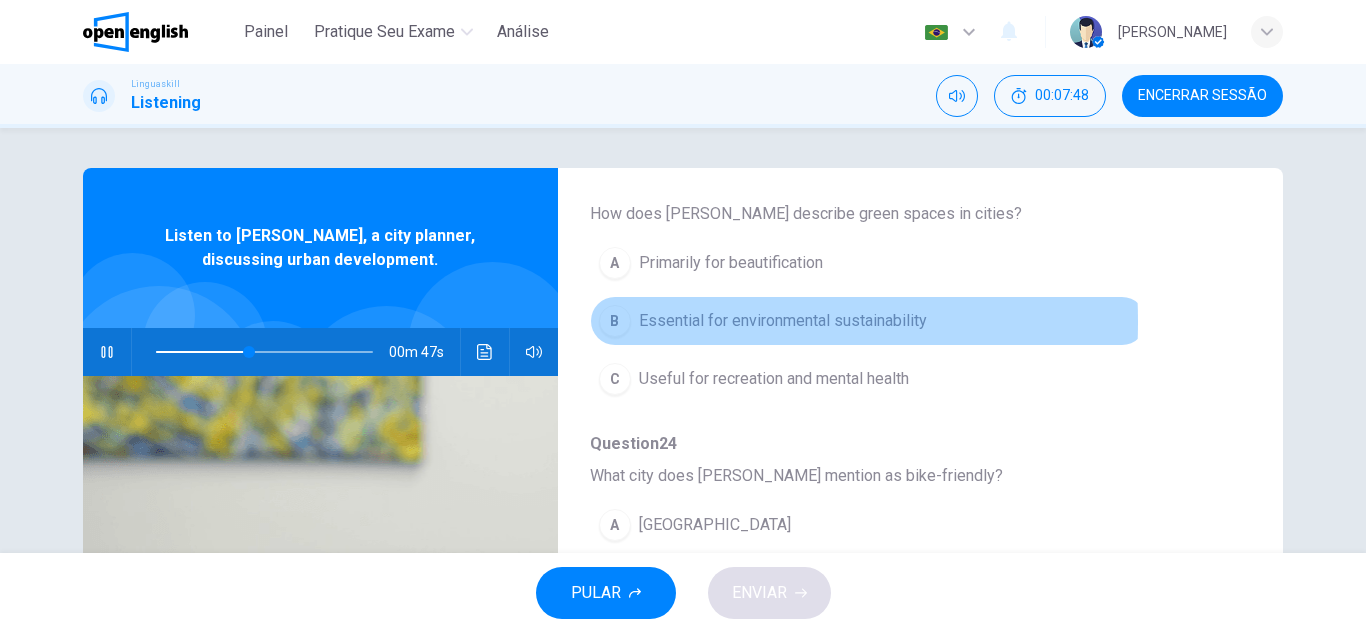click on "B" at bounding box center (615, 321) 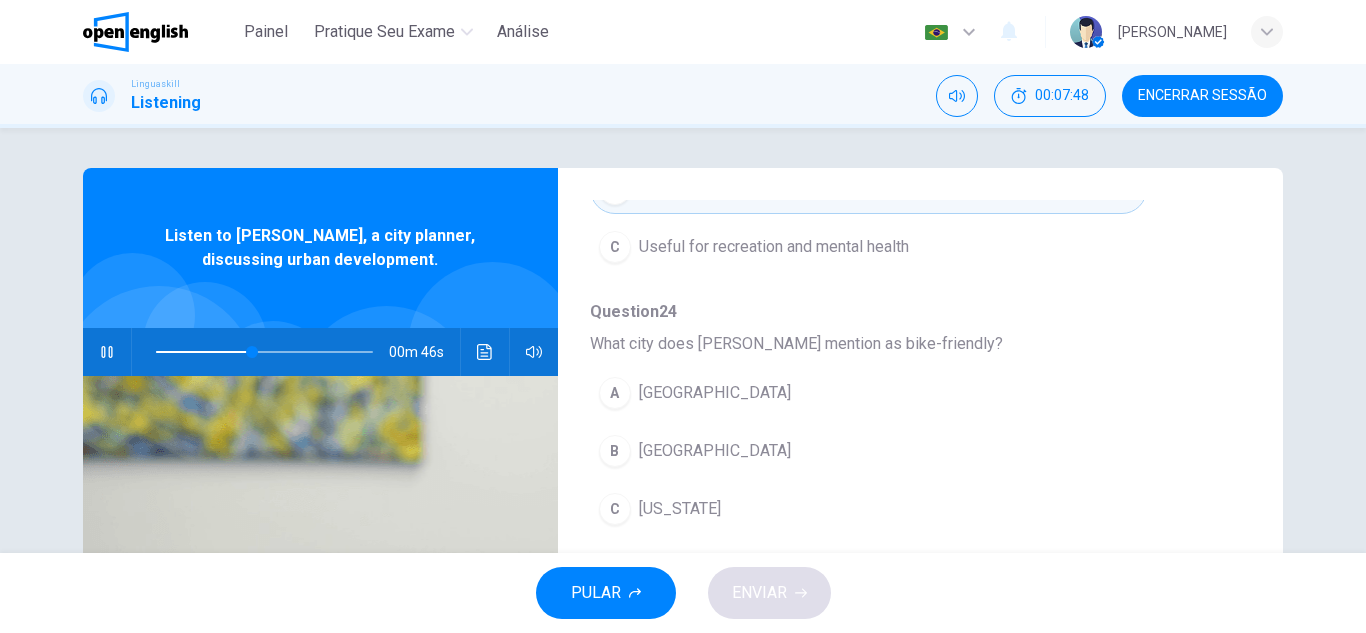 scroll, scrollTop: 700, scrollLeft: 0, axis: vertical 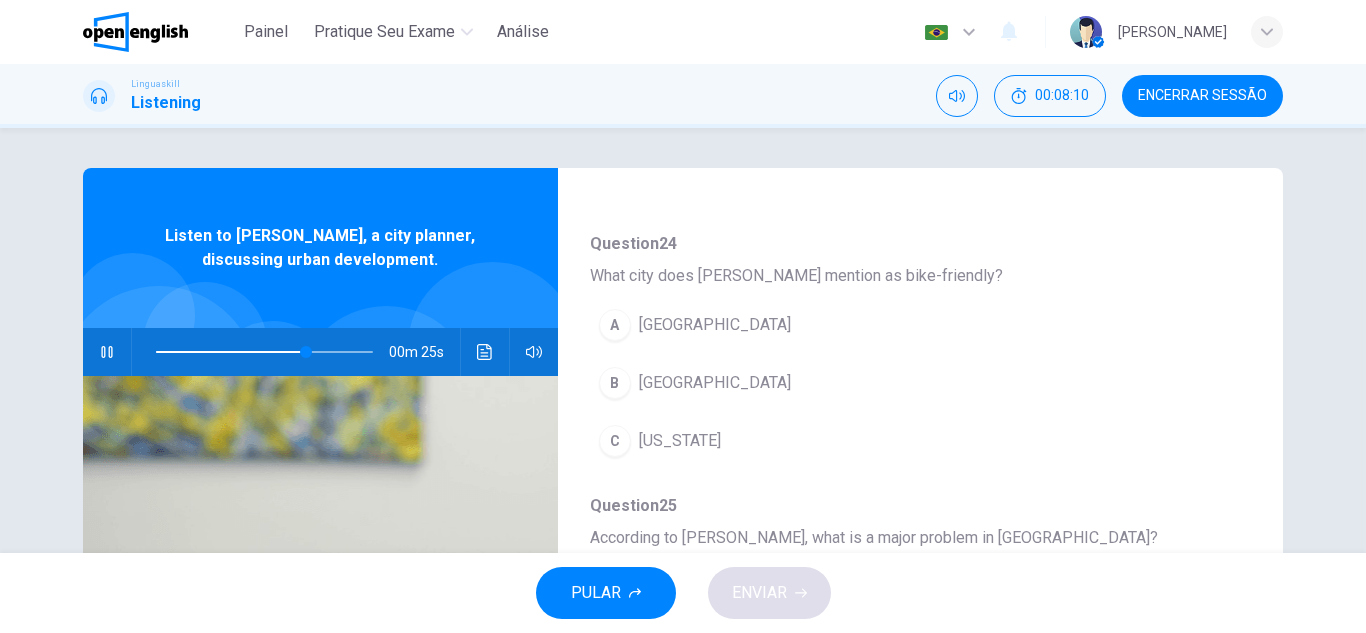 click on "B" at bounding box center (615, 383) 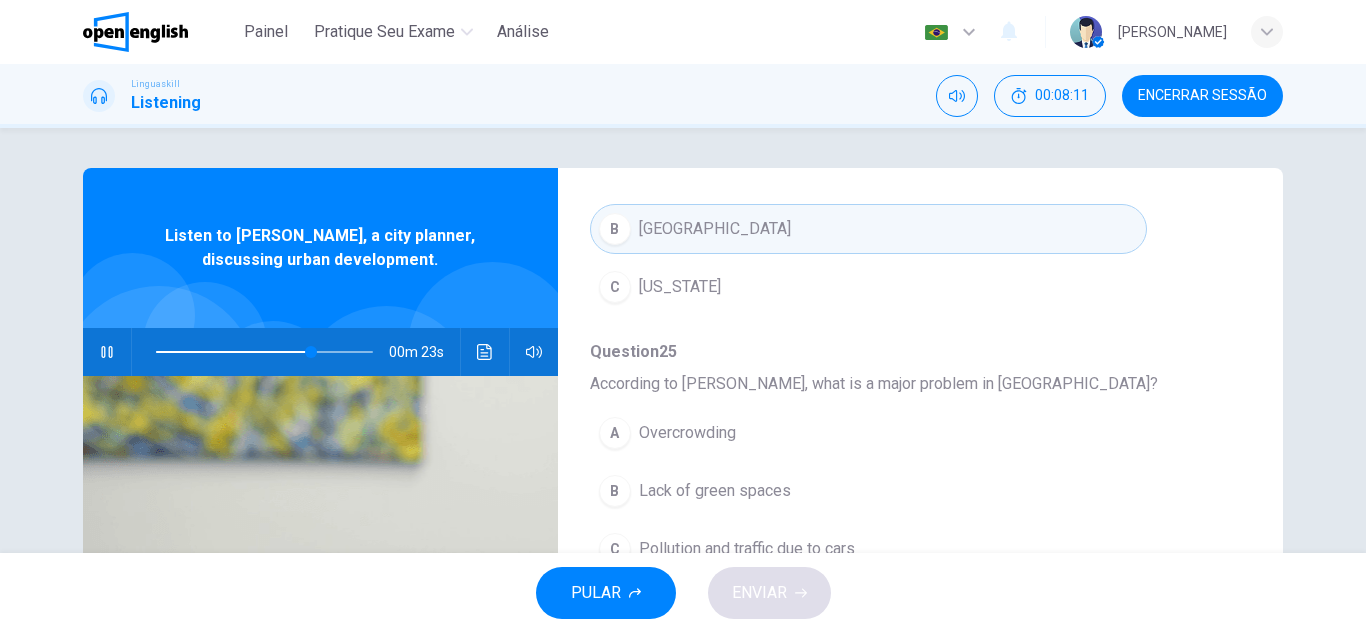 scroll, scrollTop: 863, scrollLeft: 0, axis: vertical 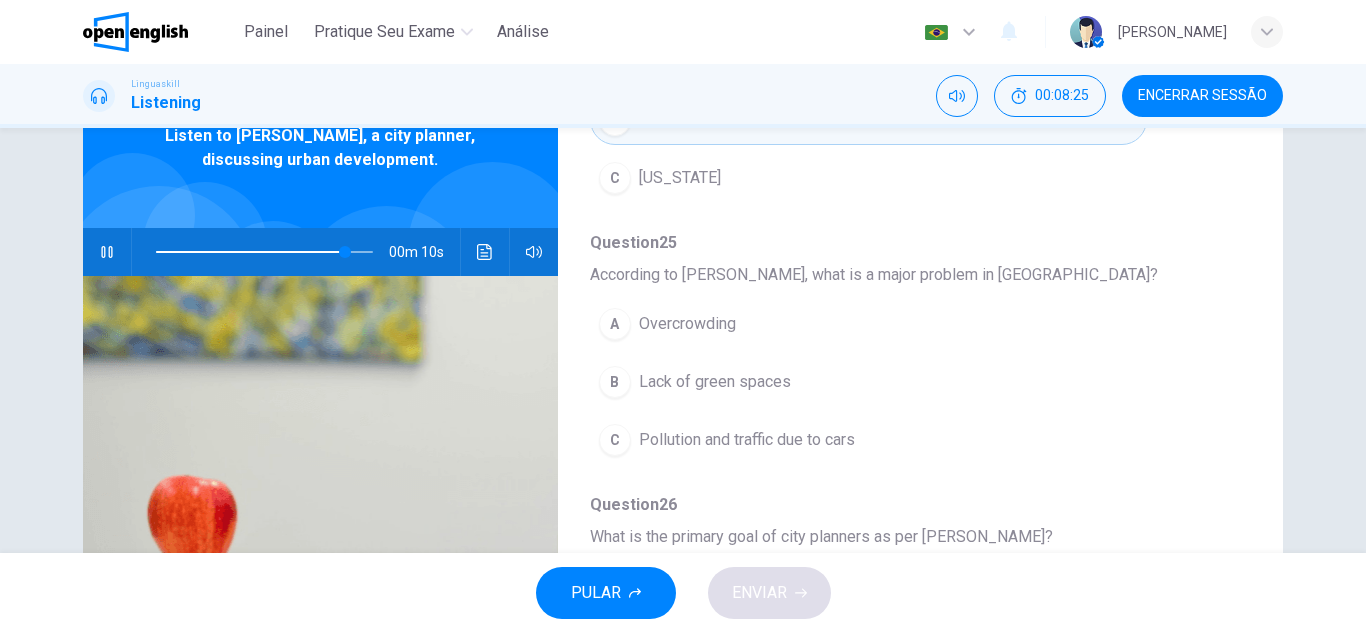 click on "C" at bounding box center [615, 440] 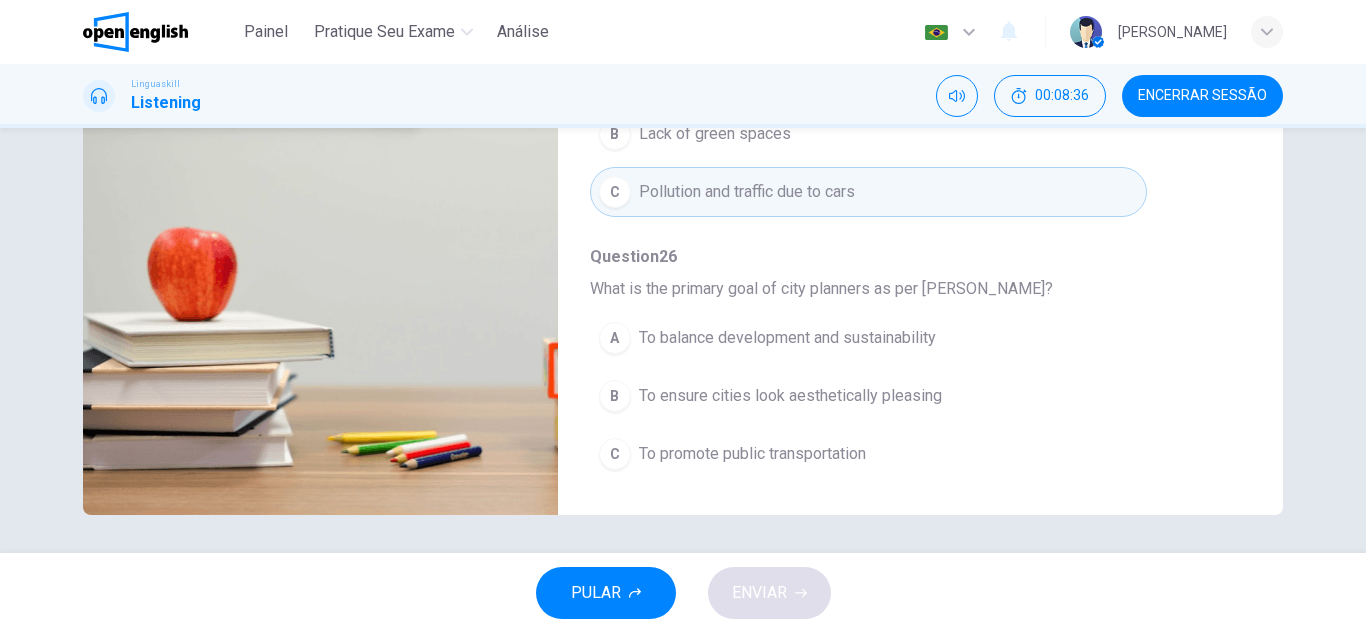 scroll, scrollTop: 350, scrollLeft: 0, axis: vertical 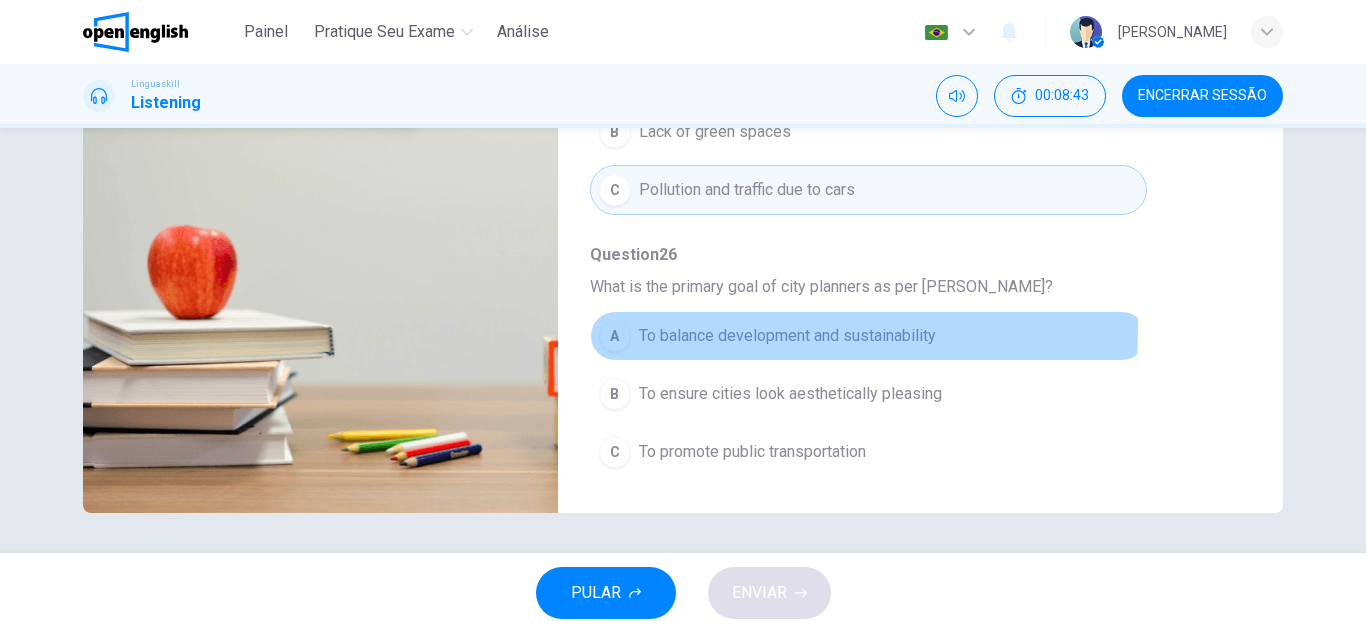 click on "A" at bounding box center (615, 336) 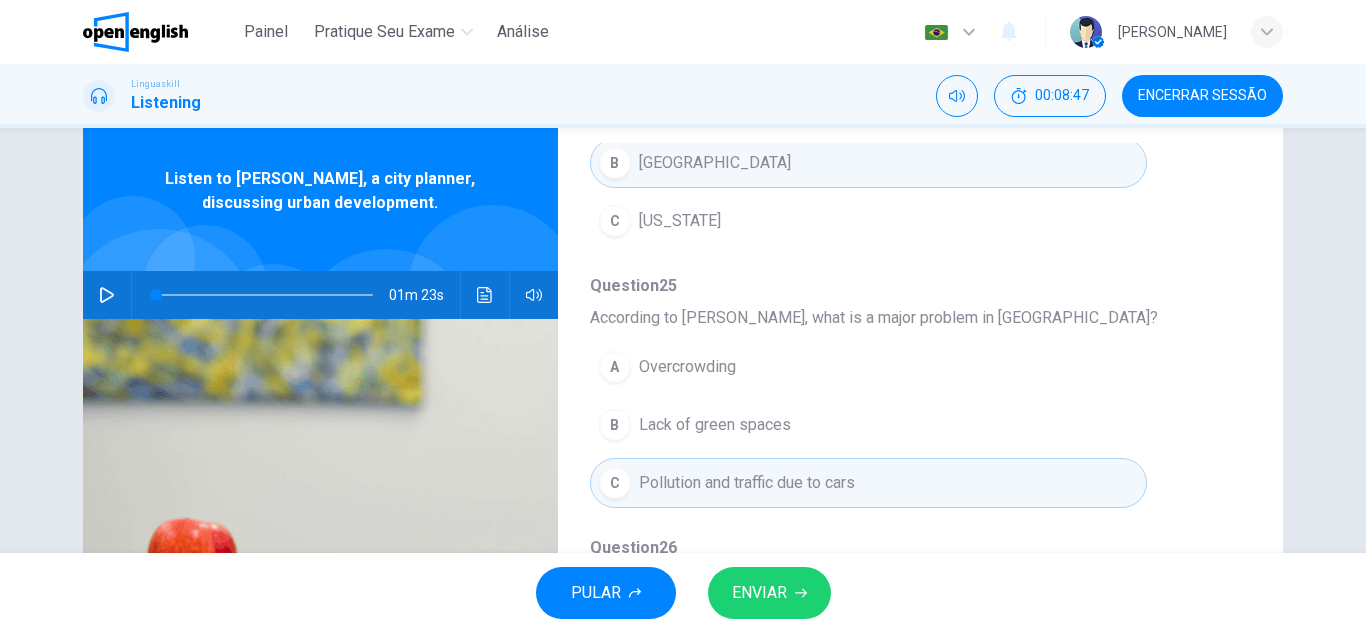 scroll, scrollTop: 50, scrollLeft: 0, axis: vertical 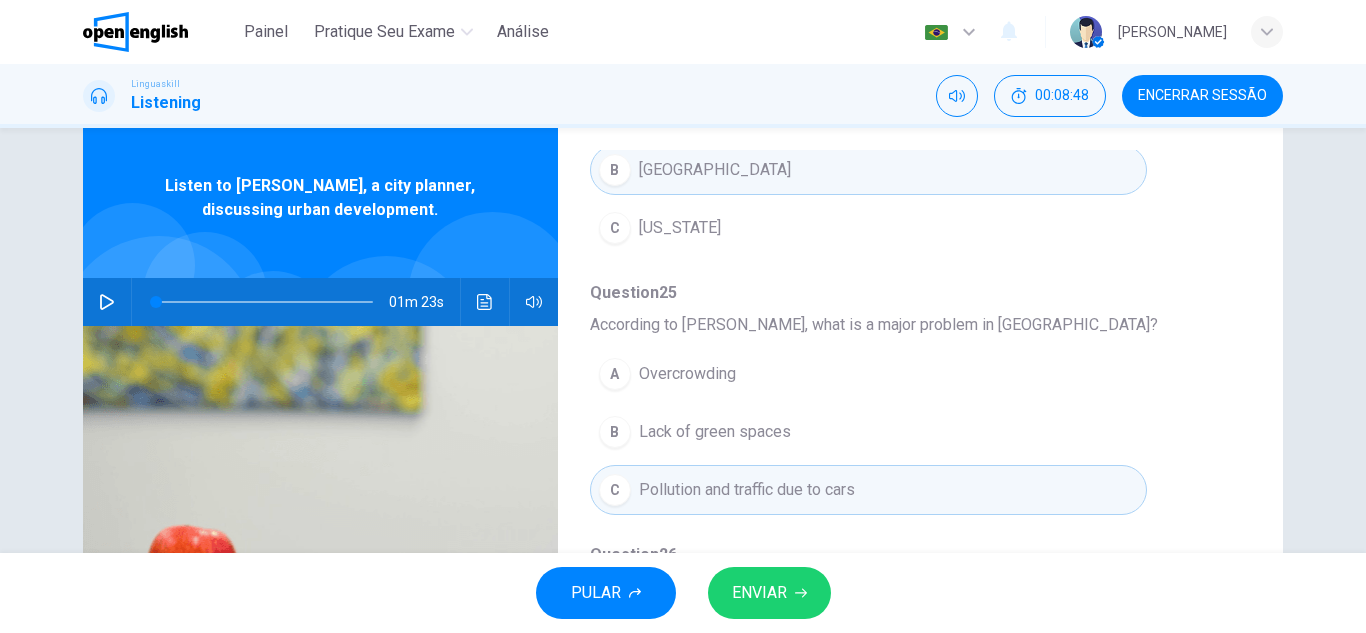 click at bounding box center [264, 302] 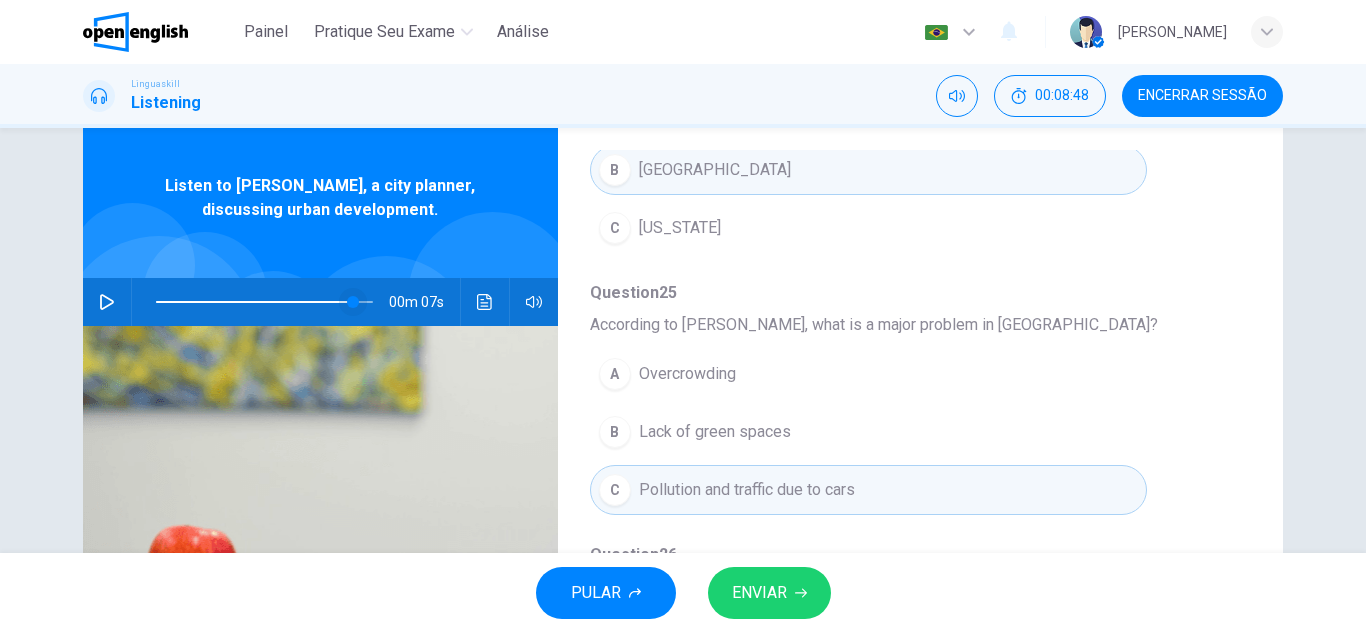 click at bounding box center [353, 302] 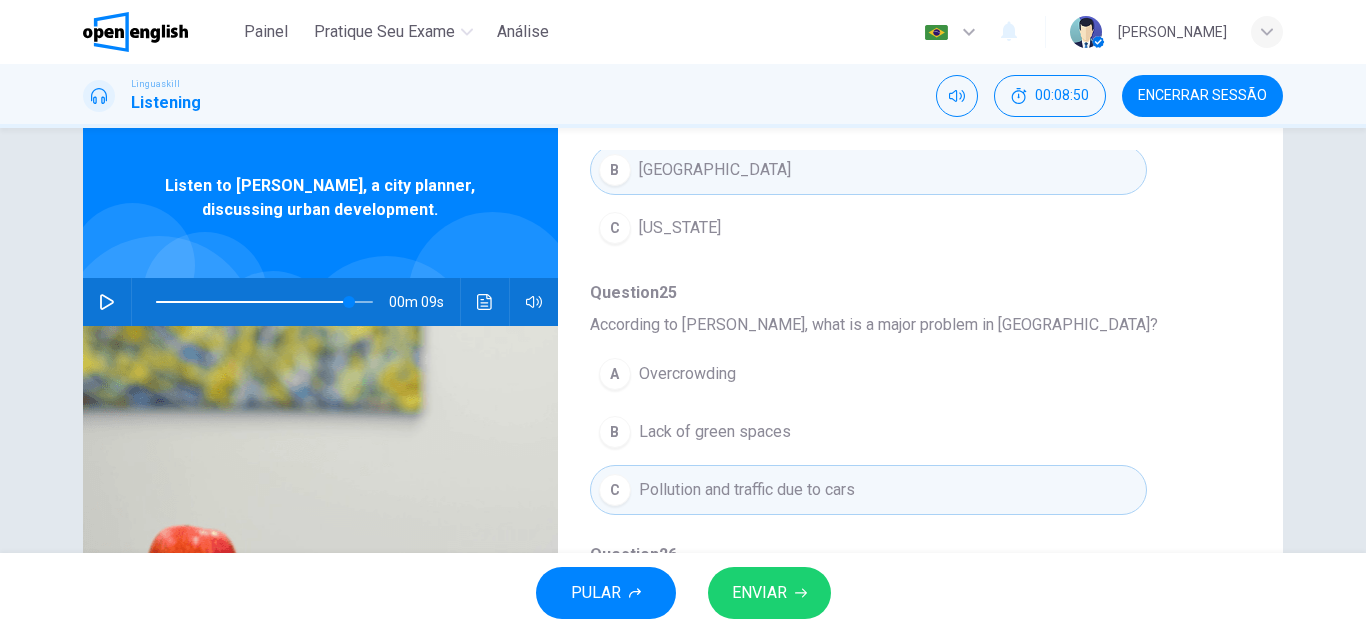 click 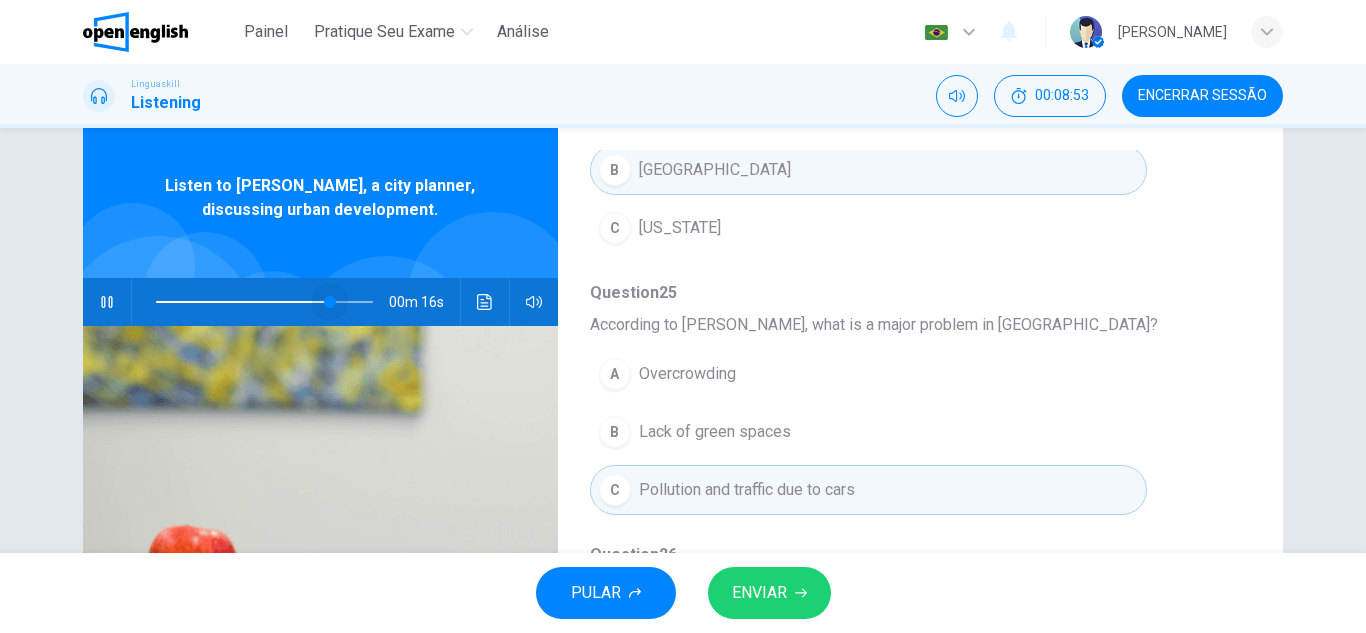 click at bounding box center [264, 302] 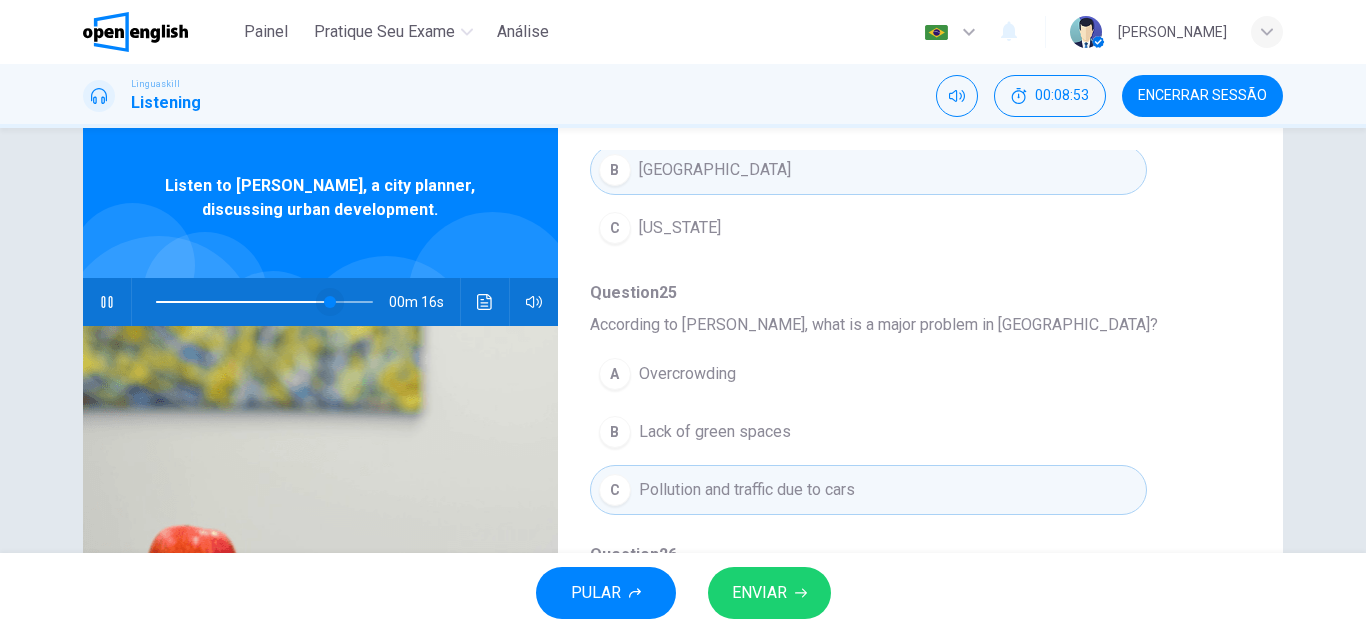 click at bounding box center [330, 302] 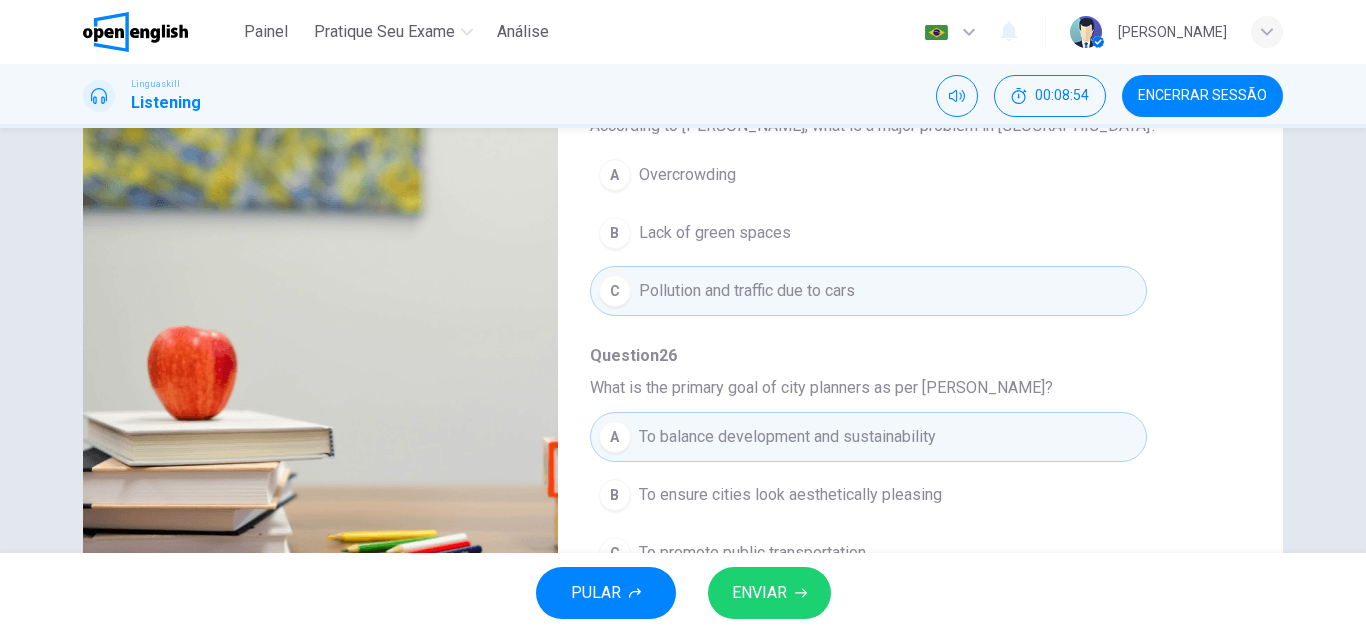 scroll, scrollTop: 350, scrollLeft: 0, axis: vertical 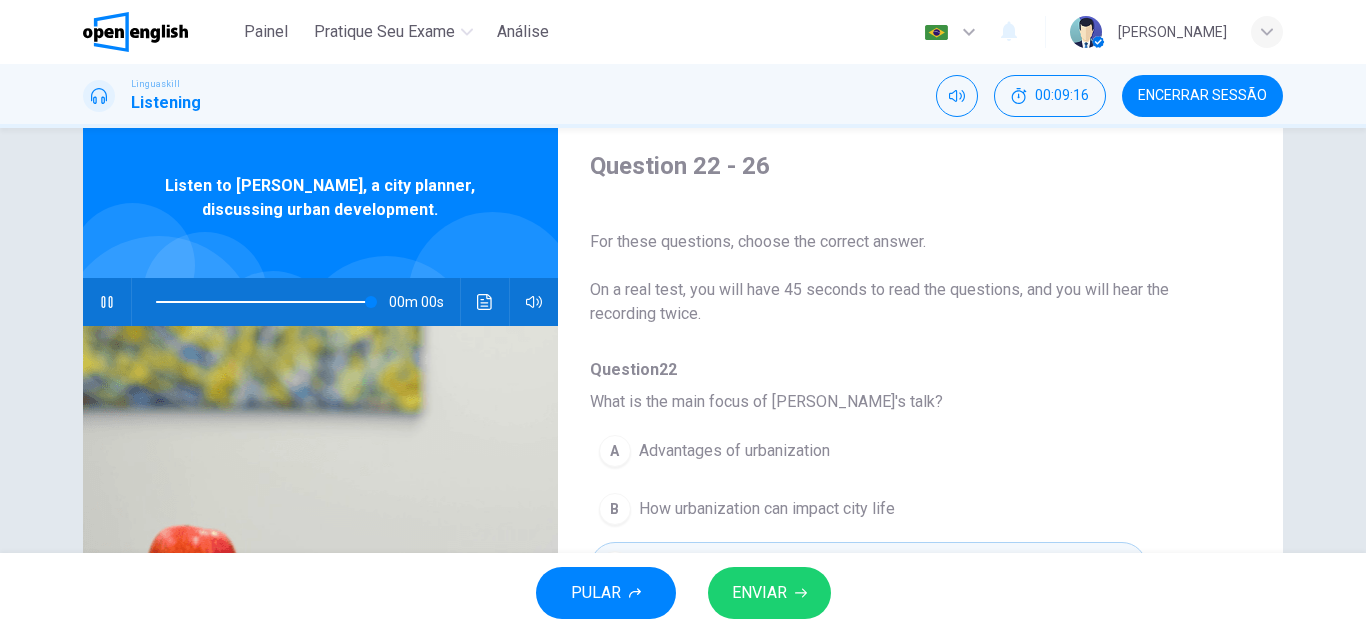 type on "*" 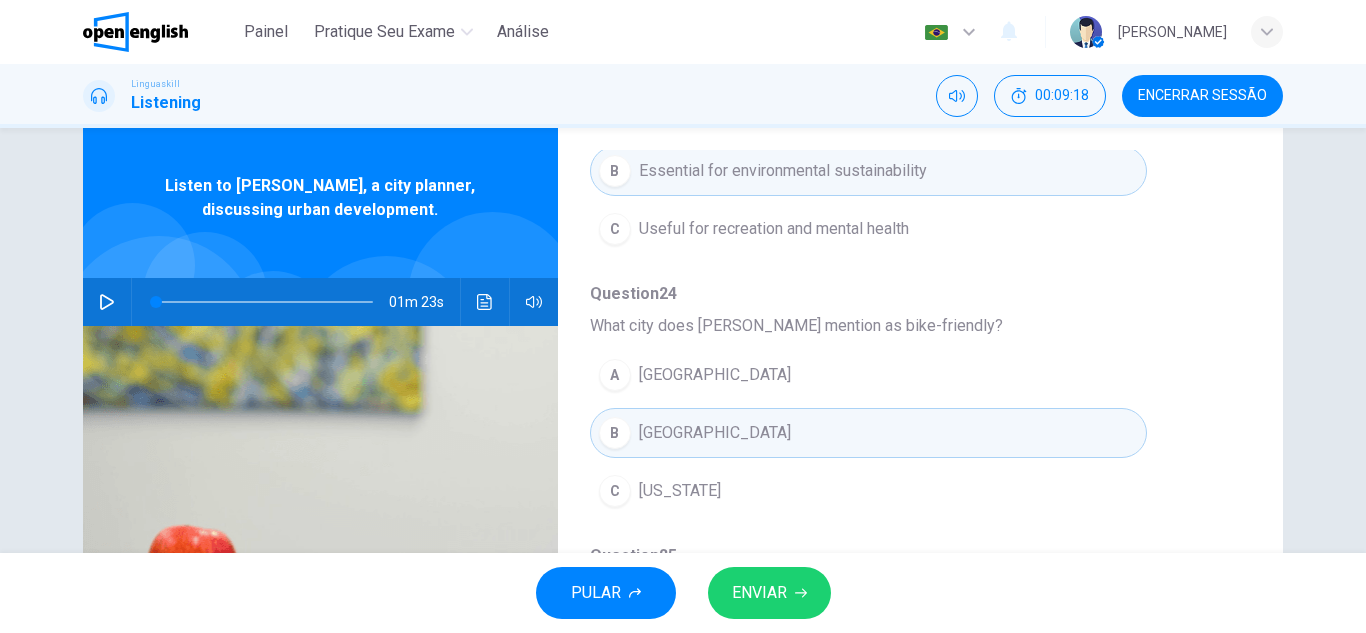 scroll, scrollTop: 863, scrollLeft: 0, axis: vertical 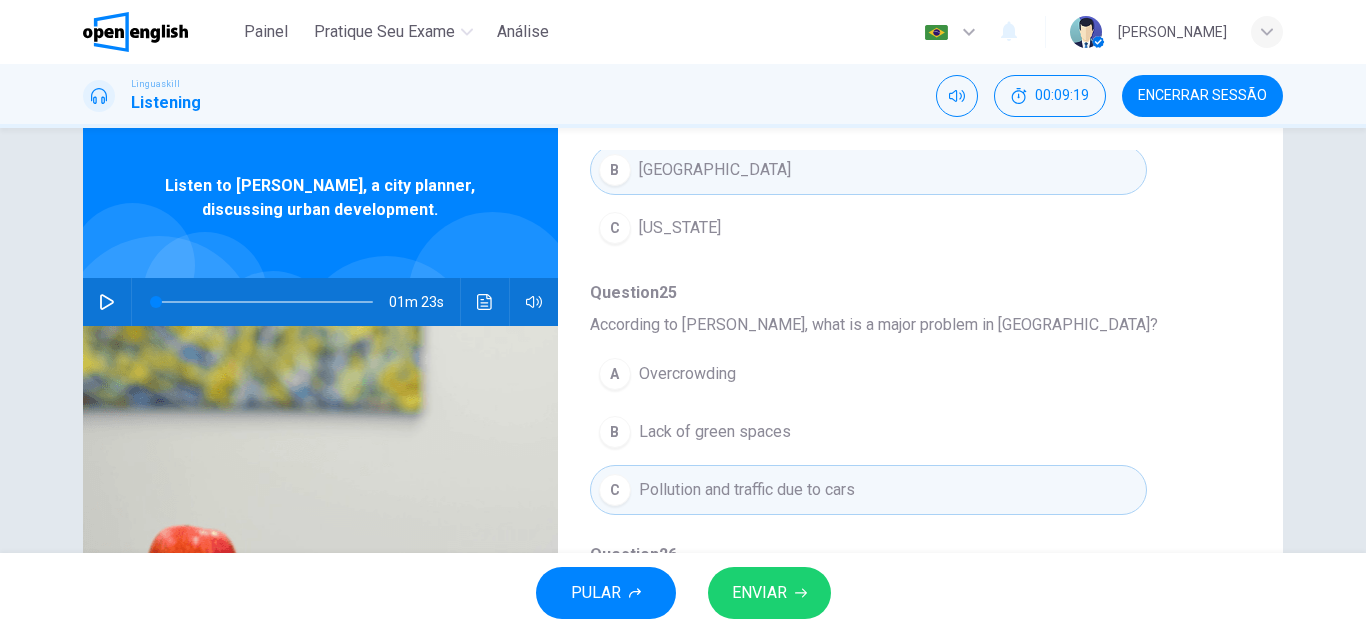 click on "ENVIAR" at bounding box center (769, 593) 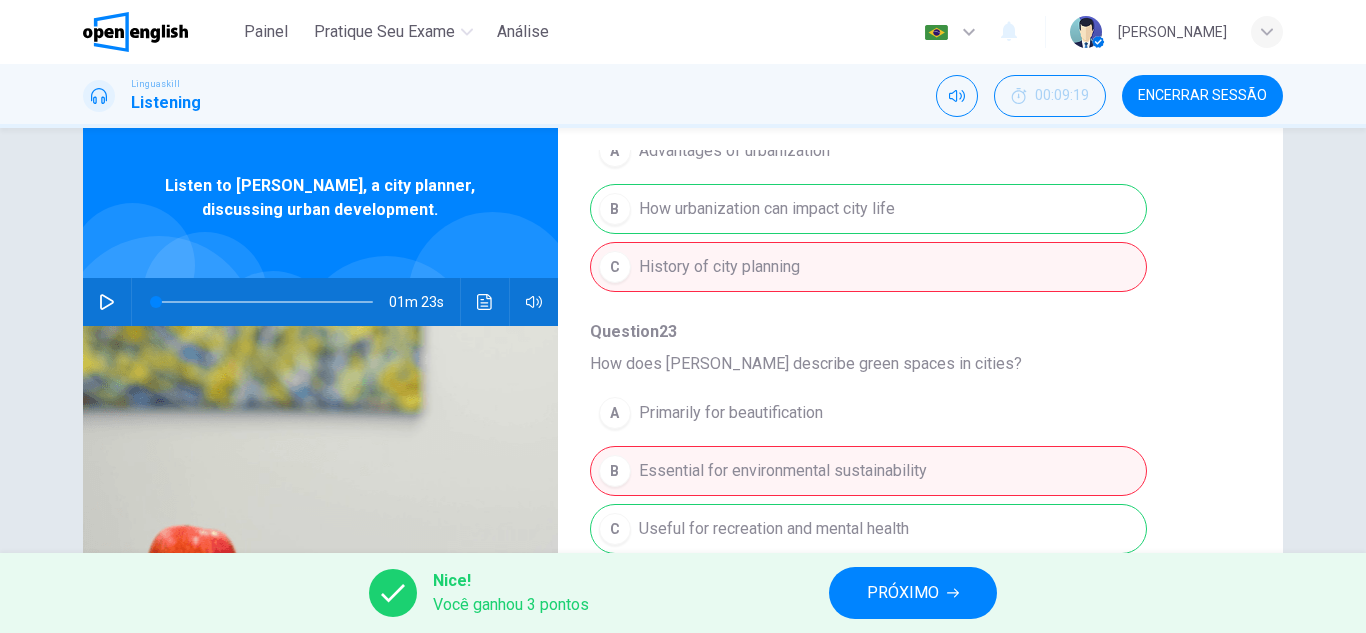 scroll, scrollTop: 400, scrollLeft: 0, axis: vertical 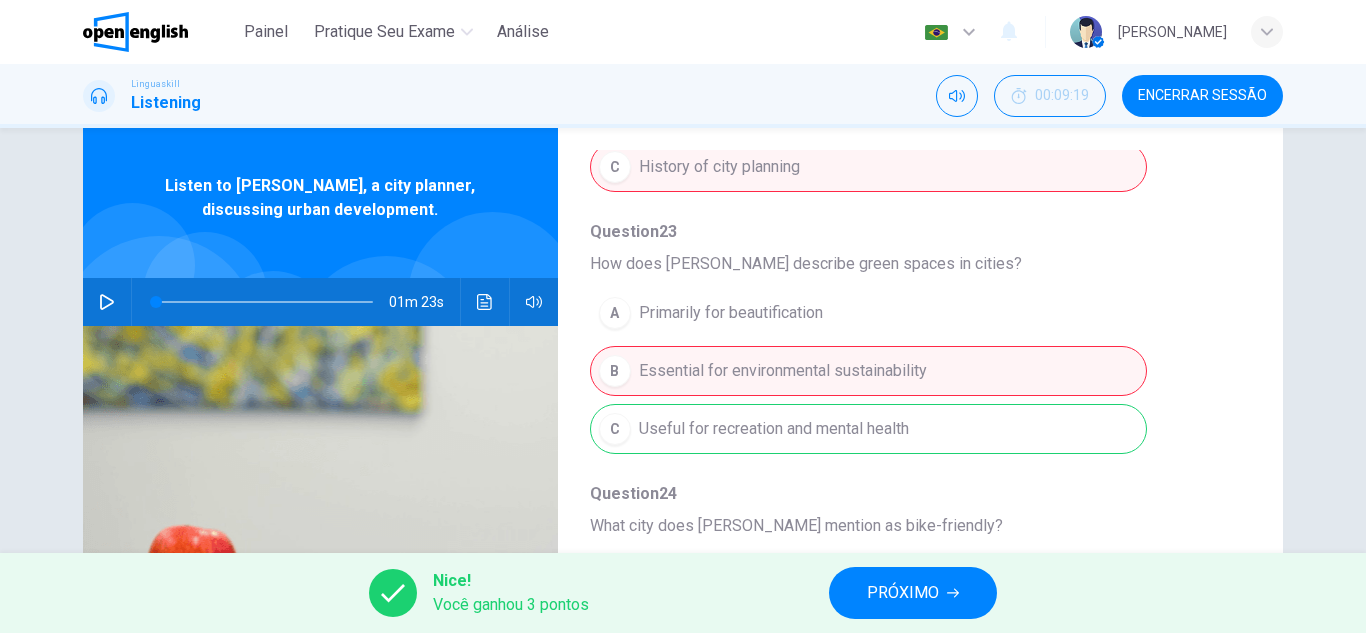 click on "PRÓXIMO" at bounding box center (903, 593) 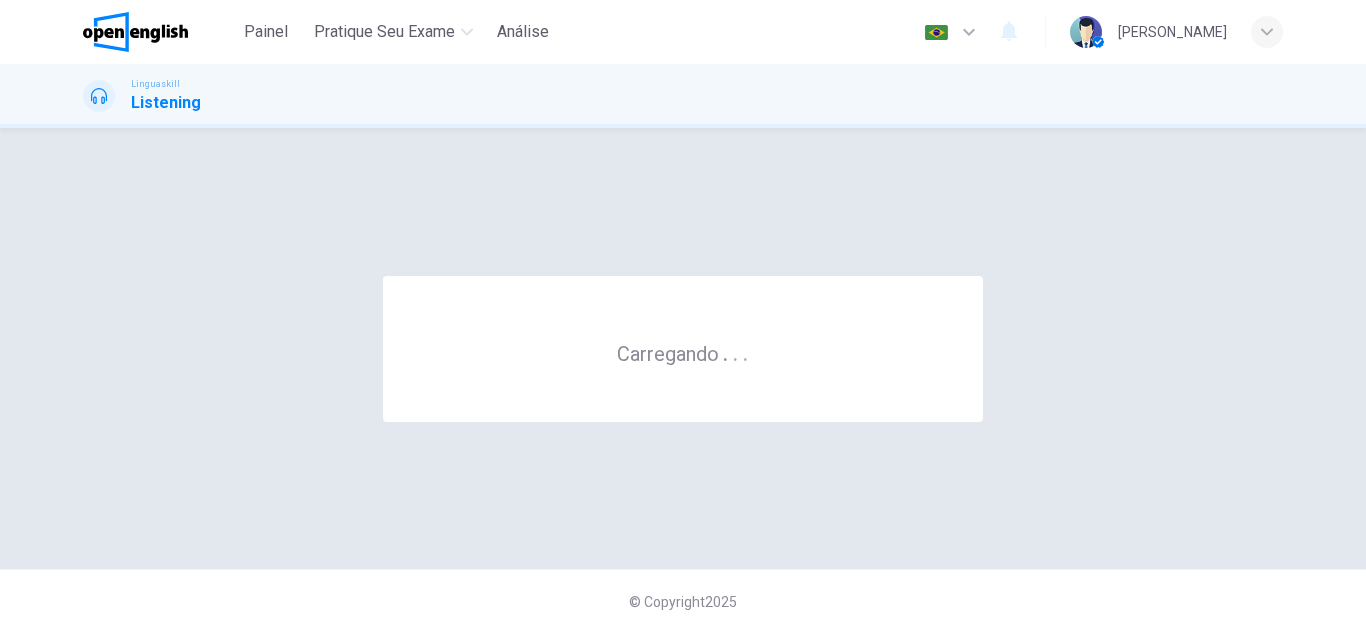 scroll, scrollTop: 0, scrollLeft: 0, axis: both 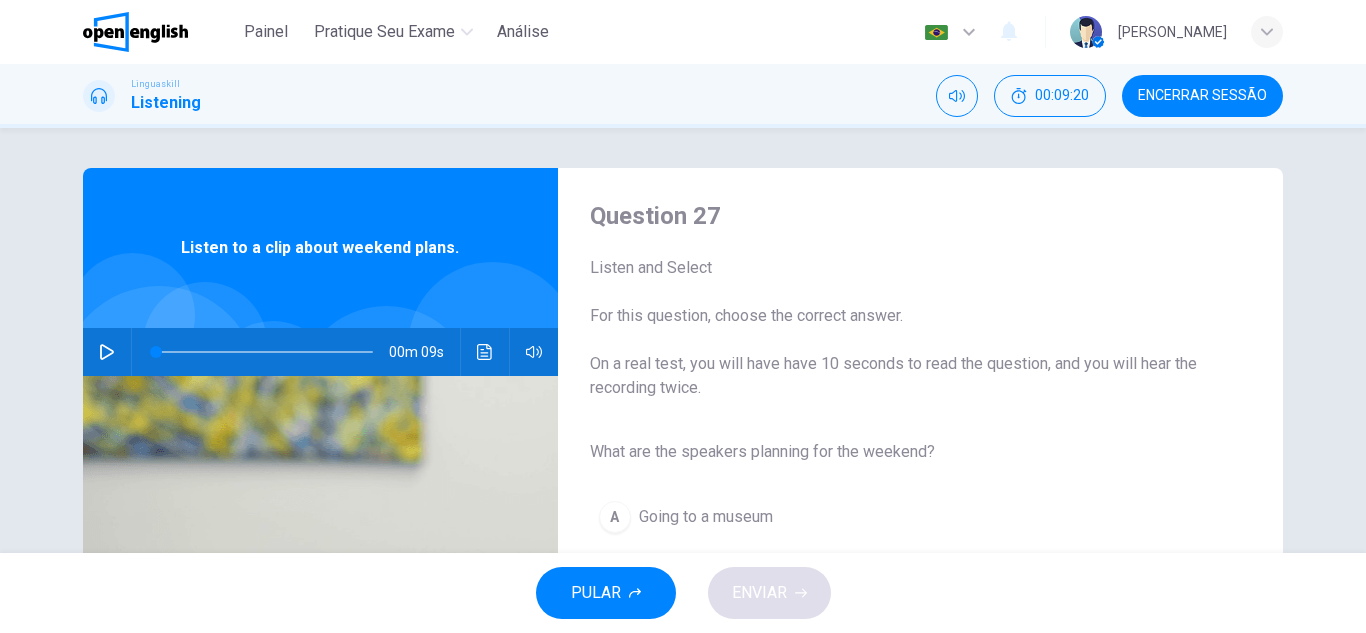 click 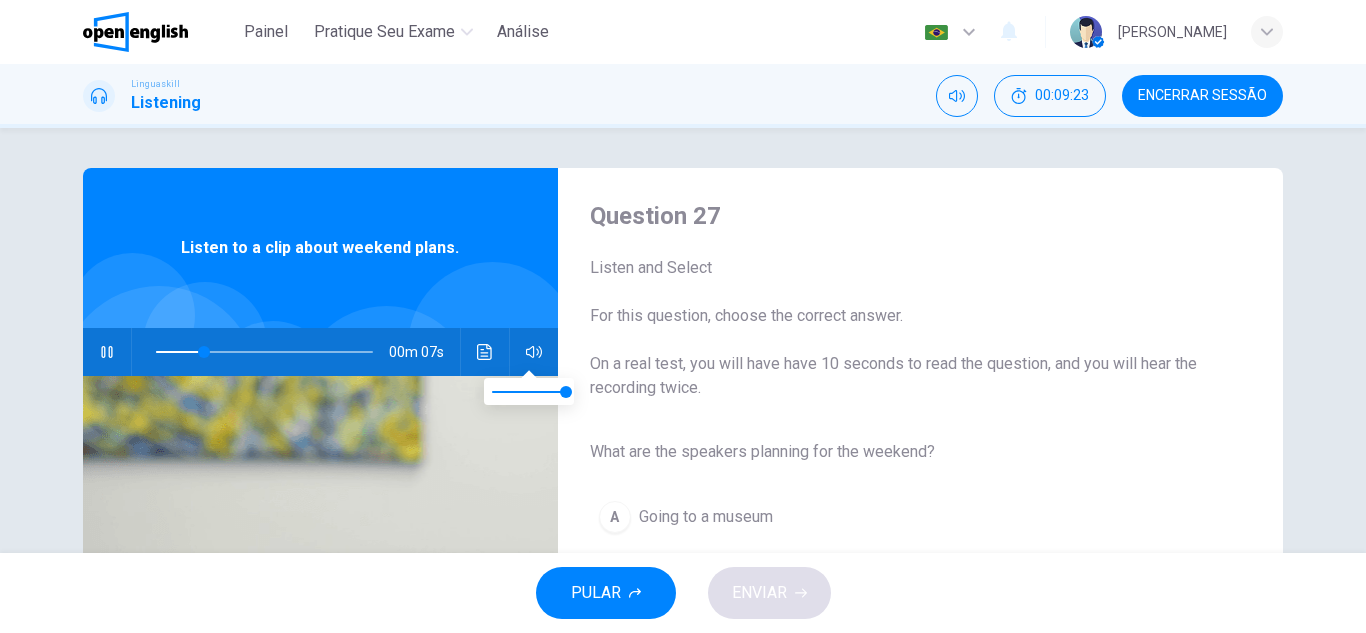 type on "**" 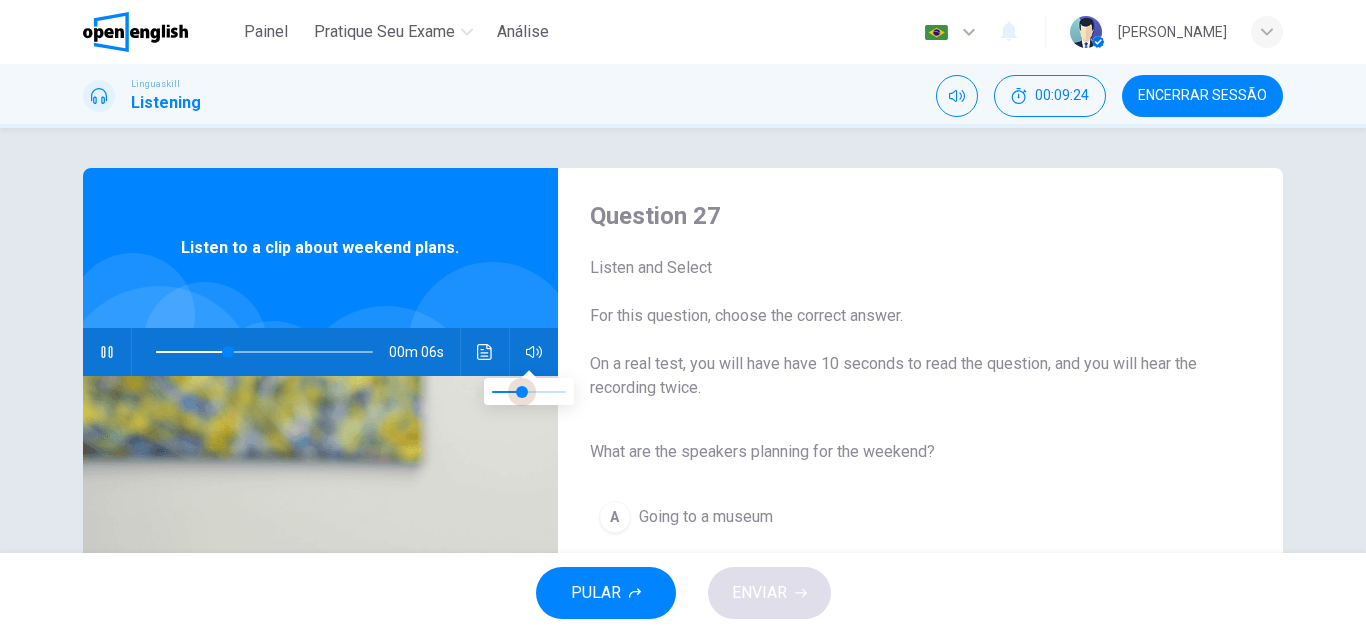 type on "**" 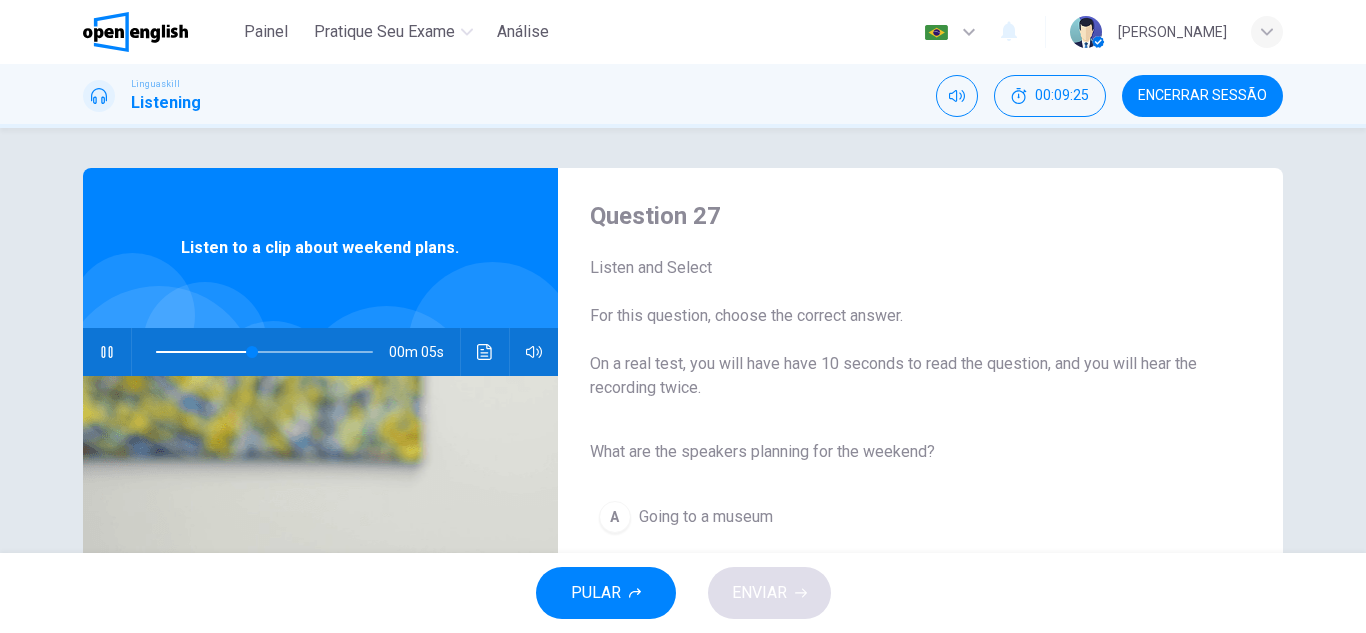 click on "What are the speakers planning for the weekend? A Going to a museum B Going to the beach C Working overtime" at bounding box center (904, 547) 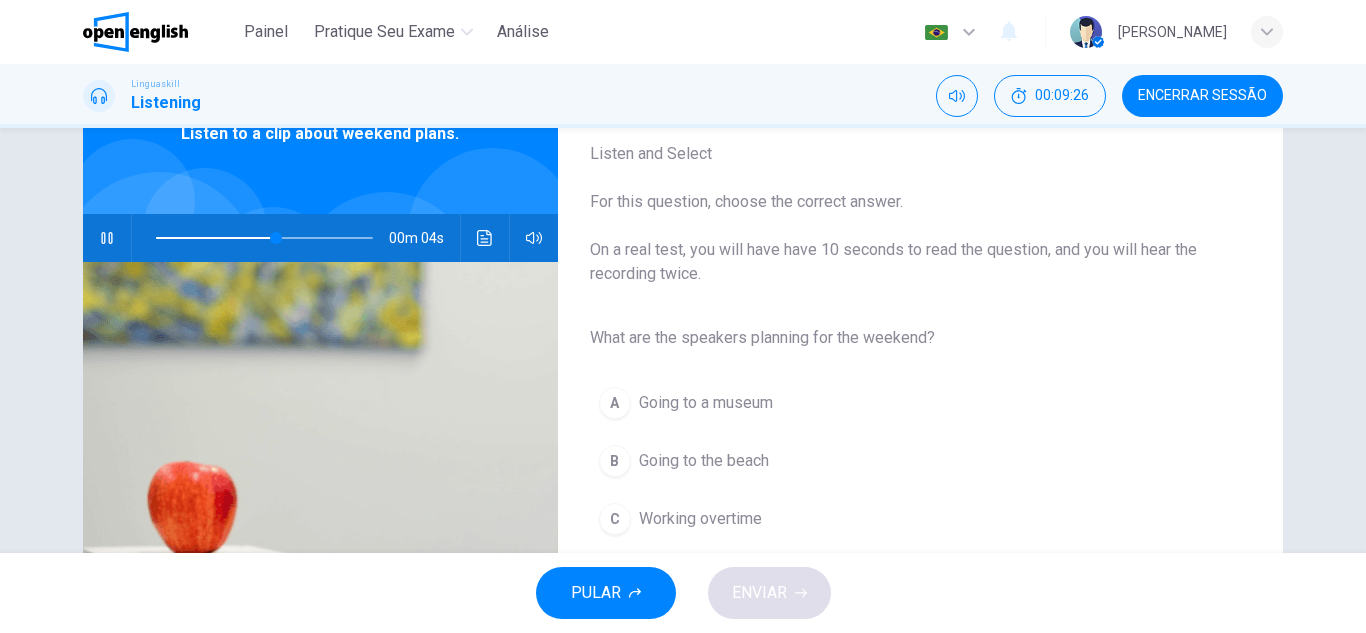 scroll, scrollTop: 200, scrollLeft: 0, axis: vertical 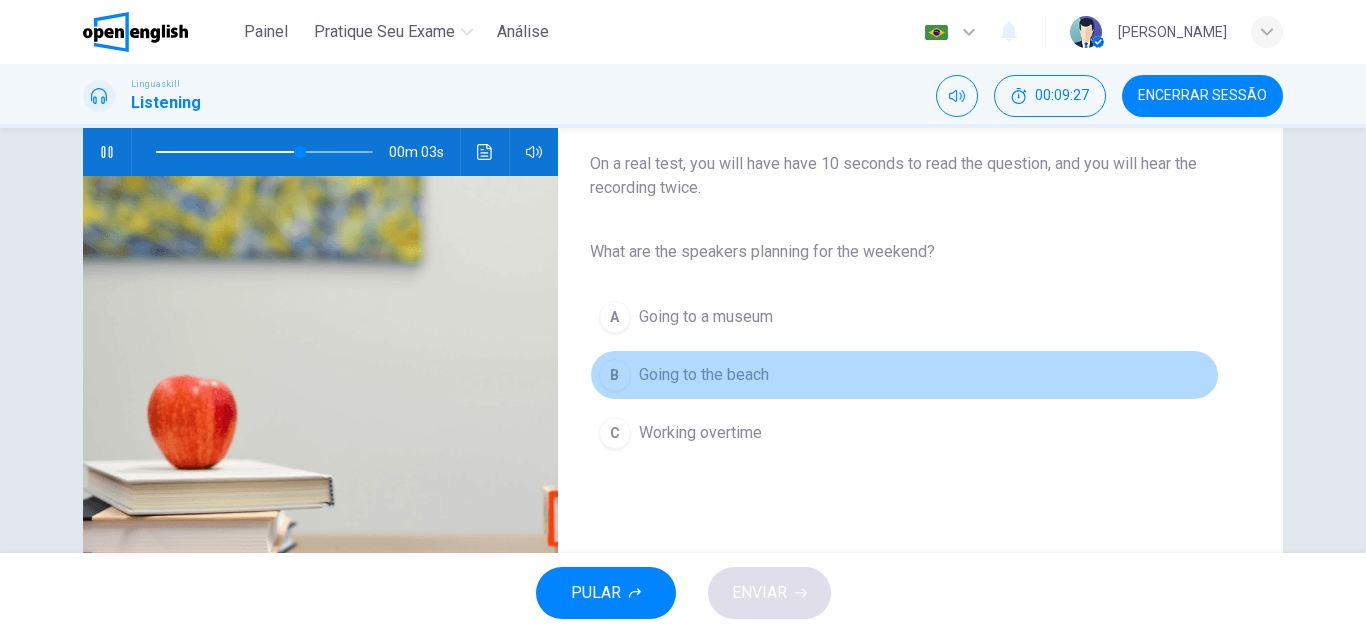 click on "Going to the beach" at bounding box center (704, 375) 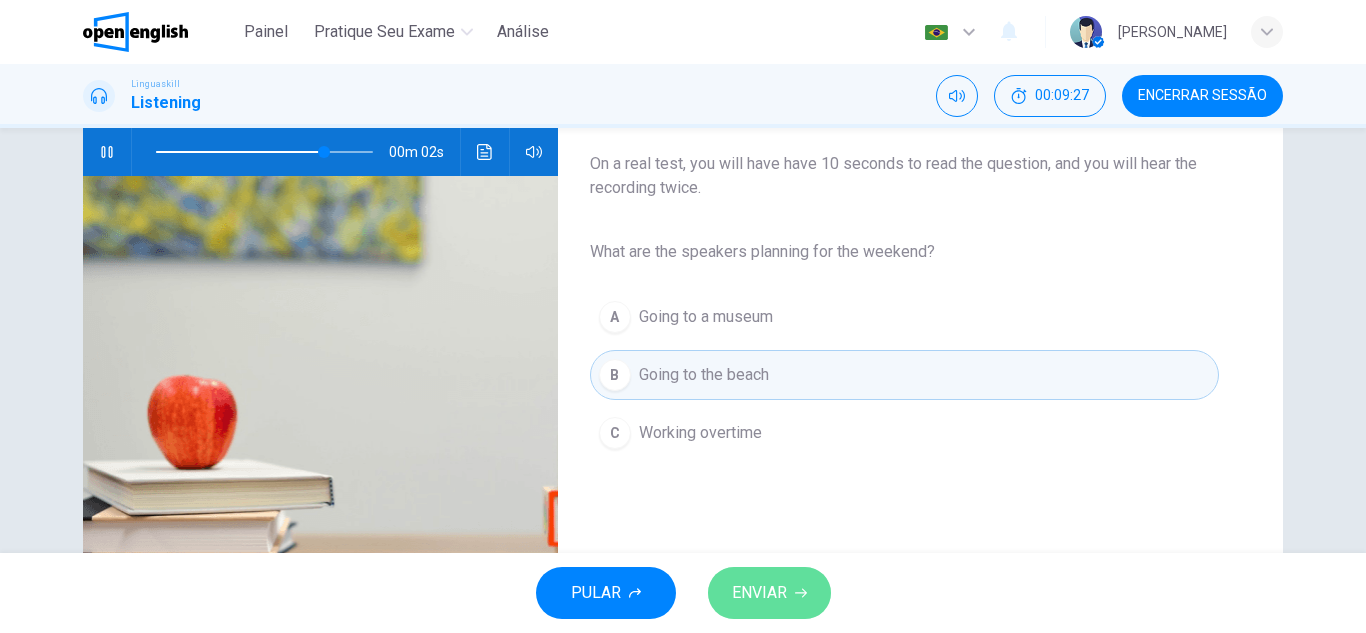 click on "ENVIAR" at bounding box center [759, 593] 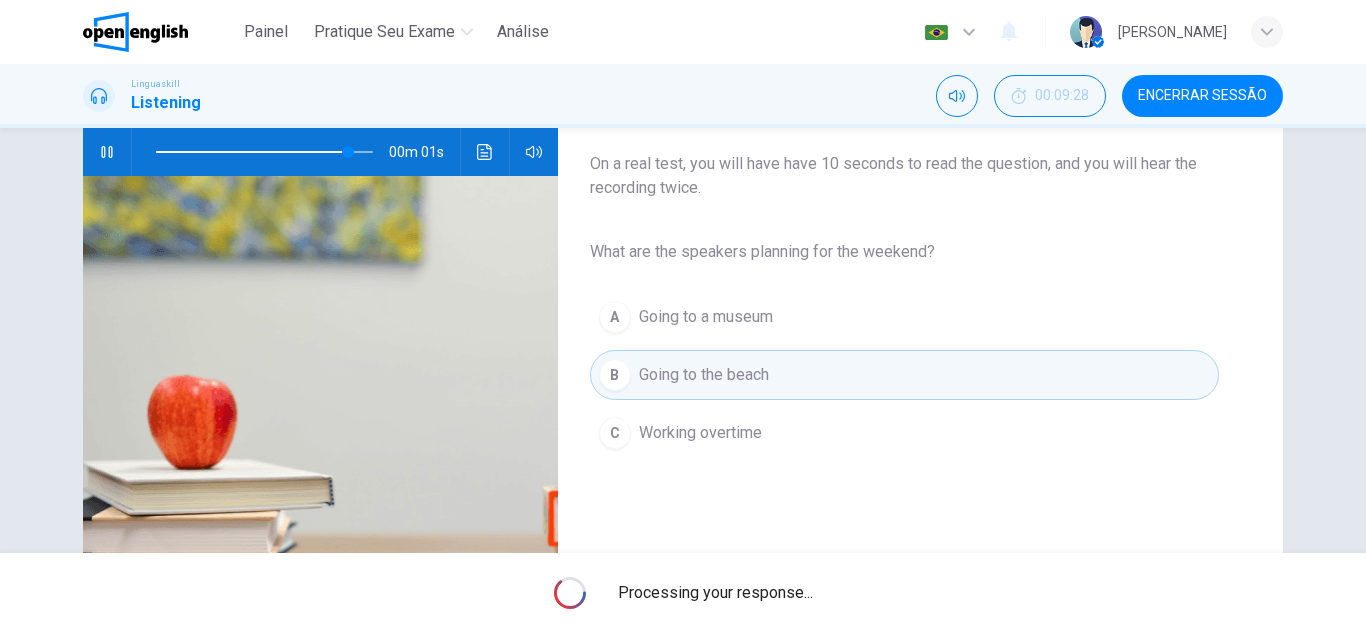 type on "*" 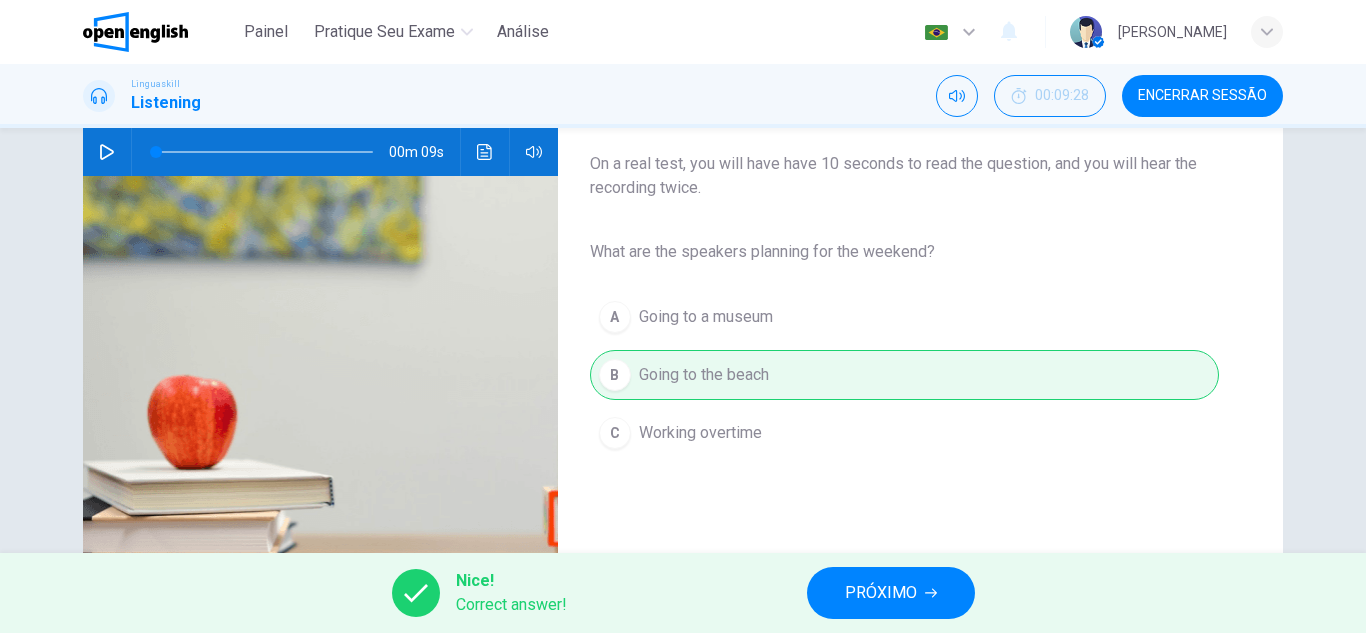 click on "PRÓXIMO" at bounding box center (891, 593) 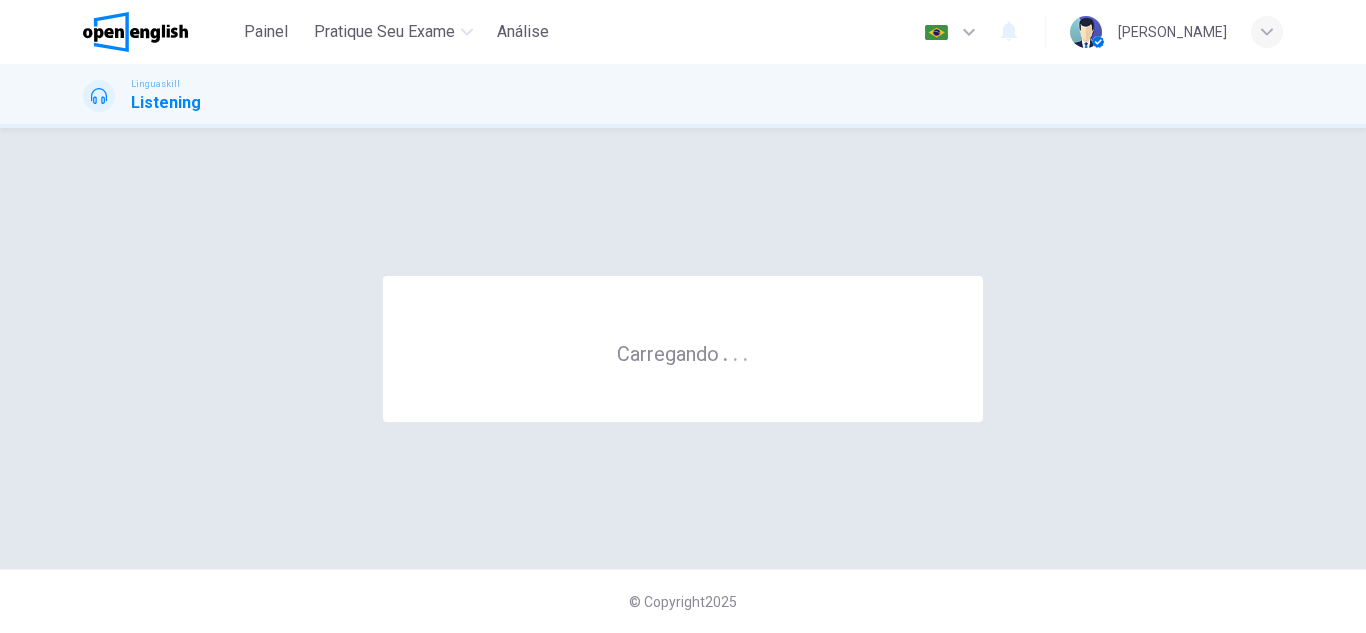 scroll, scrollTop: 0, scrollLeft: 0, axis: both 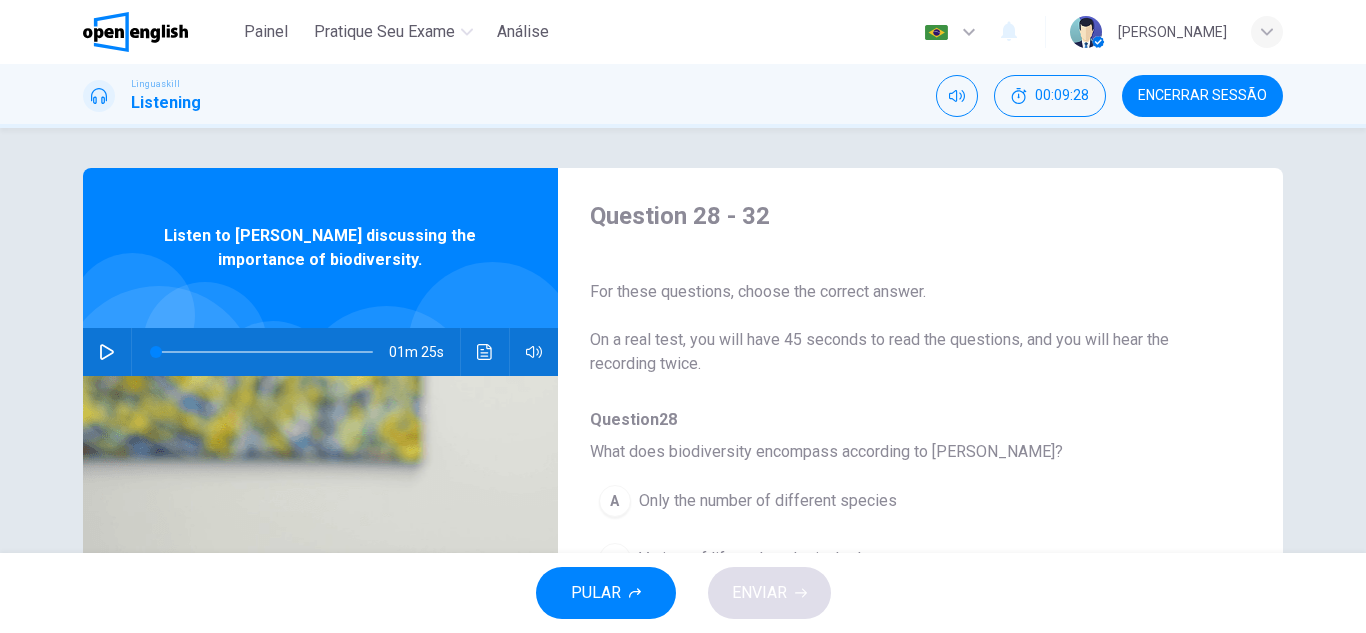 click 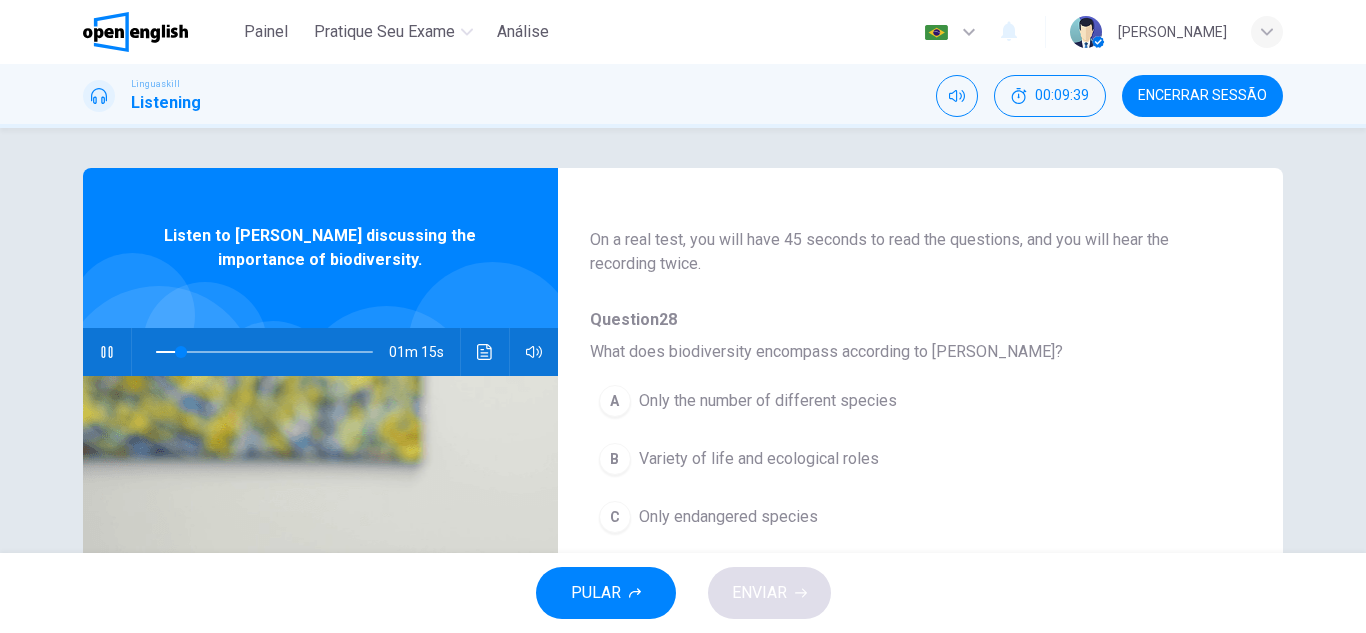 scroll, scrollTop: 200, scrollLeft: 0, axis: vertical 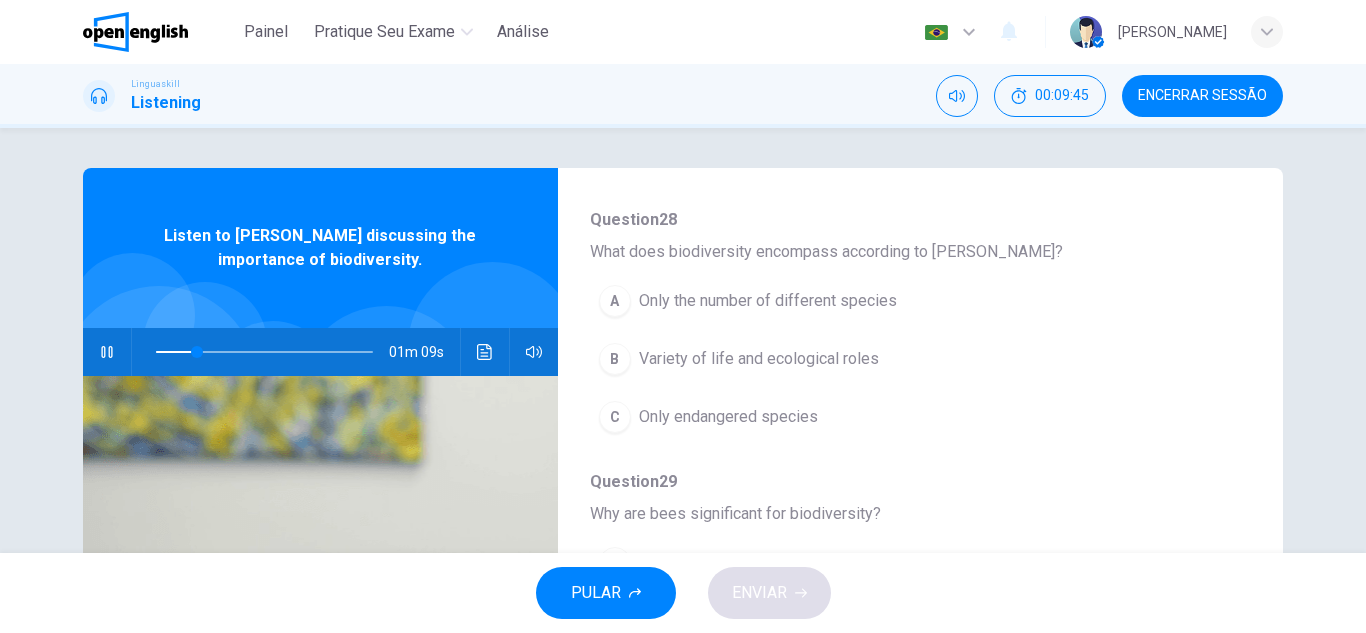 click on "B" at bounding box center (615, 359) 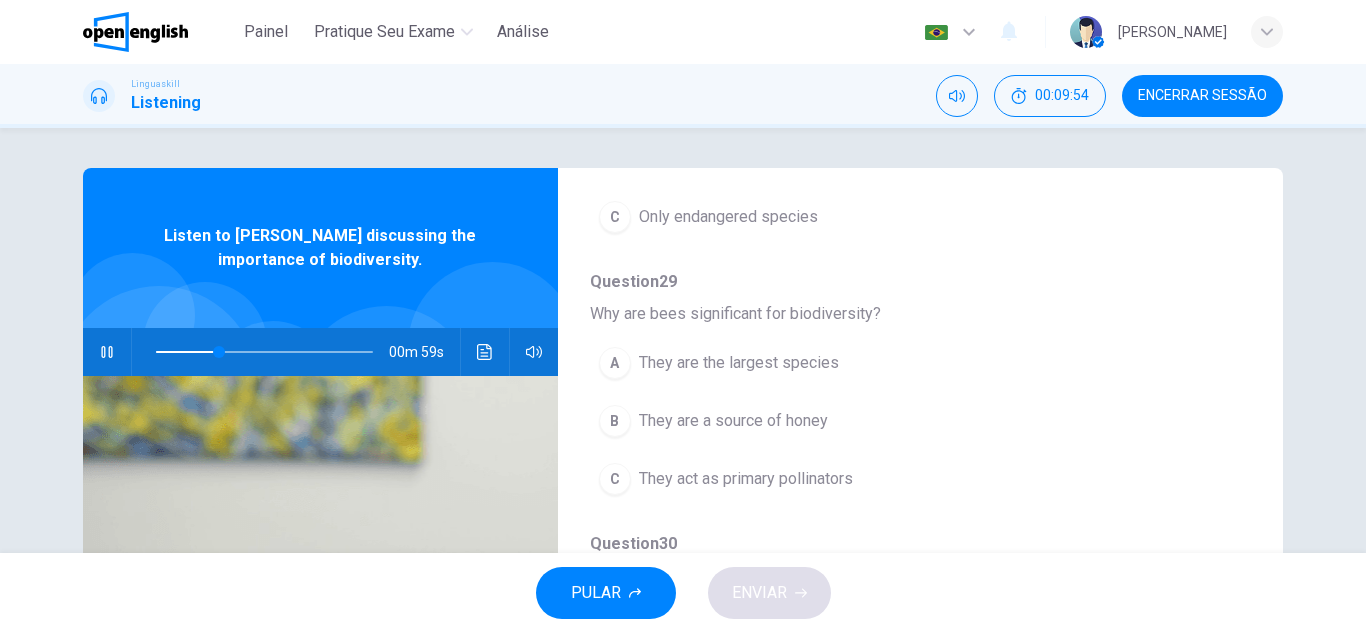 scroll, scrollTop: 500, scrollLeft: 0, axis: vertical 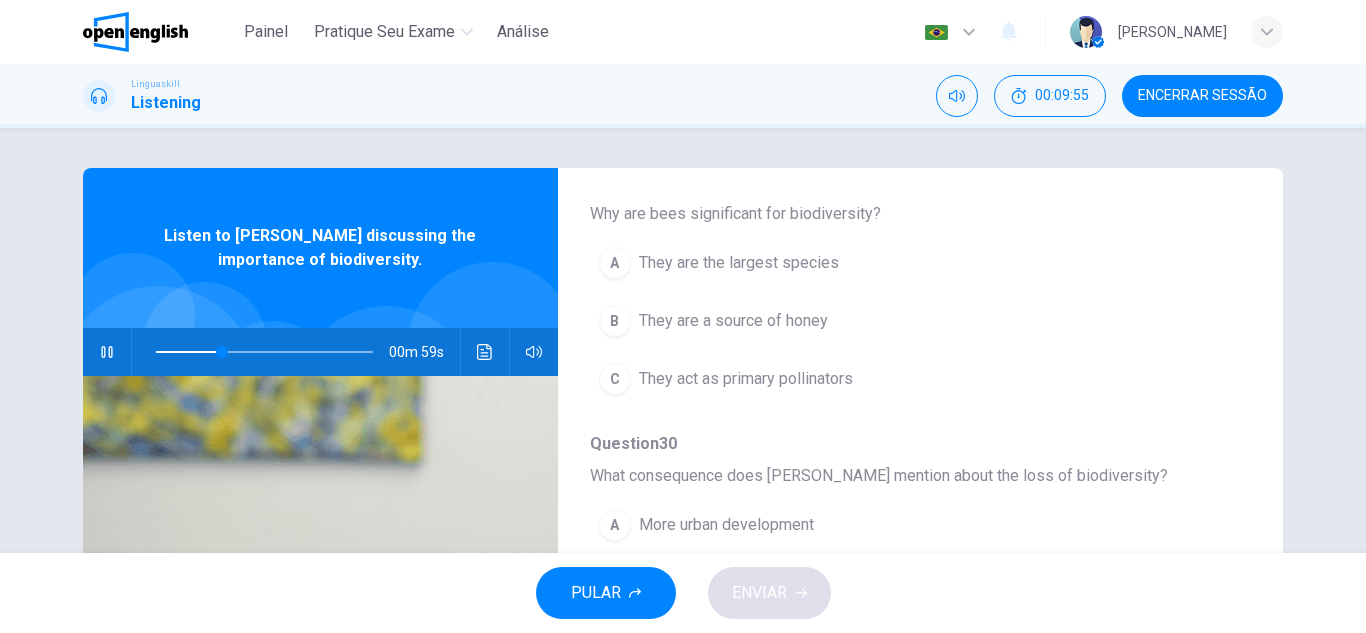 click on "C" at bounding box center (615, 379) 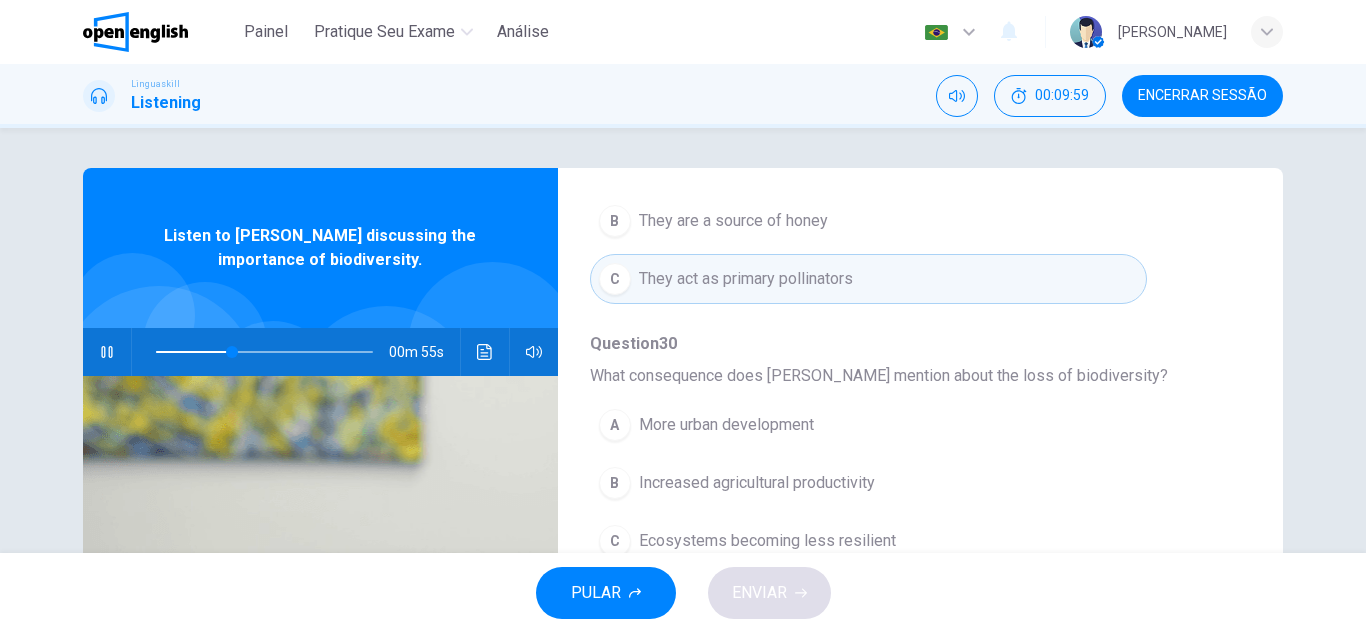 scroll, scrollTop: 700, scrollLeft: 0, axis: vertical 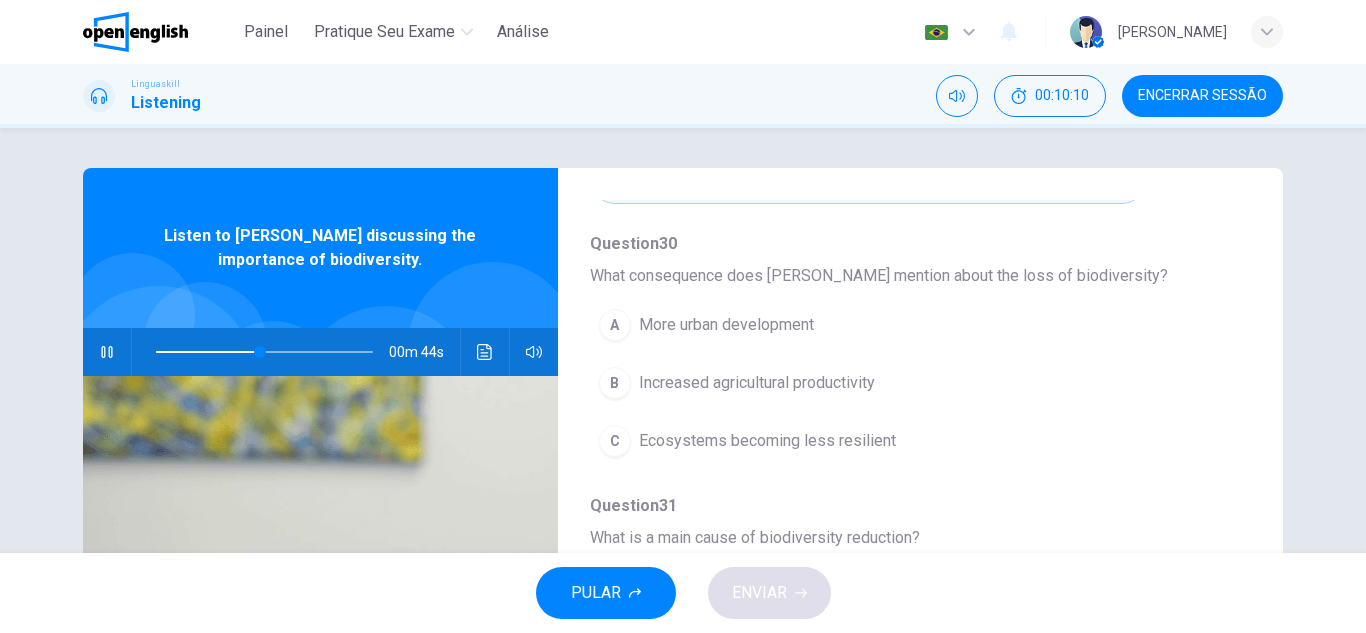 click on "Ecosystems becoming less resilient" at bounding box center (767, 441) 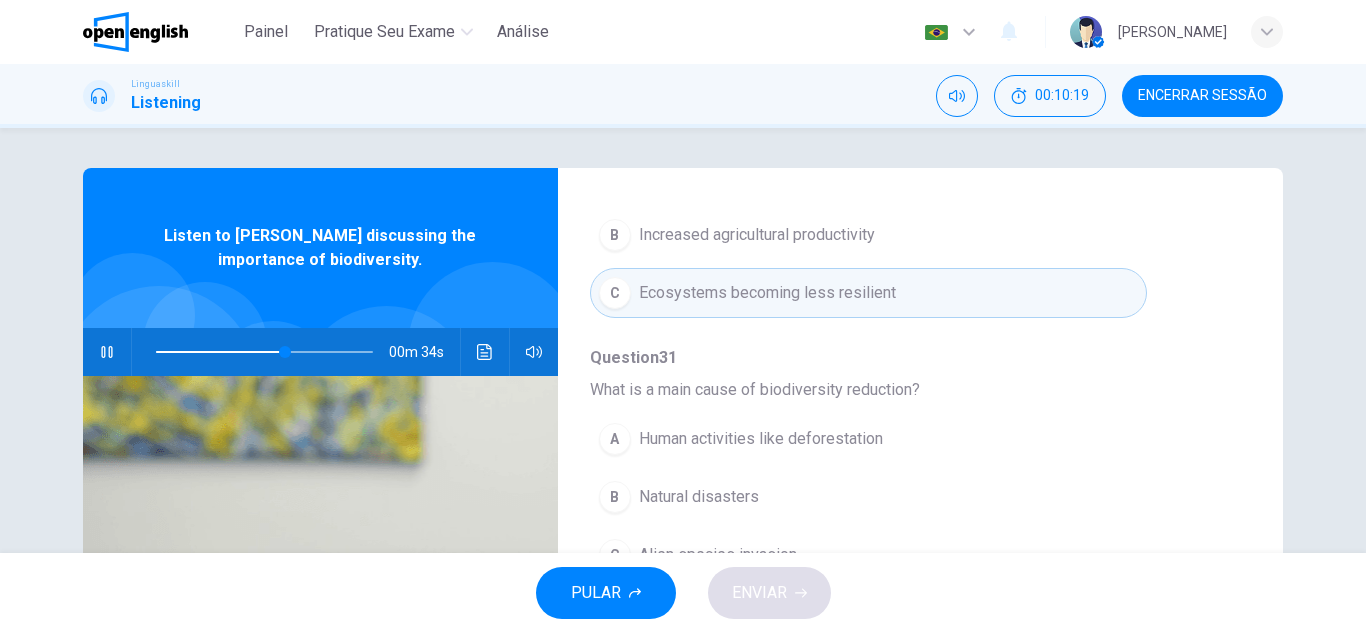 scroll, scrollTop: 863, scrollLeft: 0, axis: vertical 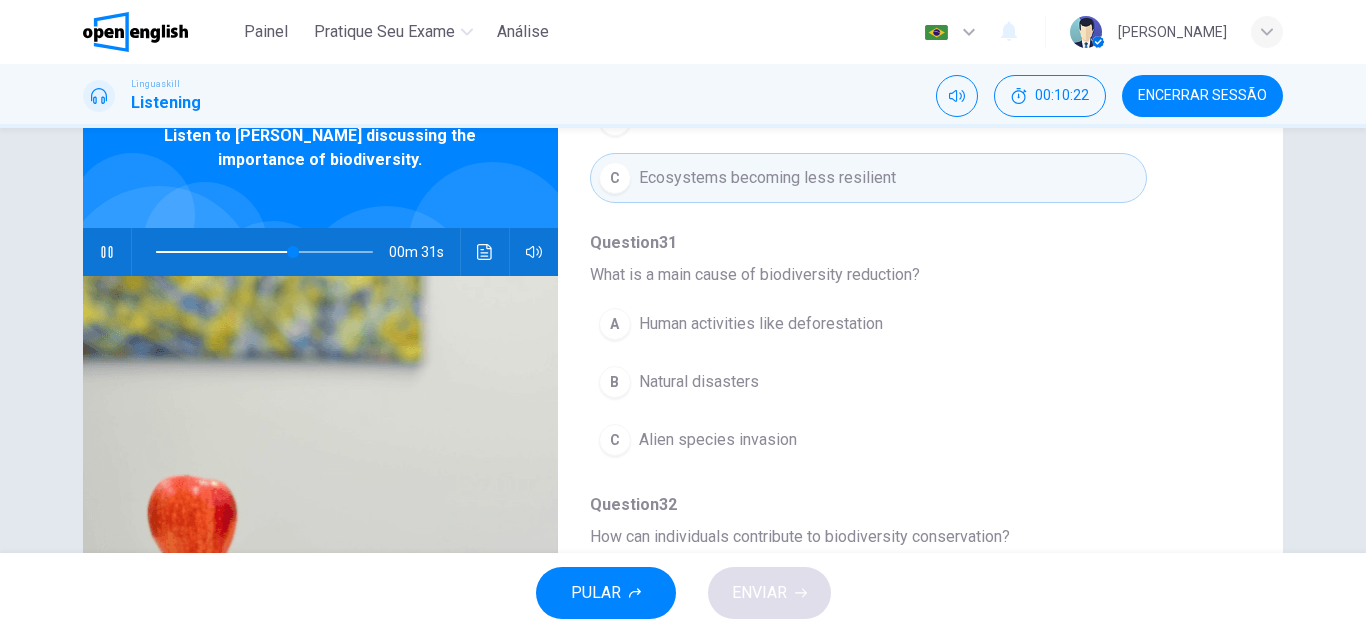 click on "Human activities like deforestation" at bounding box center [761, 324] 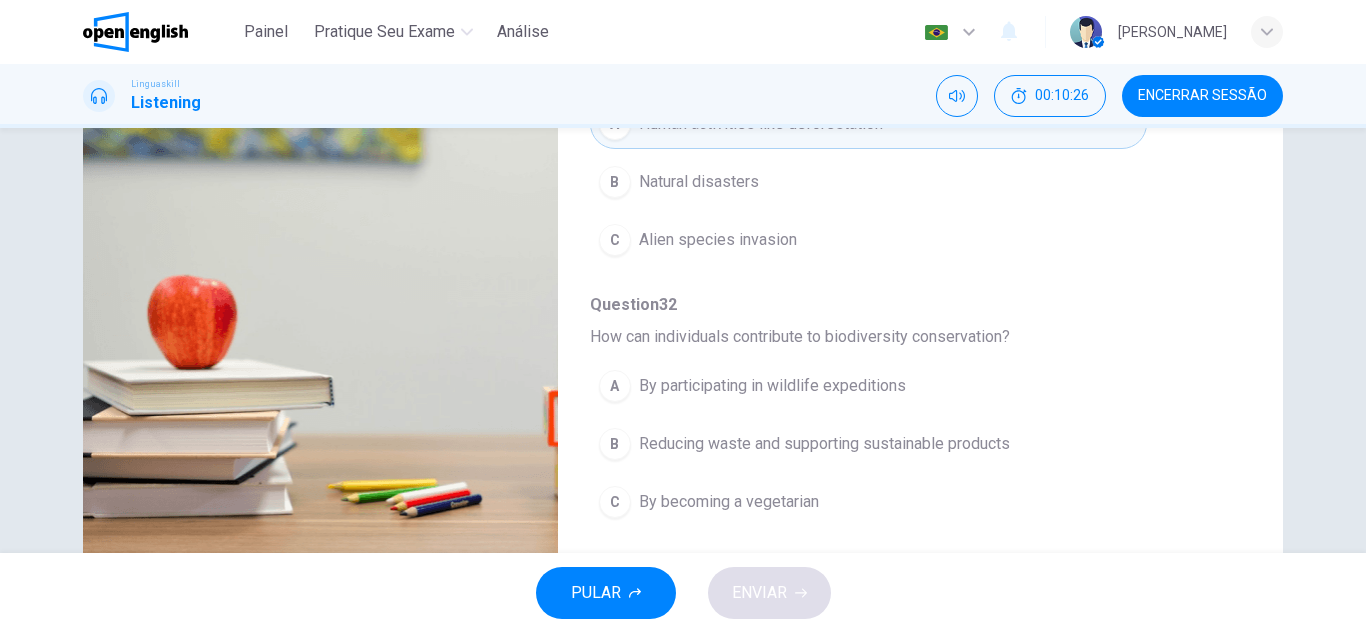 scroll, scrollTop: 350, scrollLeft: 0, axis: vertical 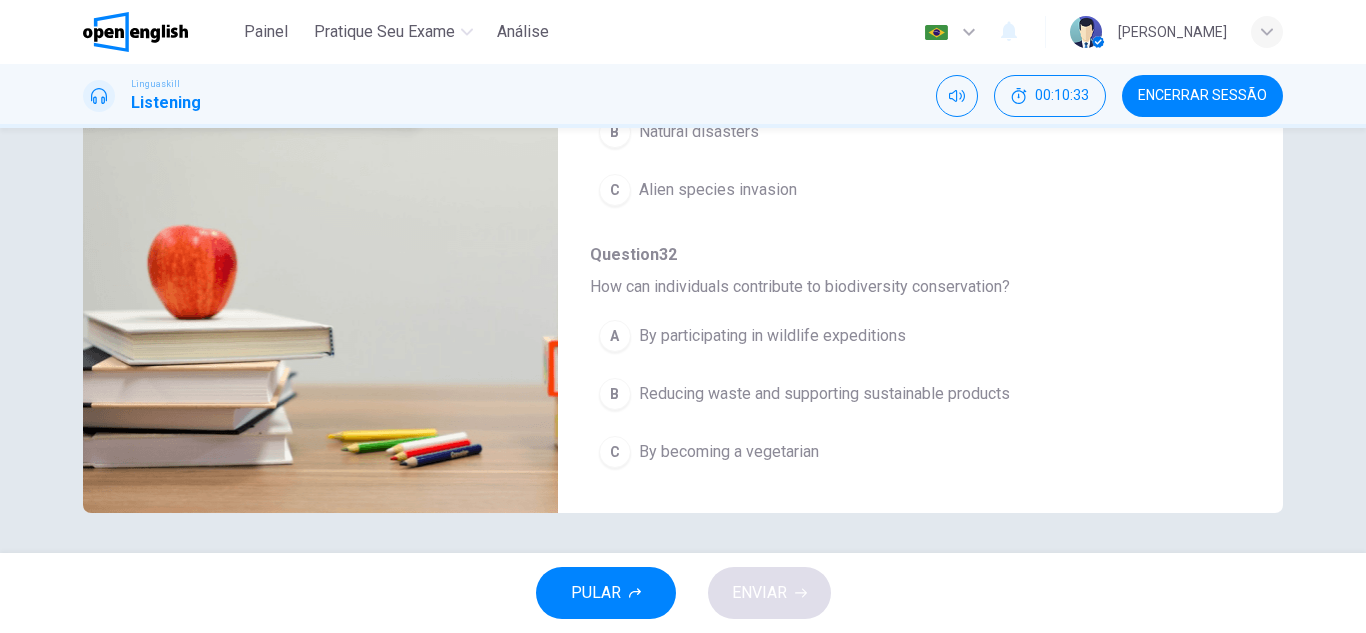 click on "Reducing waste and supporting sustainable products" at bounding box center [824, 394] 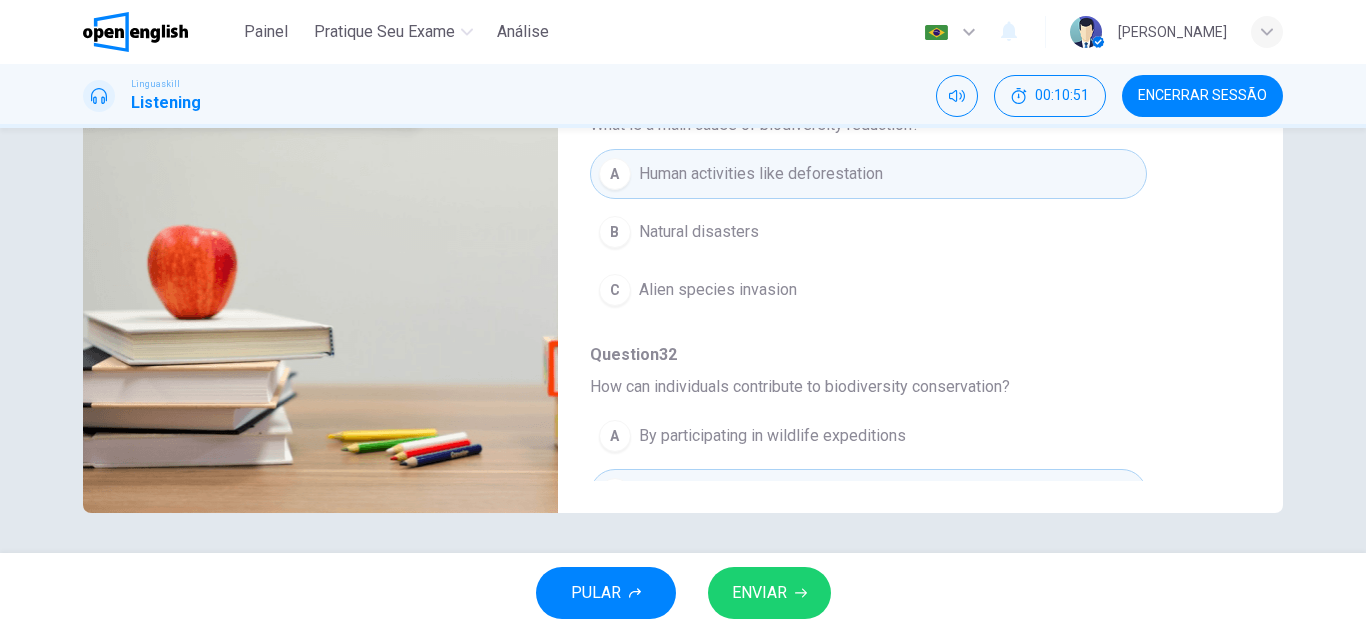 scroll, scrollTop: 663, scrollLeft: 0, axis: vertical 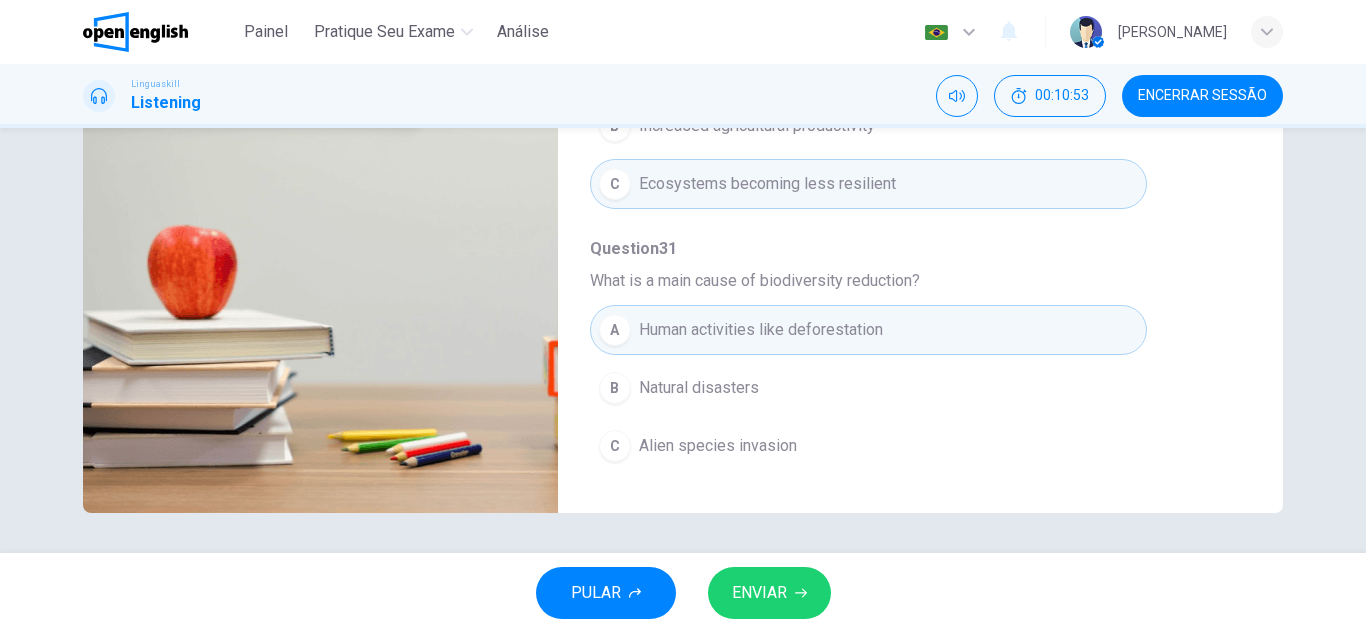 type on "*" 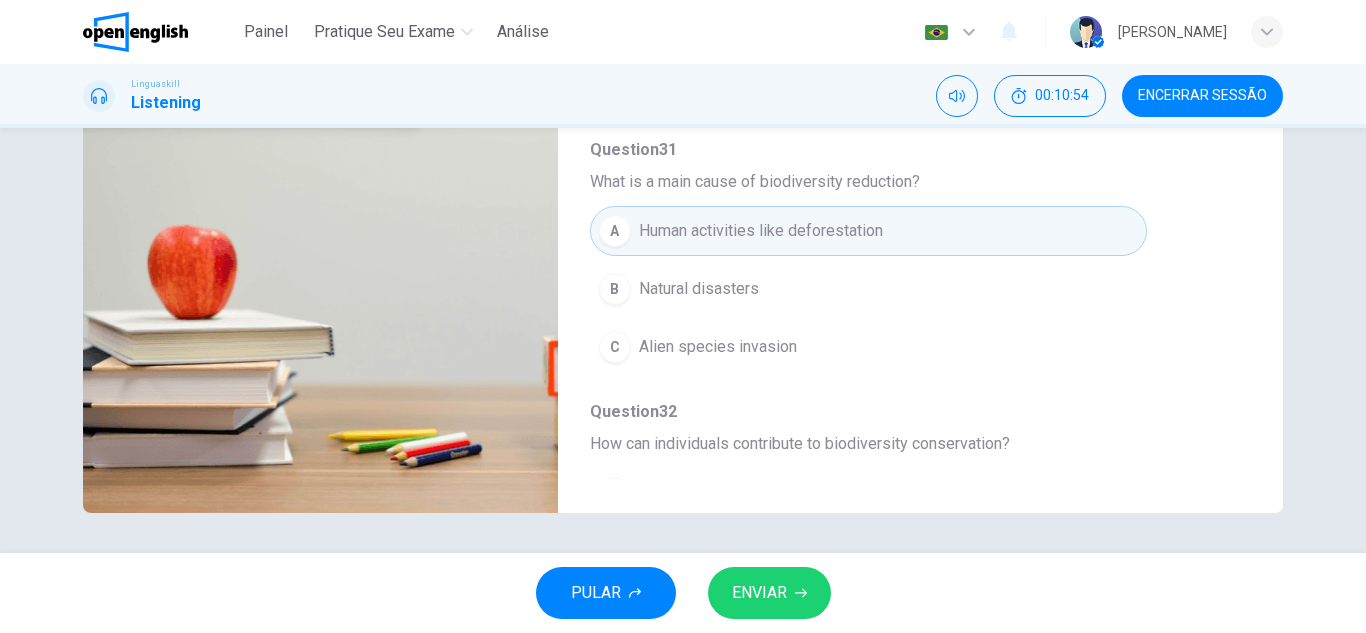 scroll, scrollTop: 763, scrollLeft: 0, axis: vertical 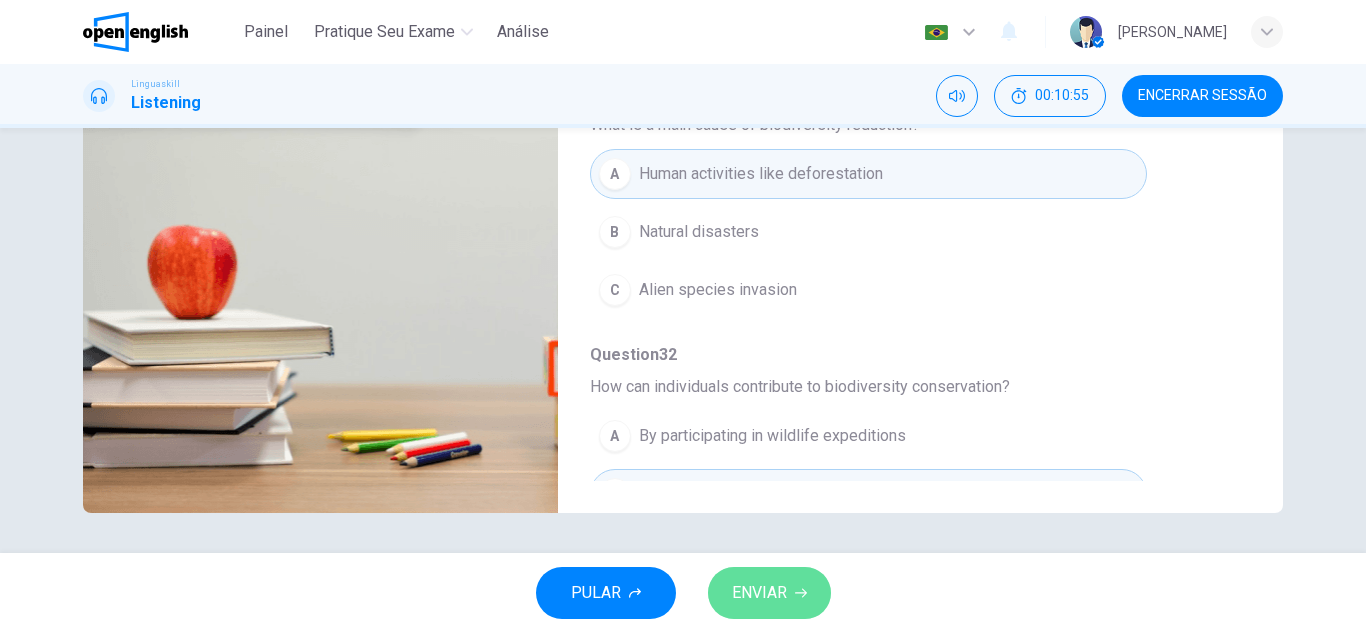 click on "ENVIAR" at bounding box center (769, 593) 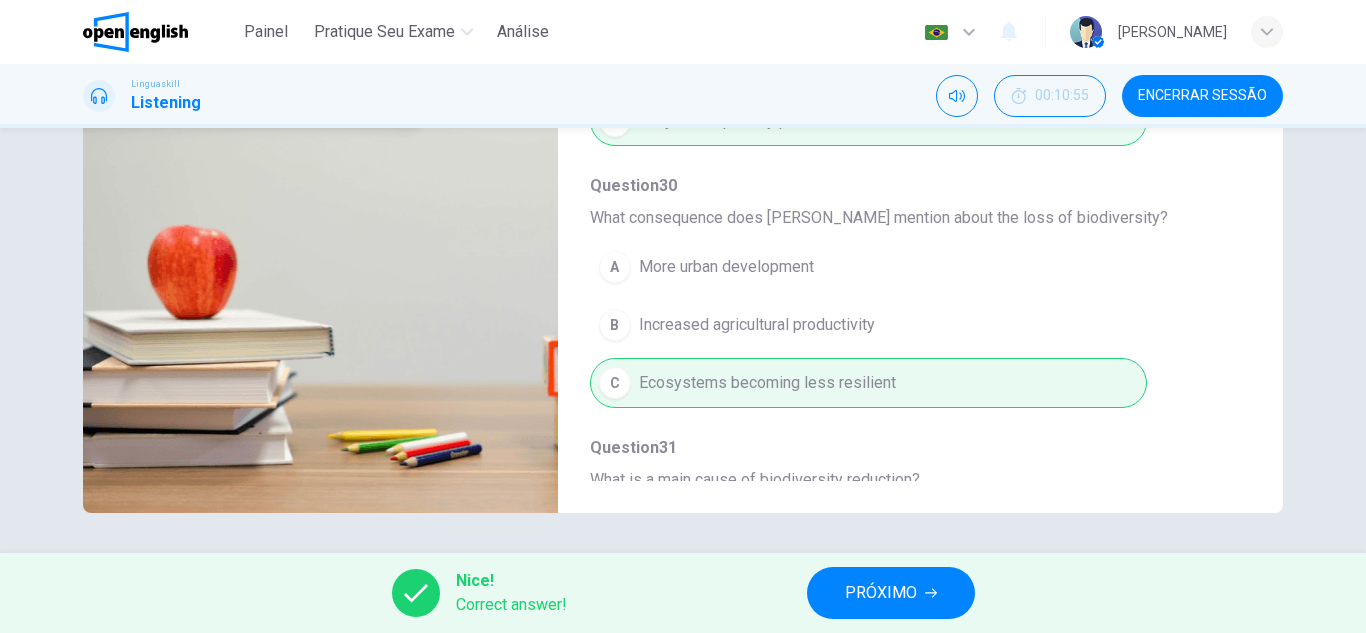 scroll, scrollTop: 263, scrollLeft: 0, axis: vertical 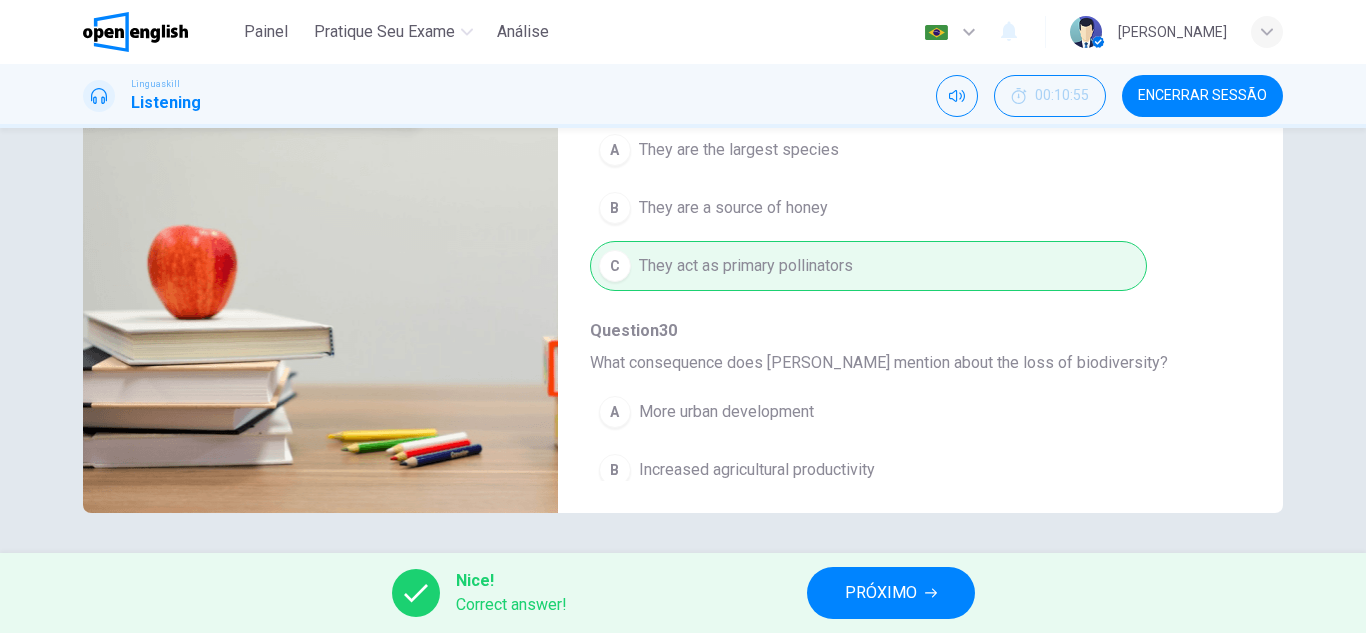 click on "PRÓXIMO" at bounding box center [881, 593] 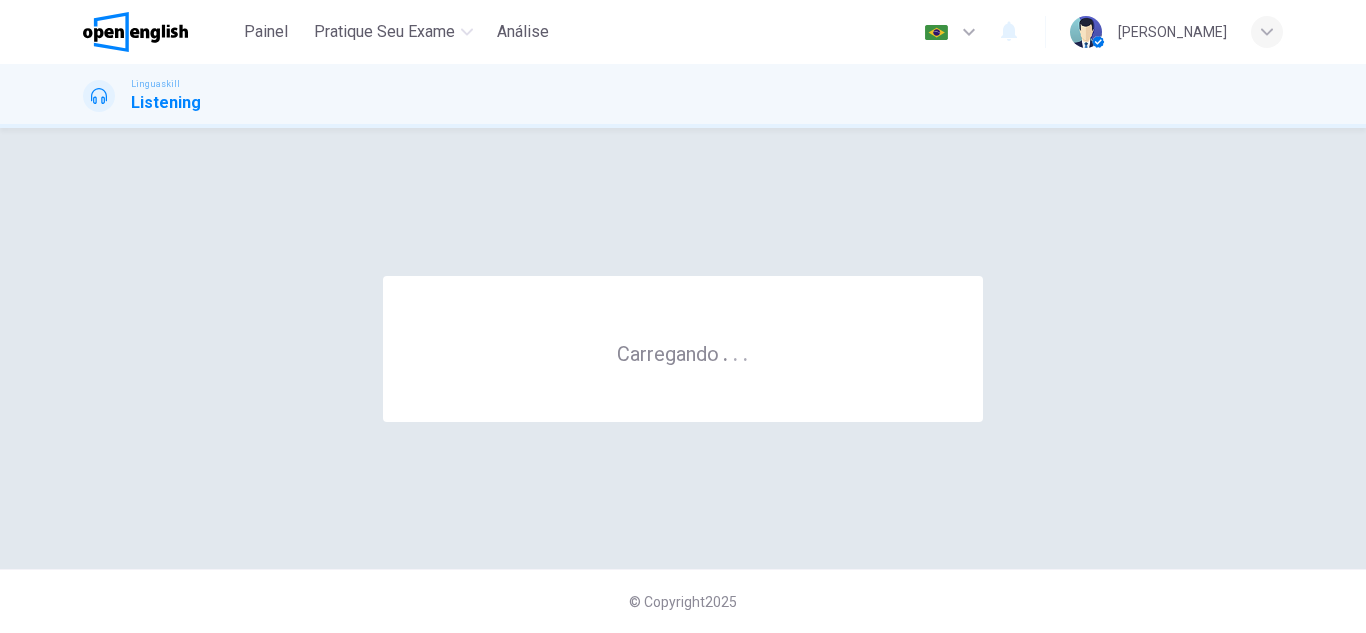 scroll, scrollTop: 0, scrollLeft: 0, axis: both 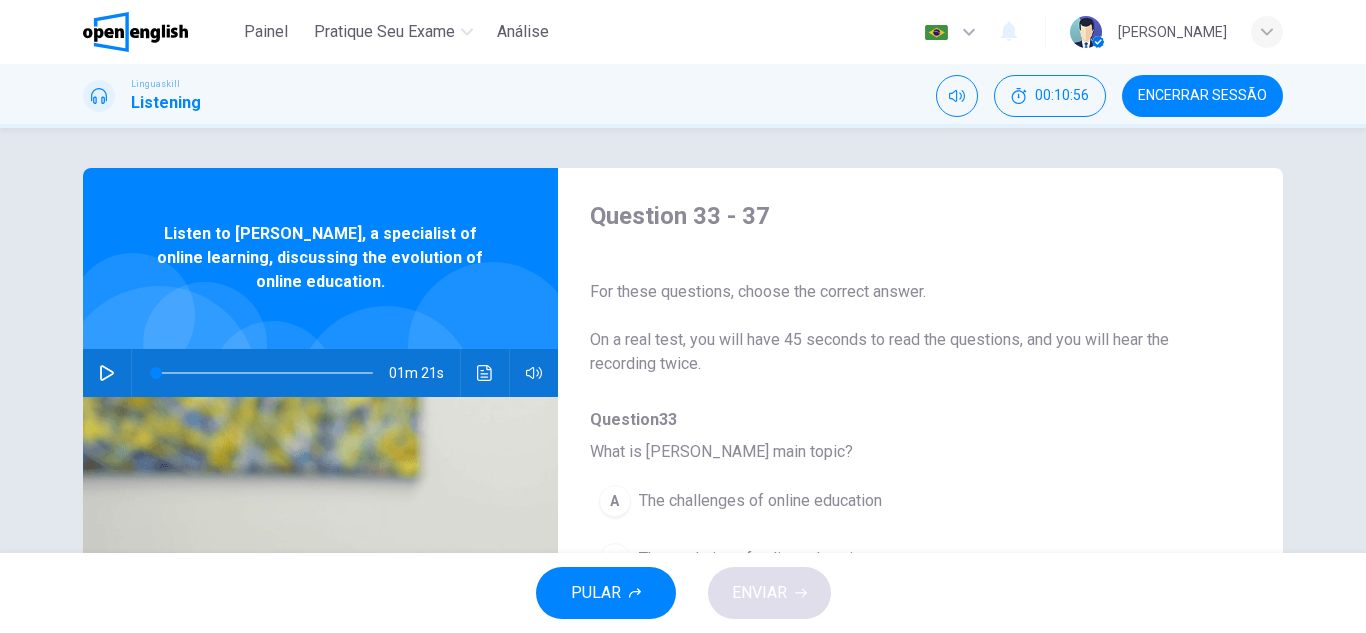 click 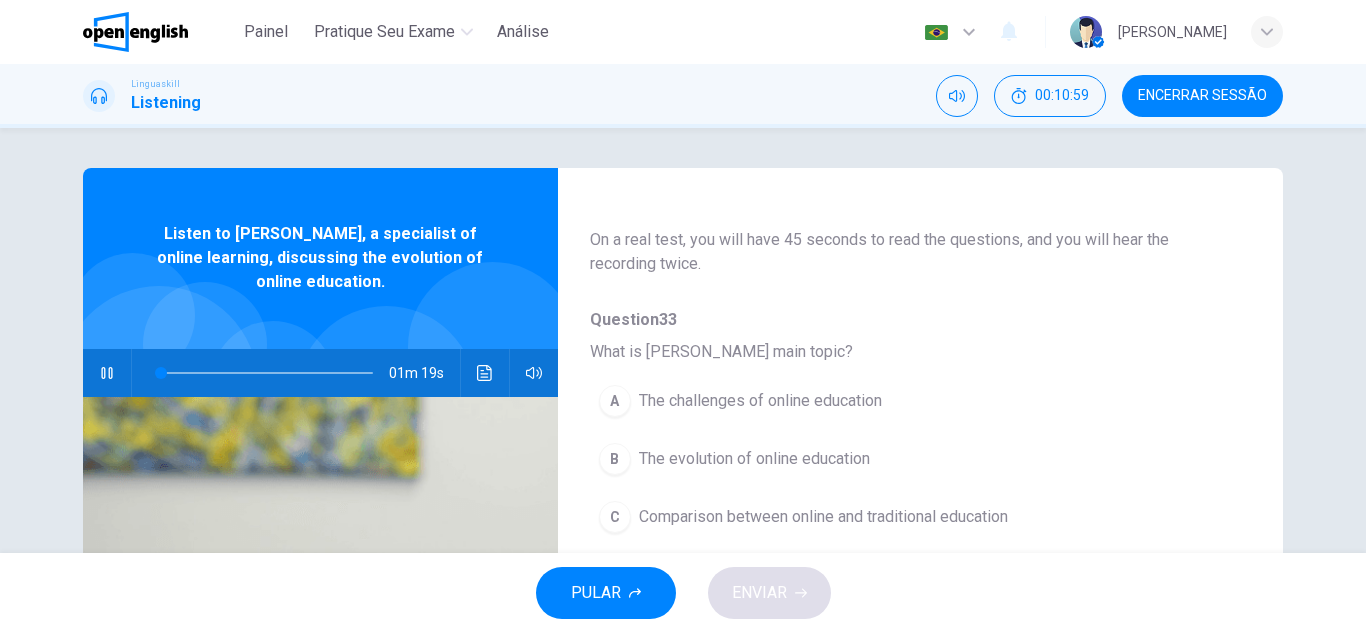 scroll, scrollTop: 200, scrollLeft: 0, axis: vertical 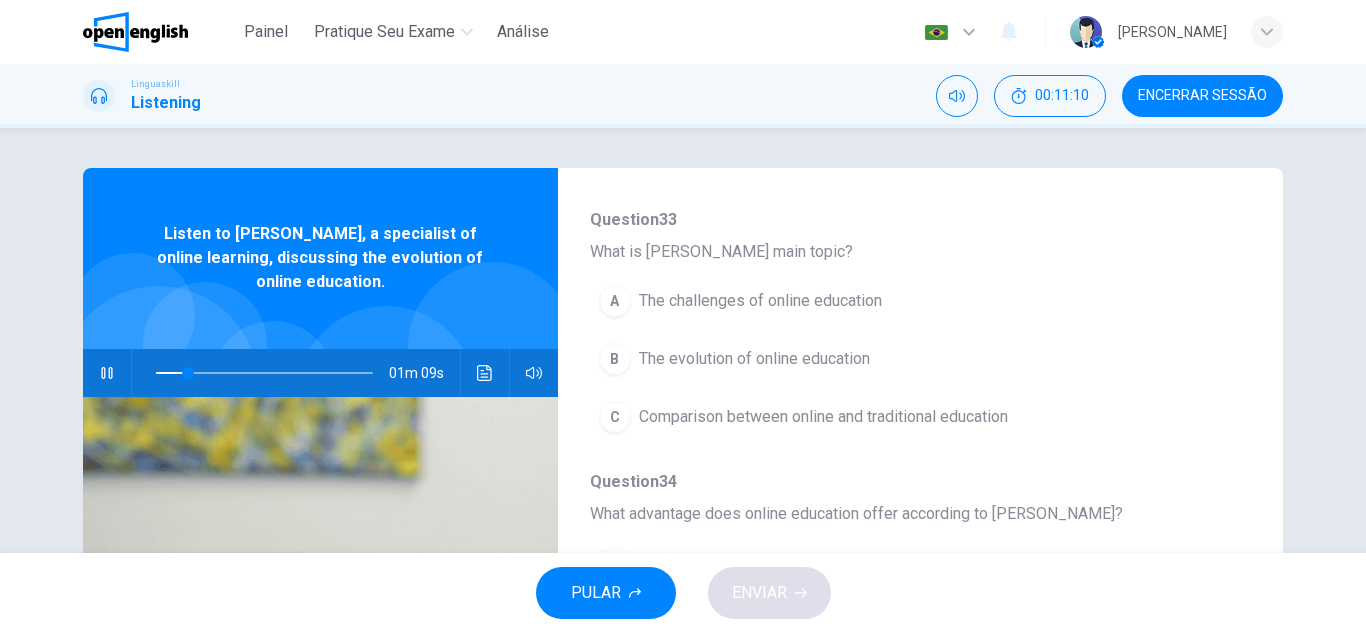 click on "B The evolution of online education" at bounding box center (868, 359) 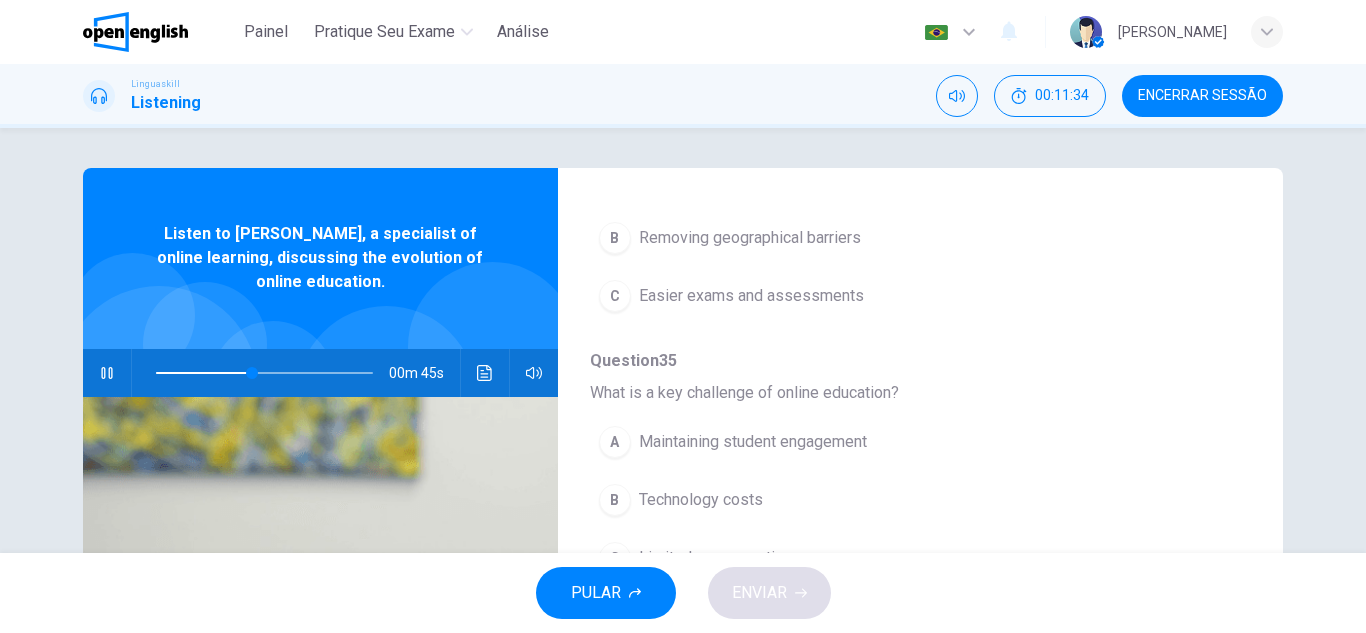 scroll, scrollTop: 600, scrollLeft: 0, axis: vertical 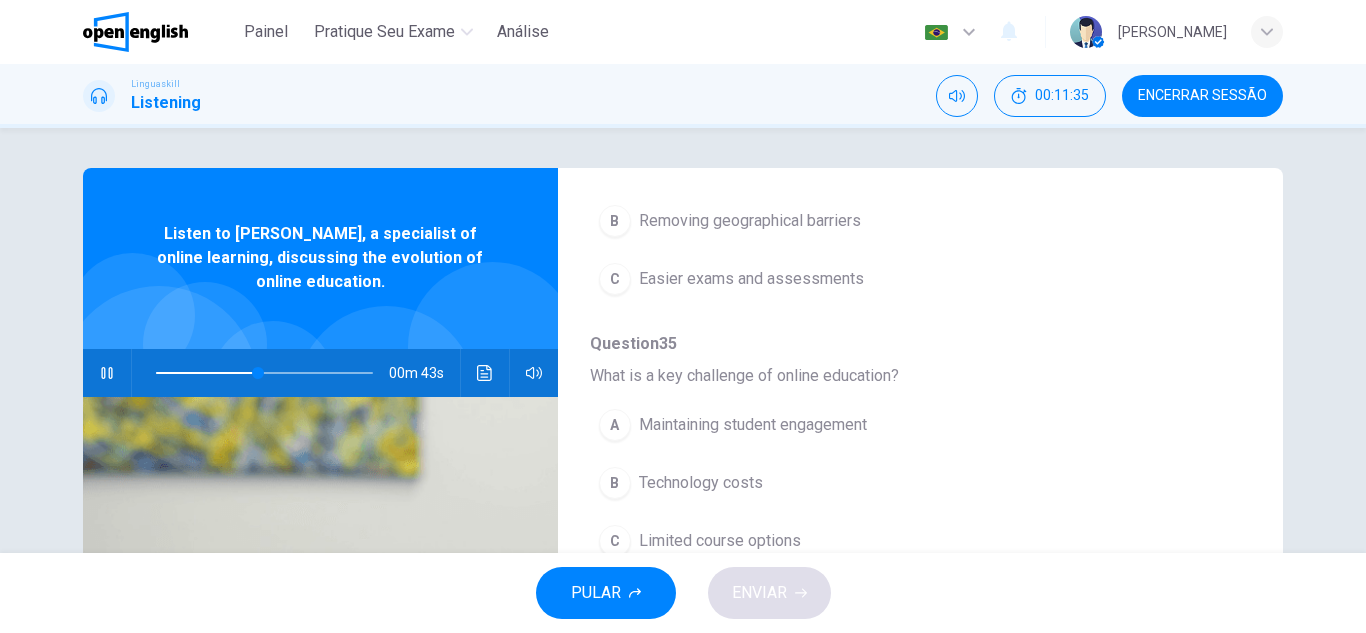 click on "B" at bounding box center [615, 221] 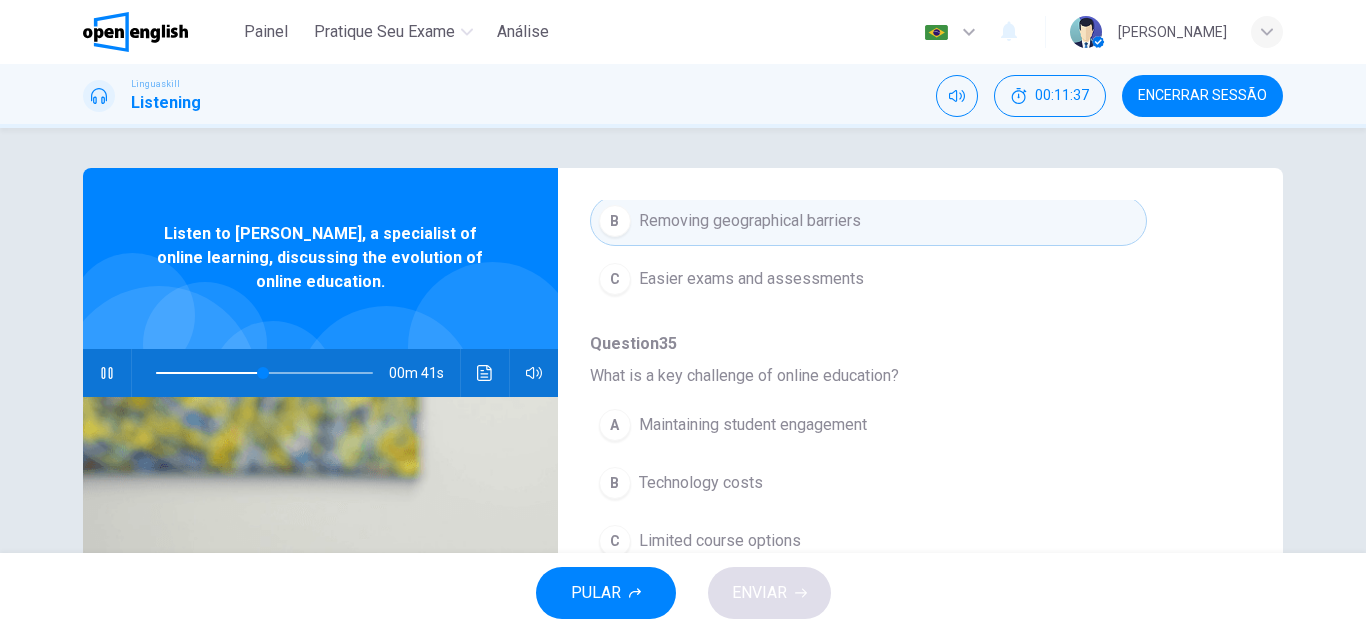 scroll, scrollTop: 700, scrollLeft: 0, axis: vertical 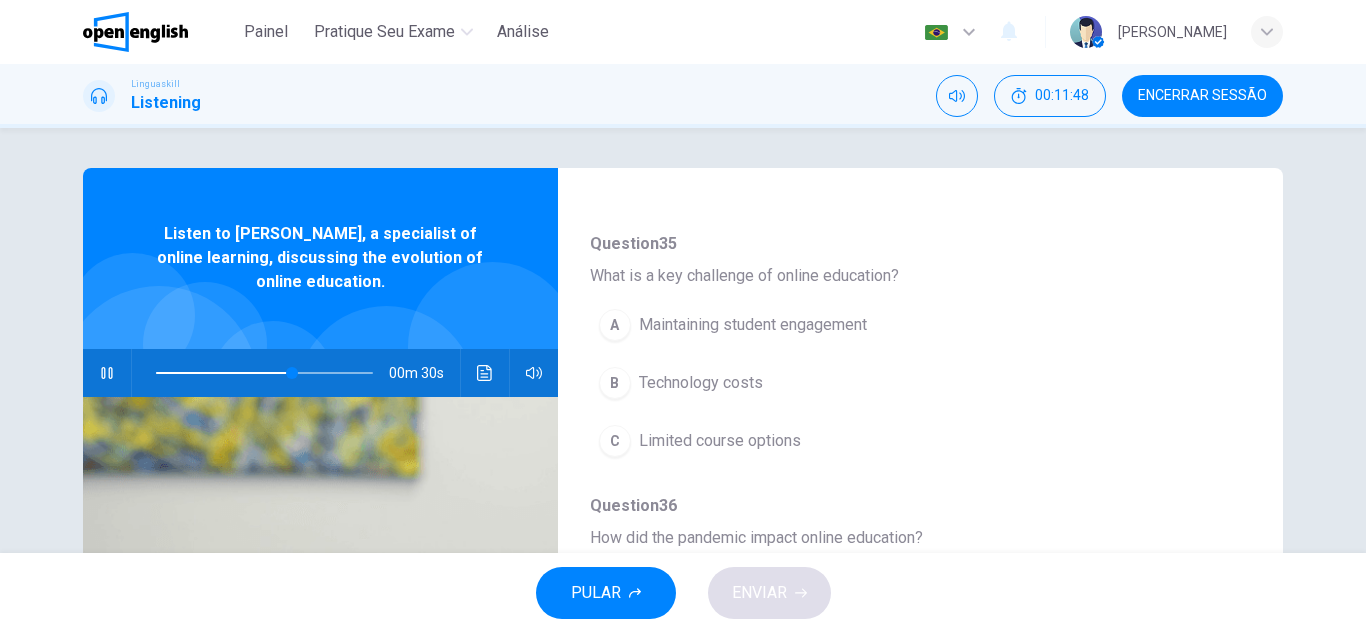 click on "A" at bounding box center [615, 325] 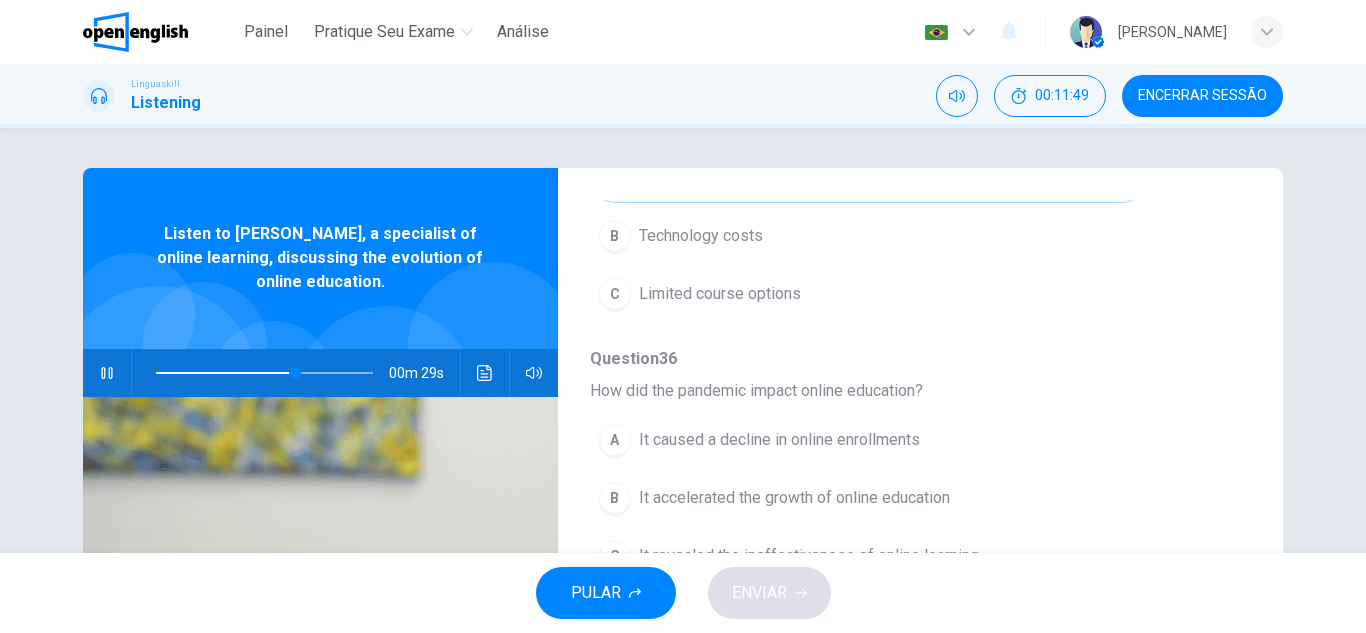 scroll, scrollTop: 863, scrollLeft: 0, axis: vertical 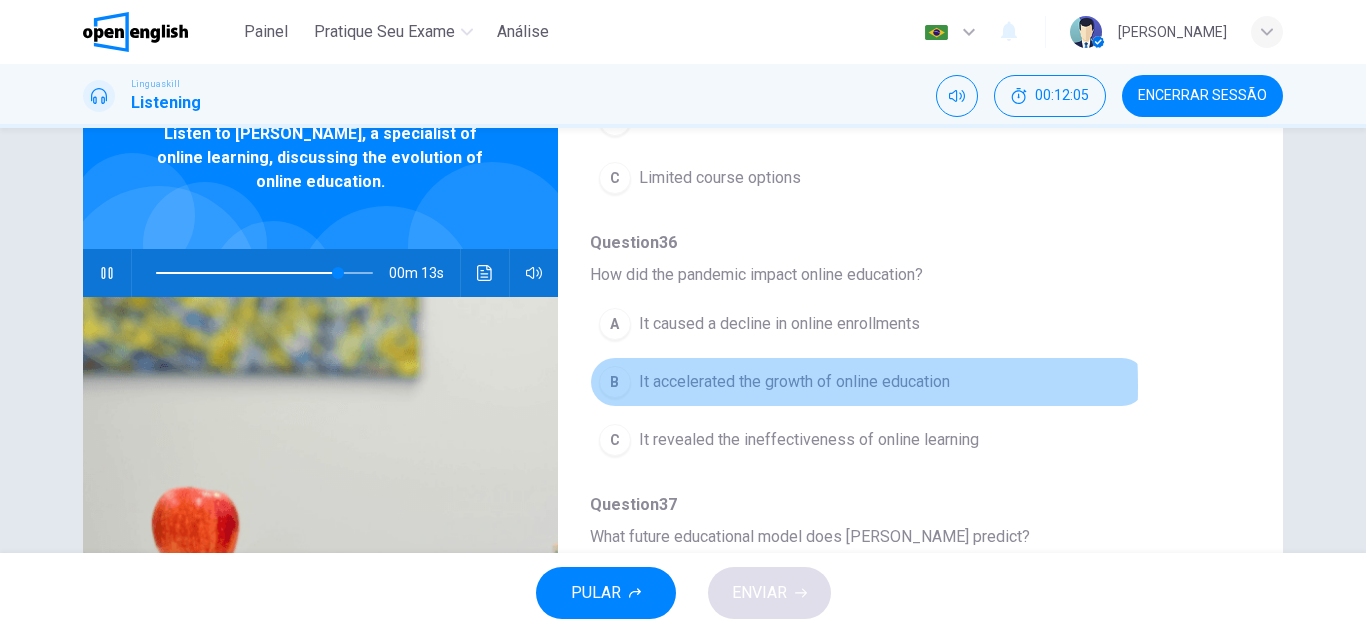 click on "B" at bounding box center [615, 382] 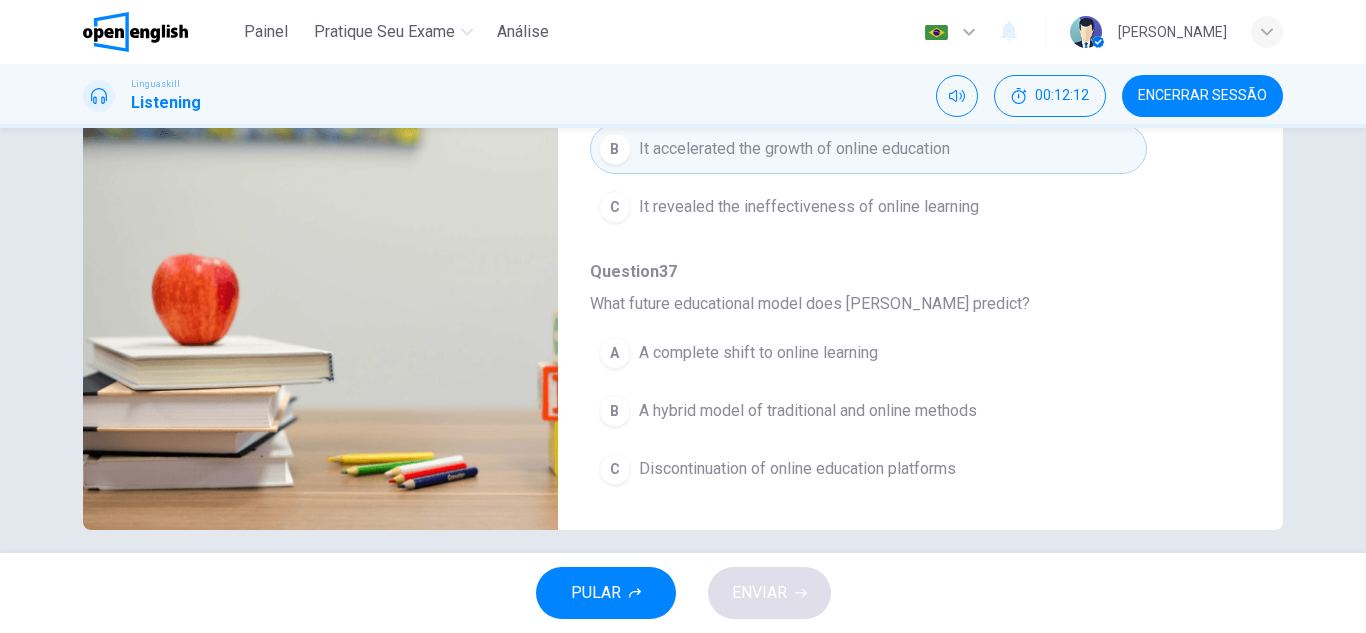 scroll, scrollTop: 350, scrollLeft: 0, axis: vertical 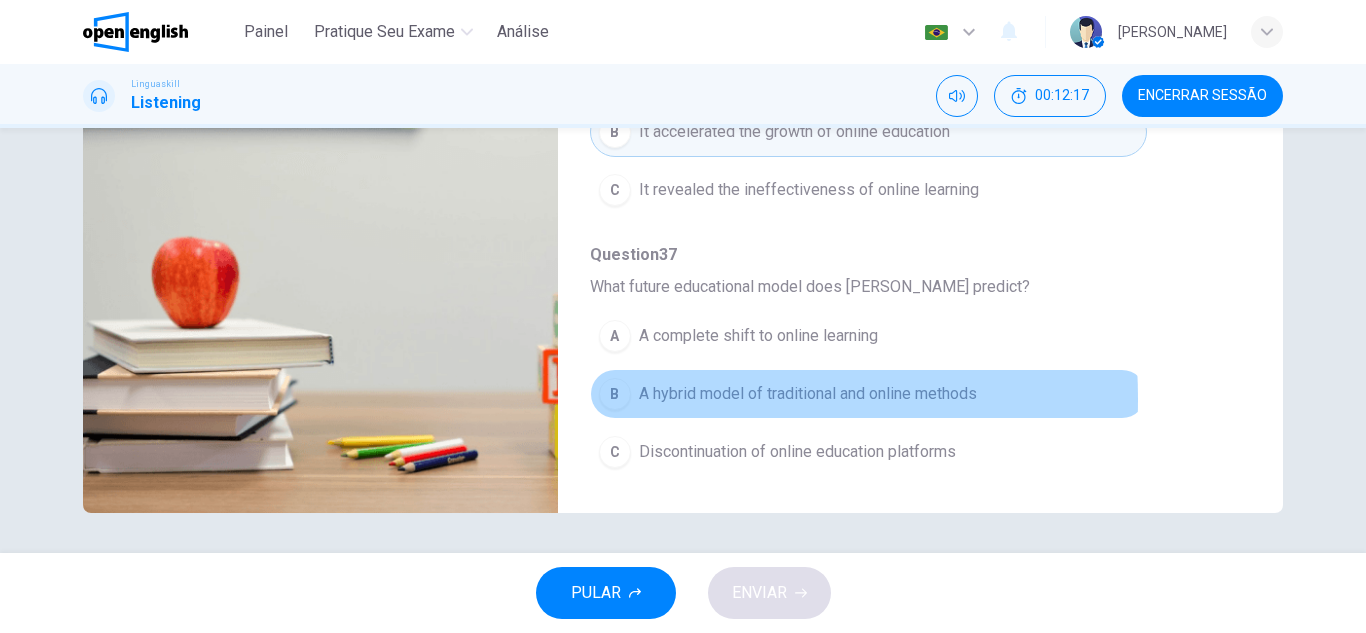 click on "B" at bounding box center (615, 394) 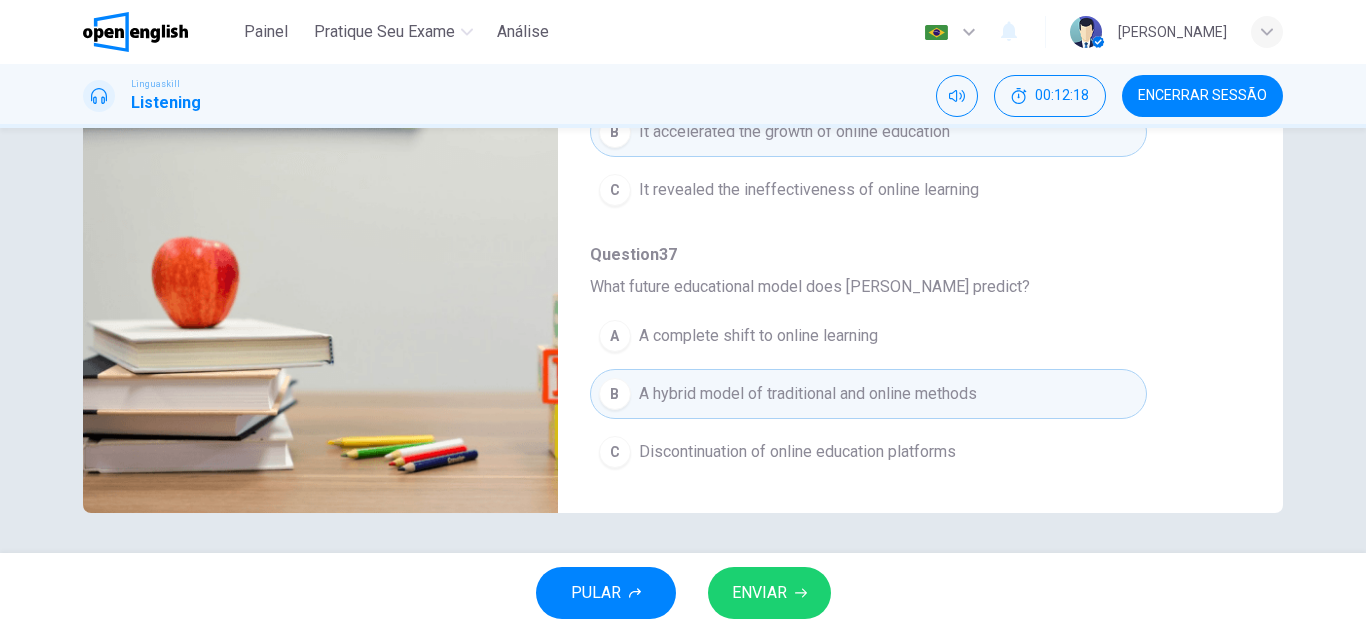 type on "*" 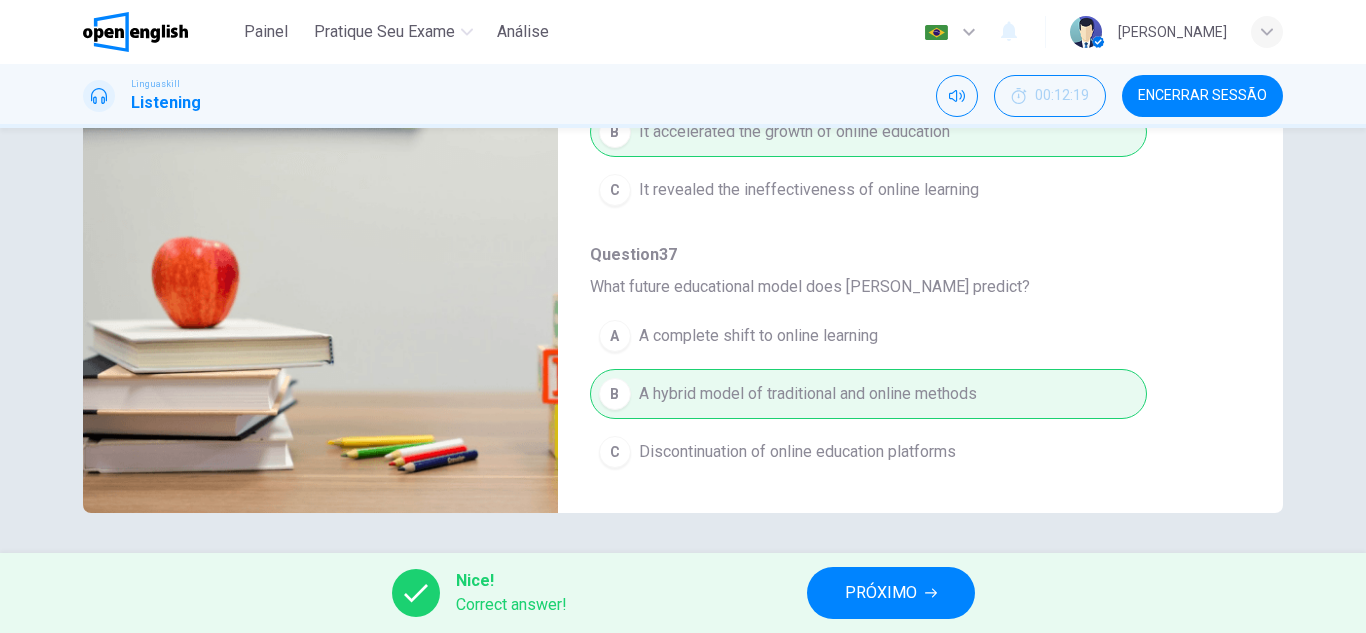 click on "PRÓXIMO" at bounding box center [881, 593] 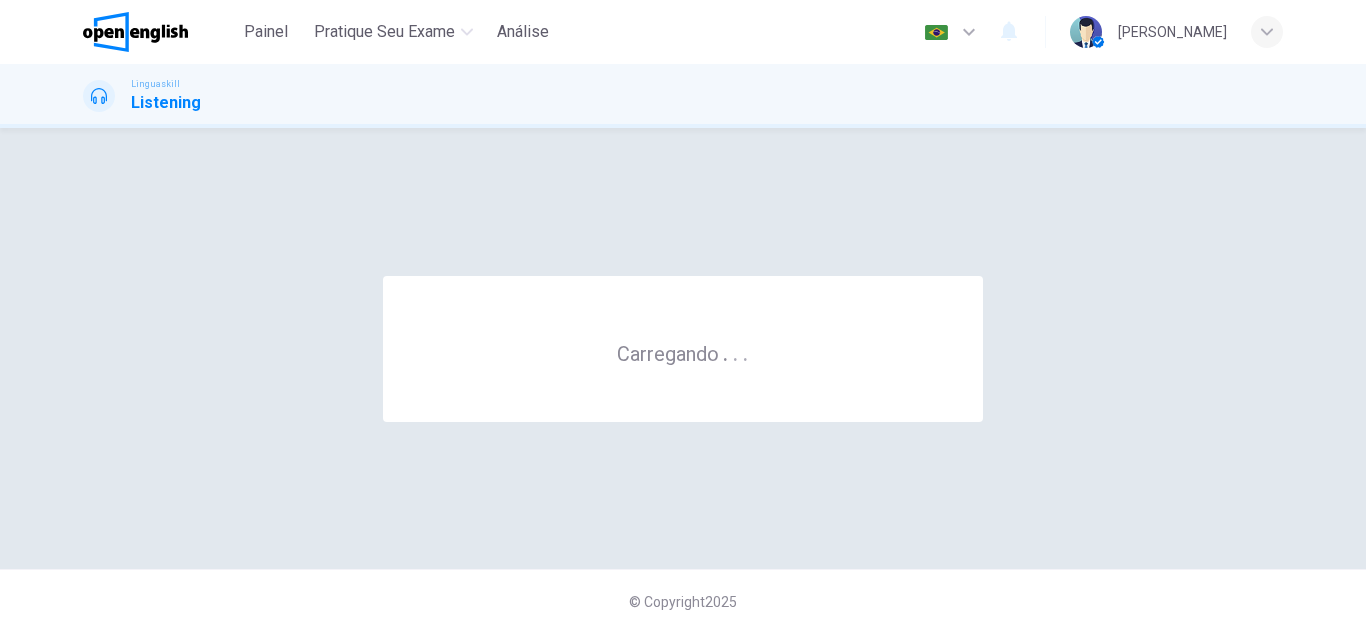 scroll, scrollTop: 0, scrollLeft: 0, axis: both 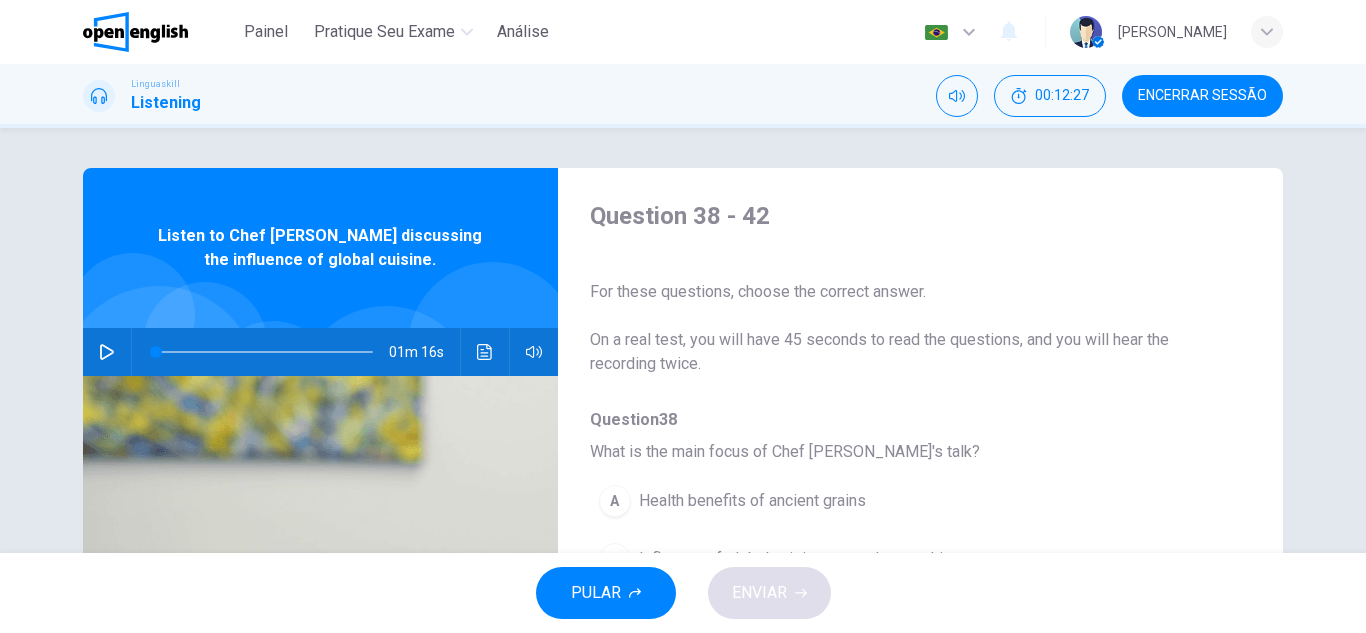 click 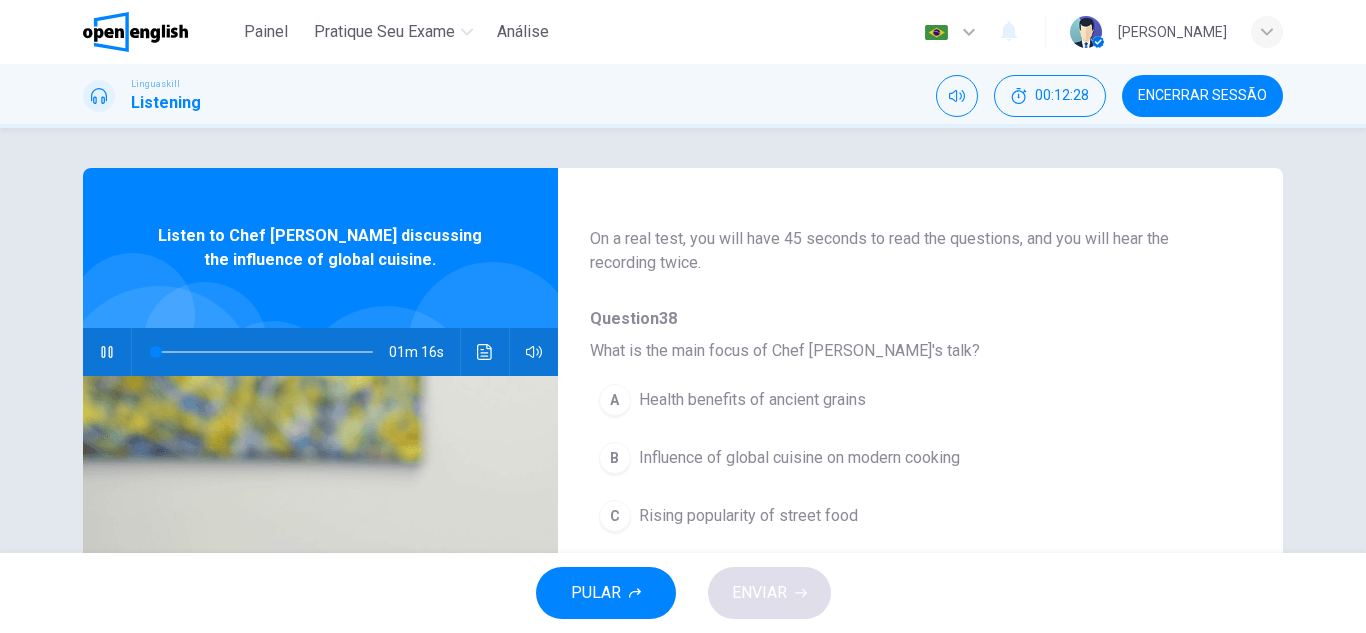 scroll, scrollTop: 200, scrollLeft: 0, axis: vertical 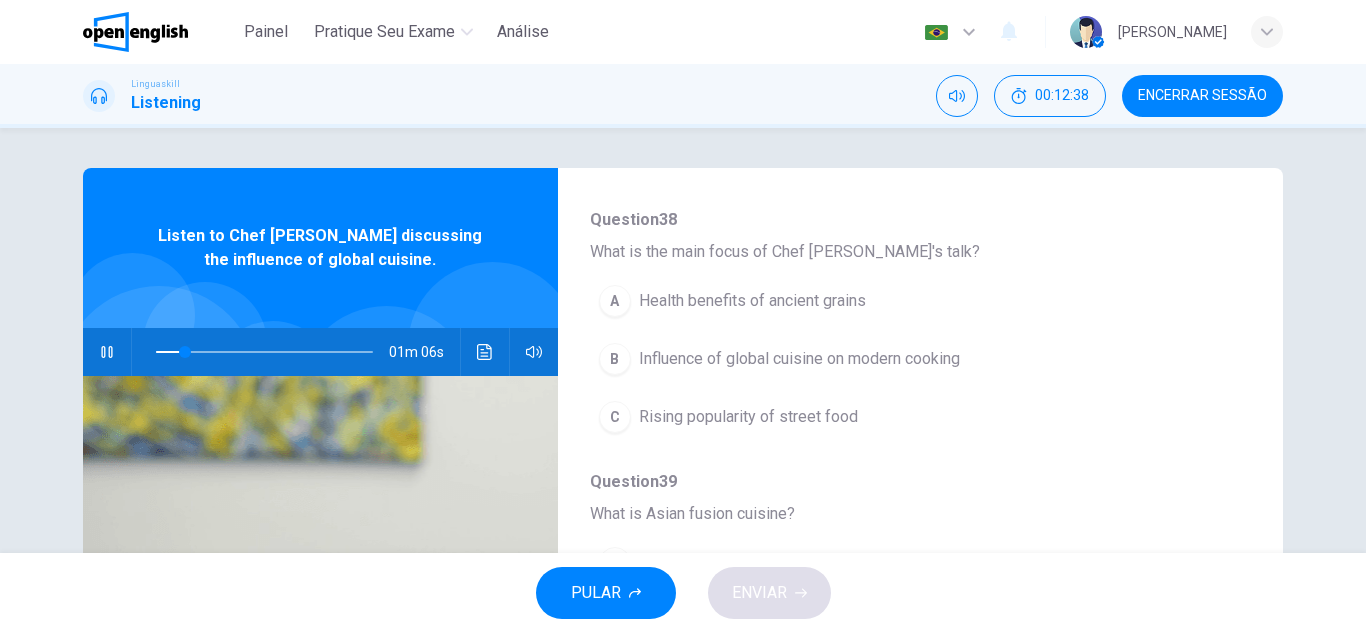 click on "Influence of global cuisine on modern cooking" at bounding box center (799, 359) 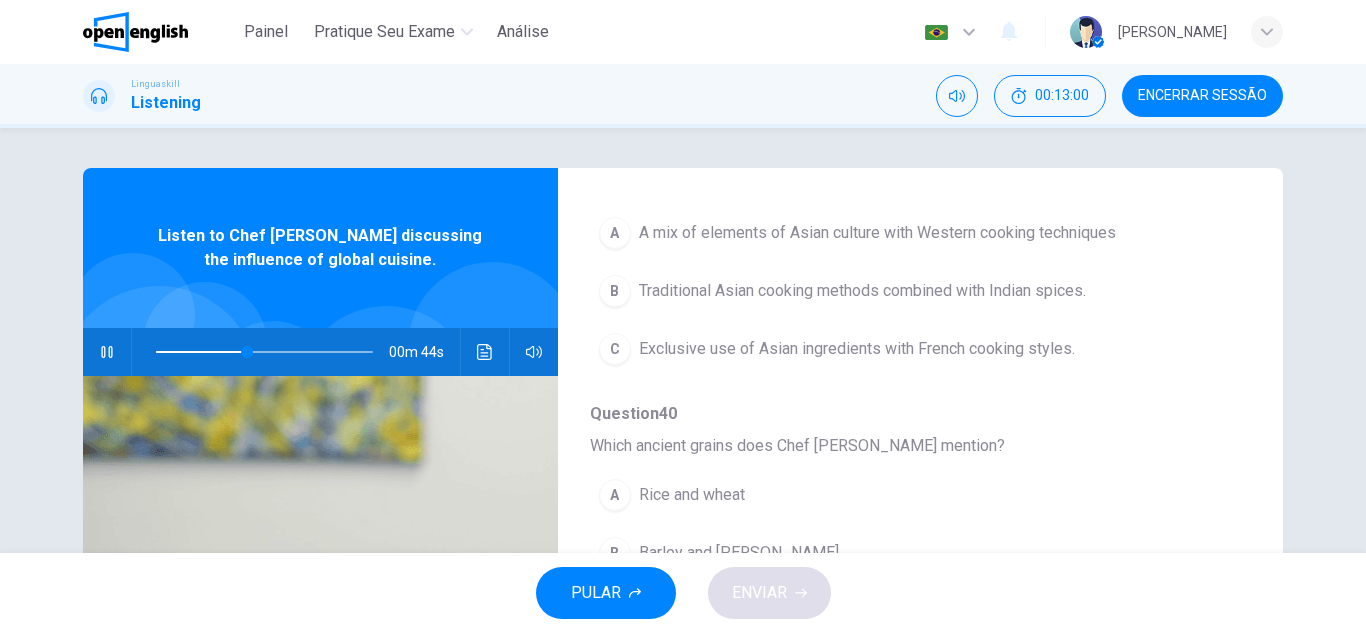 scroll, scrollTop: 500, scrollLeft: 0, axis: vertical 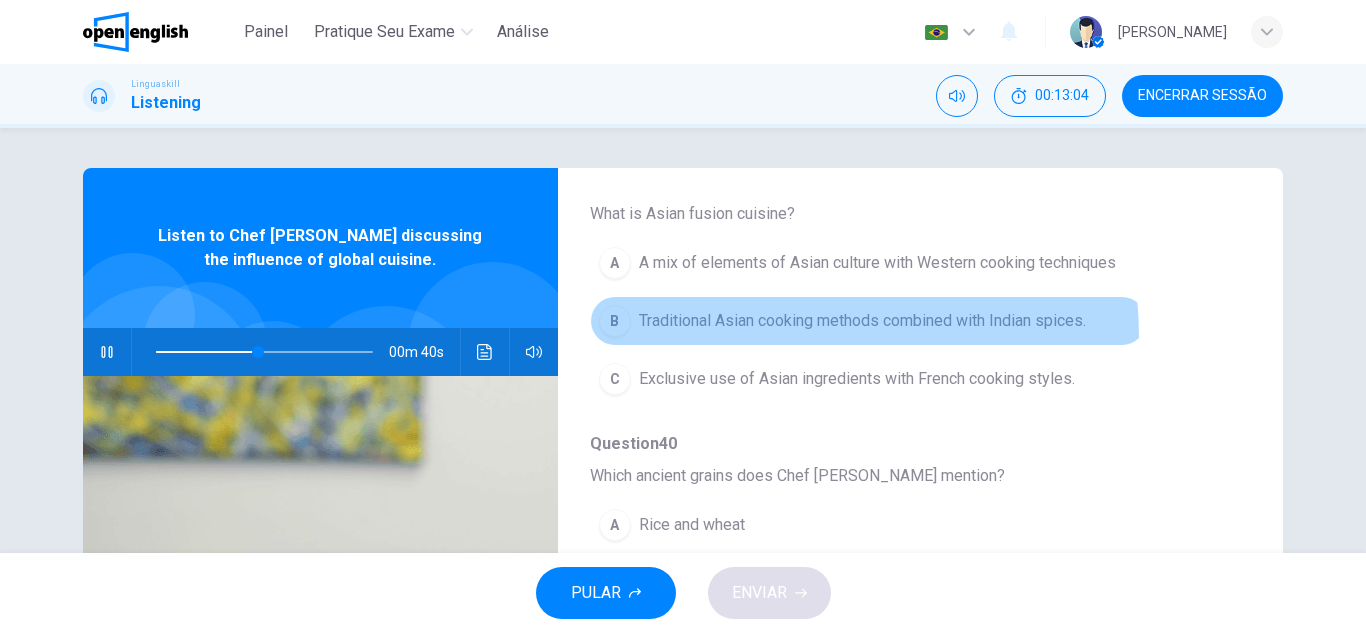 click on "B Traditional Asian cooking methods combined with Indian spices." at bounding box center [868, 321] 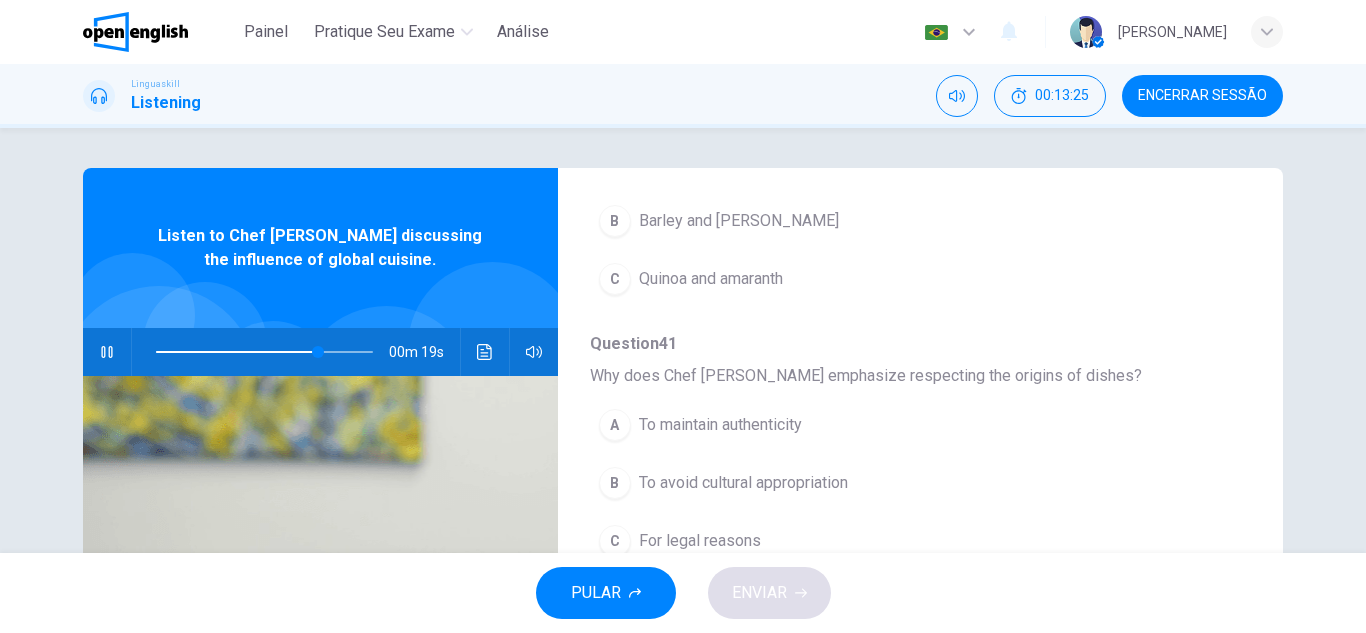 scroll, scrollTop: 863, scrollLeft: 0, axis: vertical 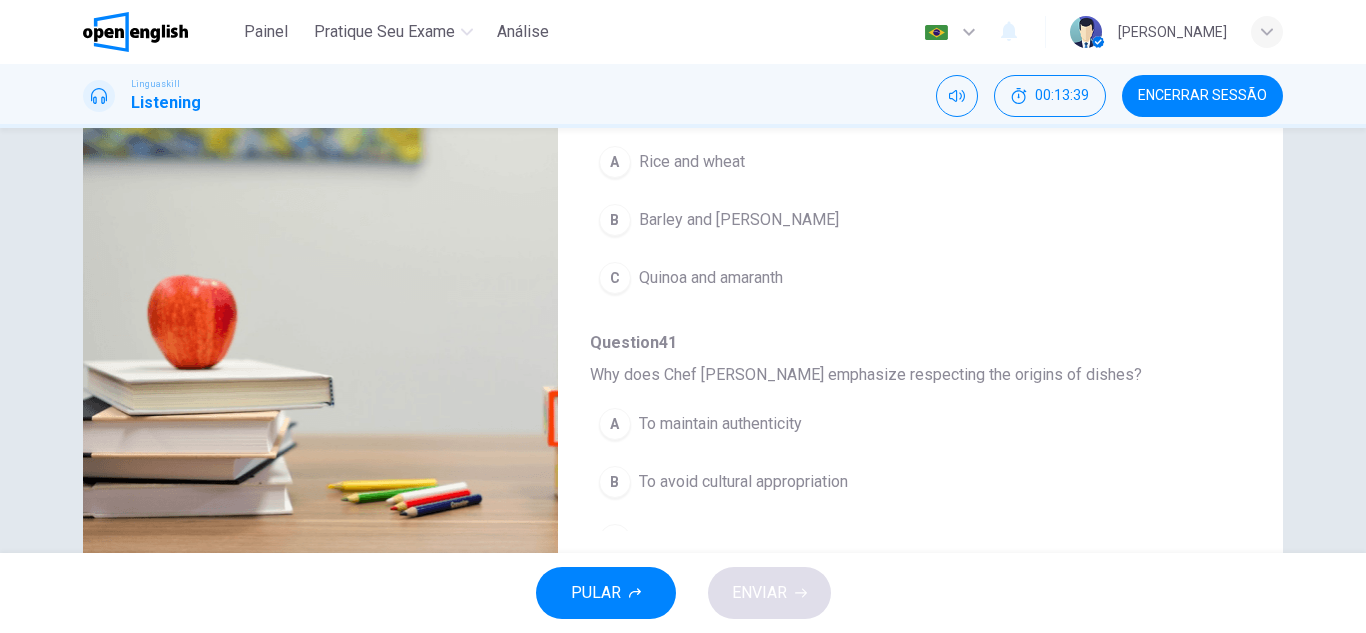 click on "C Quinoa and amaranth" at bounding box center [868, 278] 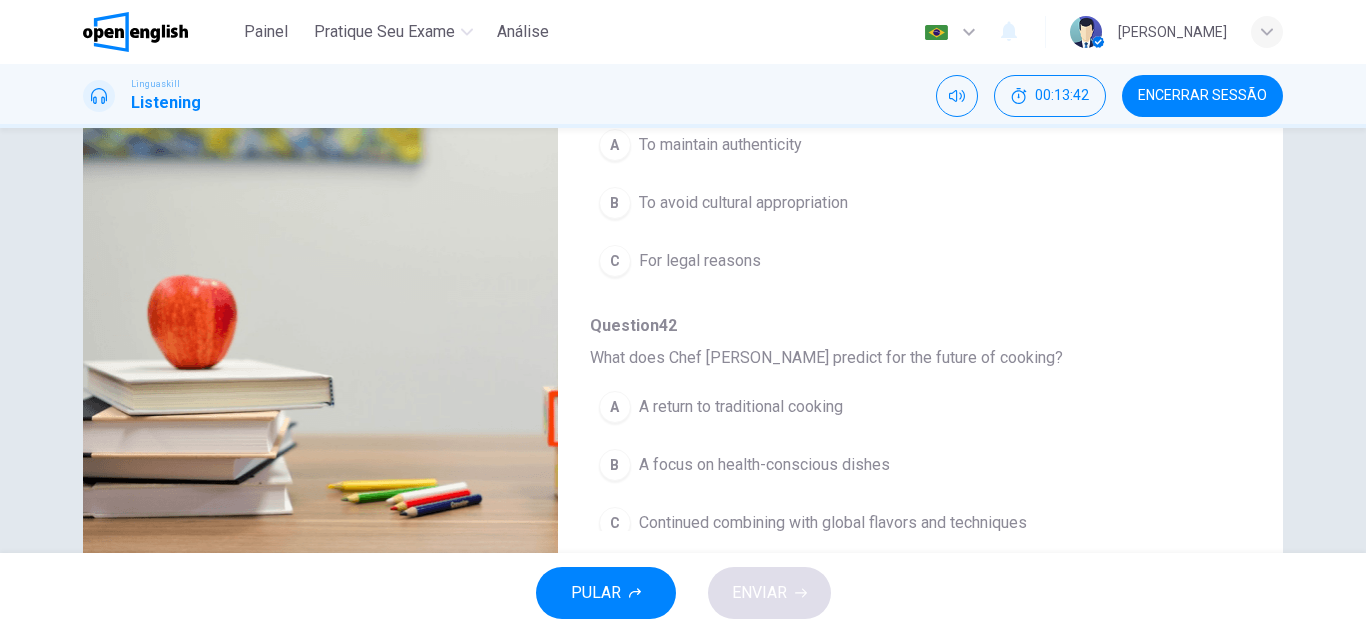scroll, scrollTop: 863, scrollLeft: 0, axis: vertical 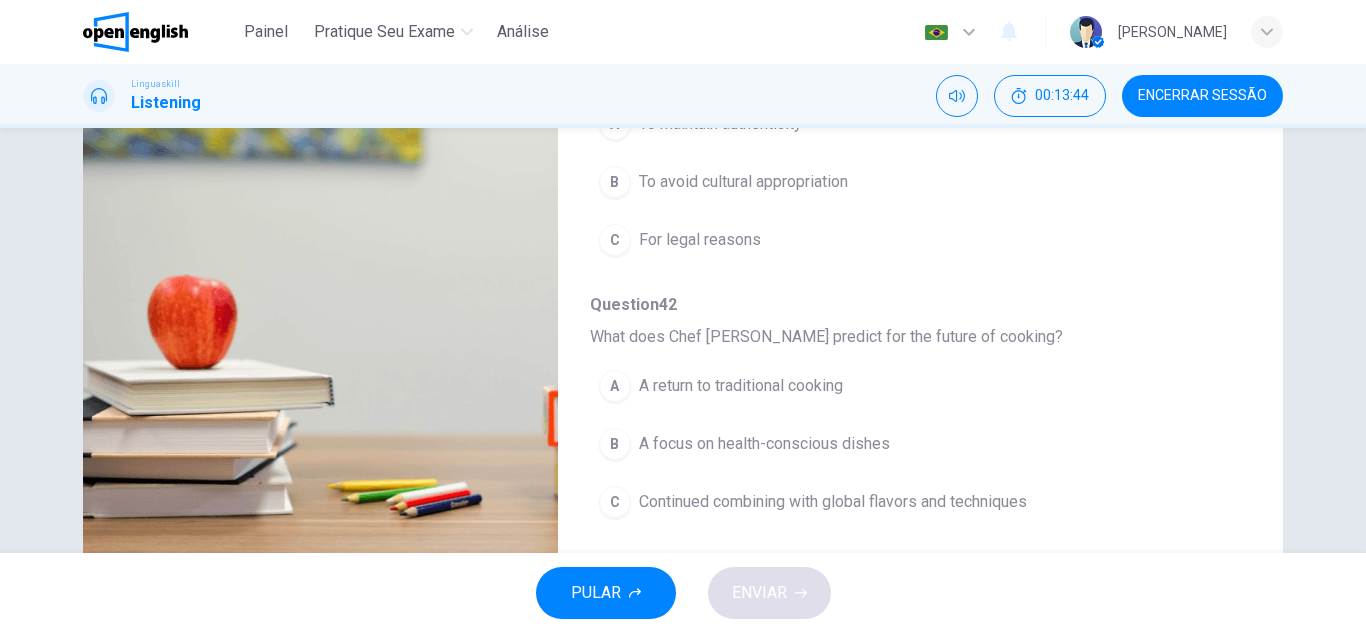 type on "*" 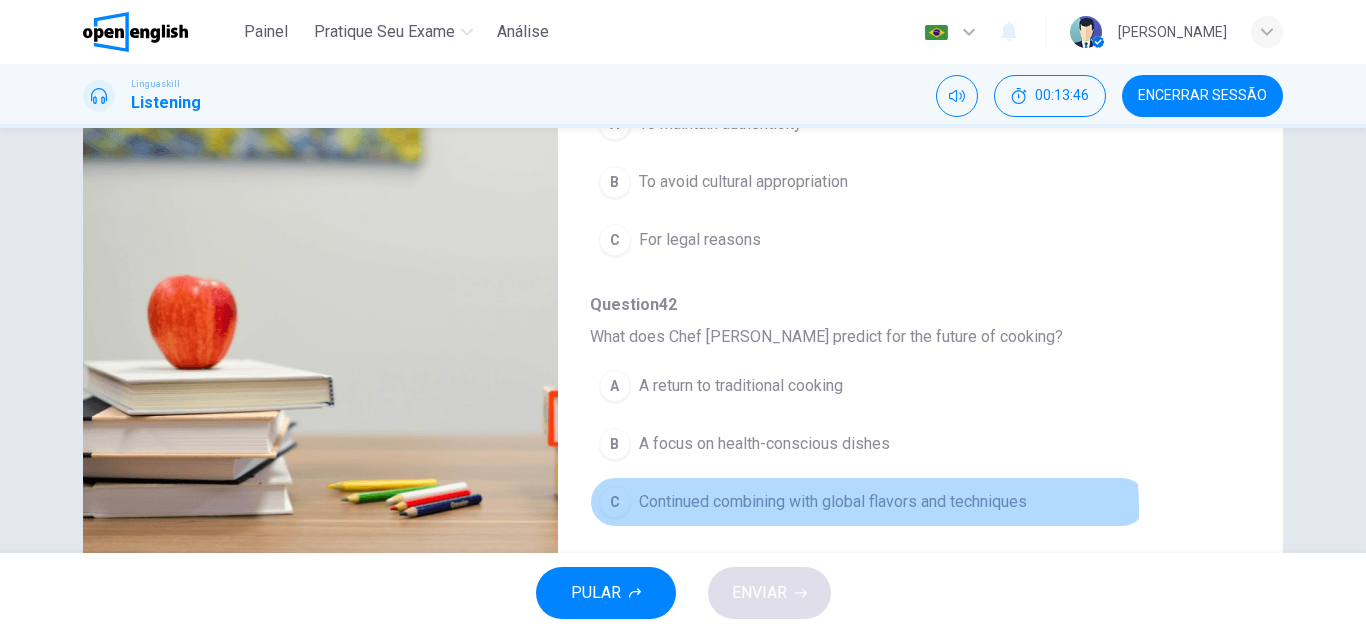 click on "Continued combining with global flavors and techniques" at bounding box center (833, 502) 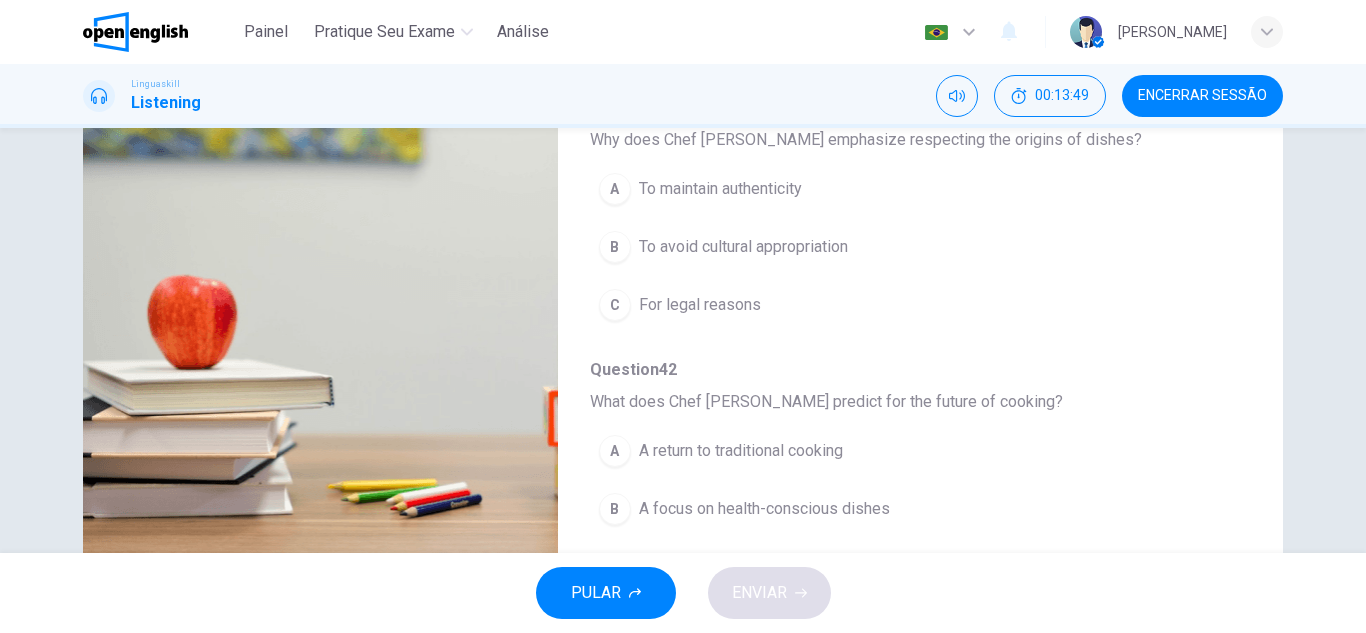 scroll, scrollTop: 763, scrollLeft: 0, axis: vertical 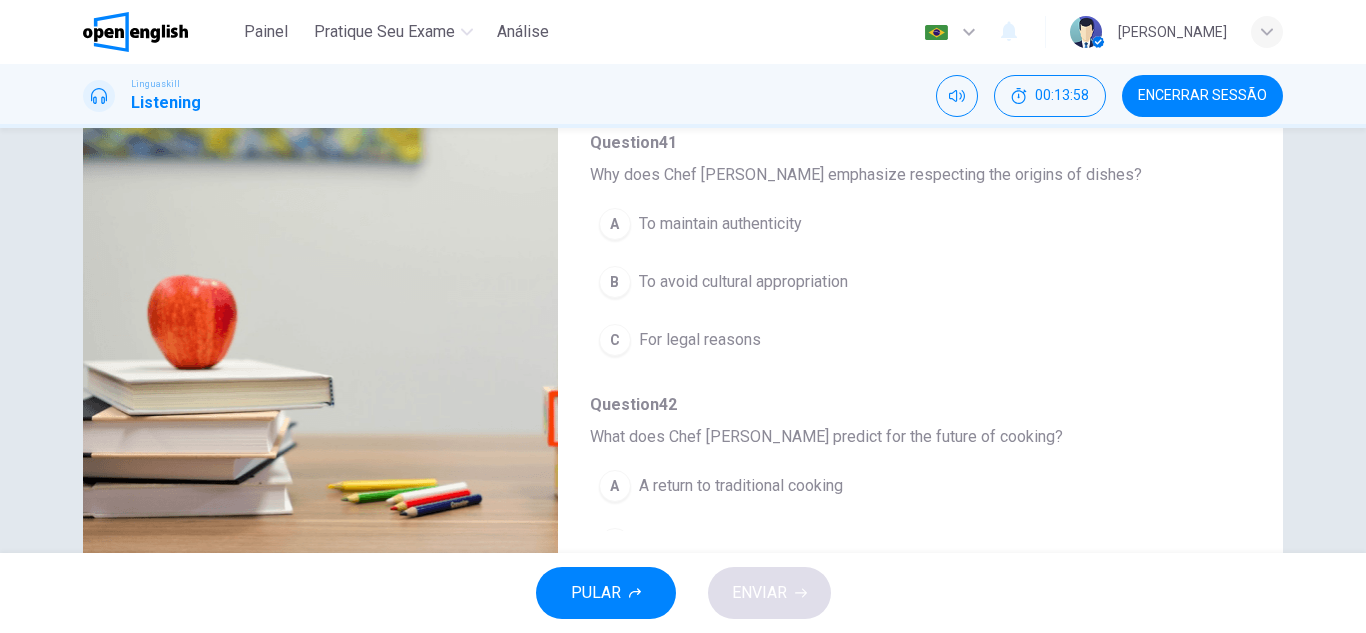 click on "To maintain authenticity" at bounding box center [720, 224] 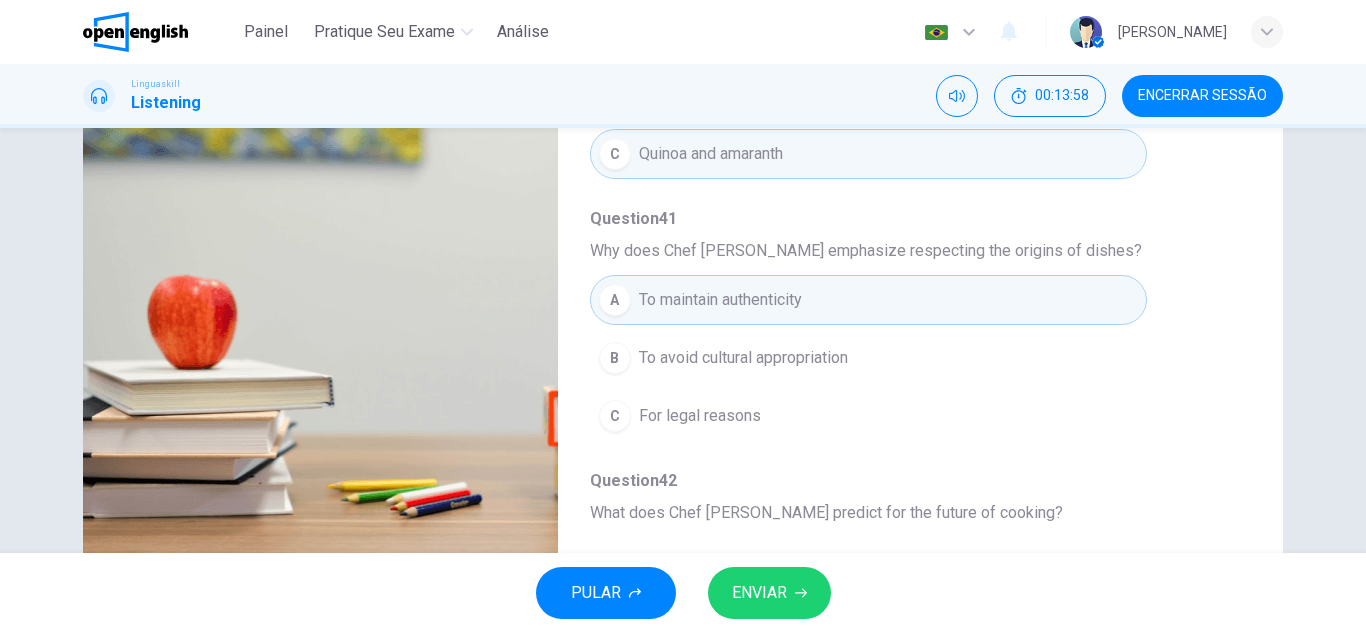 scroll, scrollTop: 463, scrollLeft: 0, axis: vertical 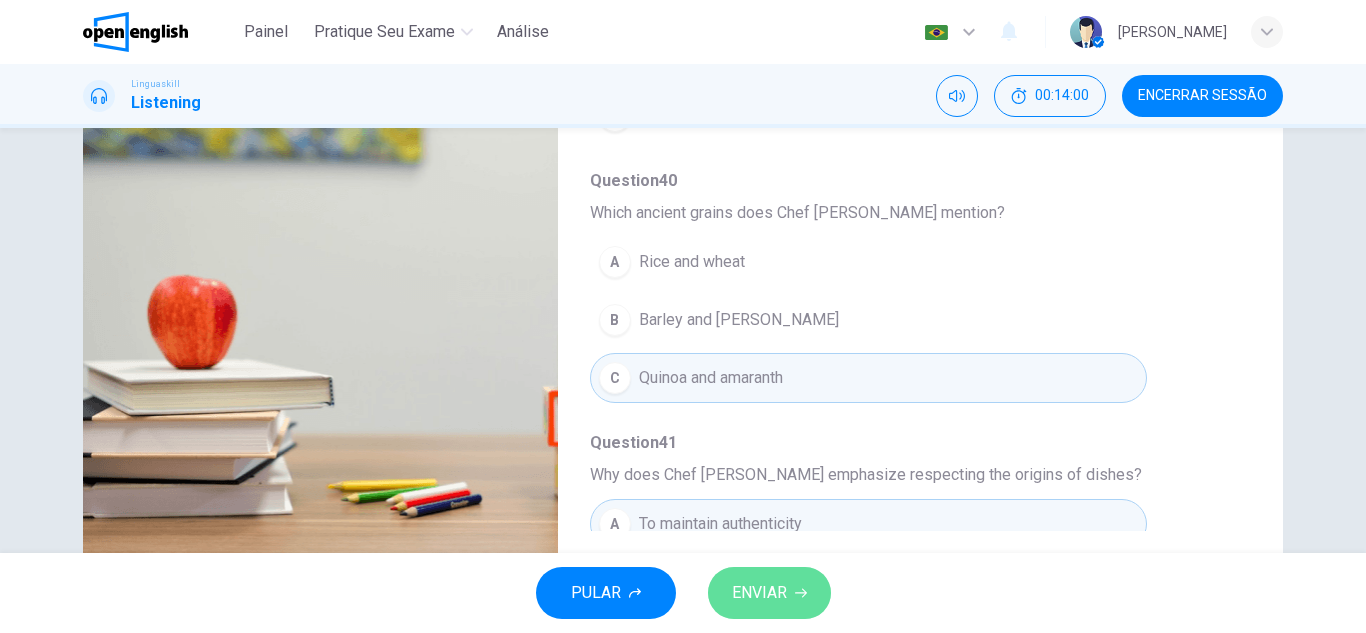 click on "ENVIAR" at bounding box center [759, 593] 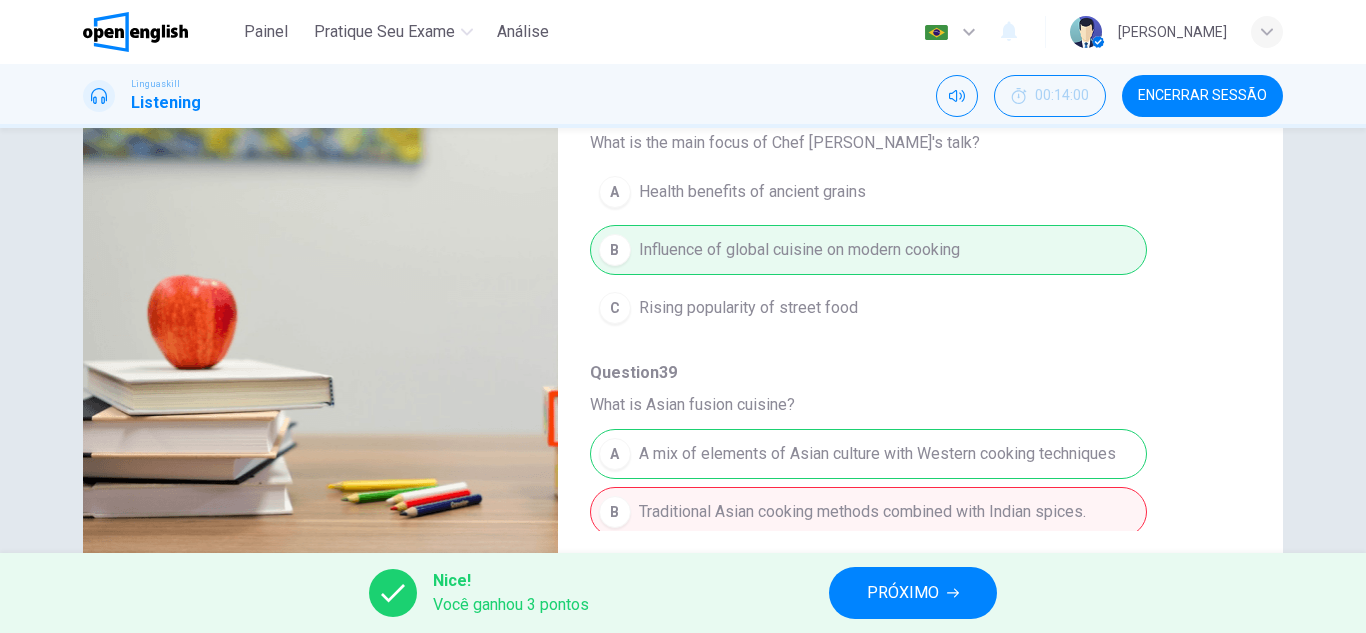 scroll, scrollTop: 0, scrollLeft: 0, axis: both 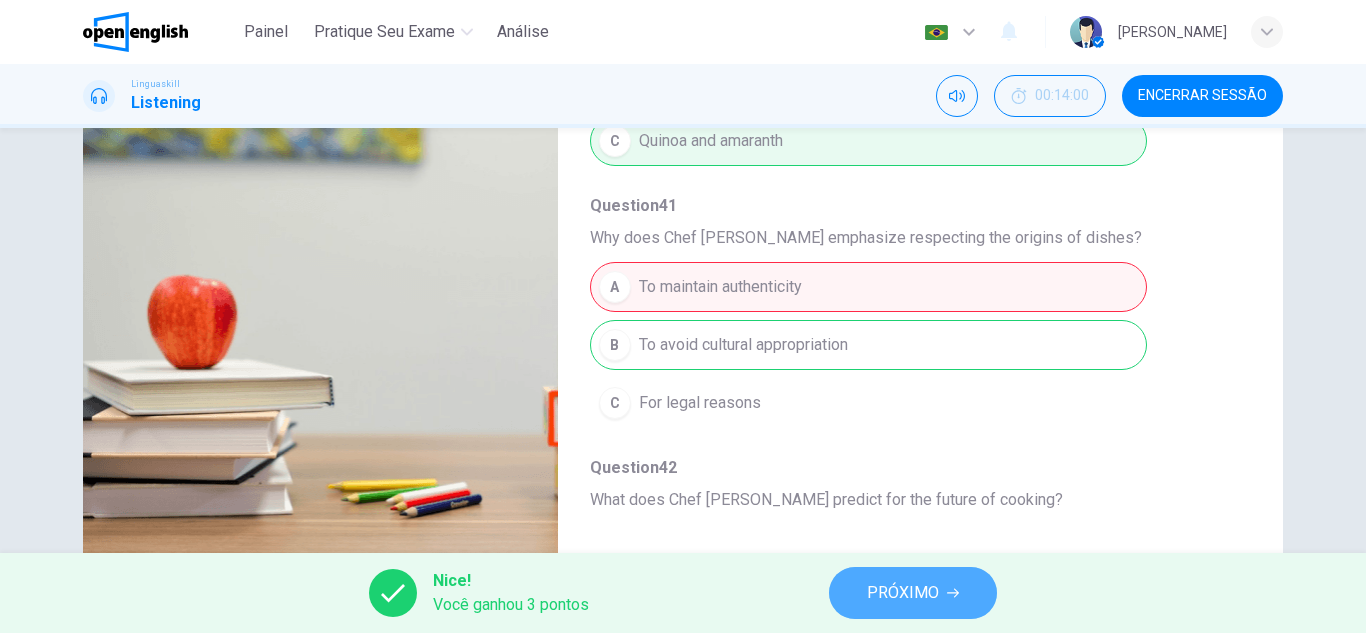 click on "PRÓXIMO" at bounding box center [913, 593] 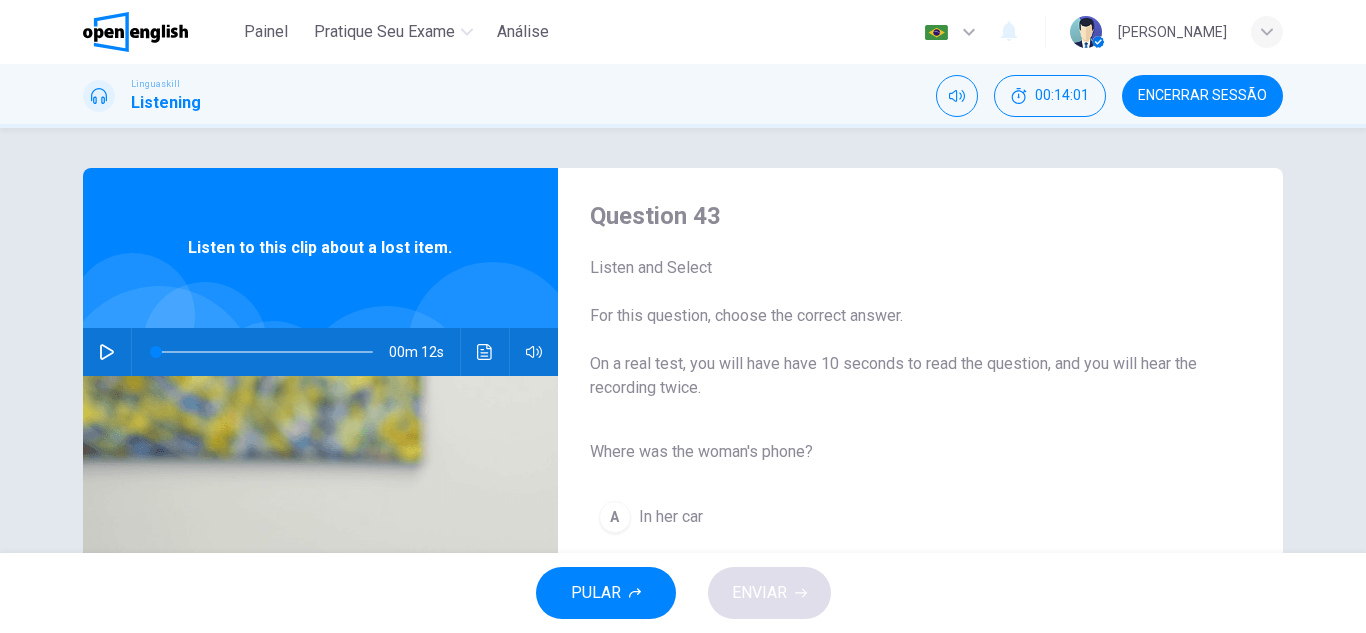 click 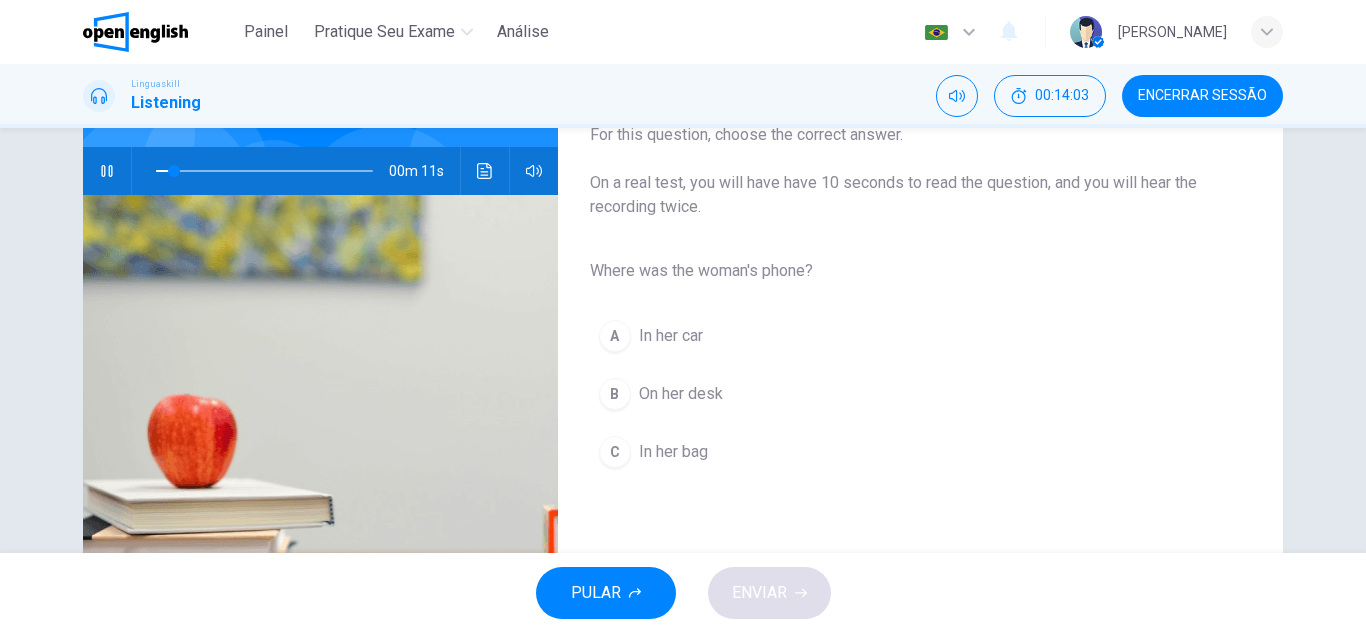 scroll, scrollTop: 200, scrollLeft: 0, axis: vertical 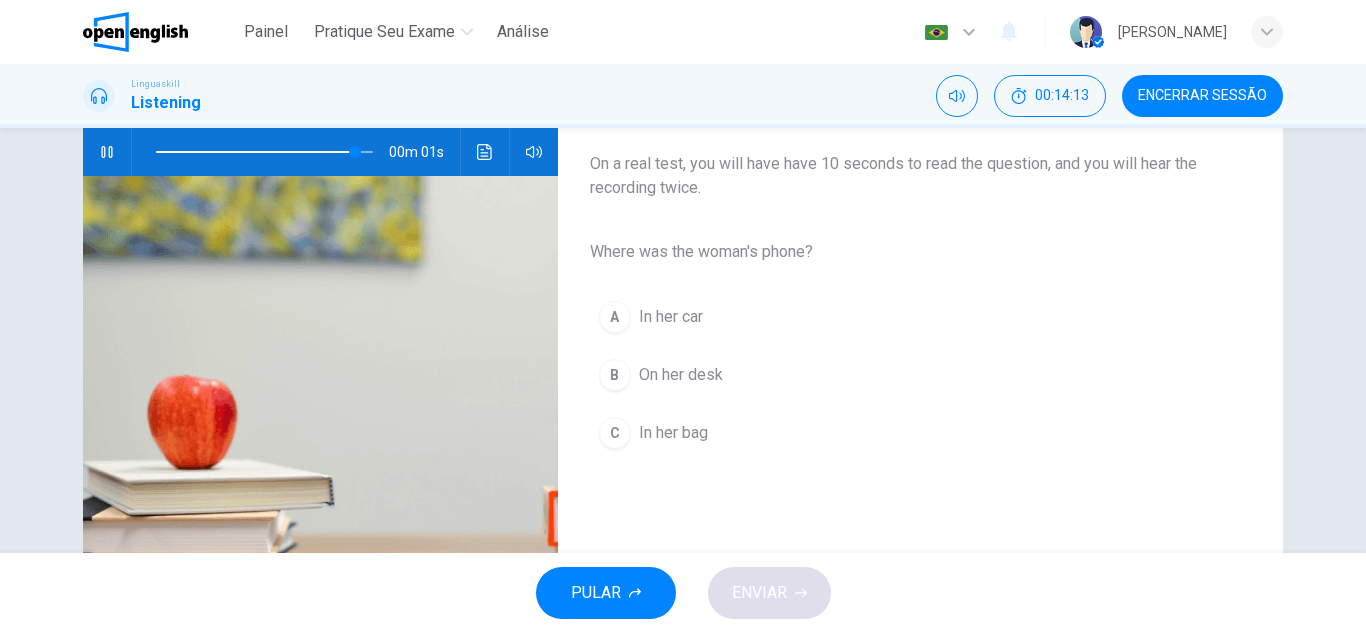 type on "*" 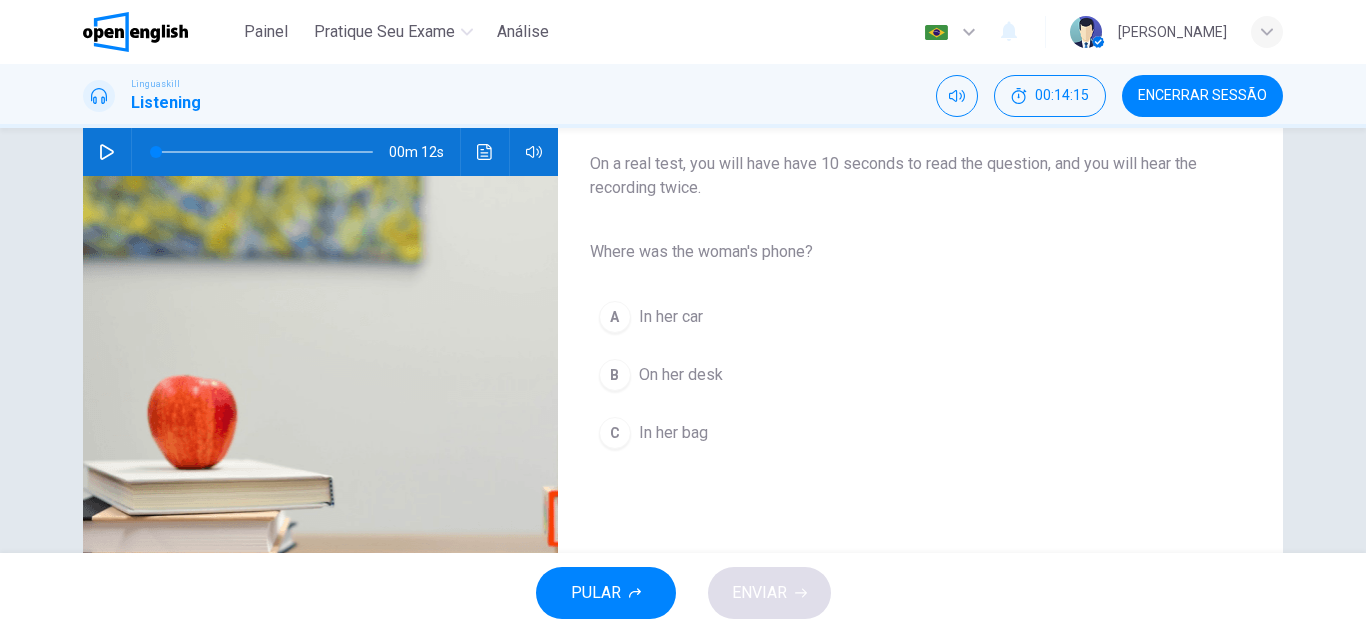click on "C In her bag" at bounding box center (904, 433) 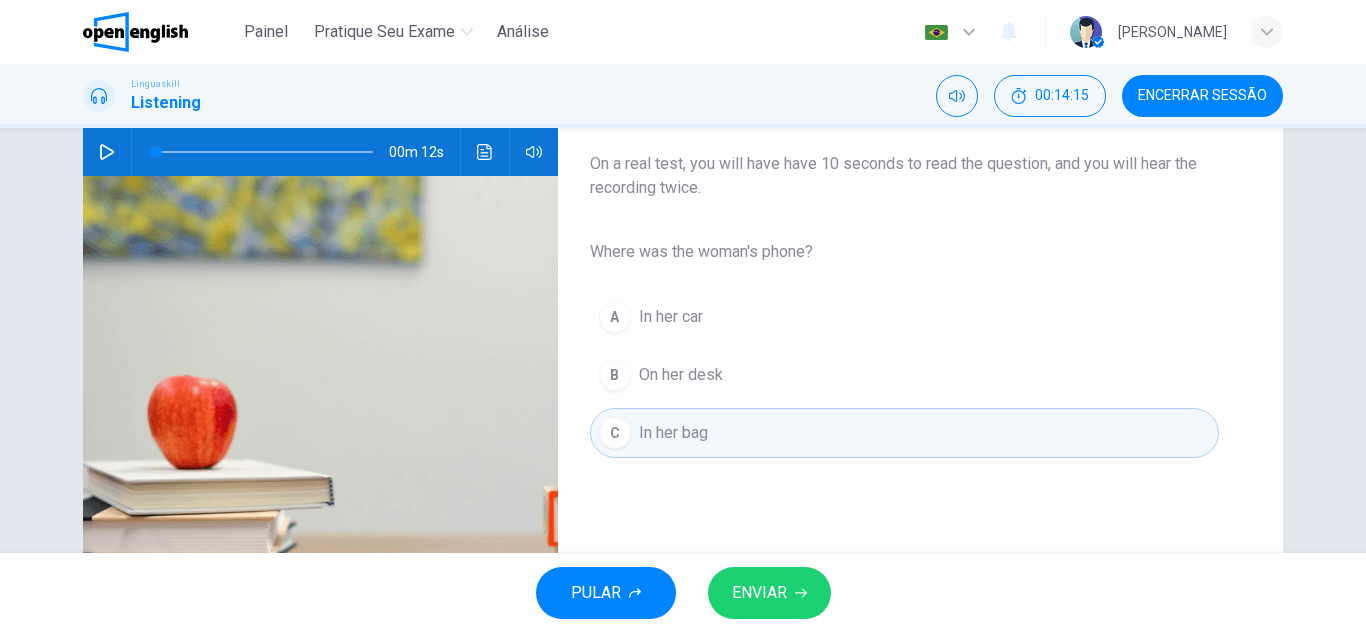 click on "ENVIAR" at bounding box center (759, 593) 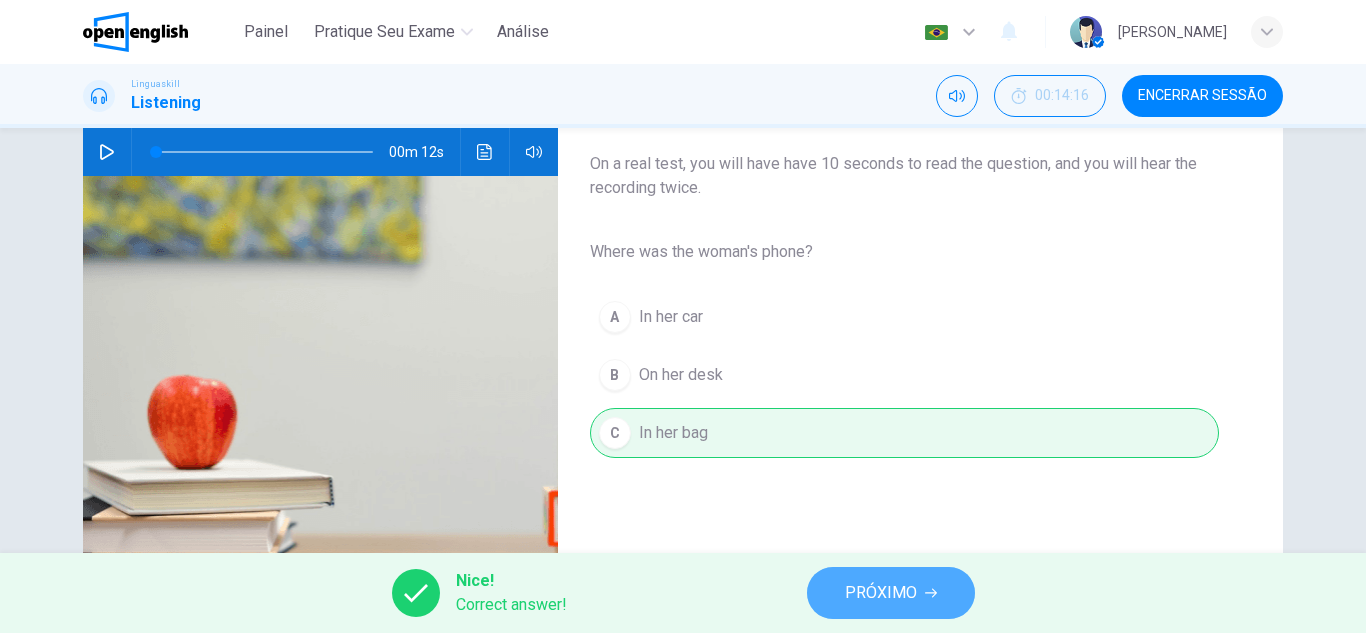 click on "PRÓXIMO" at bounding box center [881, 593] 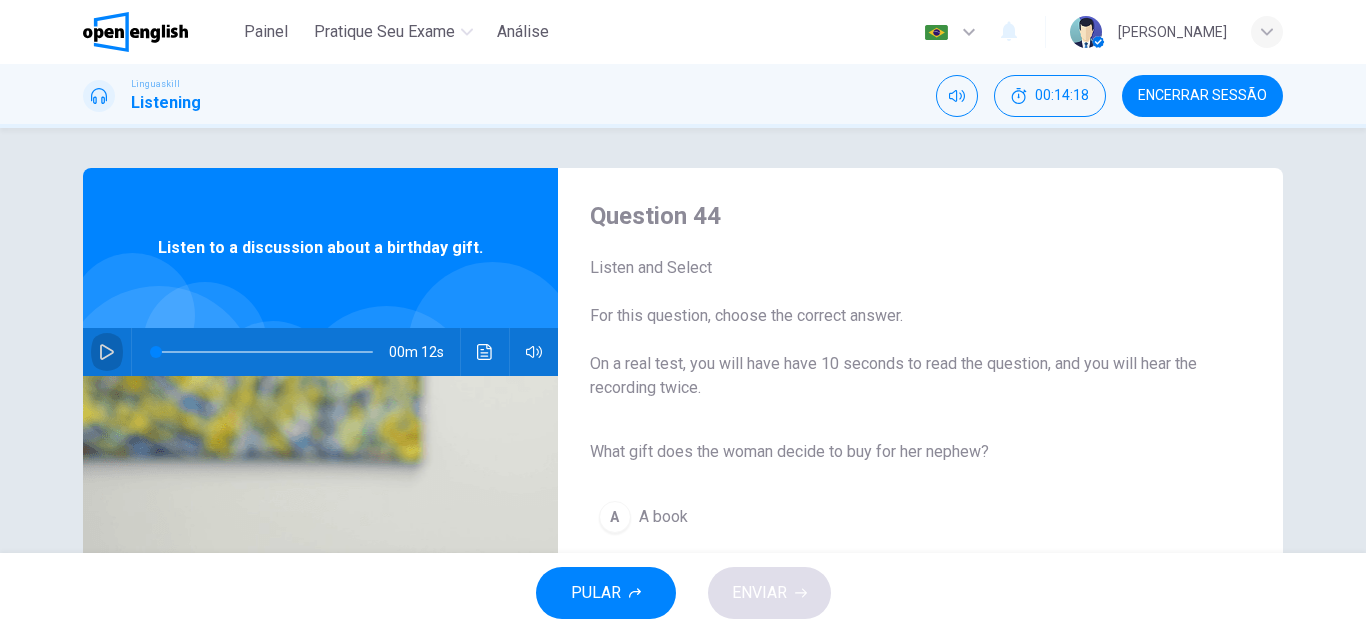 click 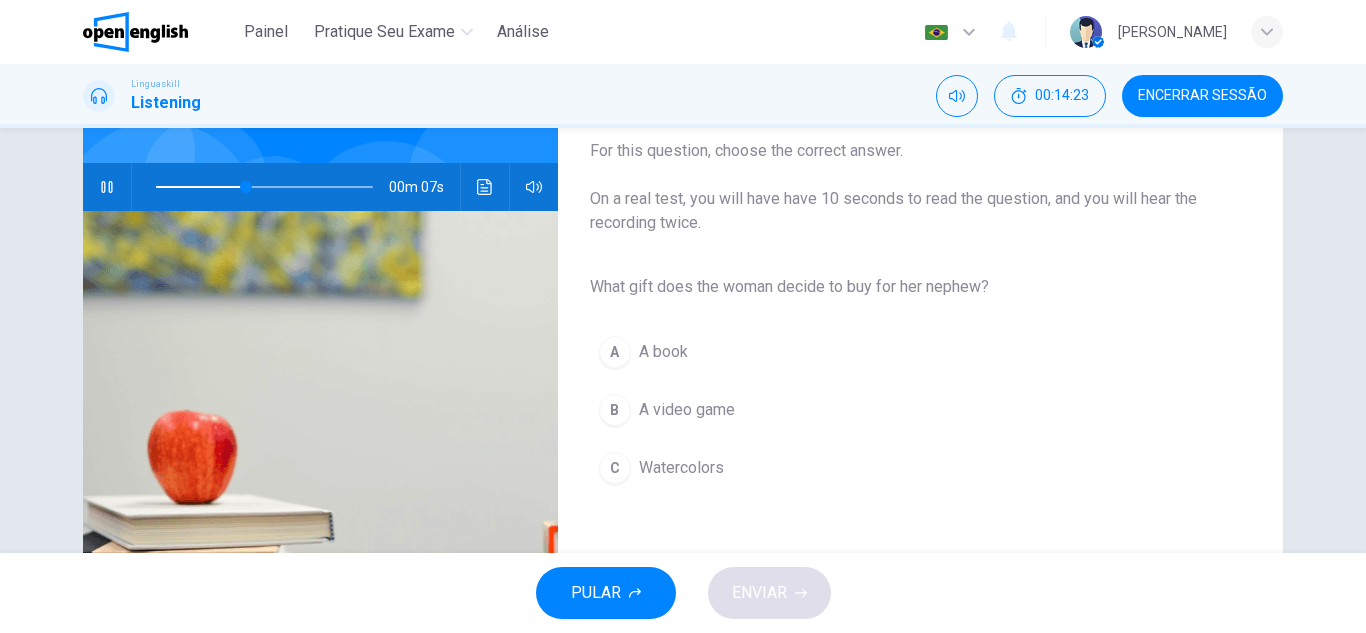 scroll, scrollTop: 200, scrollLeft: 0, axis: vertical 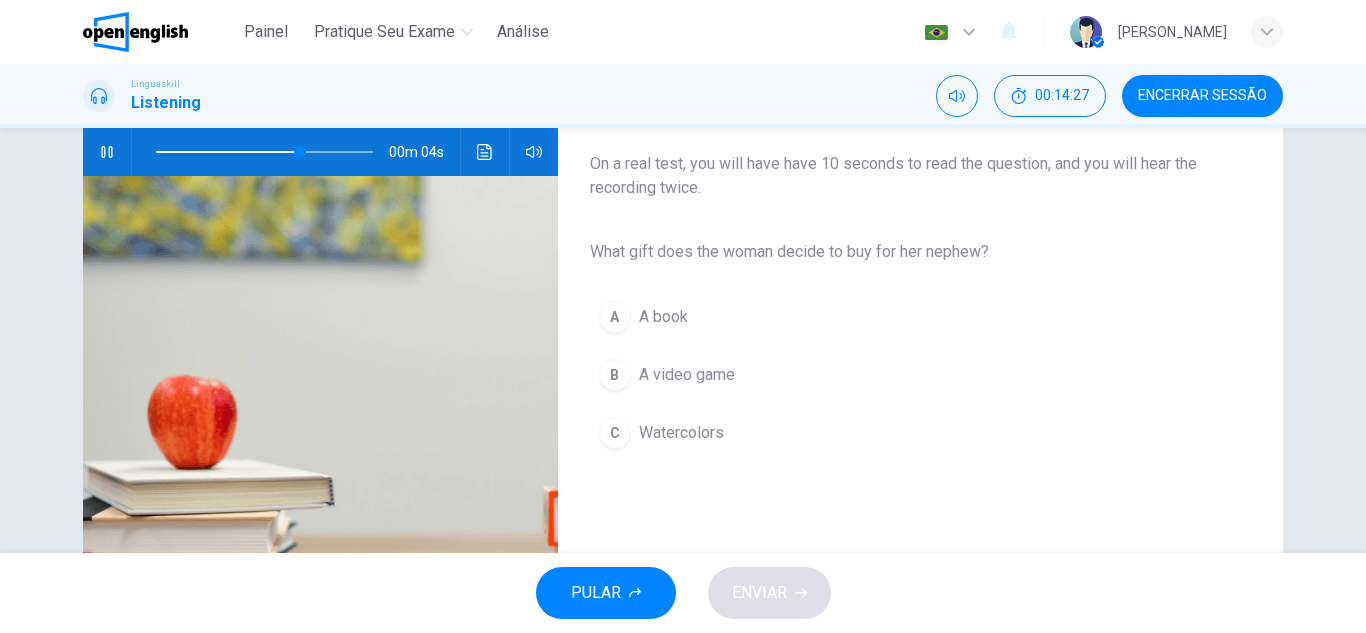 click on "Watercolors" at bounding box center [681, 433] 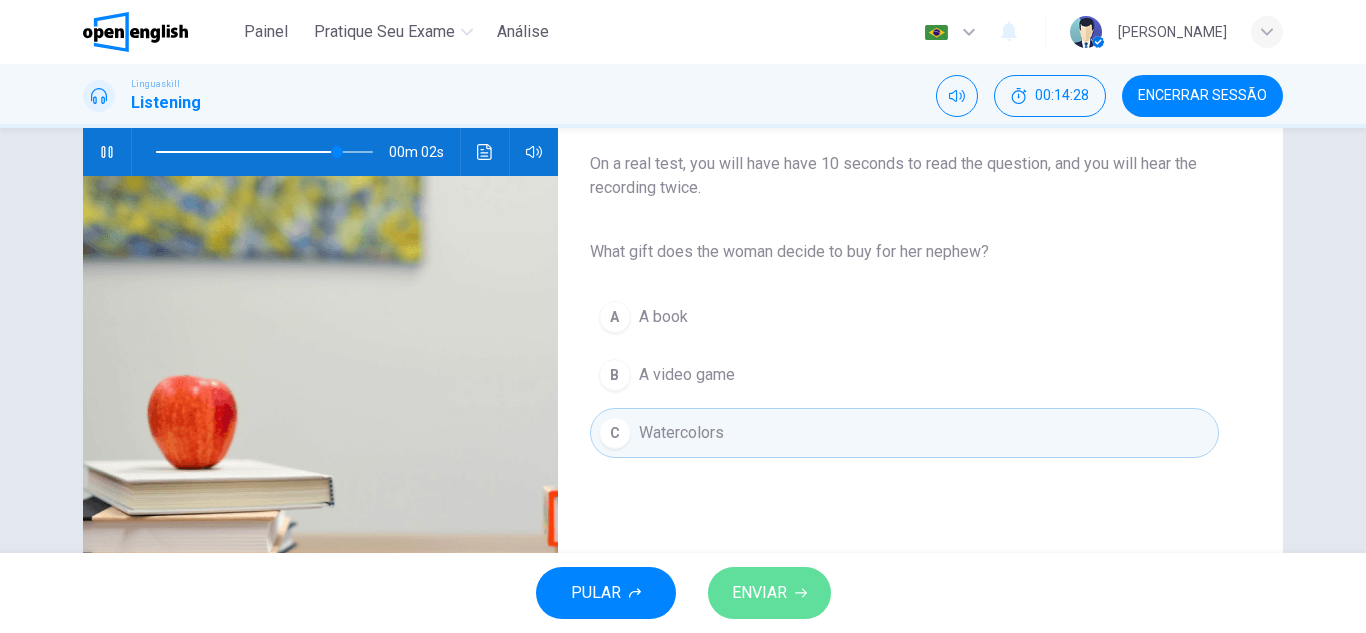 click on "ENVIAR" at bounding box center (769, 593) 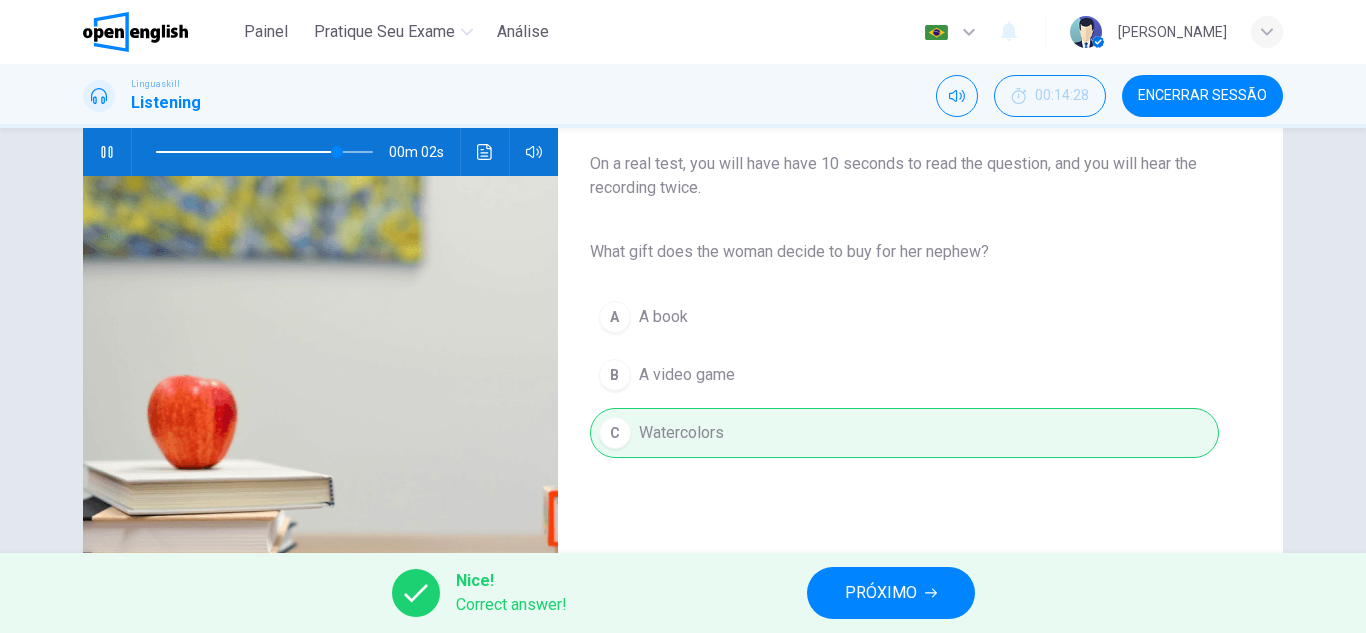 type on "**" 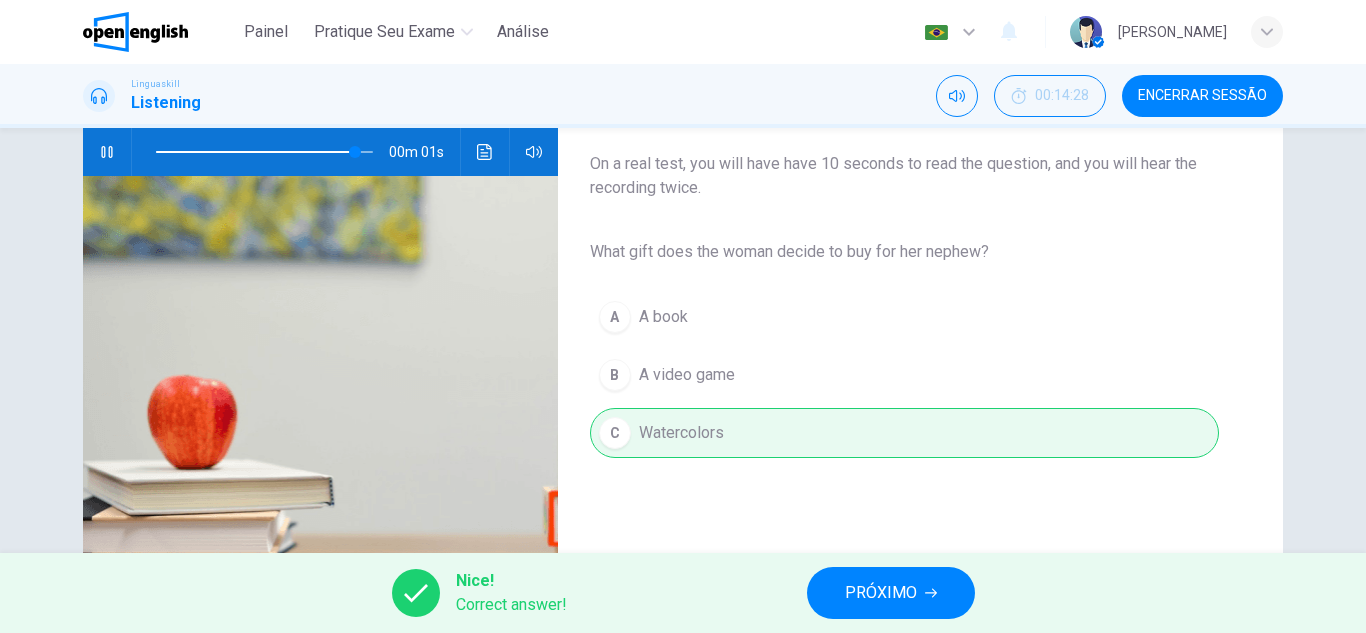 click on "PRÓXIMO" at bounding box center (881, 593) 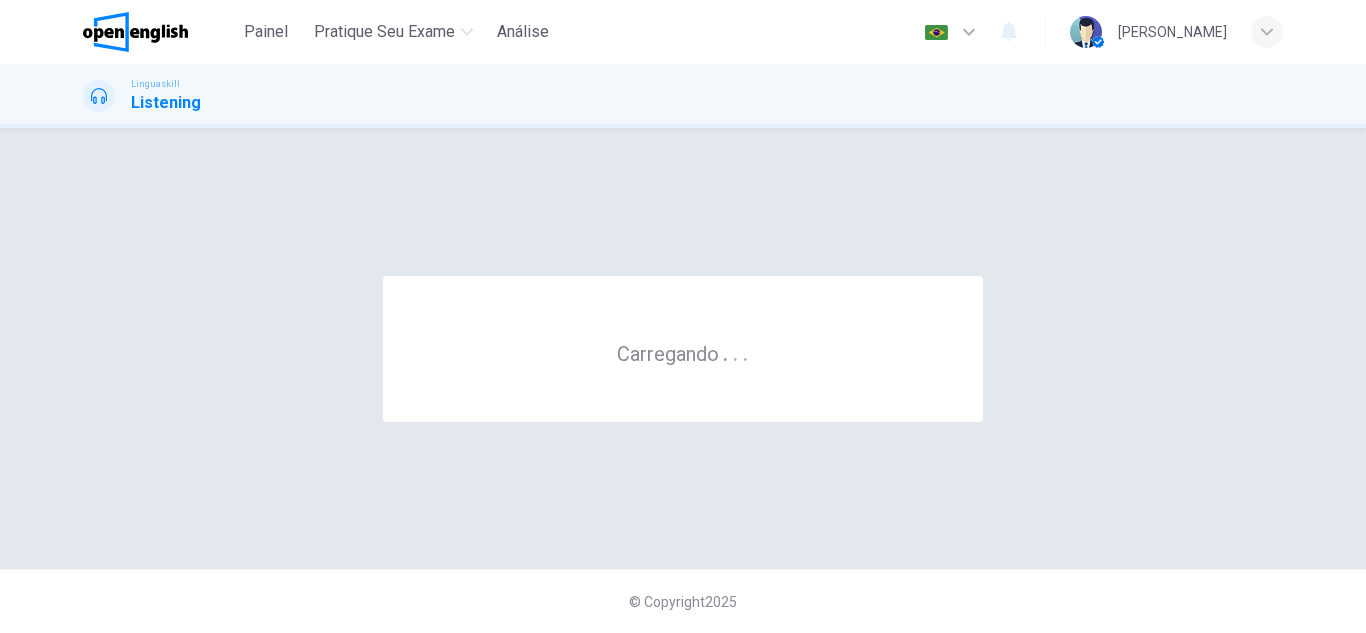 scroll, scrollTop: 0, scrollLeft: 0, axis: both 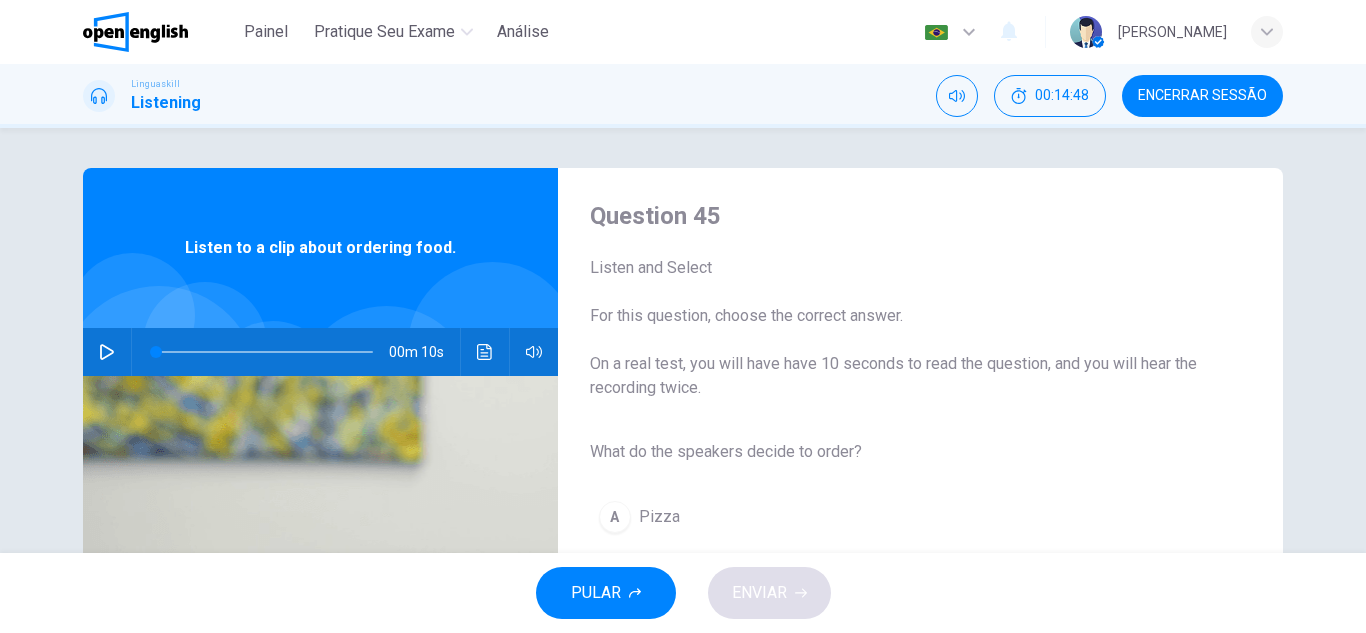 click at bounding box center (107, 352) 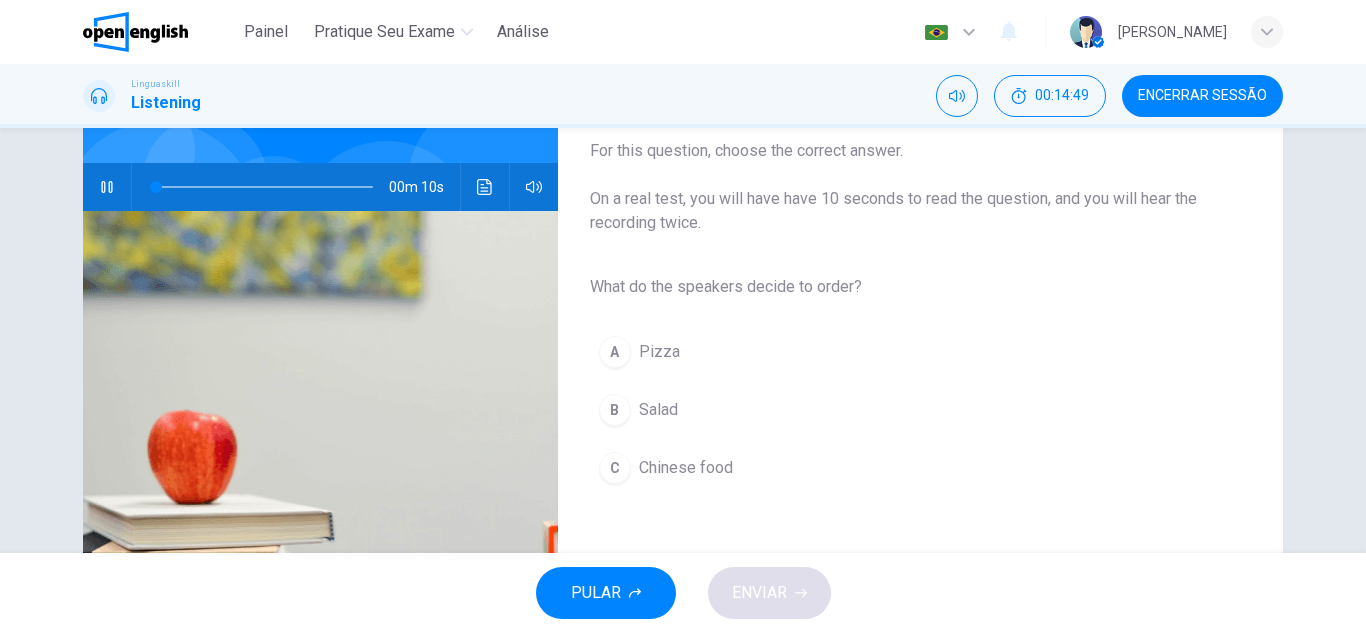 scroll, scrollTop: 200, scrollLeft: 0, axis: vertical 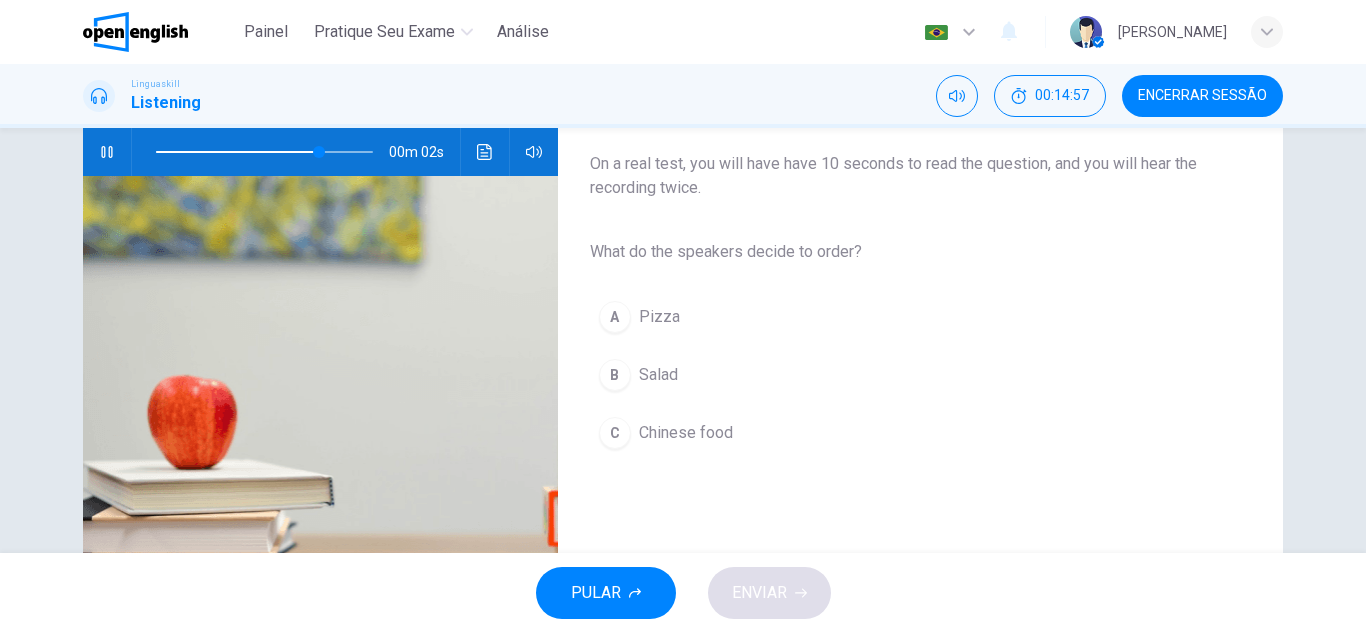 click on "Salad" at bounding box center [658, 375] 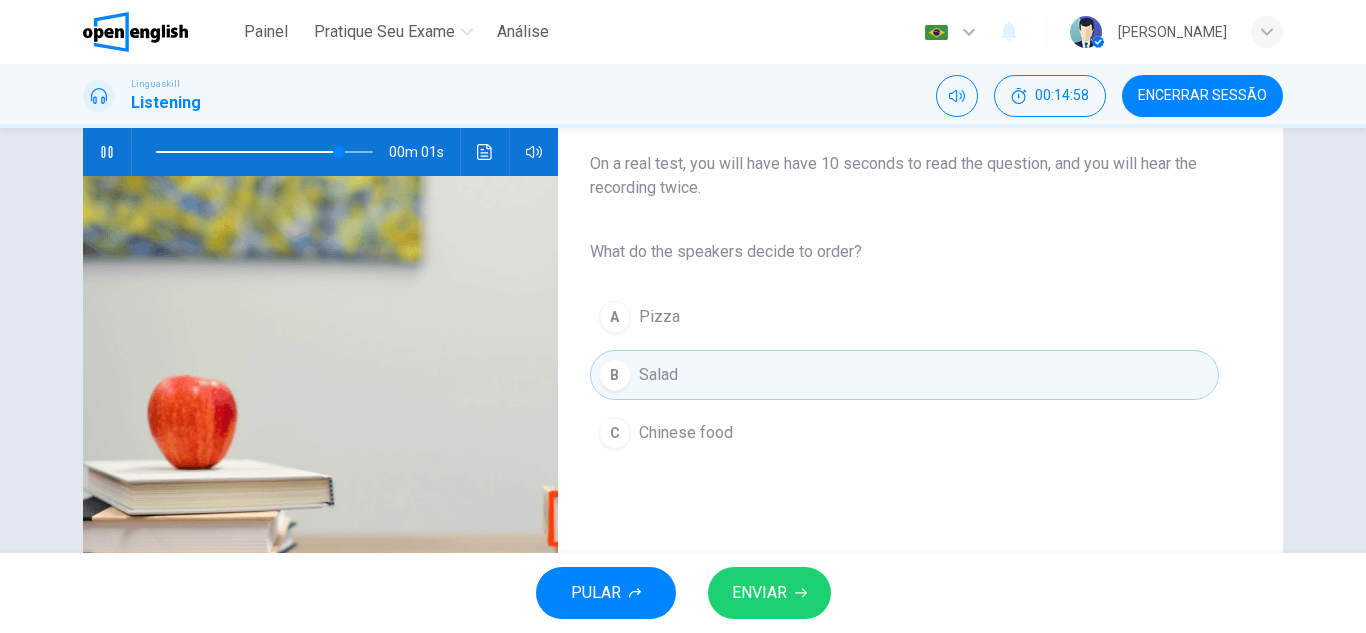 click on "ENVIAR" at bounding box center [759, 593] 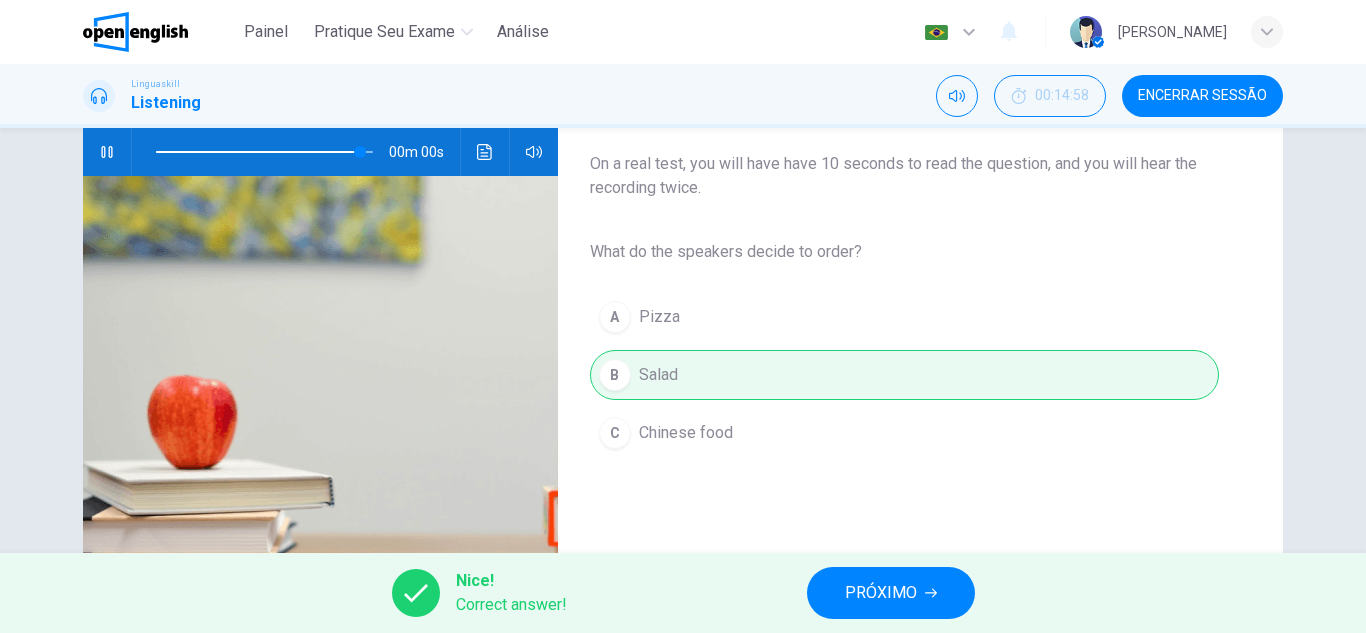 type on "*" 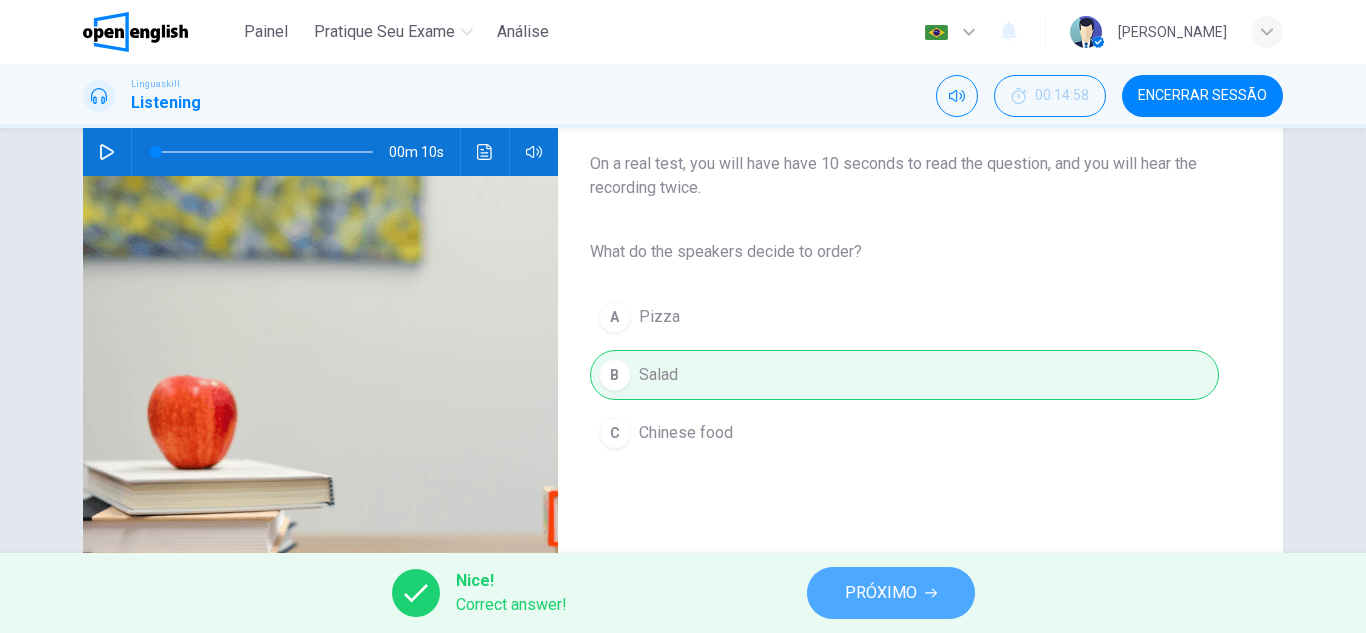 click on "PRÓXIMO" at bounding box center (881, 593) 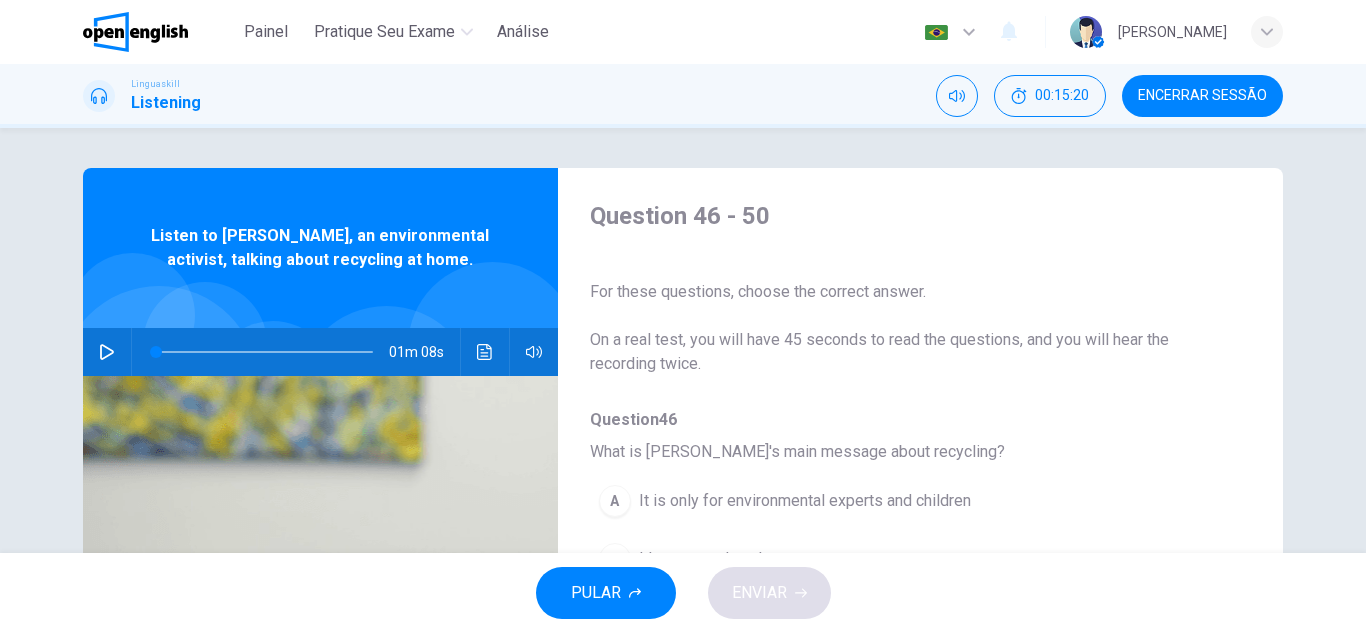 click 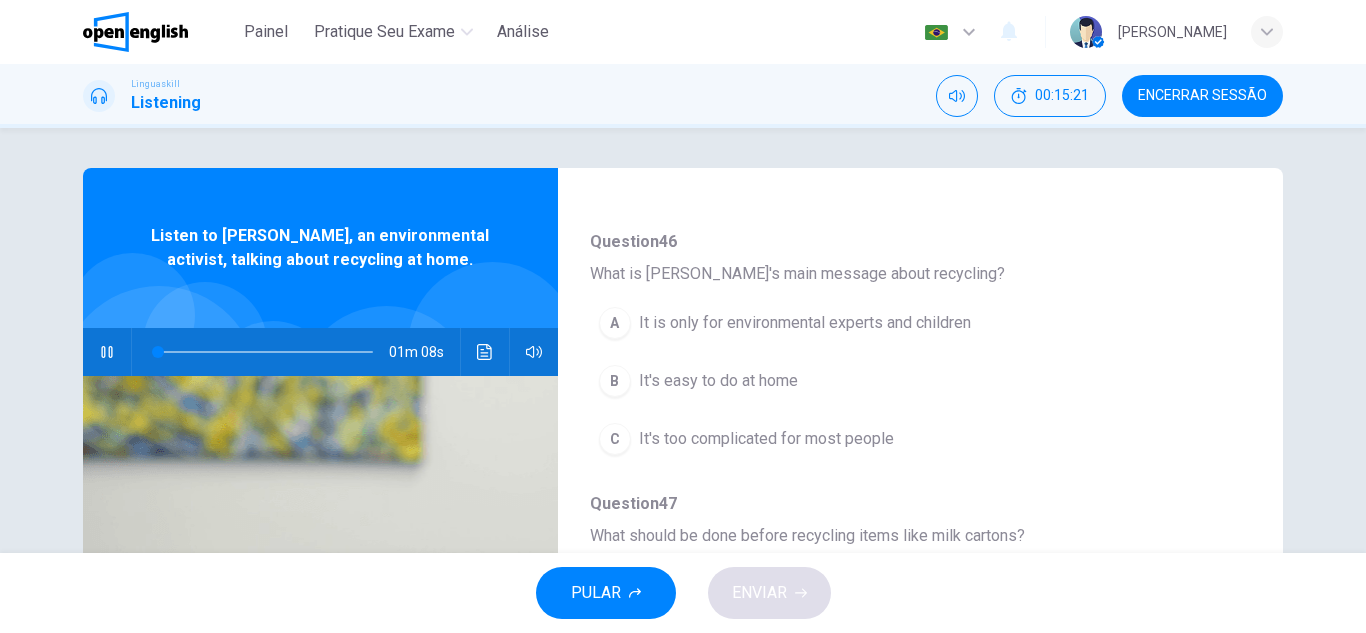 scroll, scrollTop: 200, scrollLeft: 0, axis: vertical 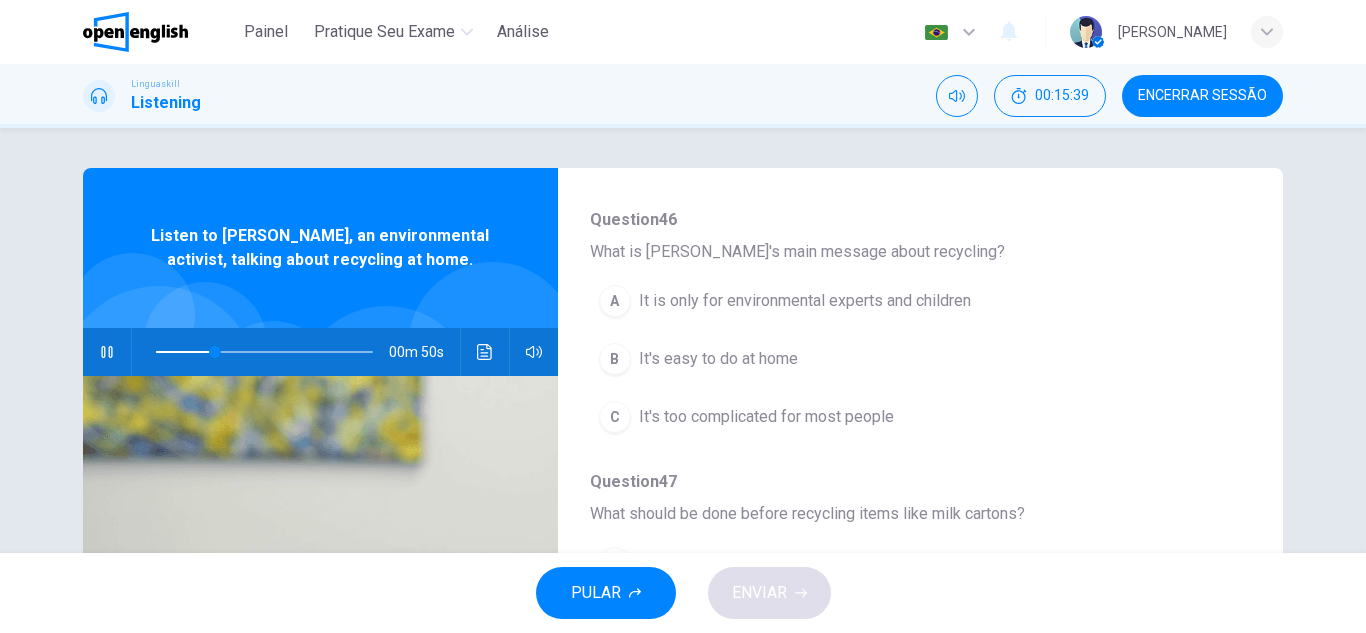 click on "It's easy to do at home" at bounding box center [718, 359] 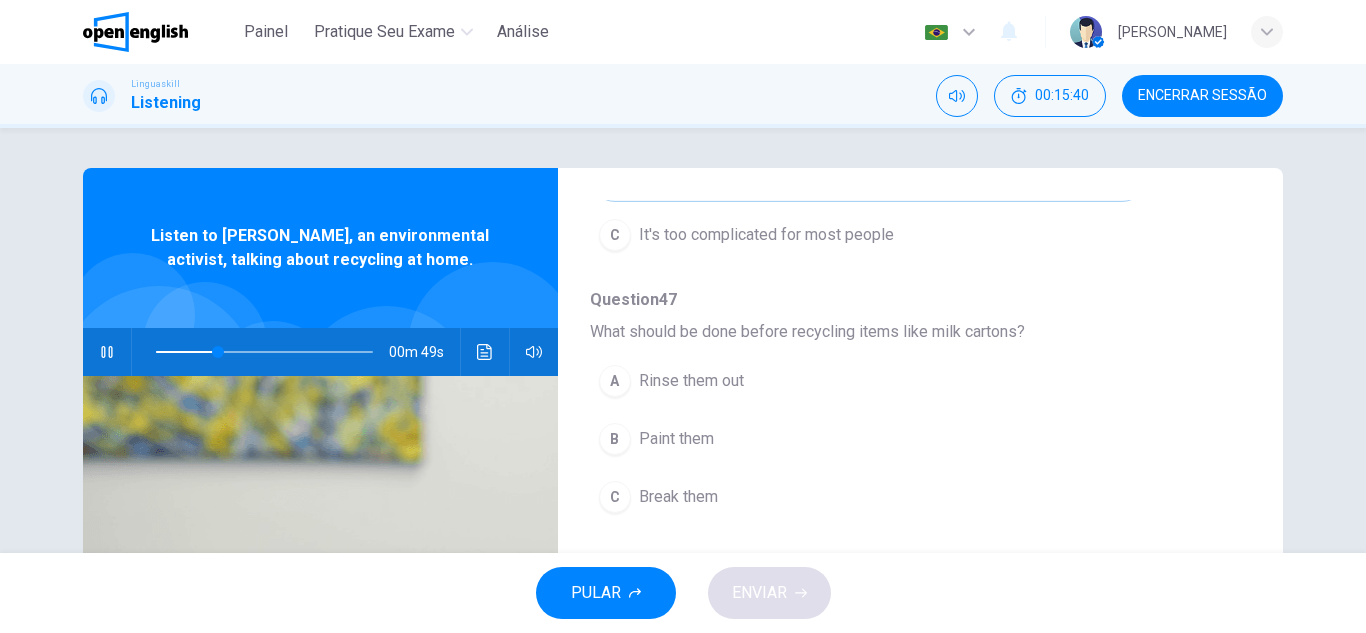 scroll, scrollTop: 400, scrollLeft: 0, axis: vertical 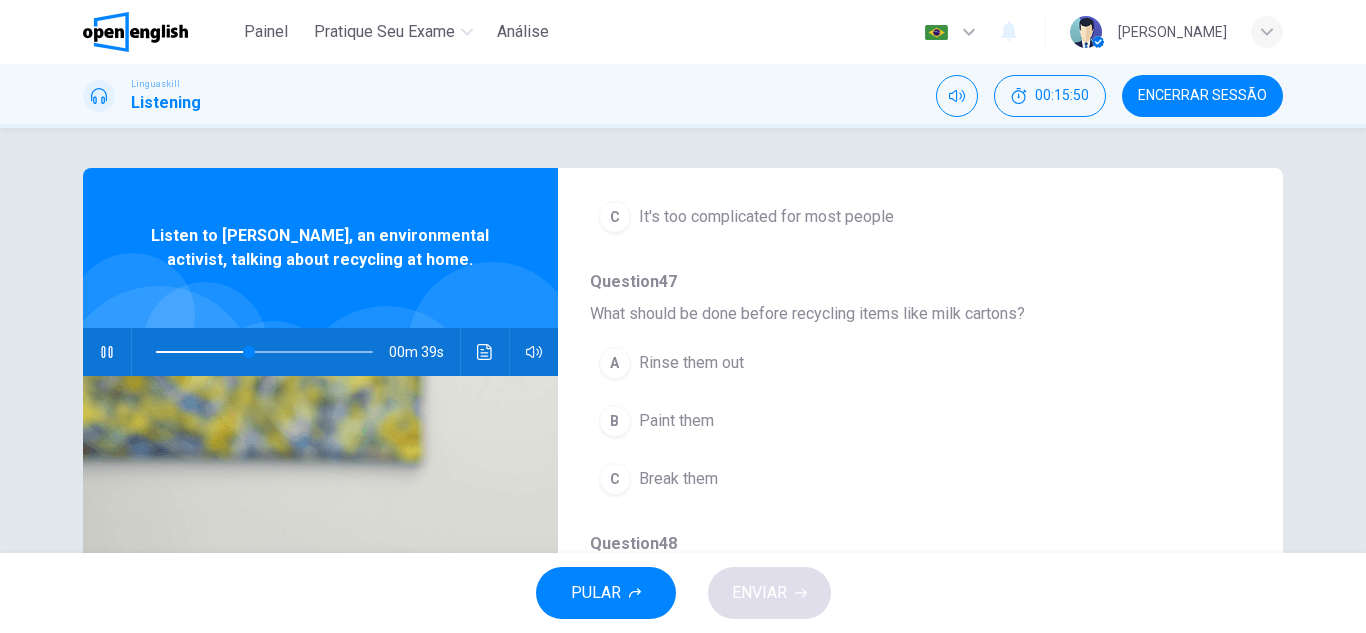 click on "Rinse them out" at bounding box center (691, 363) 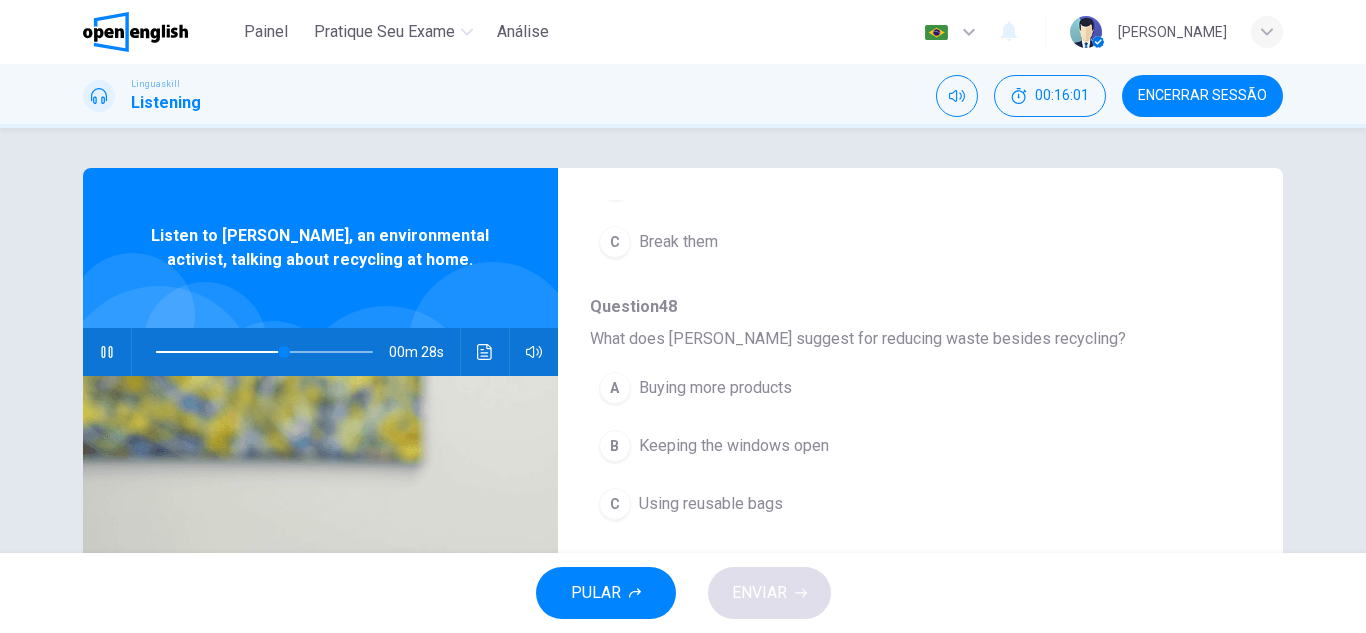 scroll, scrollTop: 700, scrollLeft: 0, axis: vertical 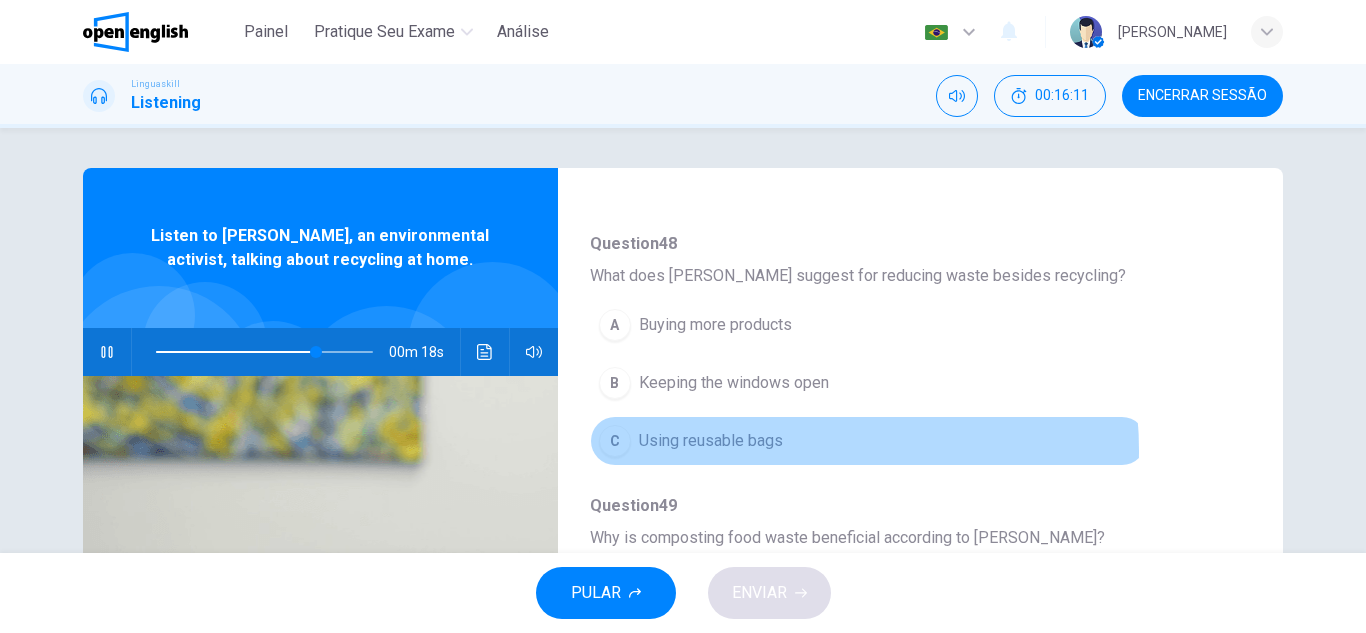 click on "Using reusable bags" at bounding box center [711, 441] 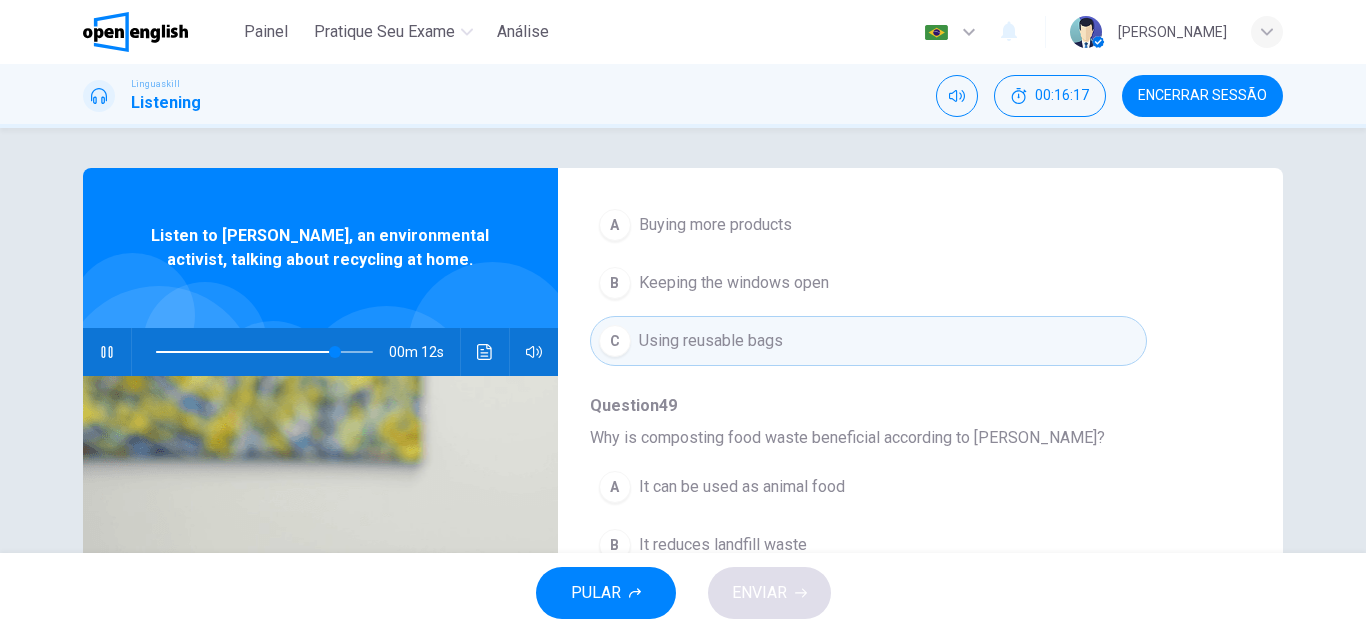 scroll, scrollTop: 863, scrollLeft: 0, axis: vertical 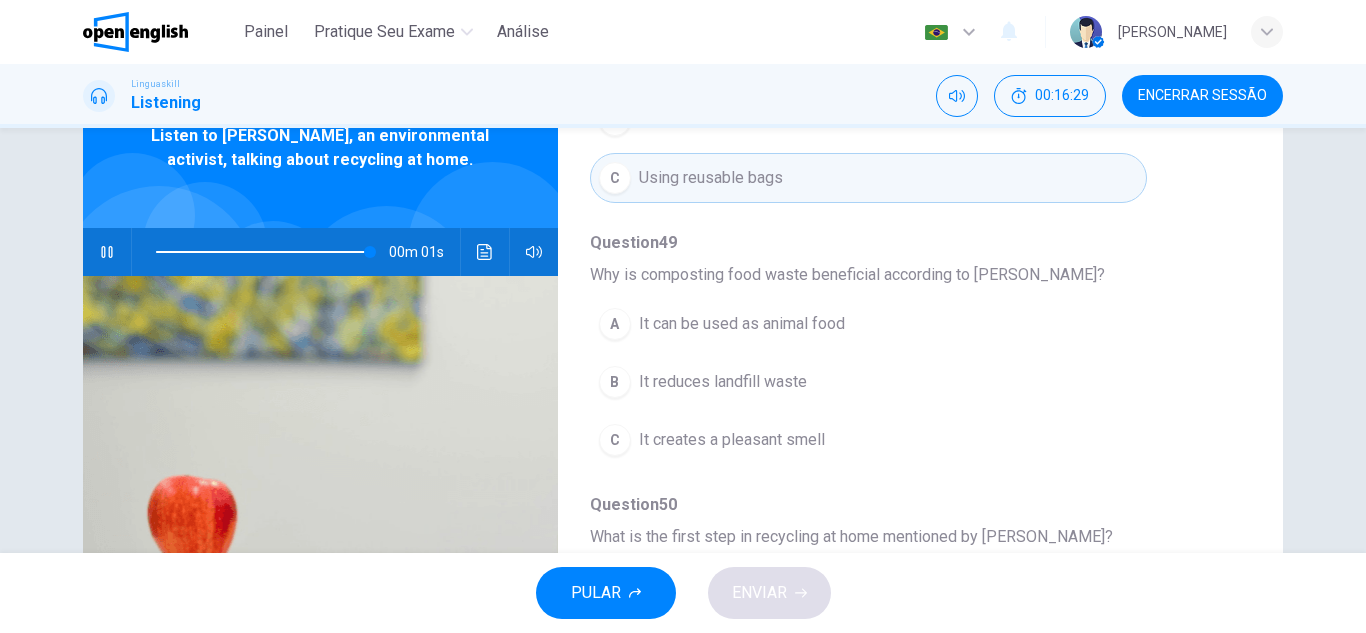 type on "*" 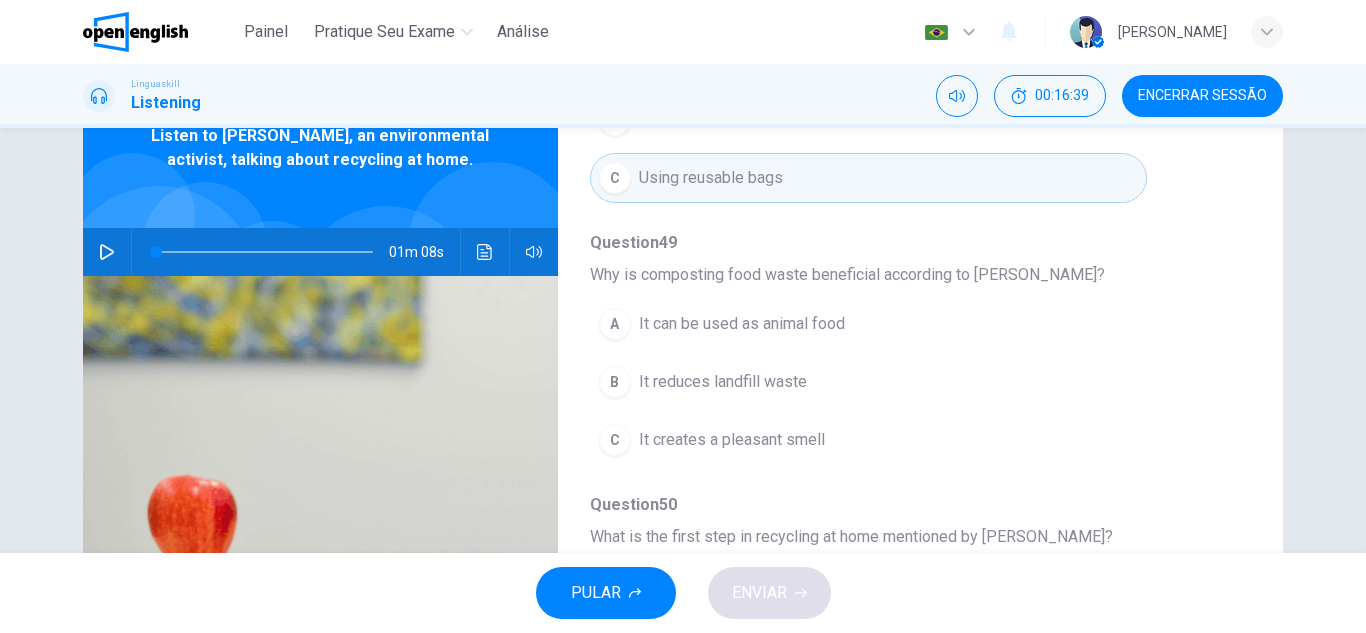 click on "It reduces landfill waste" at bounding box center (723, 382) 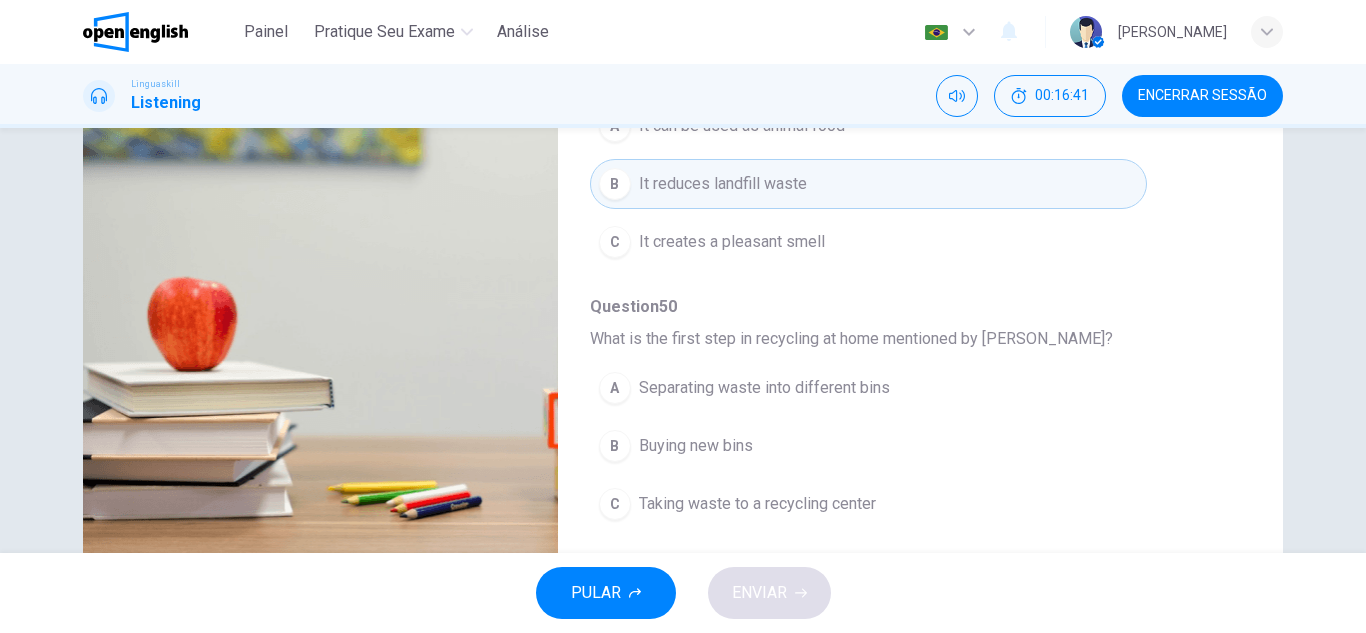 scroll, scrollTop: 300, scrollLeft: 0, axis: vertical 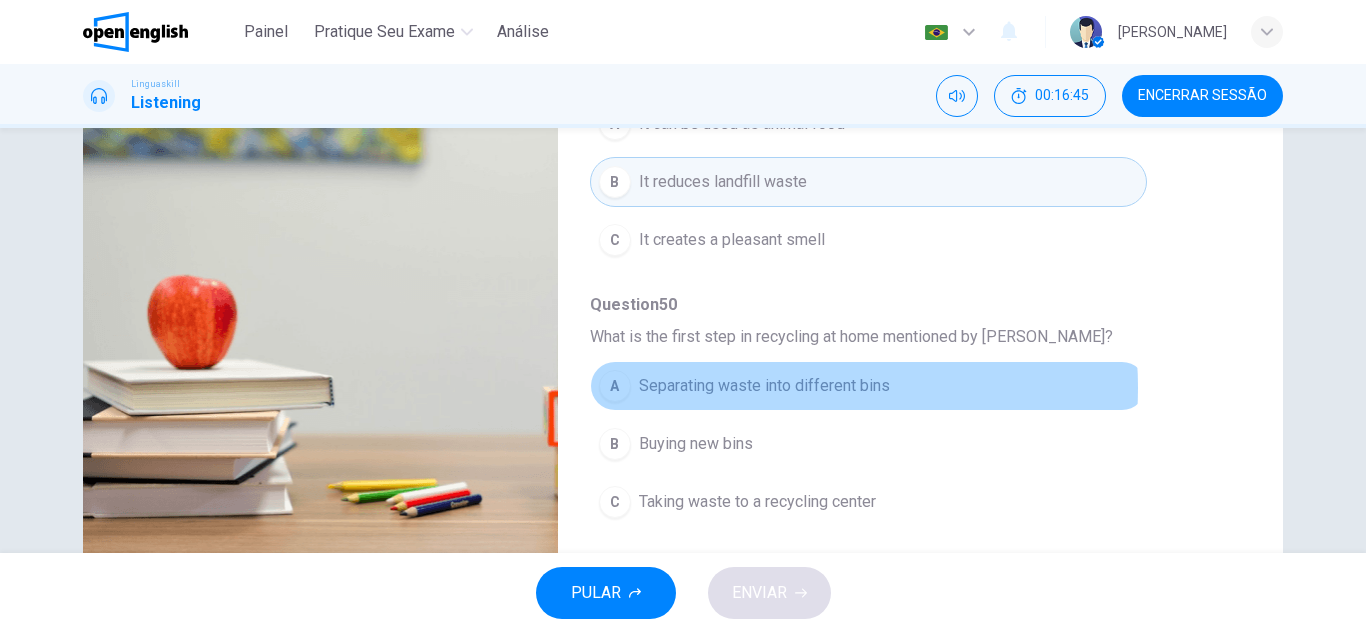 click on "Separating waste into different bins" at bounding box center (764, 386) 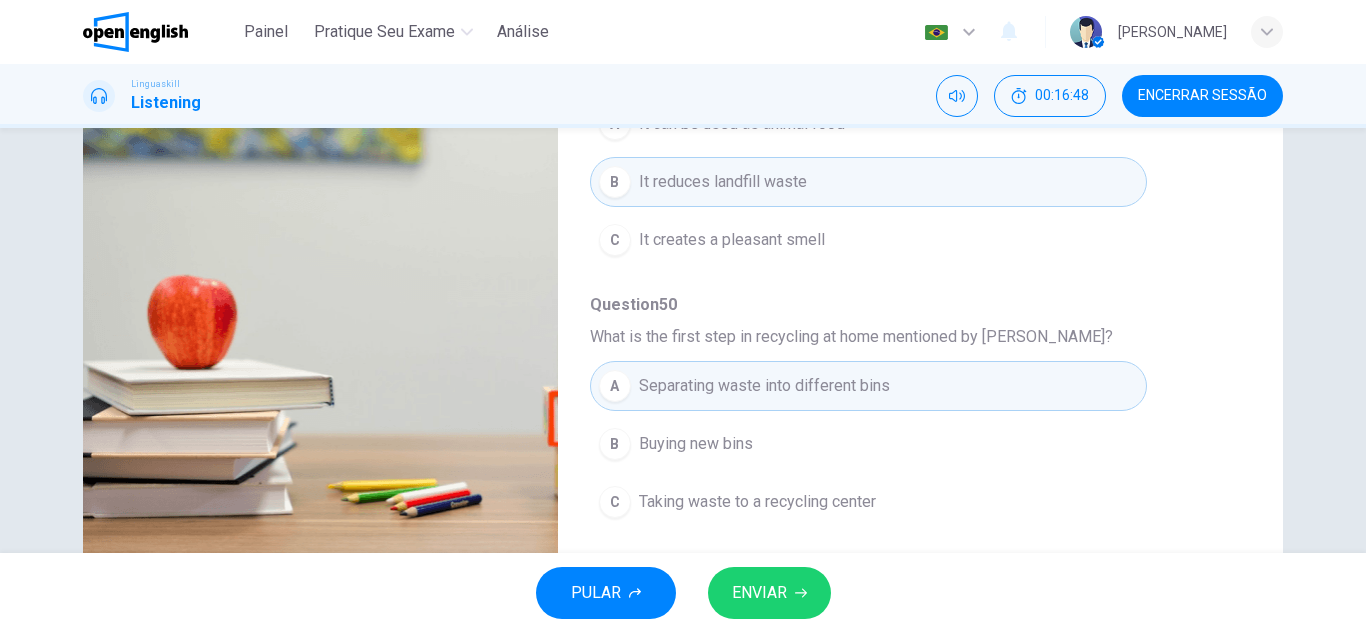 click on "ENVIAR" at bounding box center (769, 593) 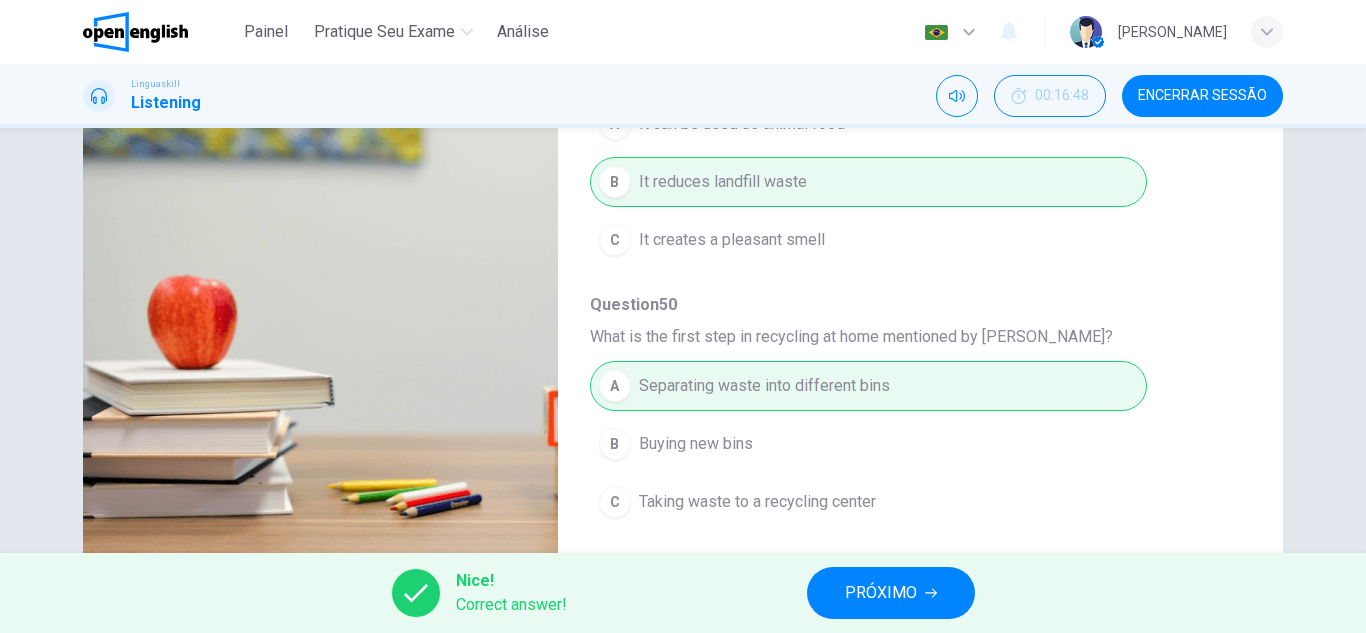 click on "PRÓXIMO" at bounding box center [881, 593] 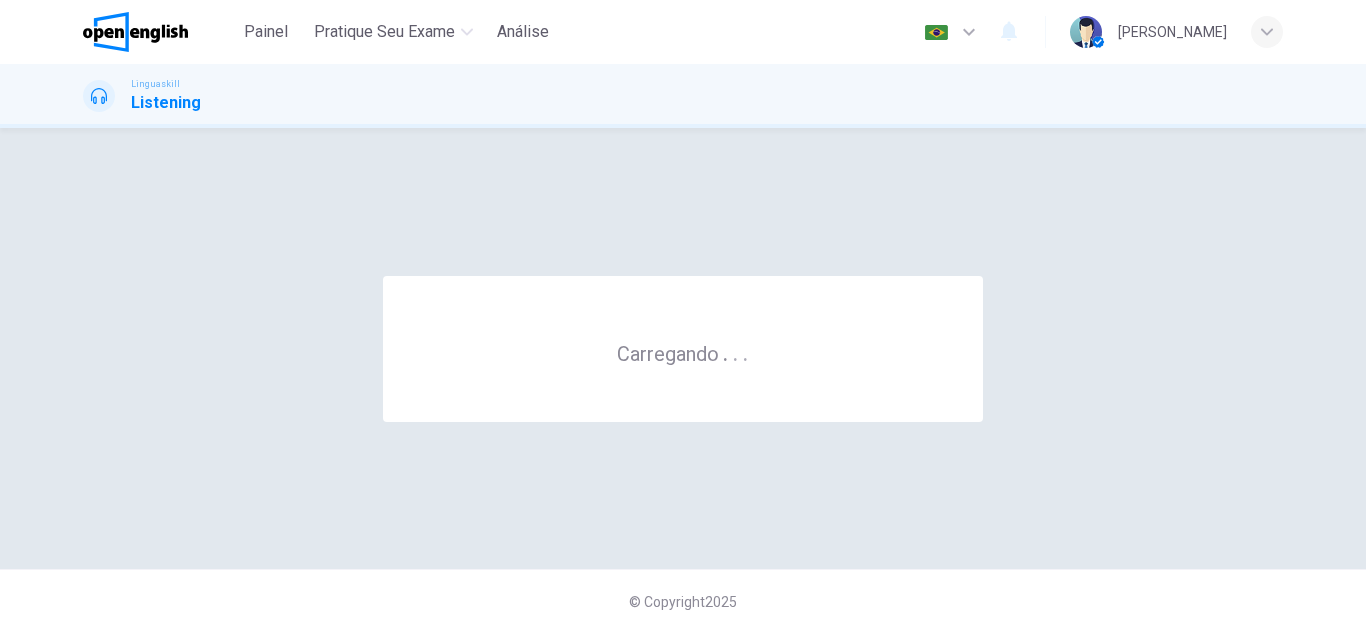 scroll, scrollTop: 0, scrollLeft: 0, axis: both 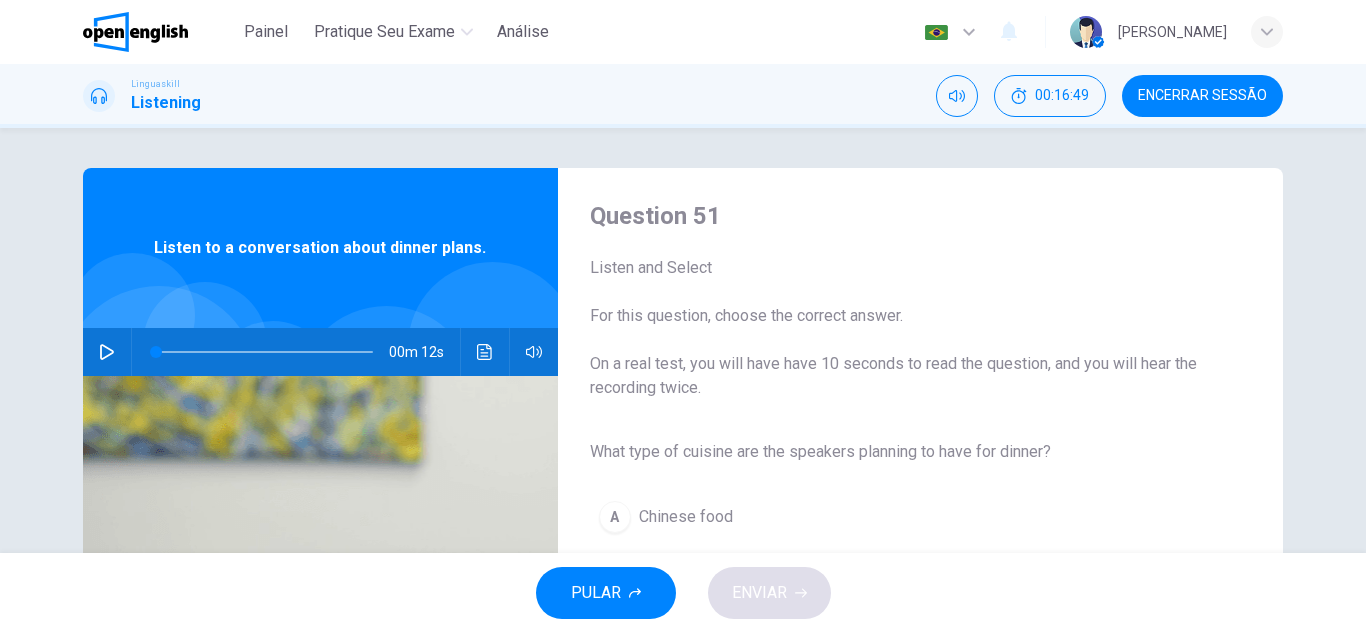 click at bounding box center [107, 352] 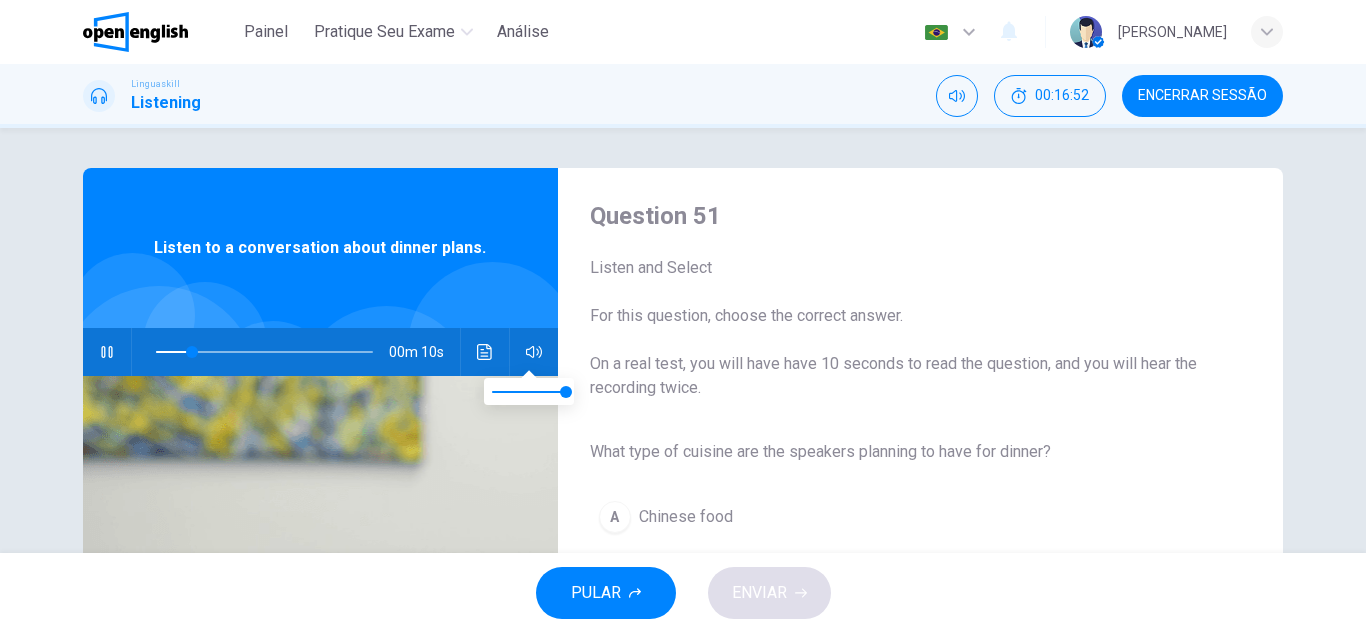 type on "**" 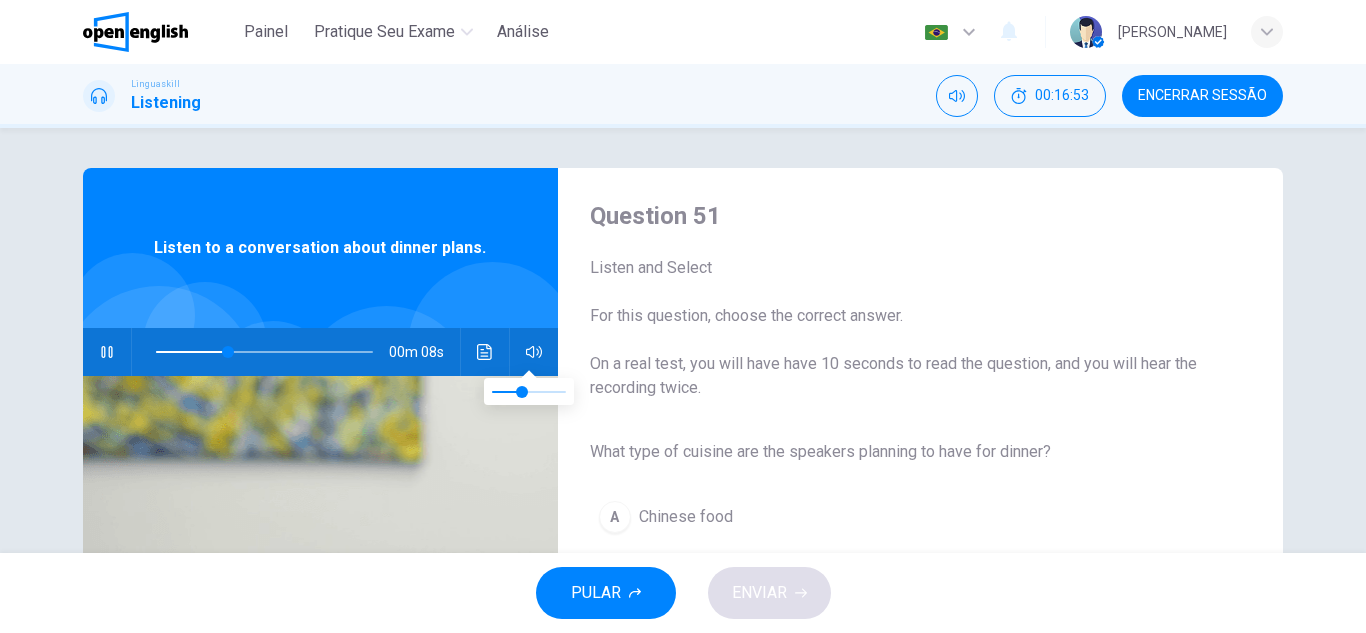 click on "What type of cuisine are the speakers planning to have for dinner? A Chinese food B Italian food C Indian food" at bounding box center [904, 547] 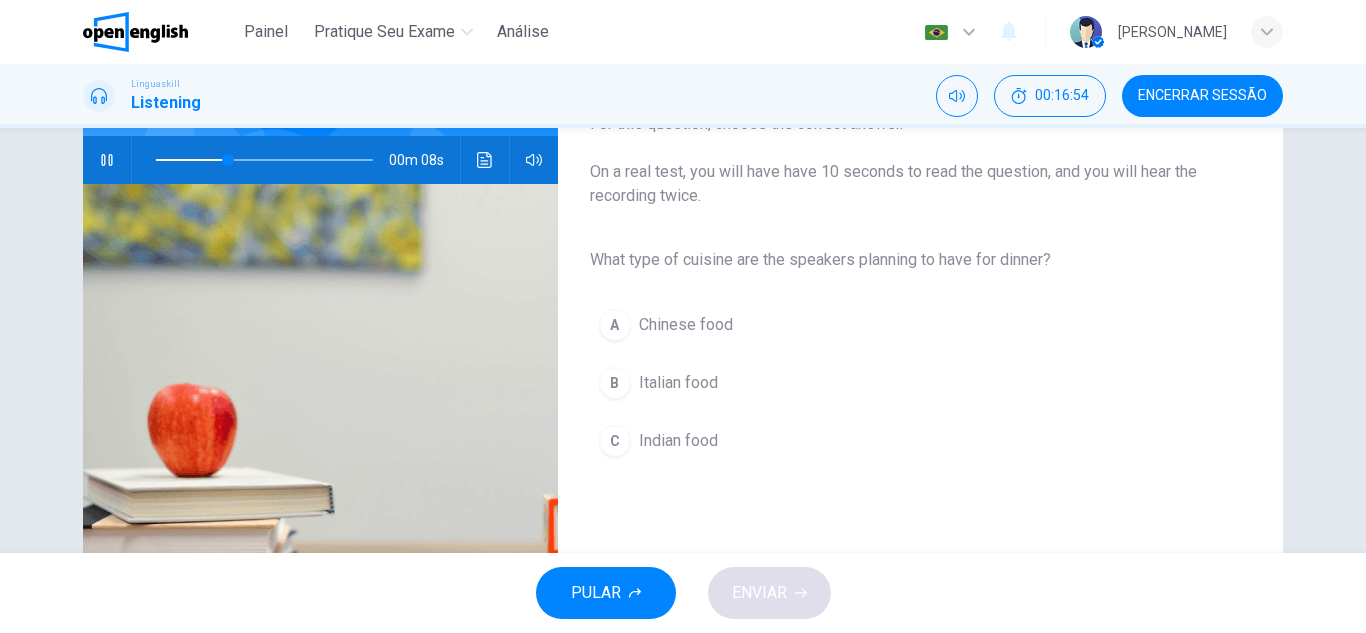 scroll, scrollTop: 200, scrollLeft: 0, axis: vertical 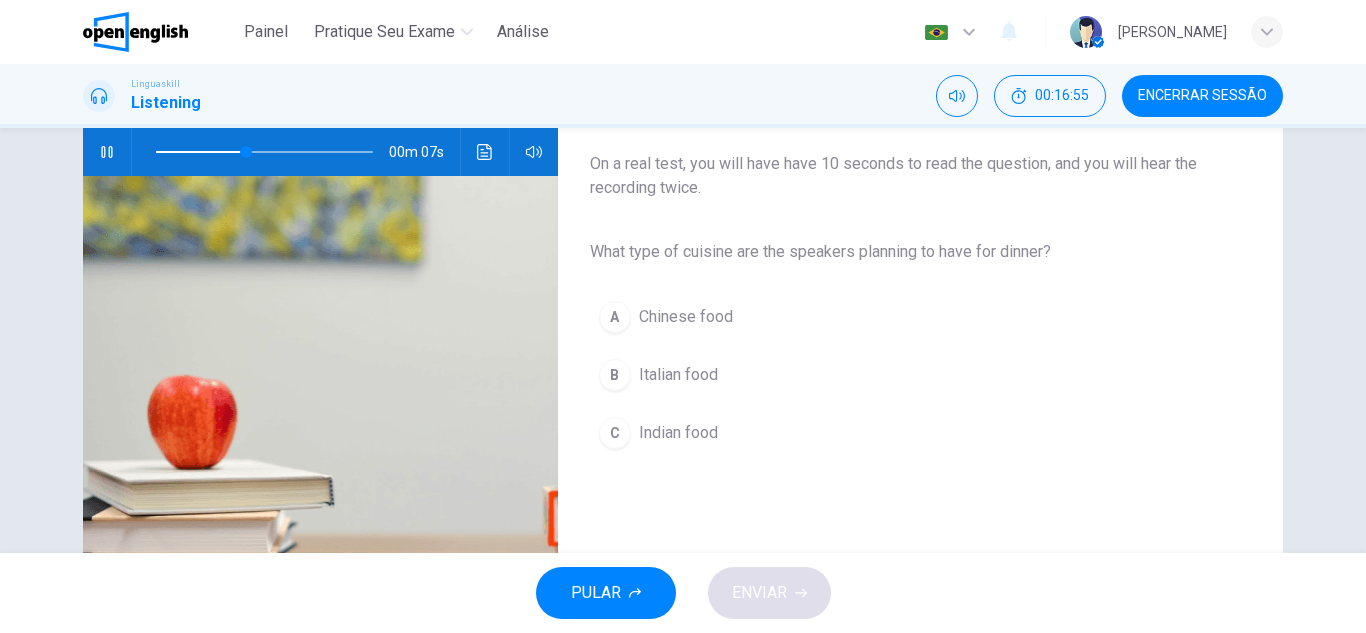 click on "B Italian food" at bounding box center [904, 375] 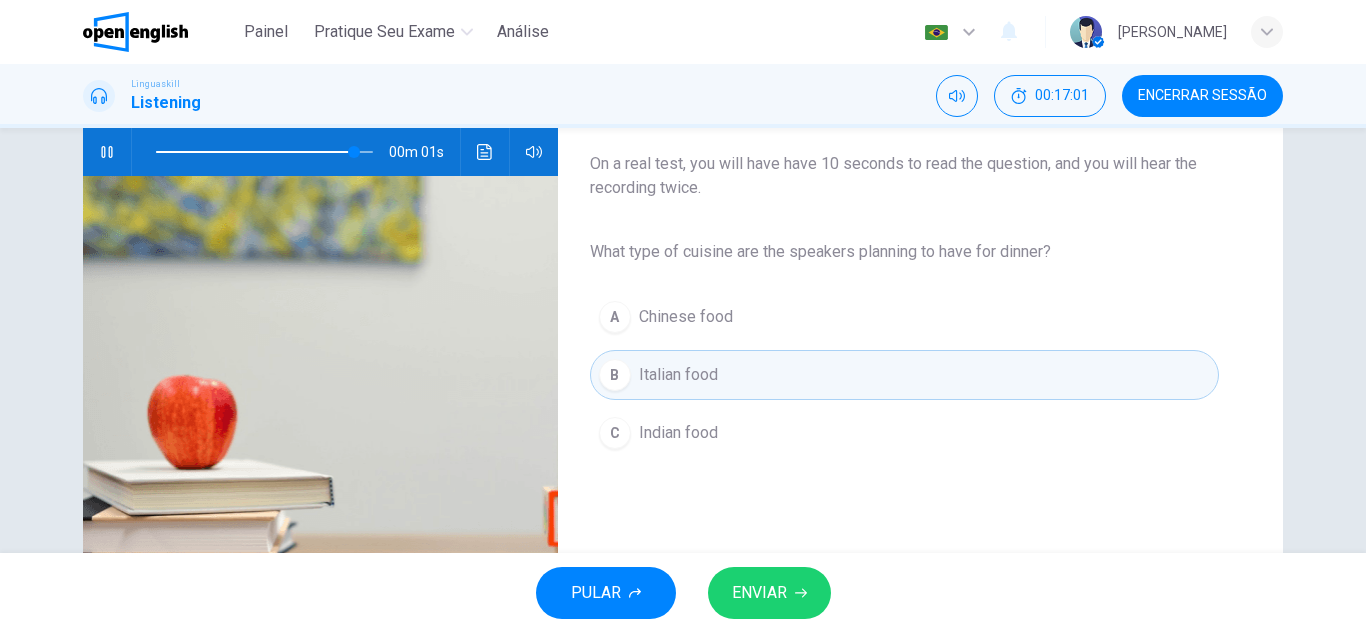 click on "ENVIAR" at bounding box center [769, 593] 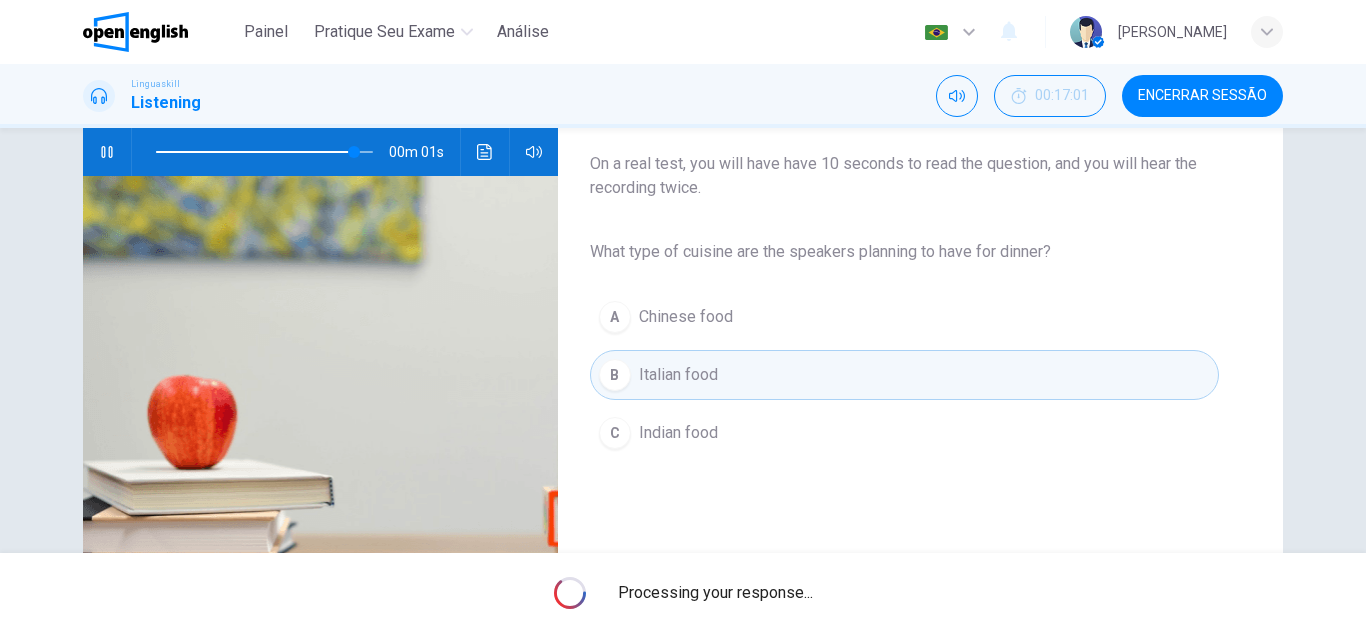 type on "*" 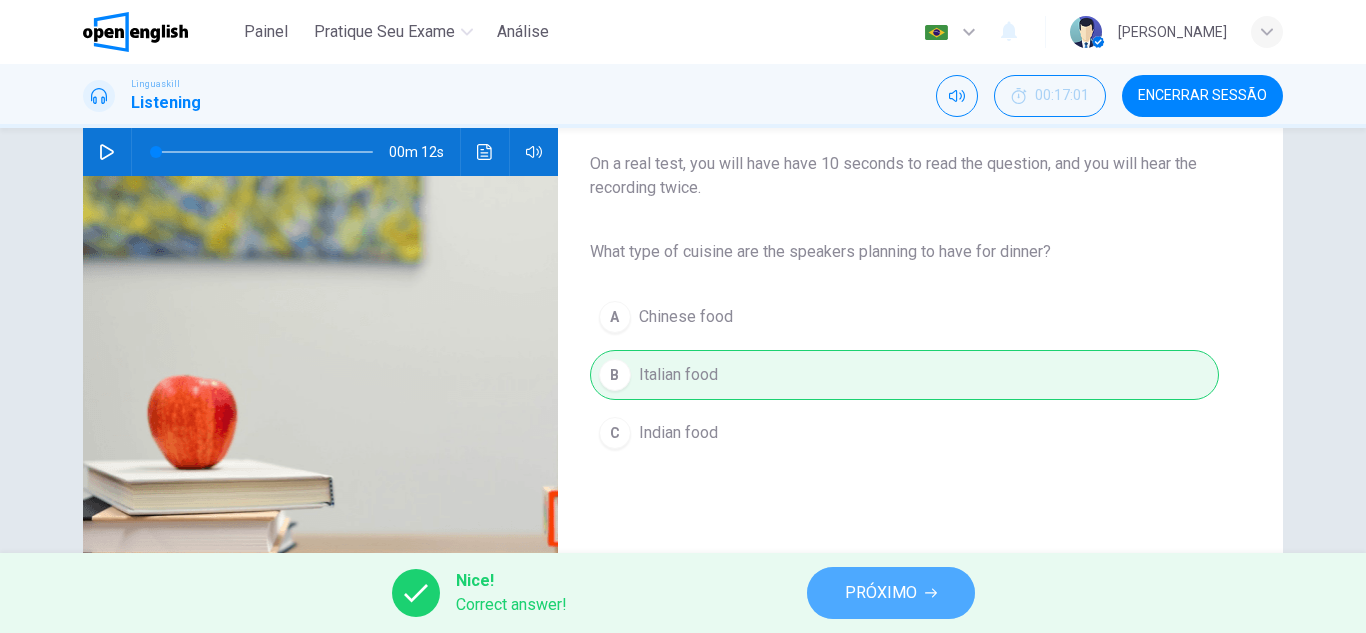 click 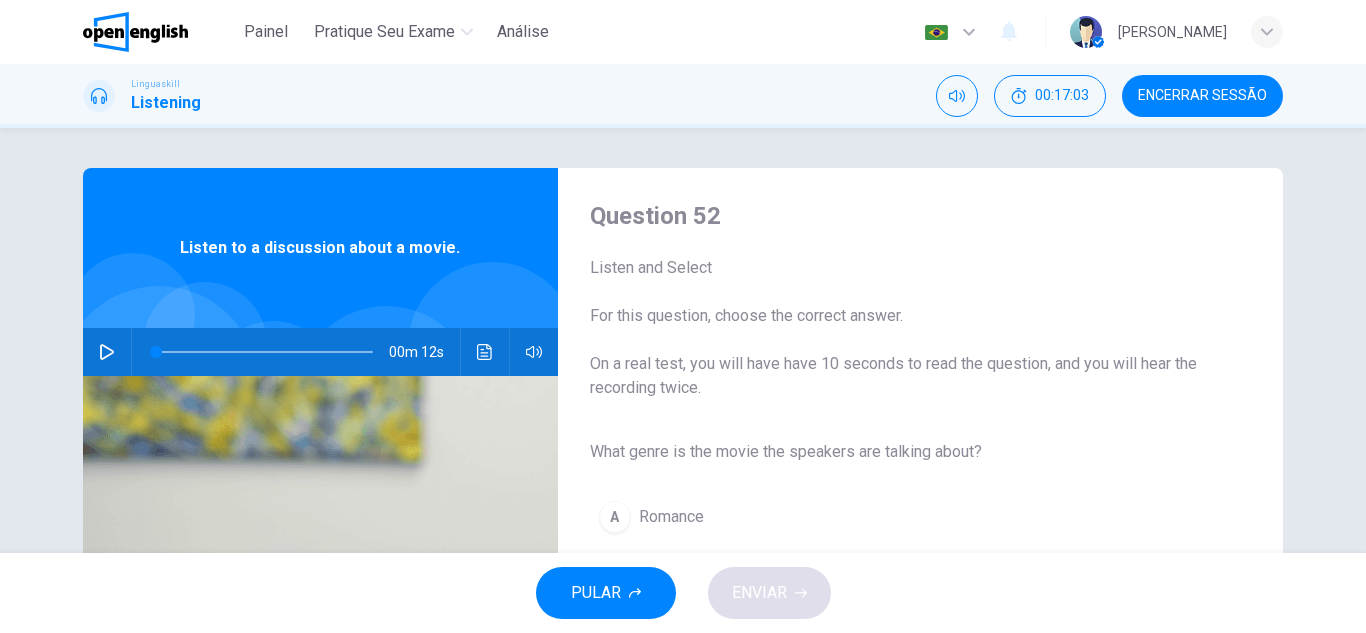 click 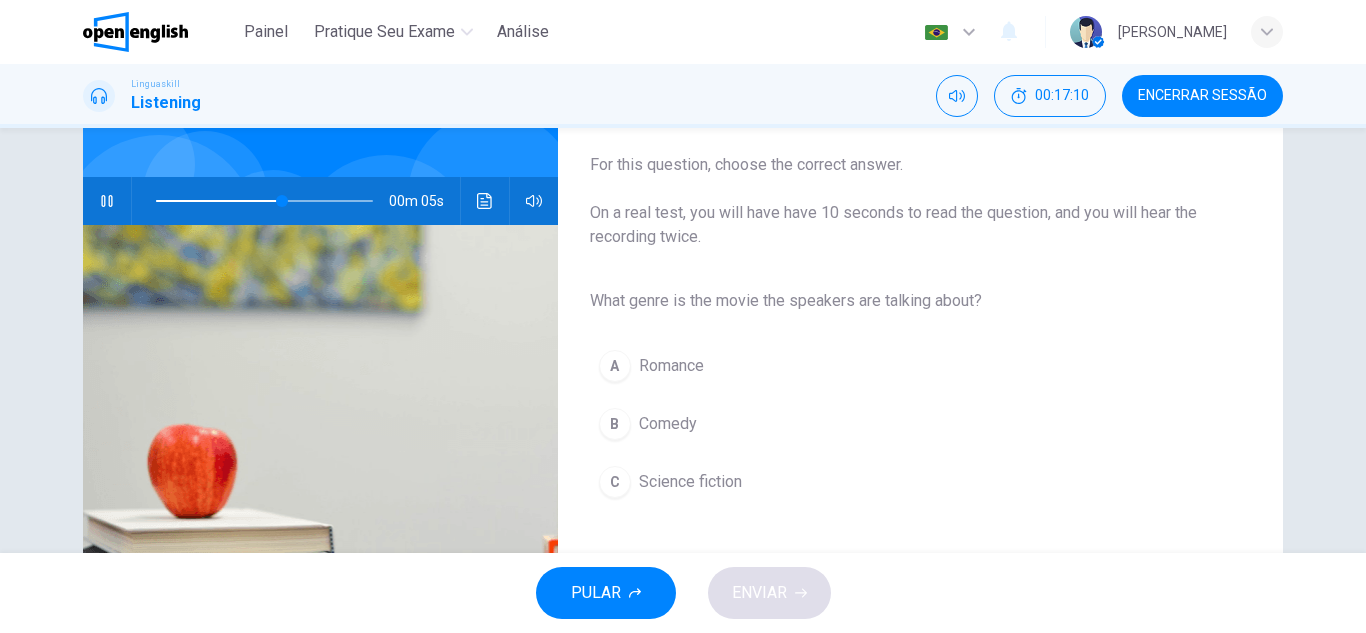 scroll, scrollTop: 200, scrollLeft: 0, axis: vertical 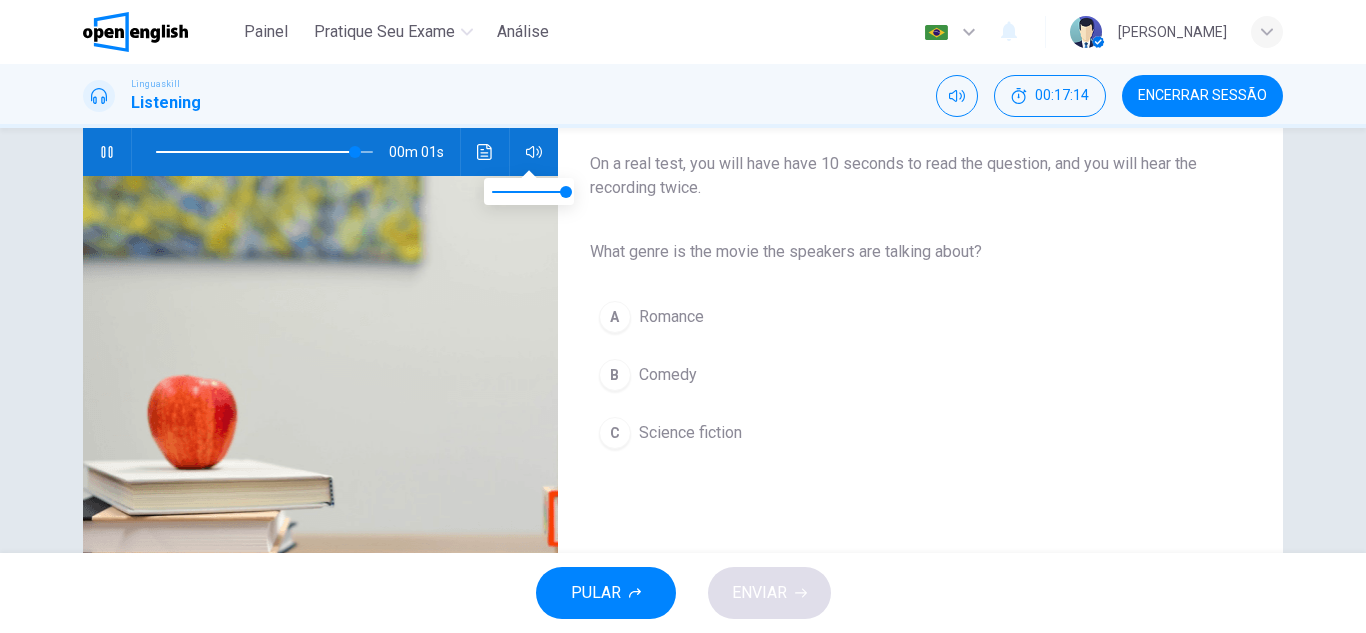 type on "**" 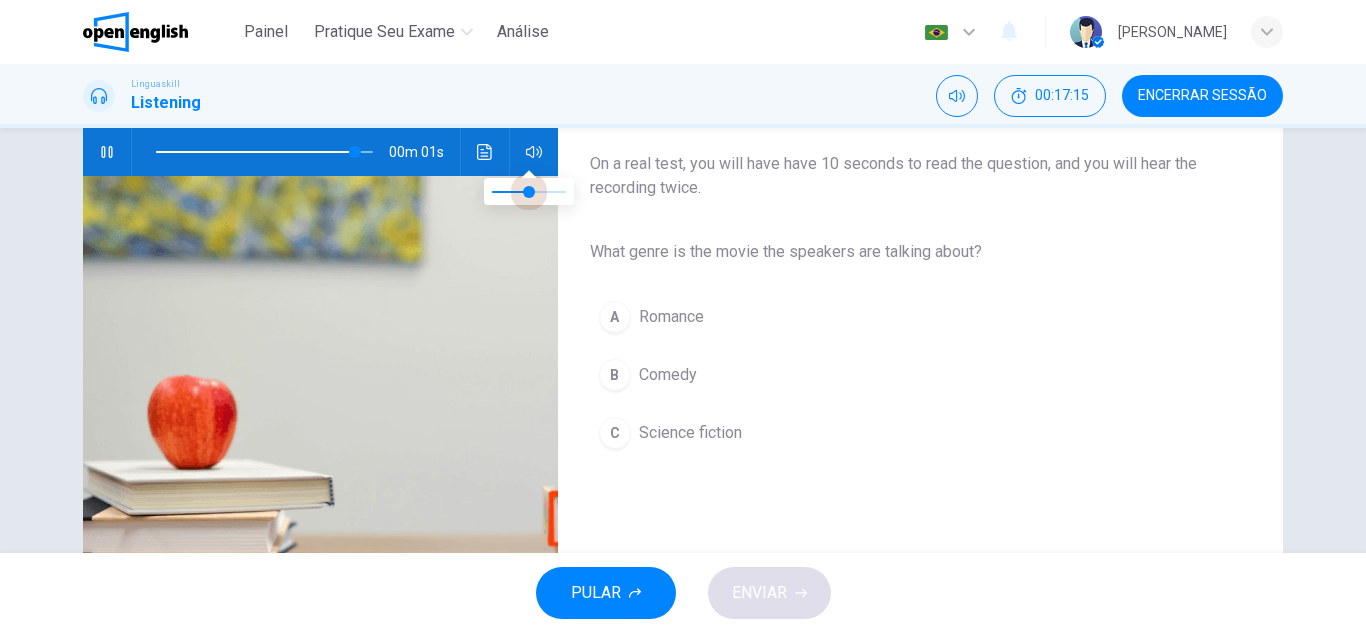 click at bounding box center [529, 192] 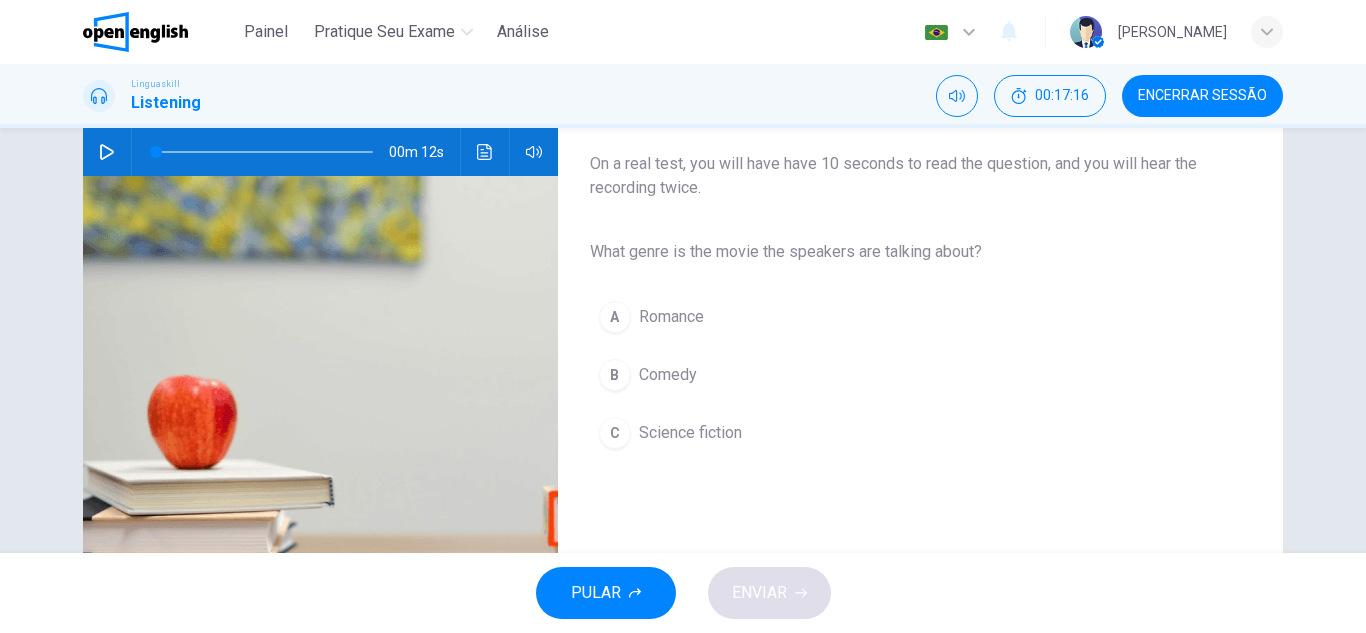 click at bounding box center [107, 152] 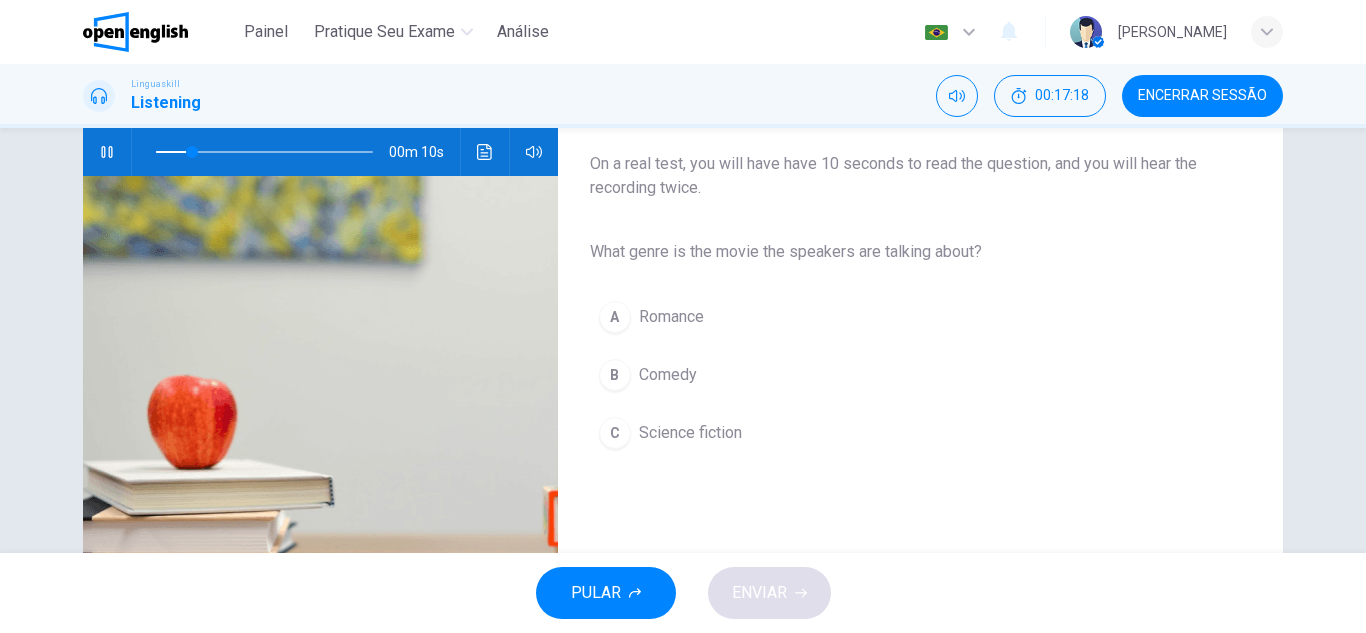 click on "Science fiction" at bounding box center [690, 433] 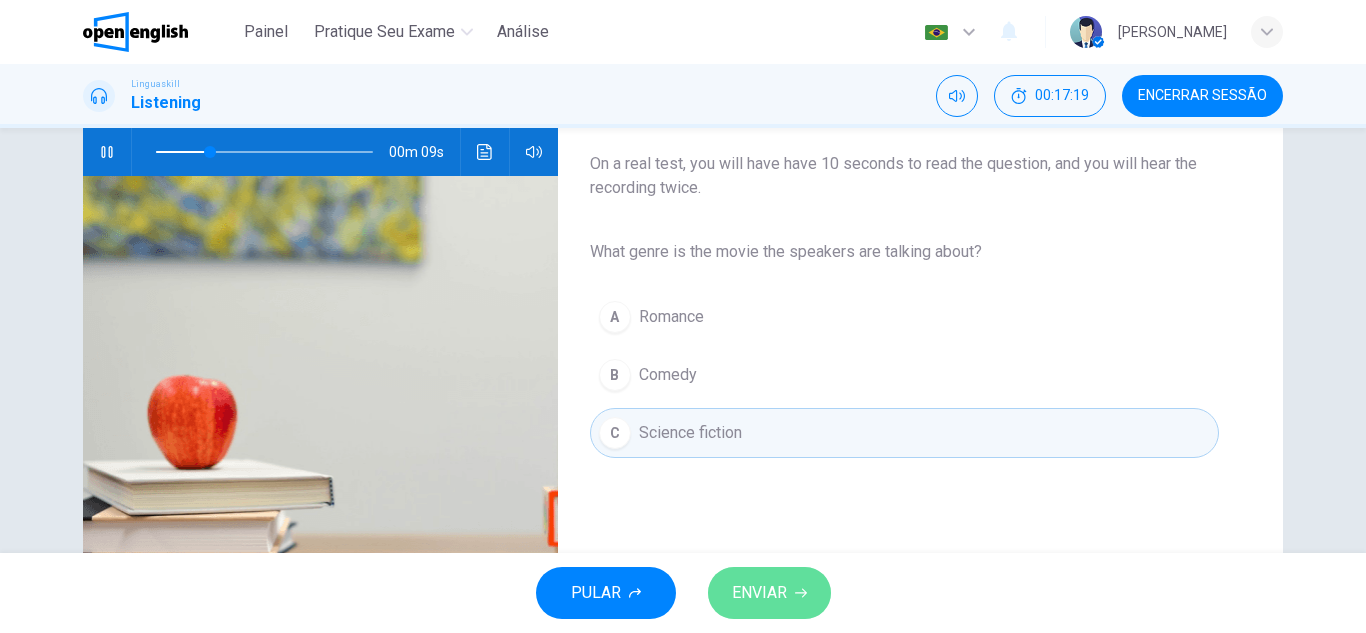 click on "ENVIAR" at bounding box center (759, 593) 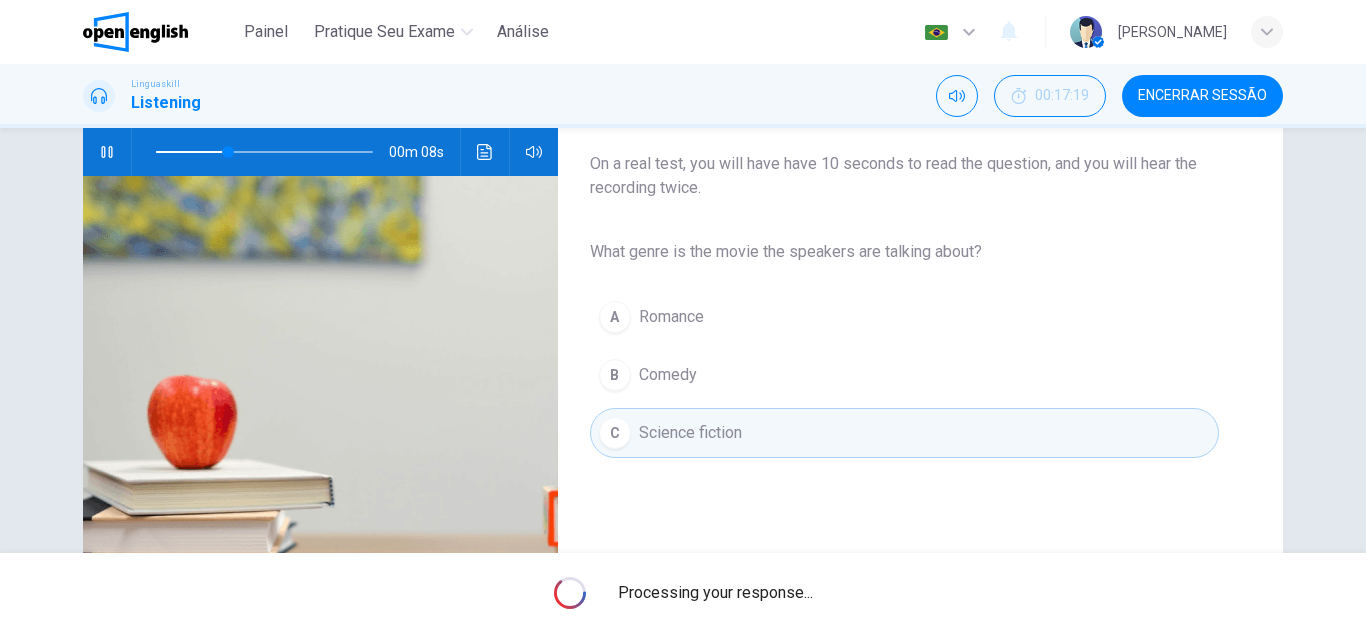 type on "**" 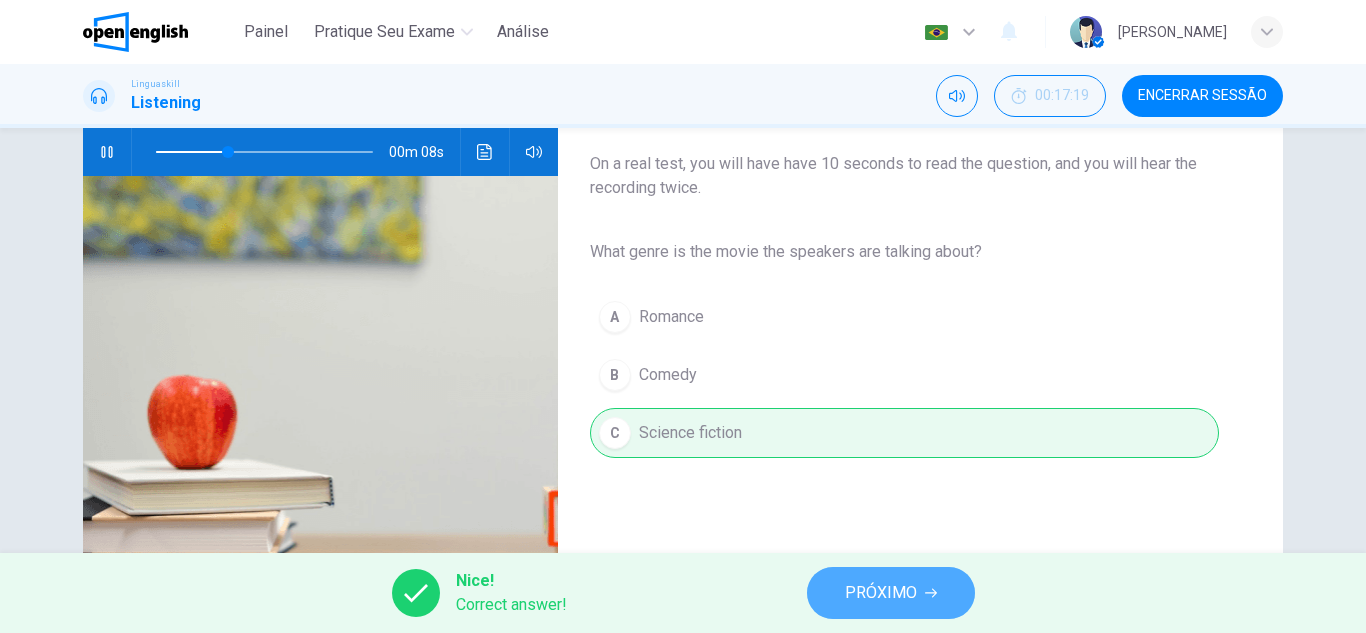 click on "PRÓXIMO" at bounding box center [881, 593] 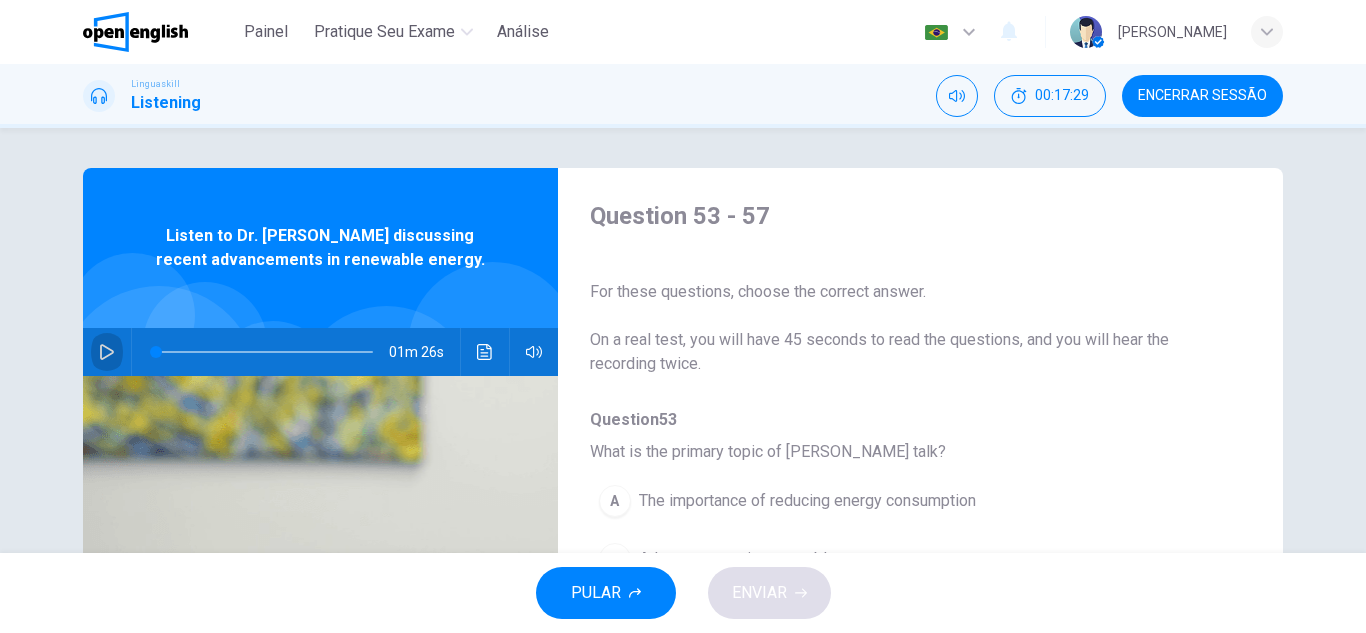 click 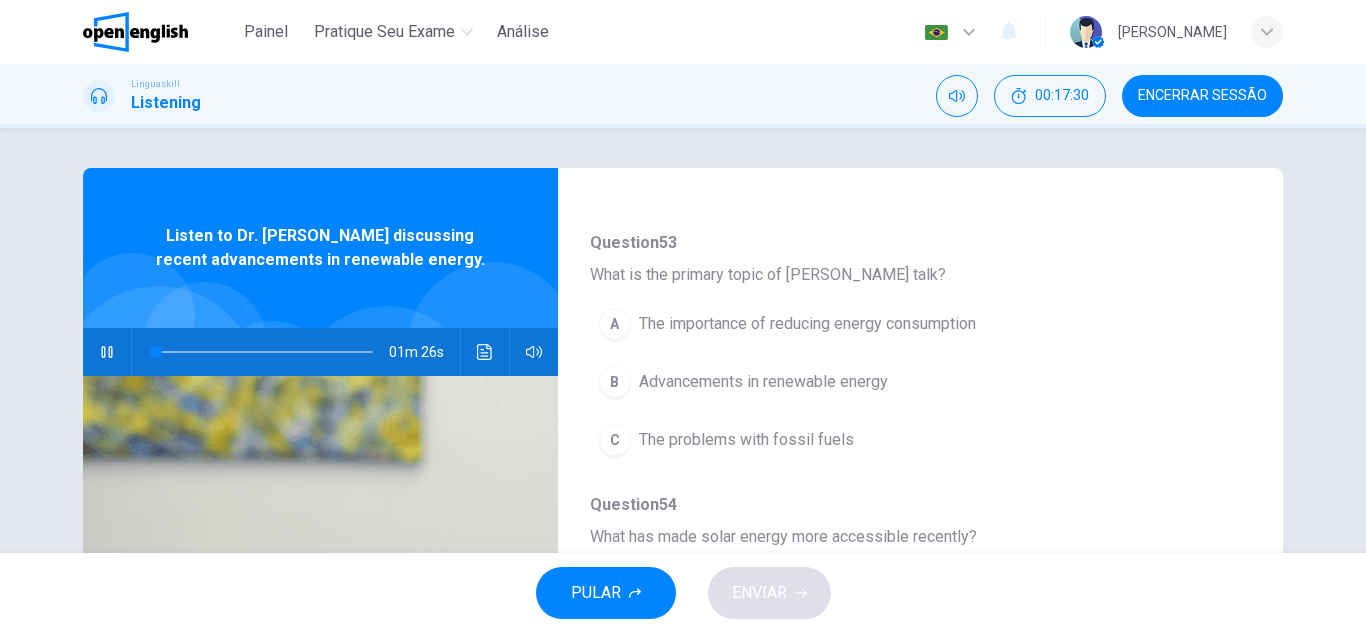 scroll, scrollTop: 200, scrollLeft: 0, axis: vertical 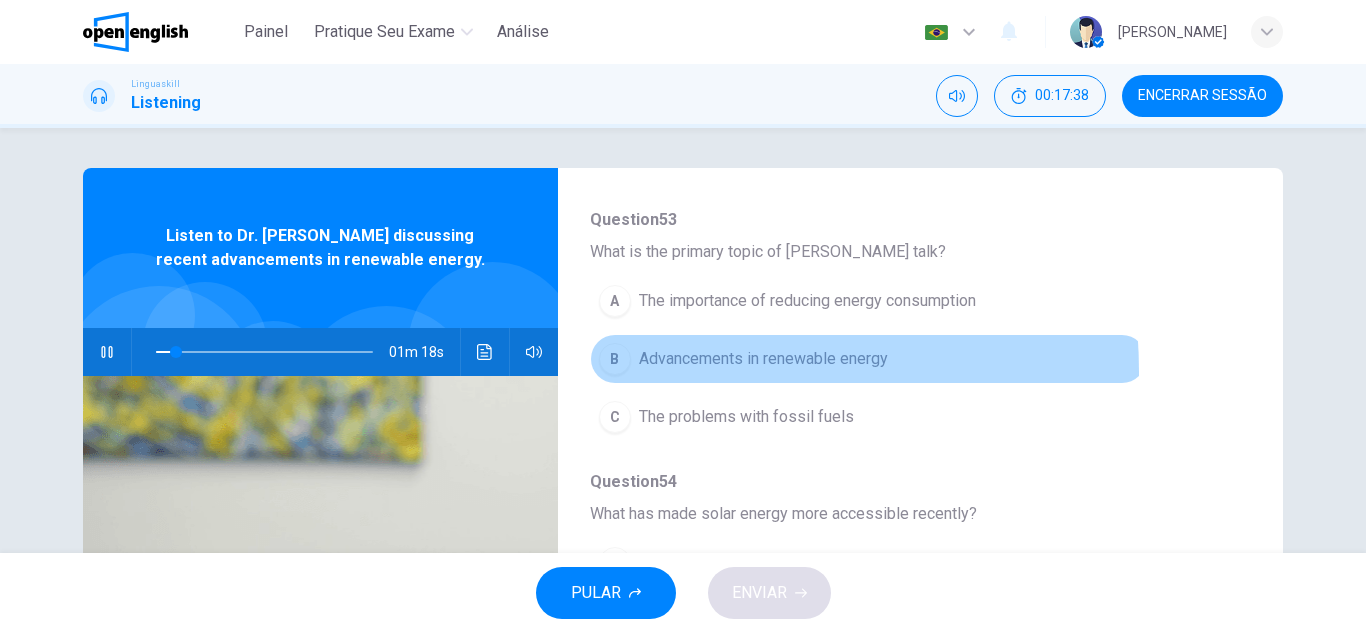 click on "B Advancements in renewable energy" at bounding box center (868, 359) 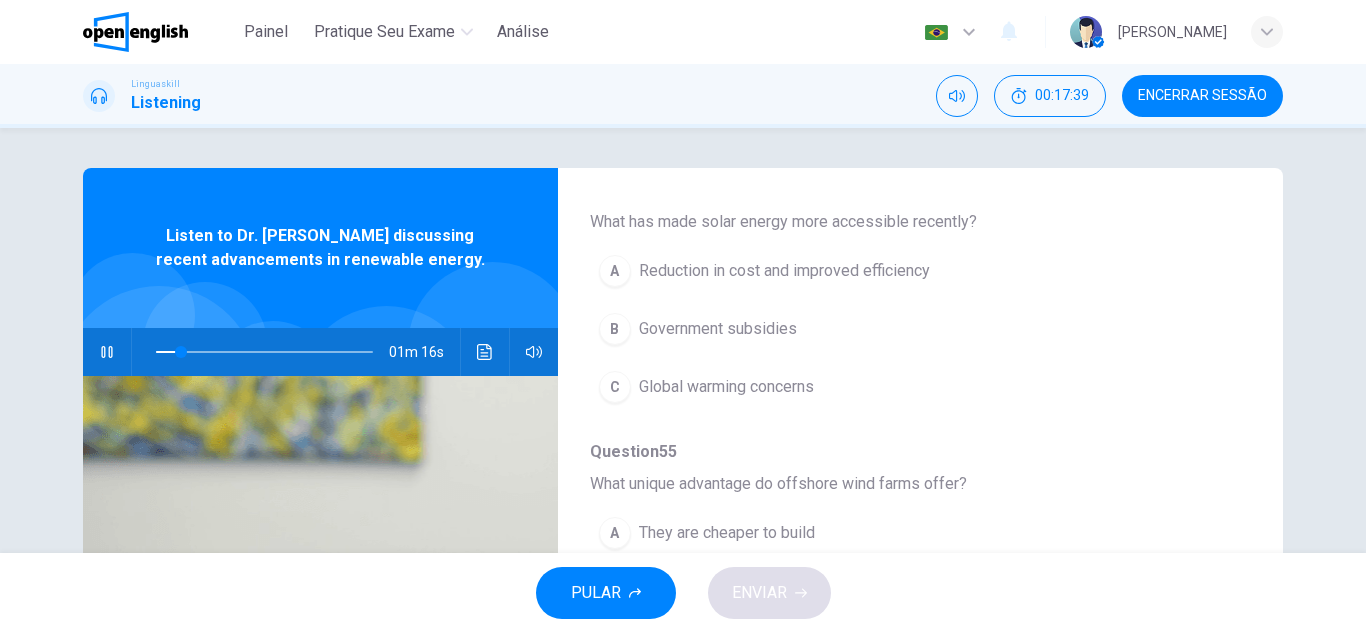 scroll, scrollTop: 500, scrollLeft: 0, axis: vertical 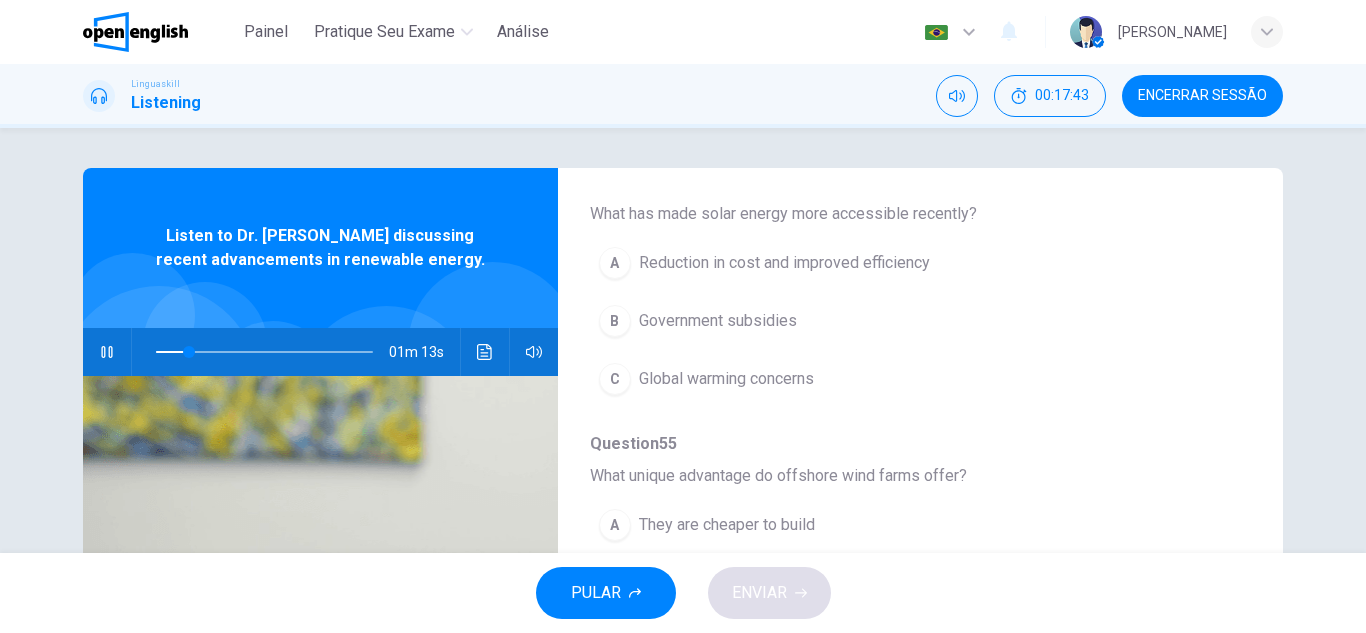 click on "Reduction in cost and improved efficiency" at bounding box center [784, 263] 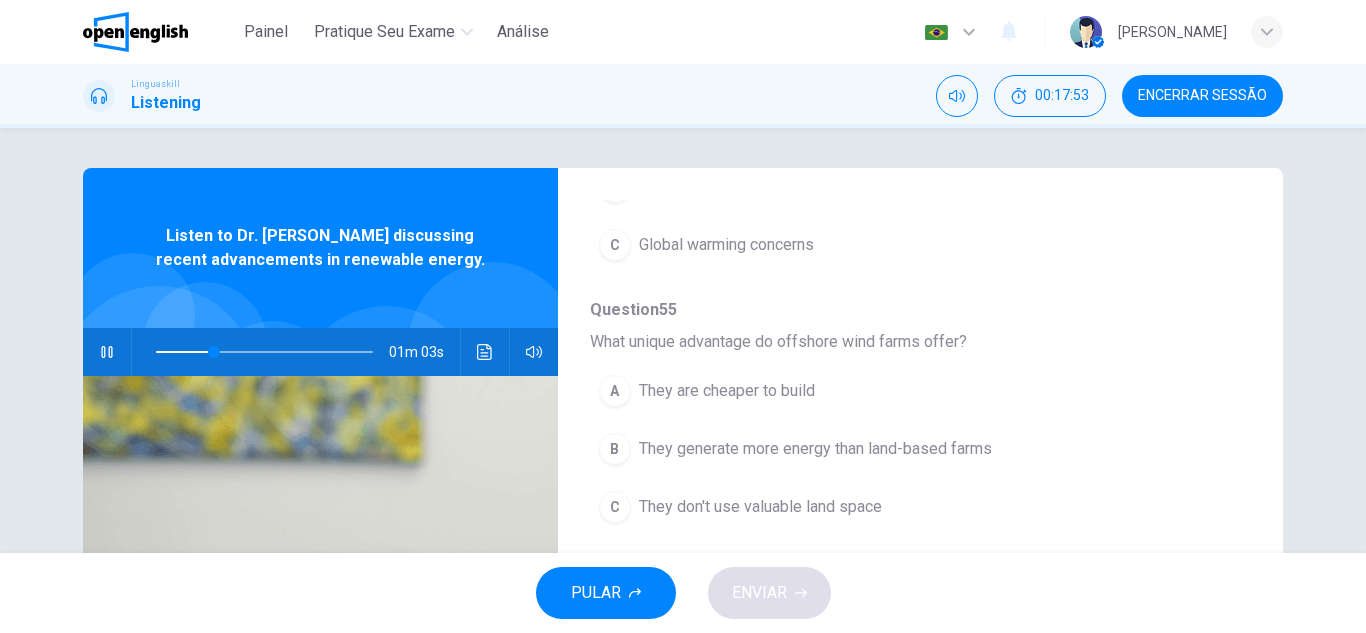 scroll, scrollTop: 700, scrollLeft: 0, axis: vertical 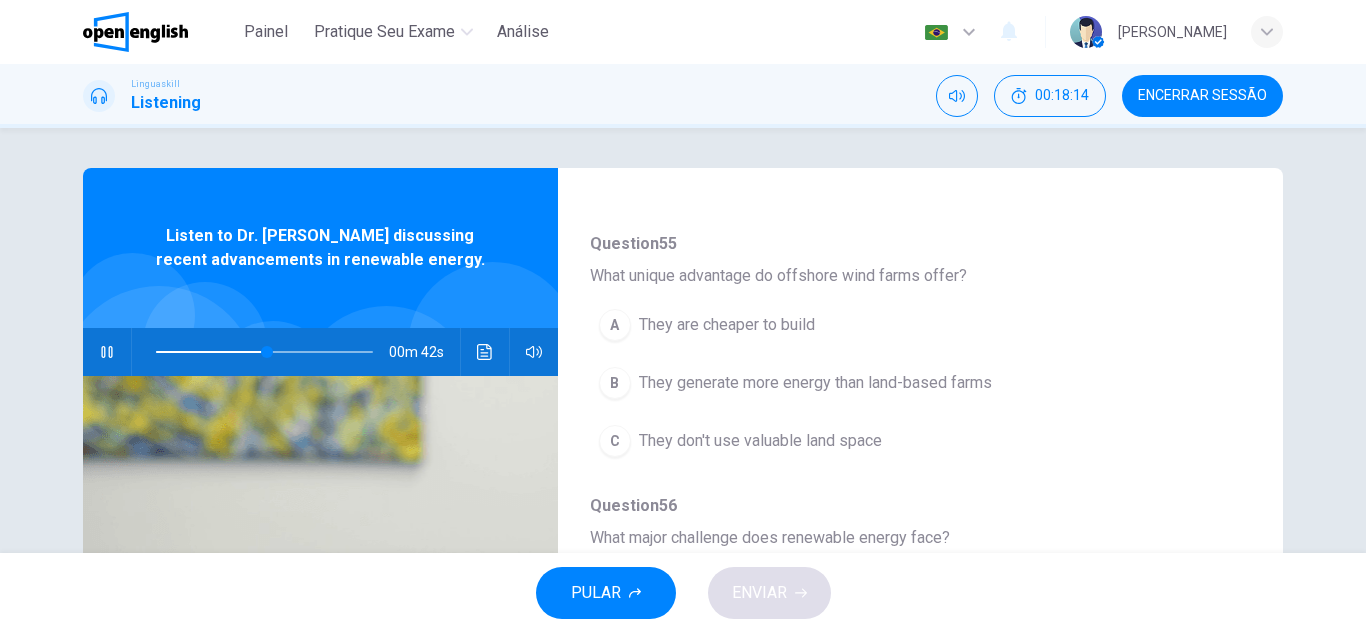 click on "B They generate more energy than land-based farms" at bounding box center [868, 383] 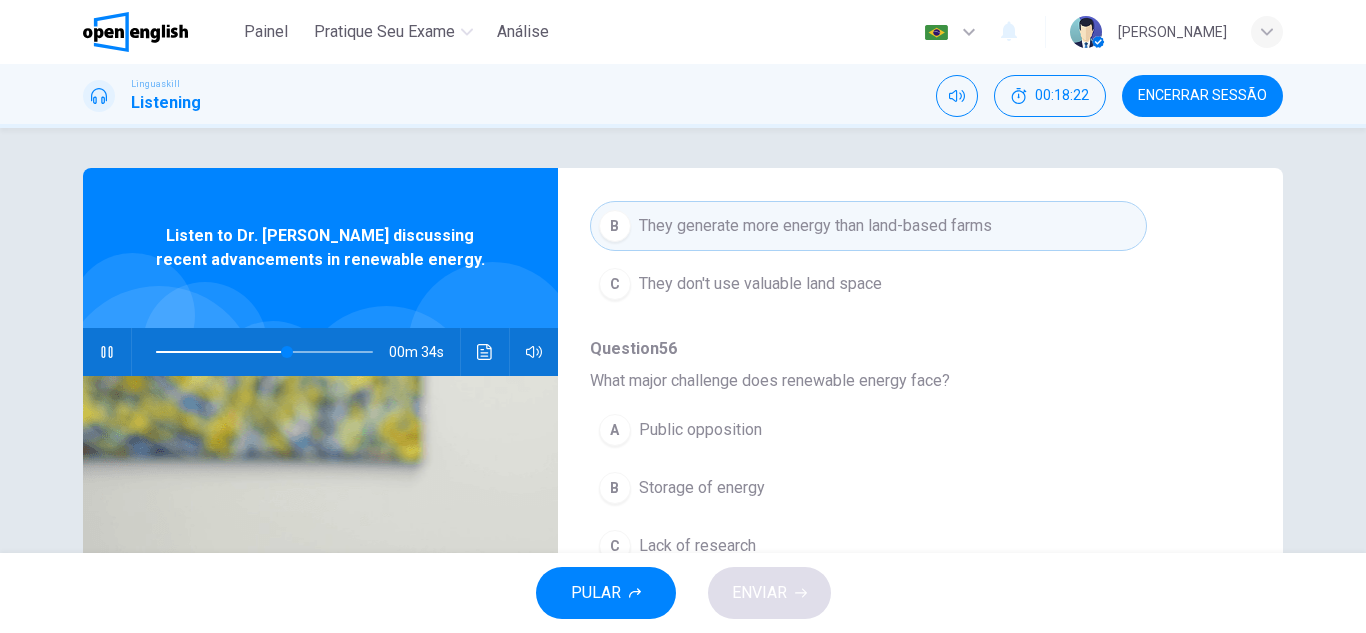 scroll, scrollTop: 887, scrollLeft: 0, axis: vertical 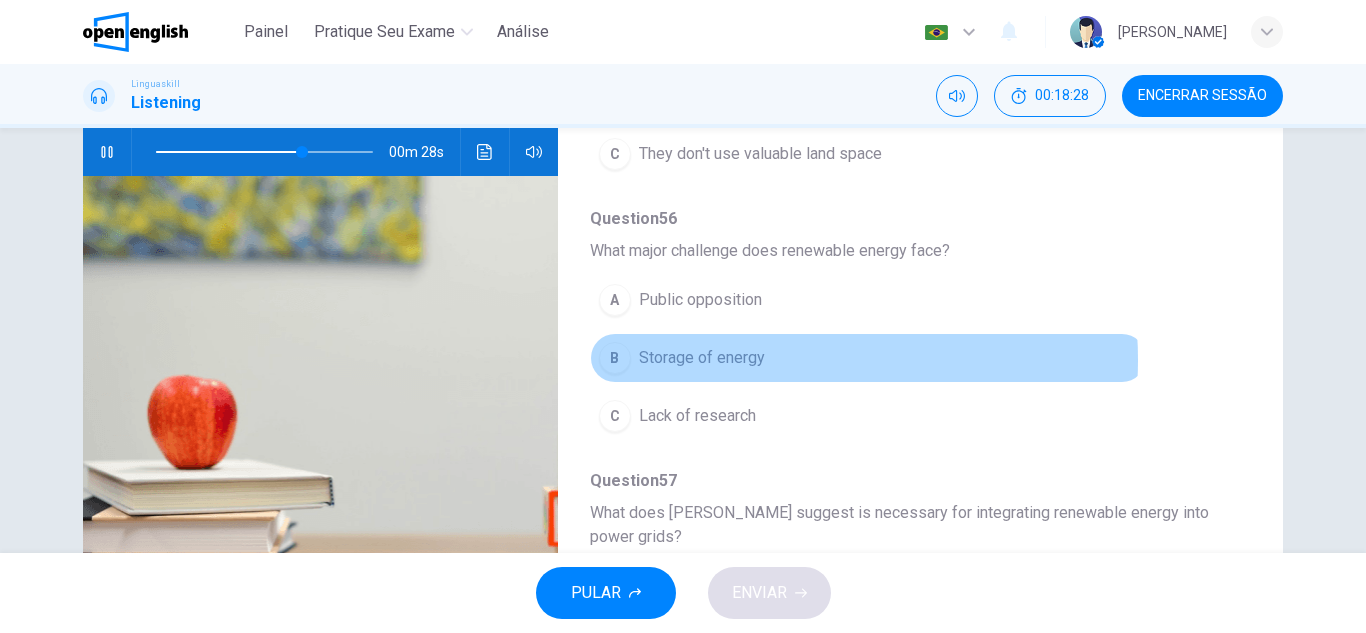 click on "Storage of energy" at bounding box center [702, 358] 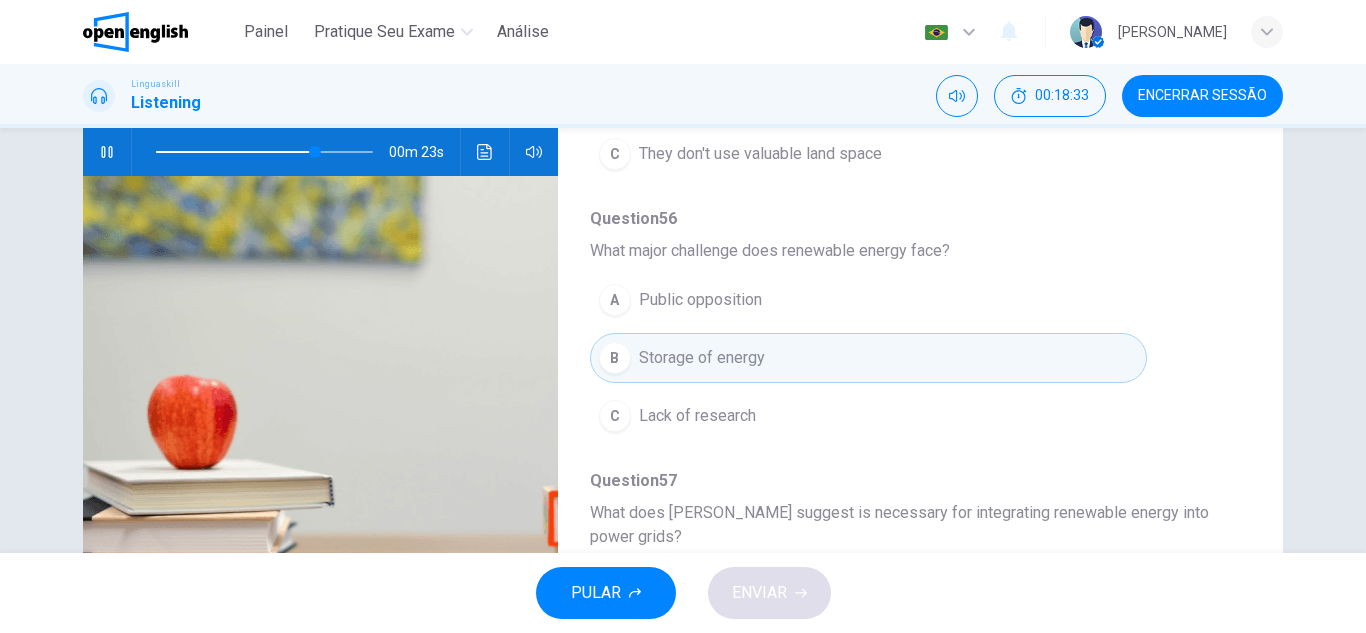 scroll, scrollTop: 887, scrollLeft: 0, axis: vertical 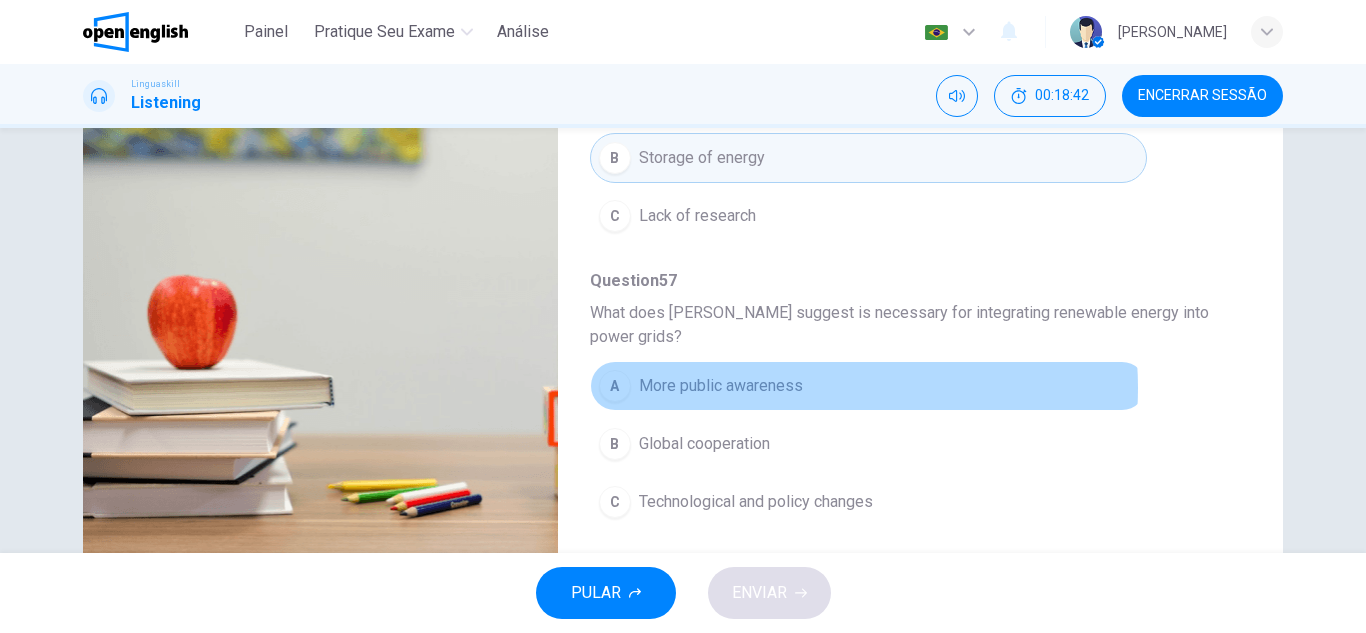 click on "More public awareness" at bounding box center [721, 386] 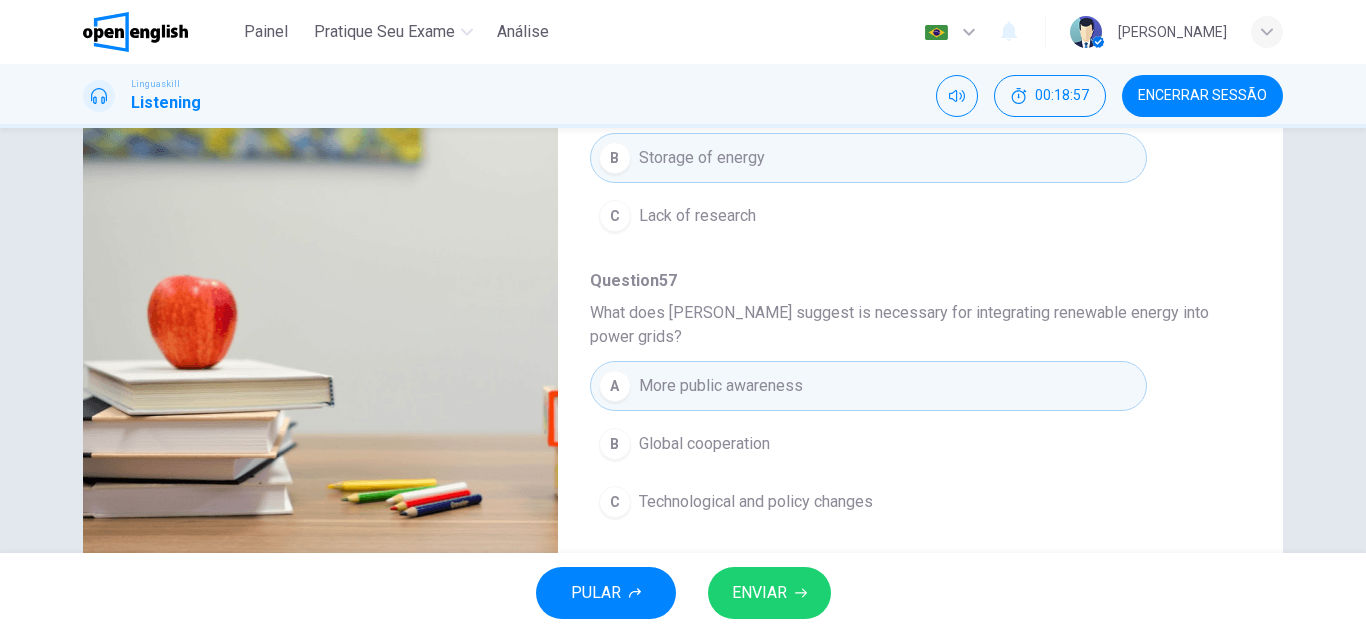 click on "ENVIAR" at bounding box center (759, 593) 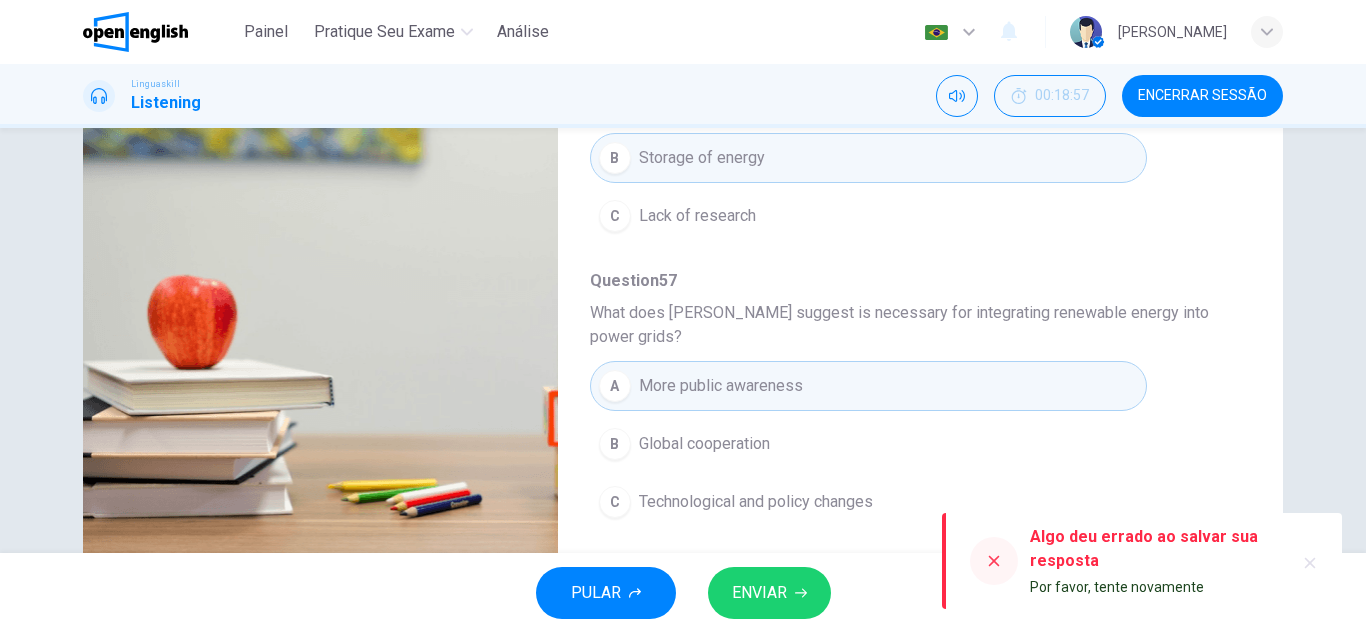 click at bounding box center [994, 561] 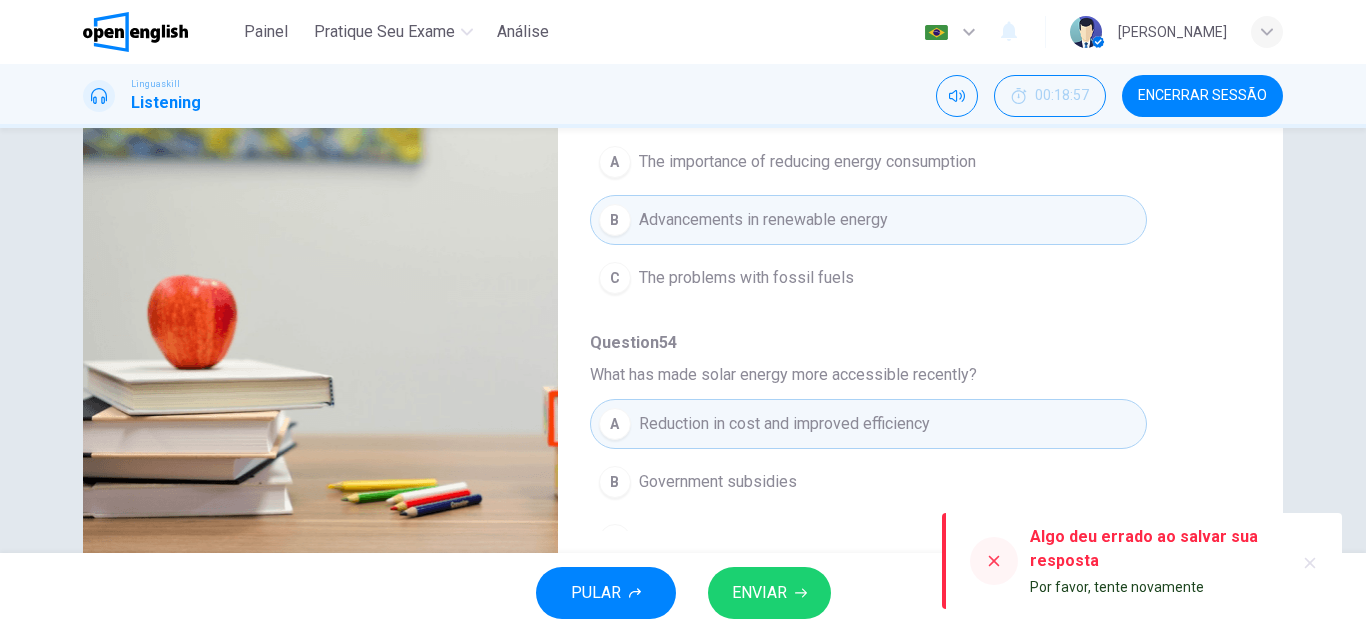scroll, scrollTop: 0, scrollLeft: 0, axis: both 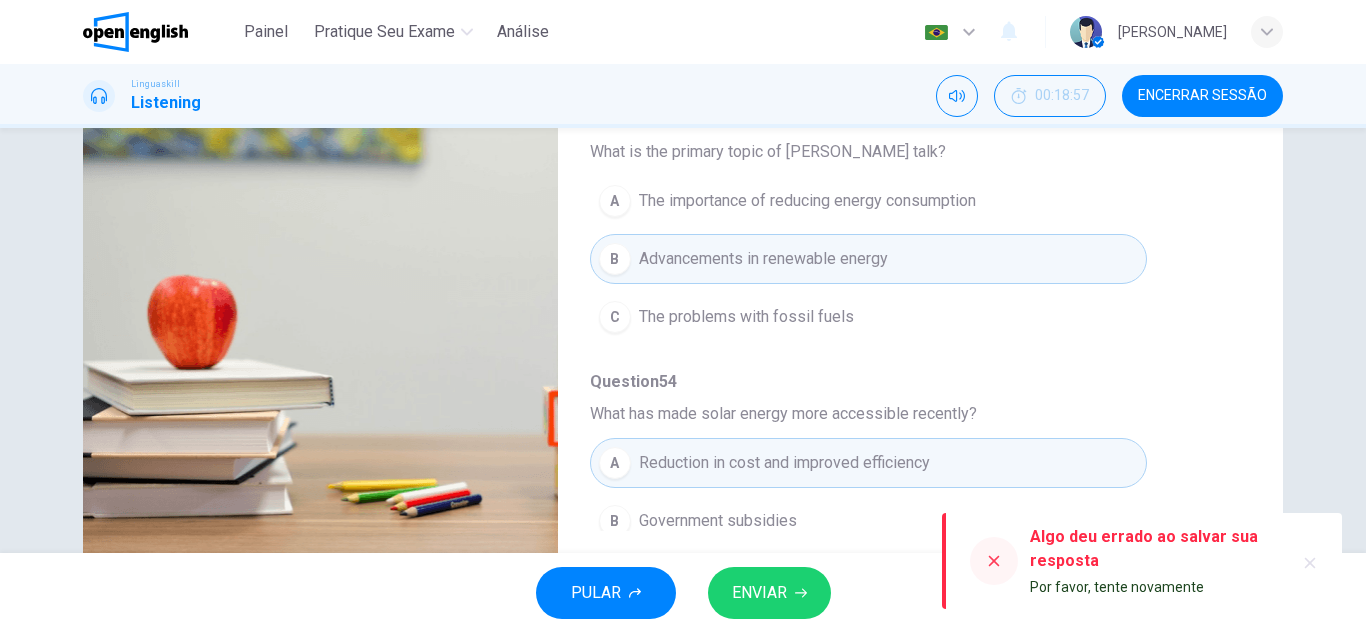 click 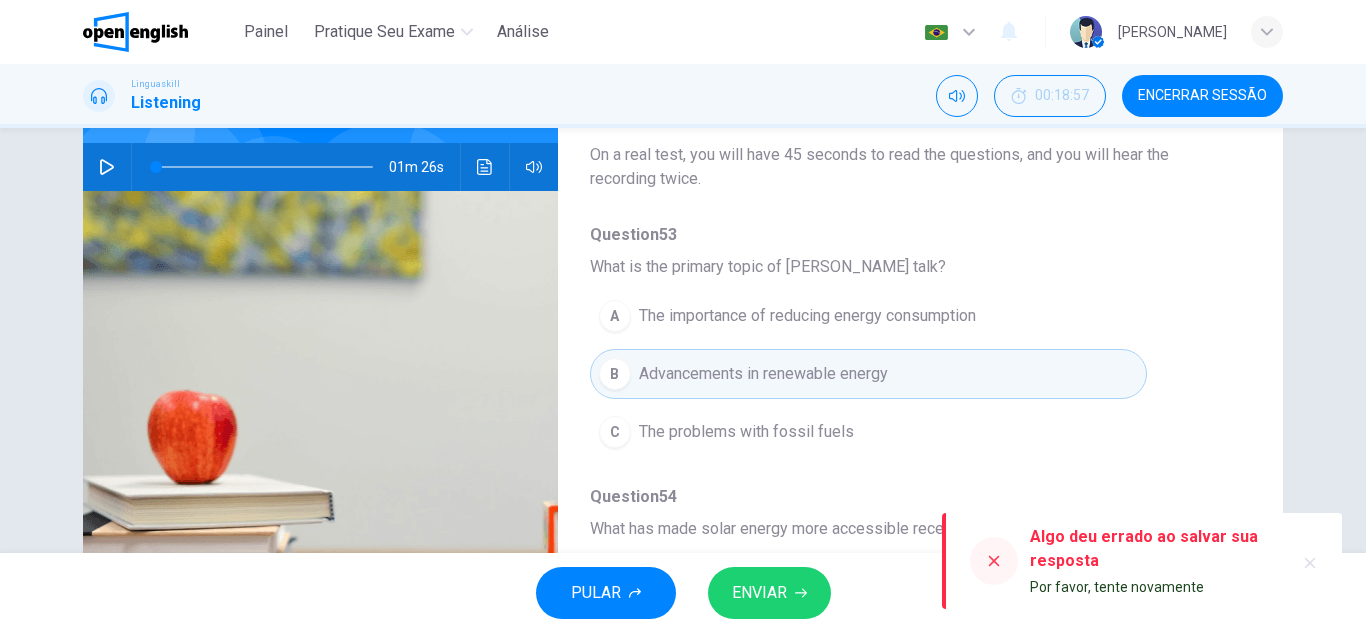 scroll, scrollTop: 0, scrollLeft: 0, axis: both 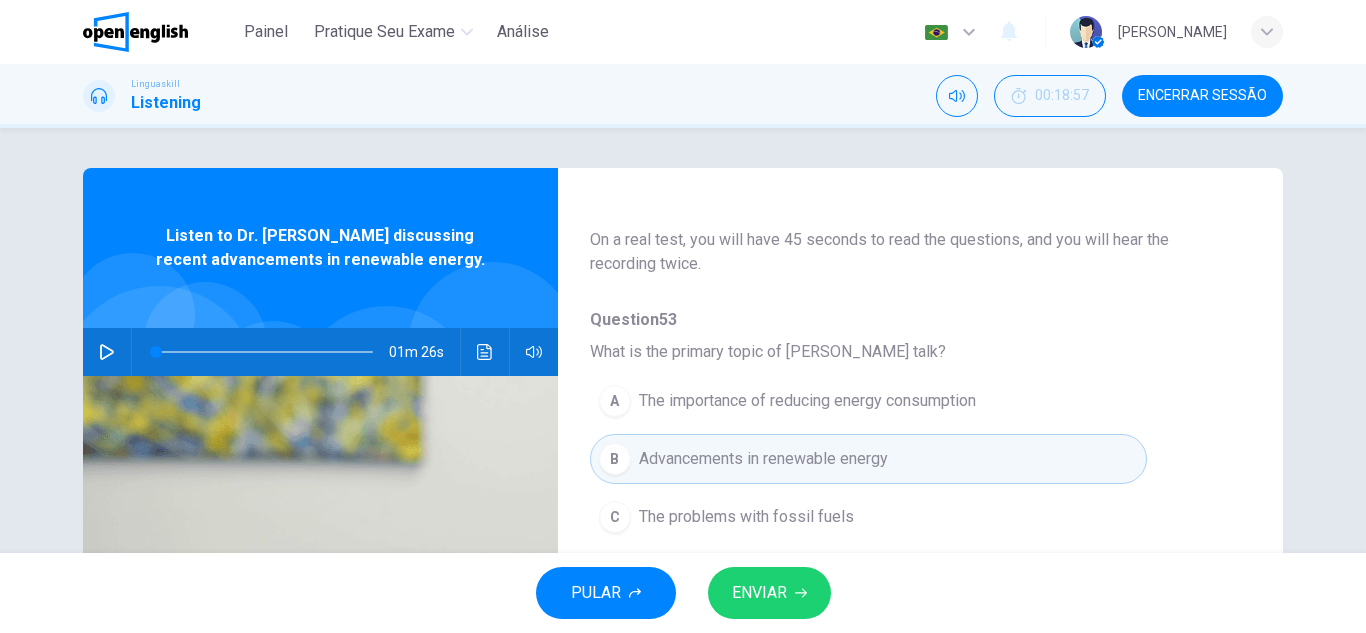 click on "01m 26s" at bounding box center (320, 352) 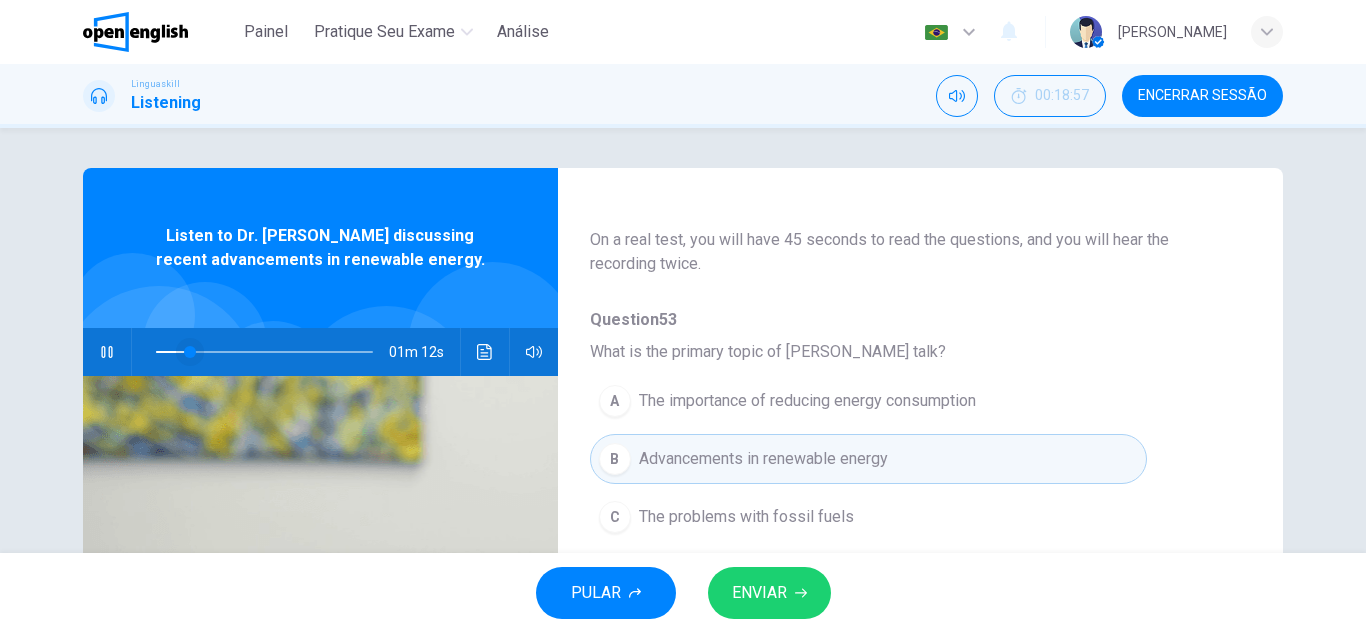 click at bounding box center (190, 352) 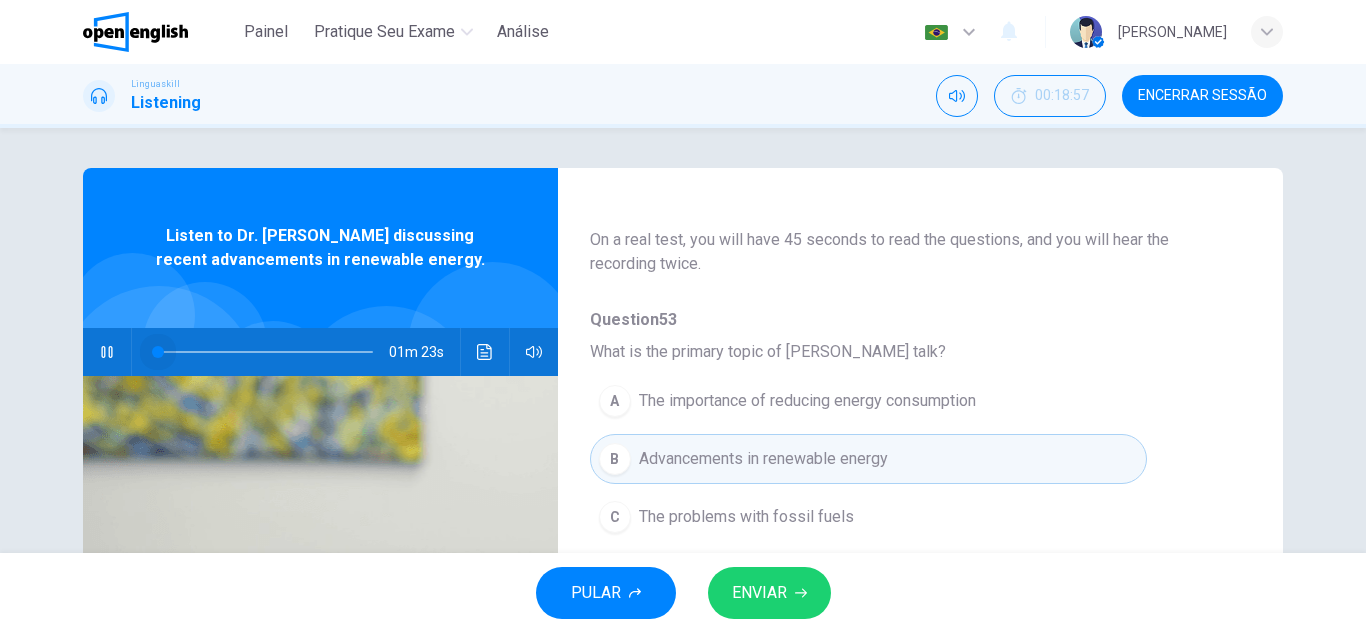 click at bounding box center (158, 352) 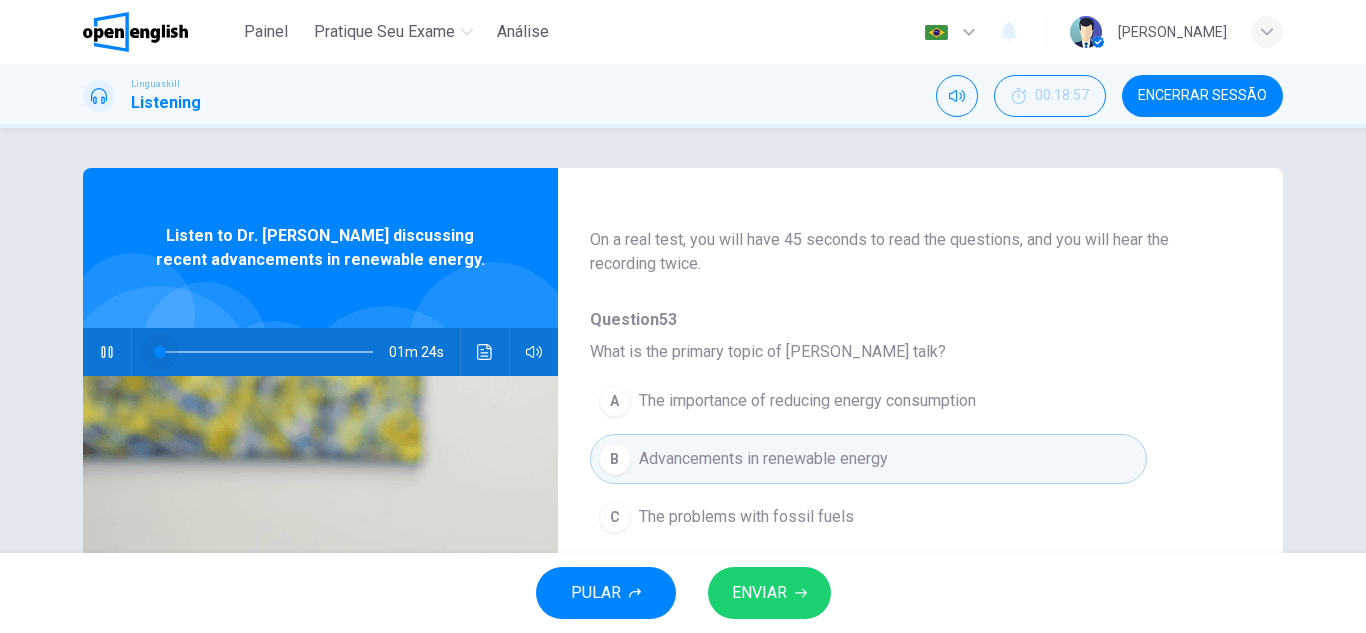 click at bounding box center (160, 352) 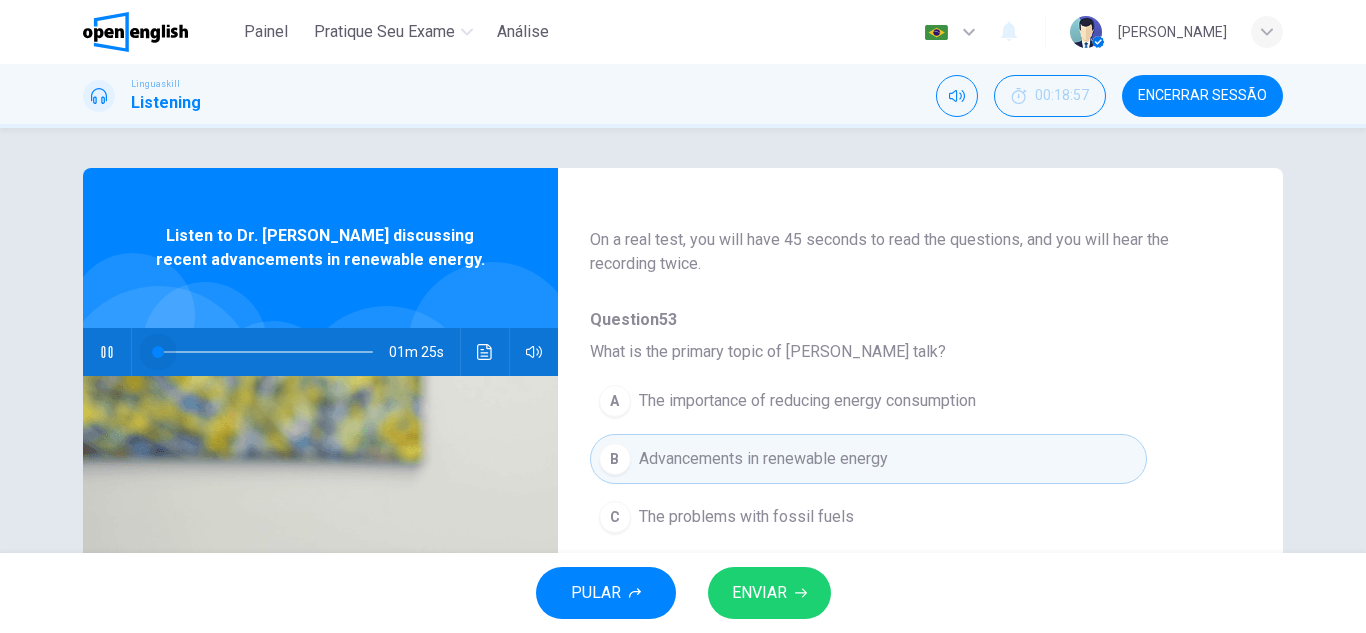 click at bounding box center [158, 352] 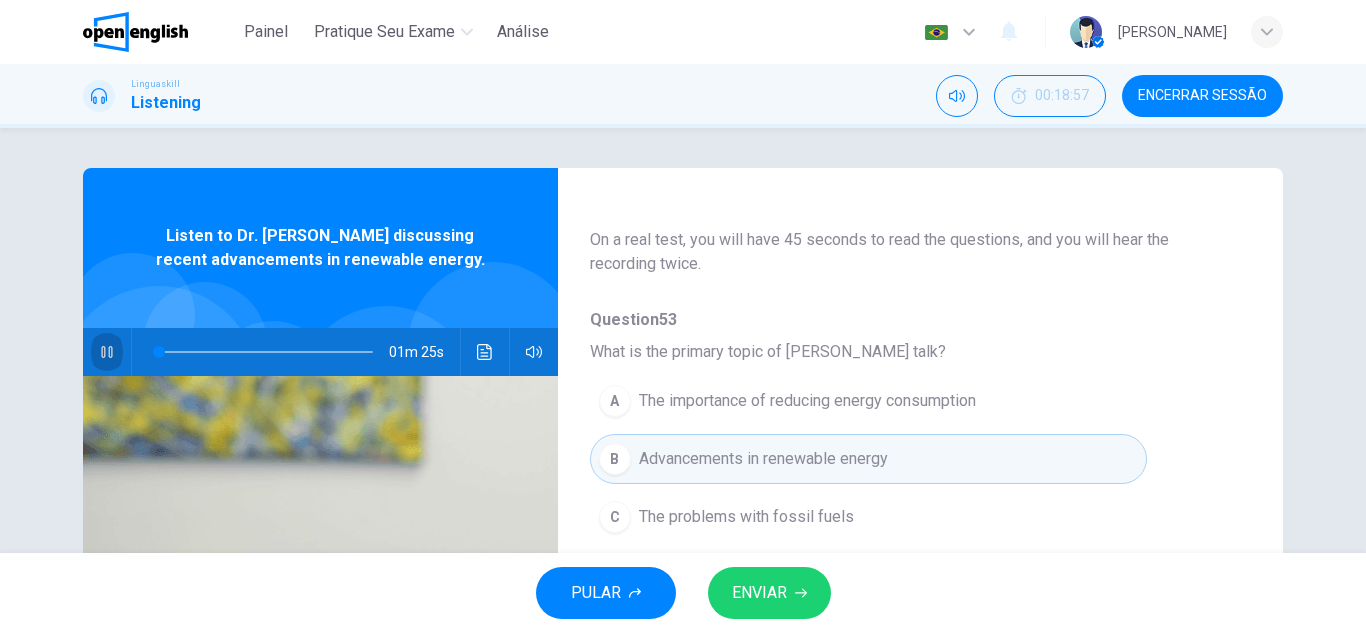 click 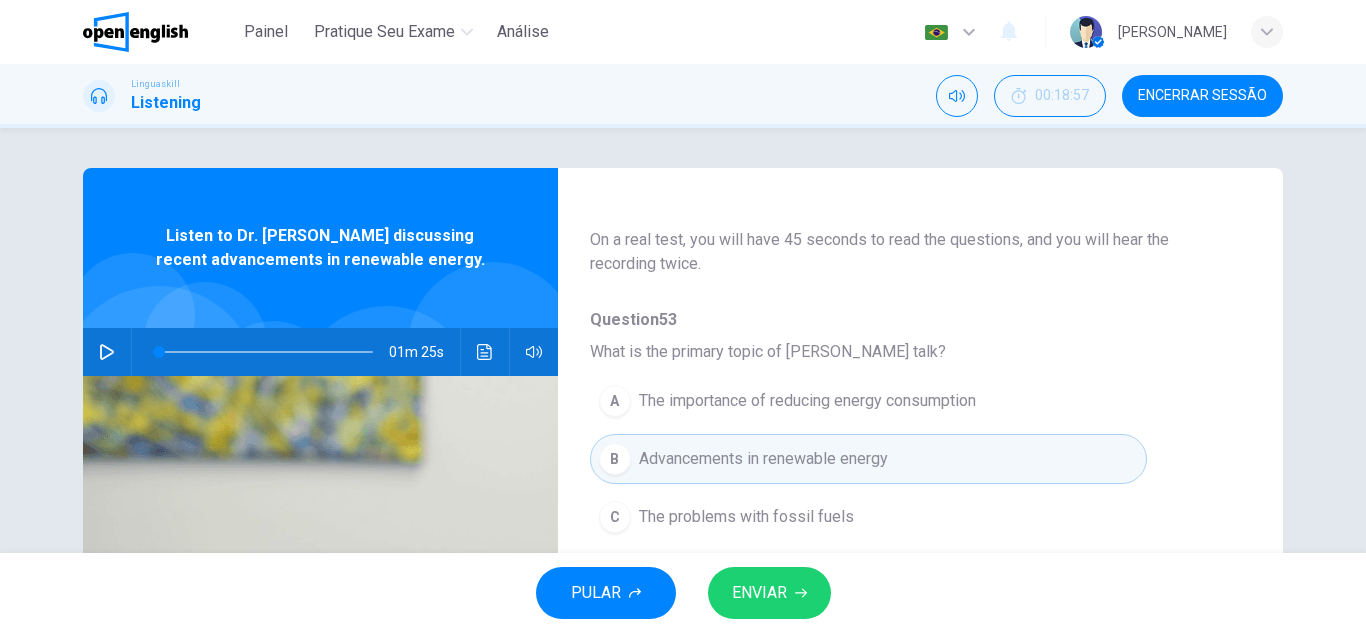 click 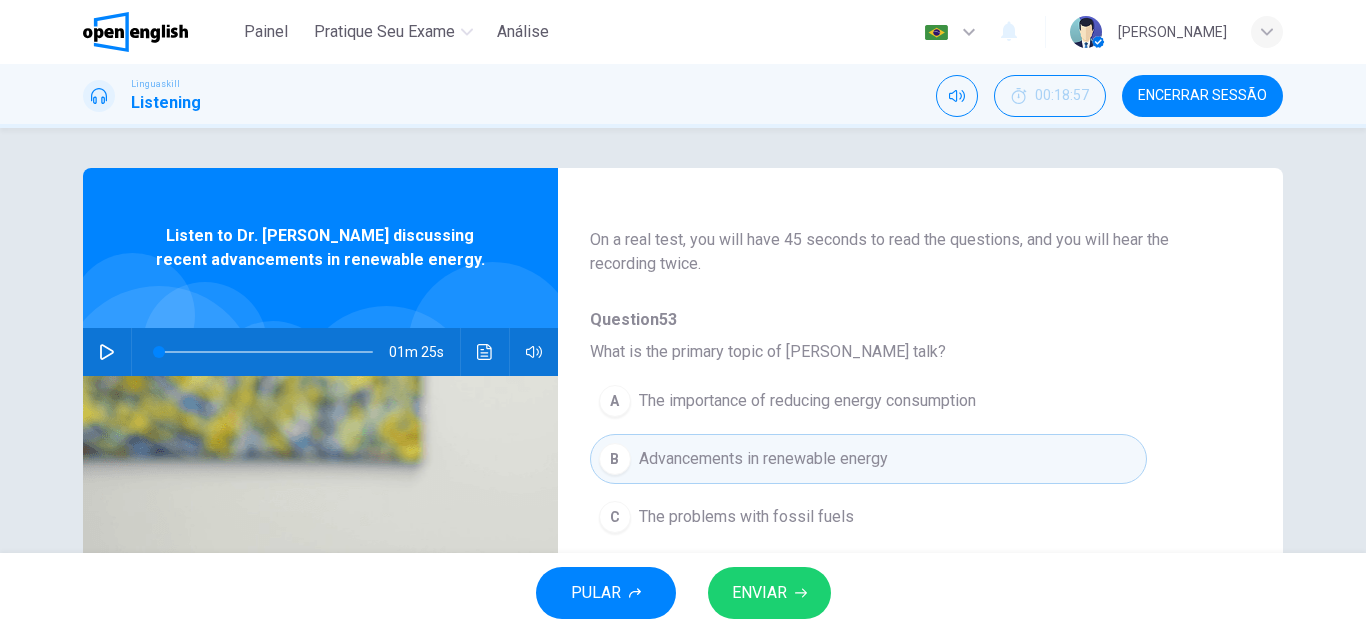 click 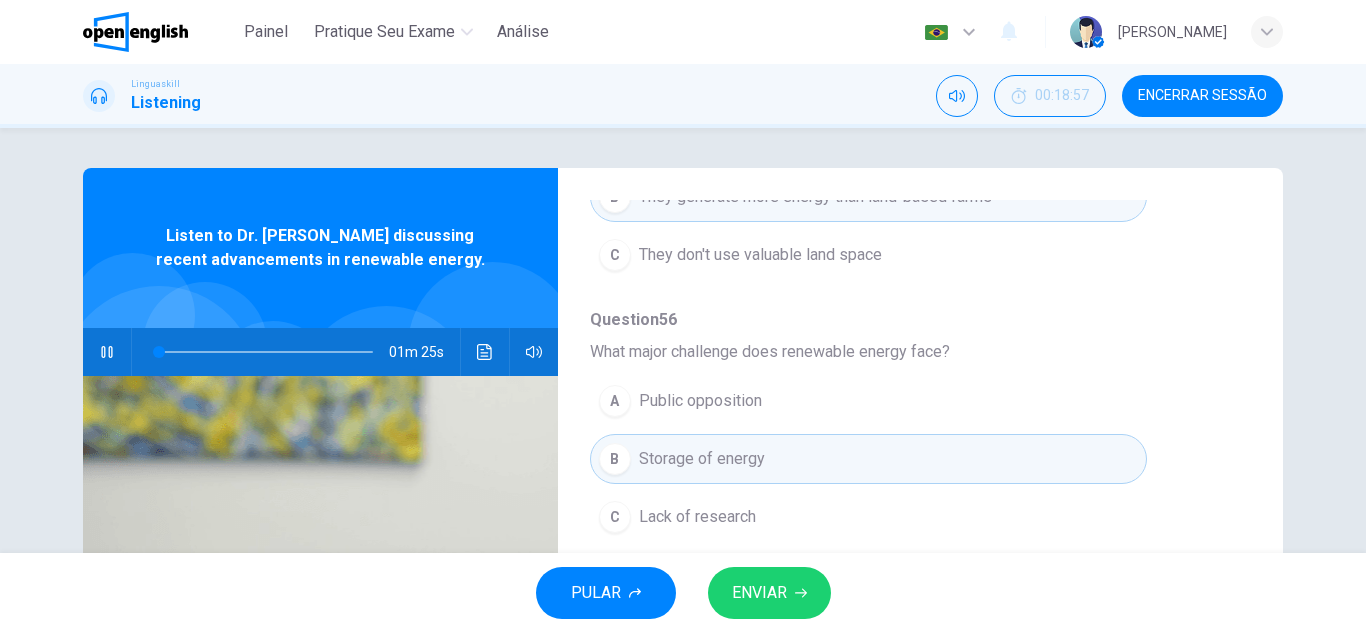 scroll, scrollTop: 887, scrollLeft: 0, axis: vertical 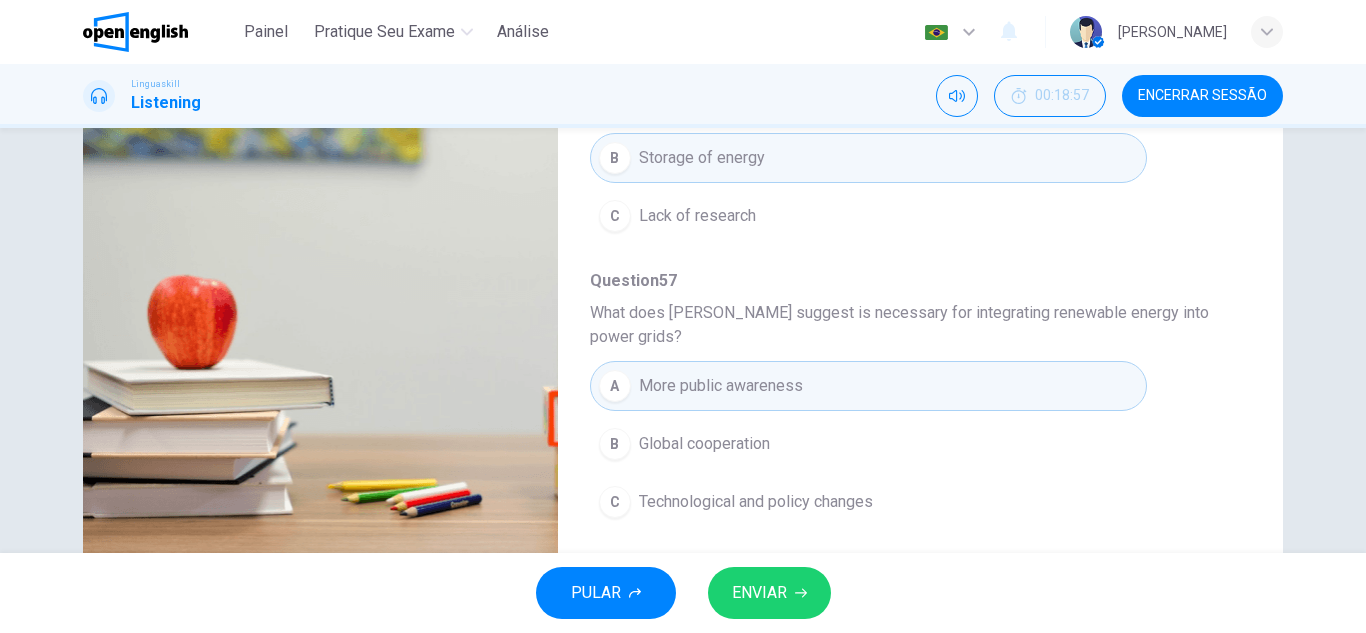 click on "ENVIAR" at bounding box center [769, 593] 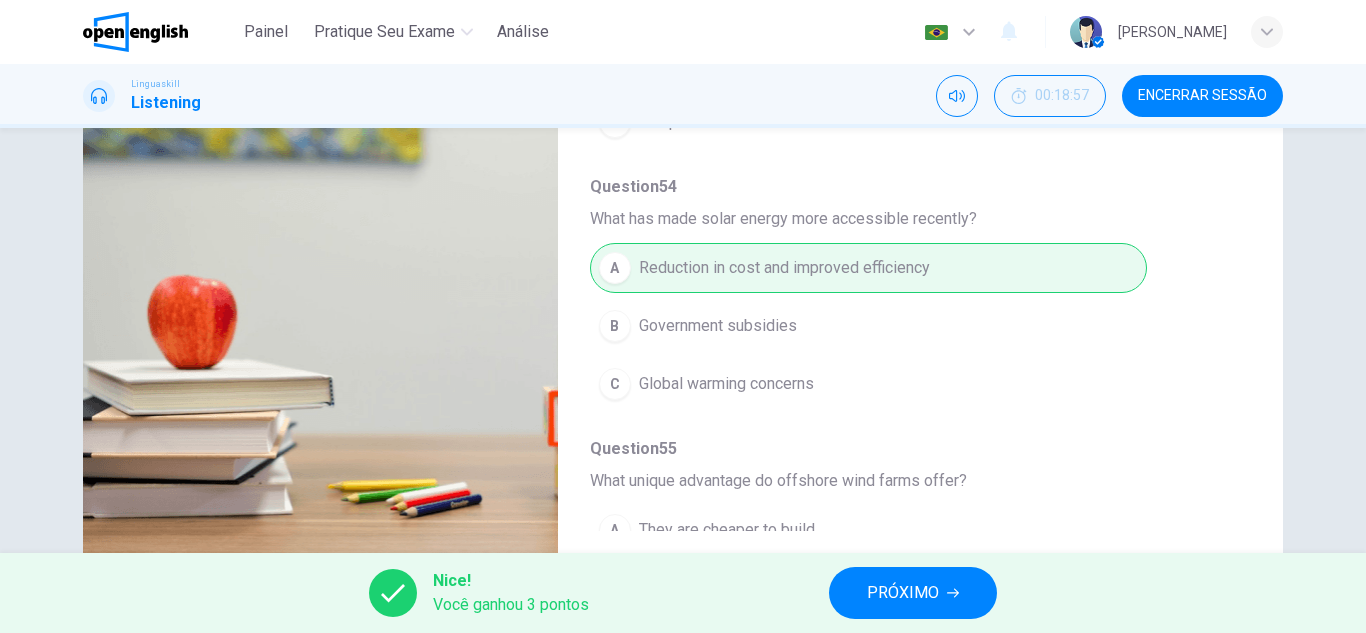 scroll, scrollTop: 0, scrollLeft: 0, axis: both 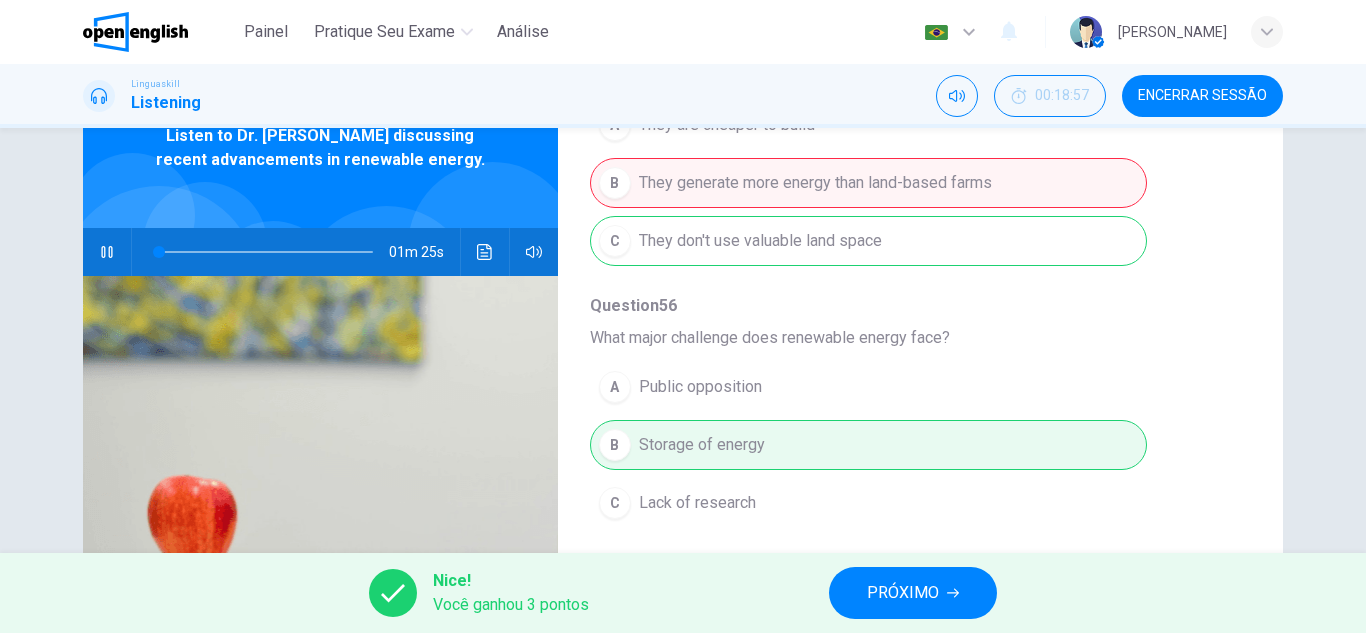 type on "*" 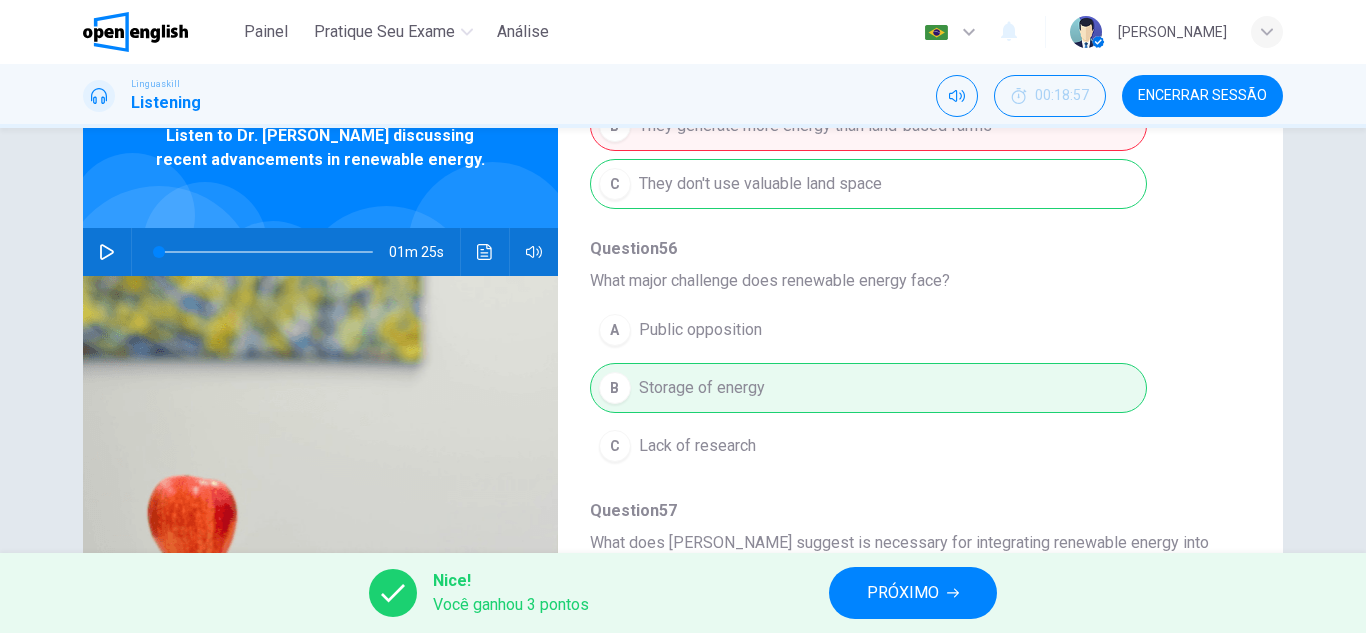 scroll, scrollTop: 887, scrollLeft: 0, axis: vertical 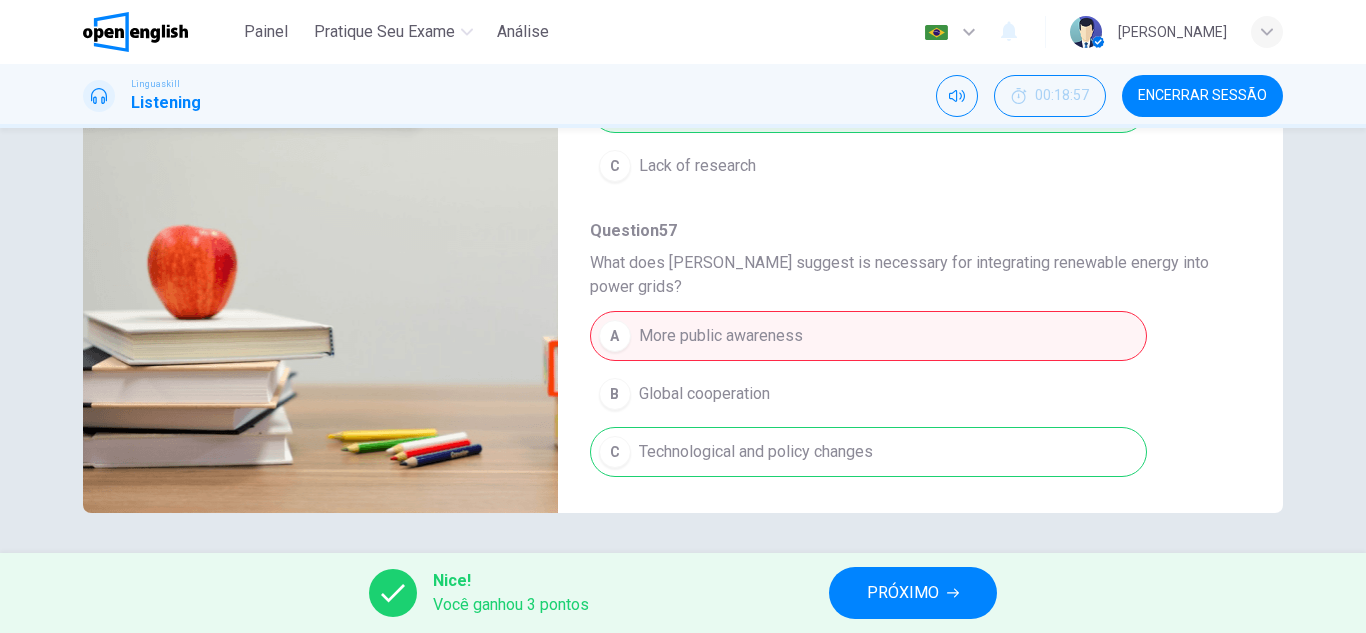 click on "PRÓXIMO" at bounding box center [913, 593] 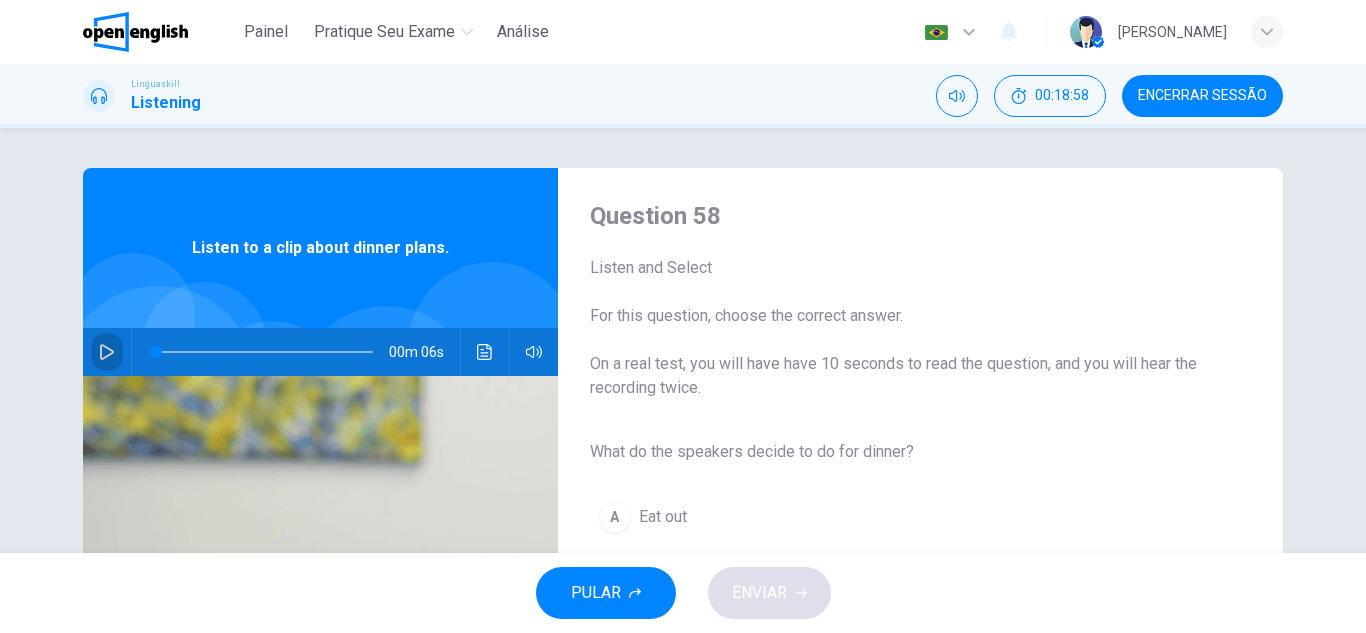 click at bounding box center (107, 352) 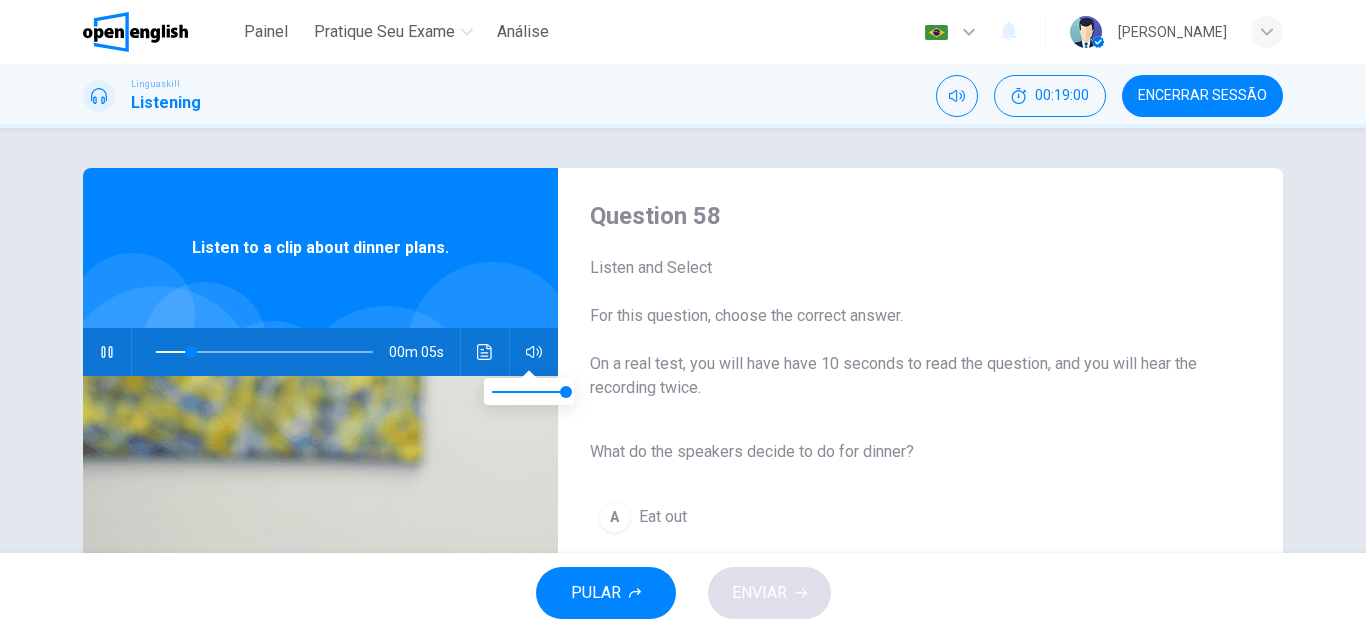 type on "**" 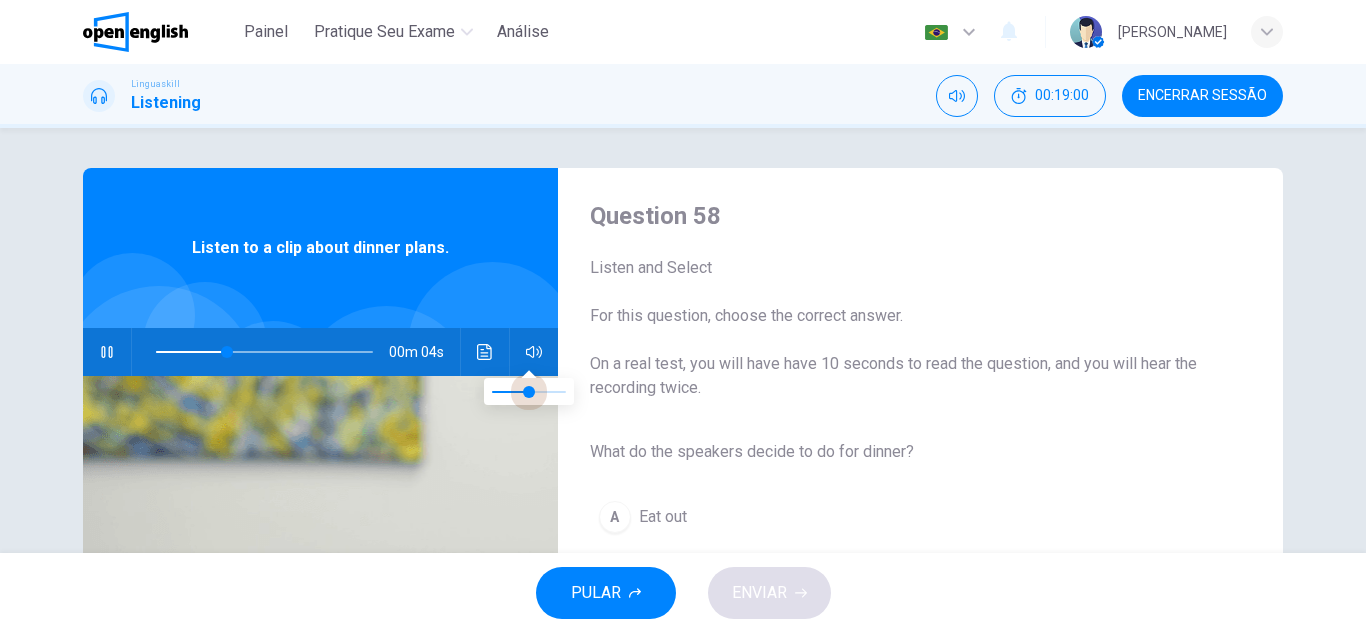 click at bounding box center [529, 392] 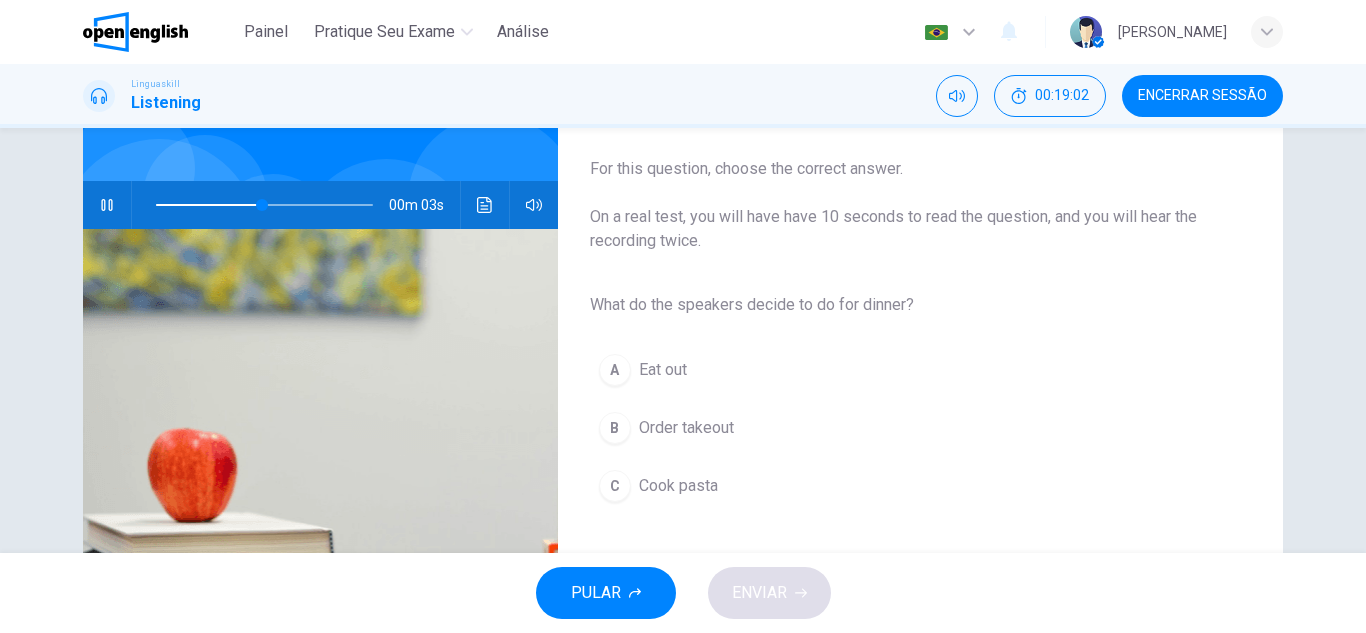 scroll, scrollTop: 200, scrollLeft: 0, axis: vertical 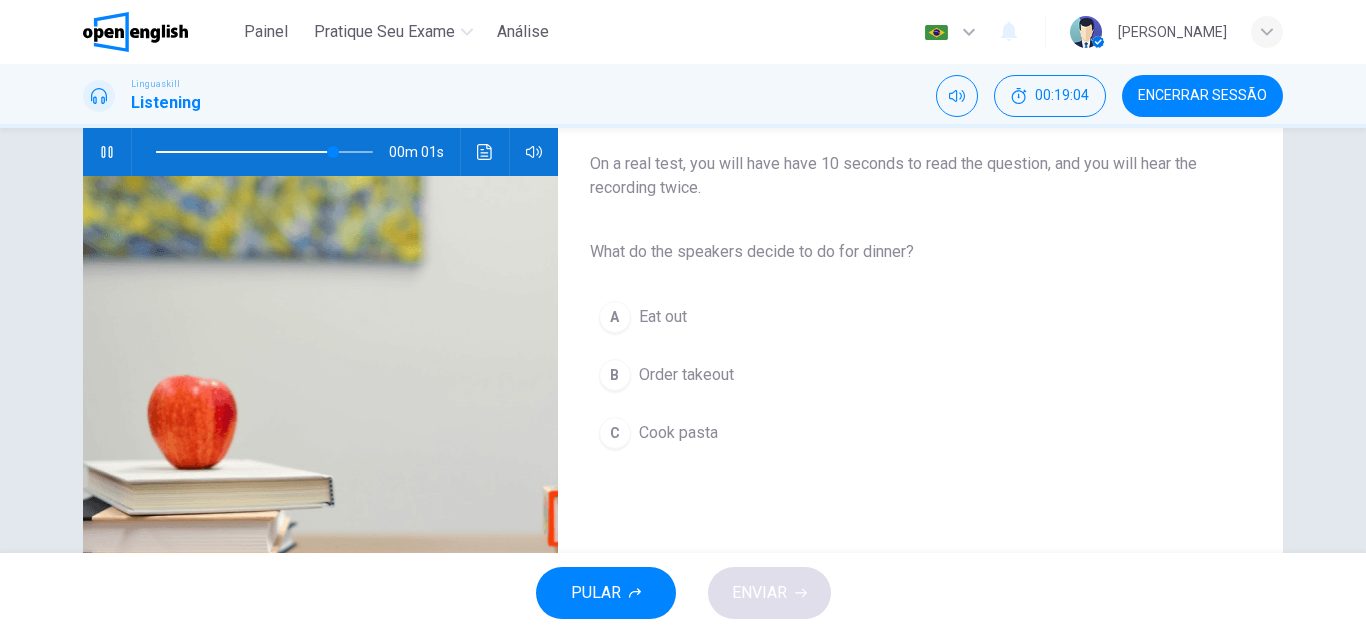 click on "C Cook pasta" at bounding box center [904, 433] 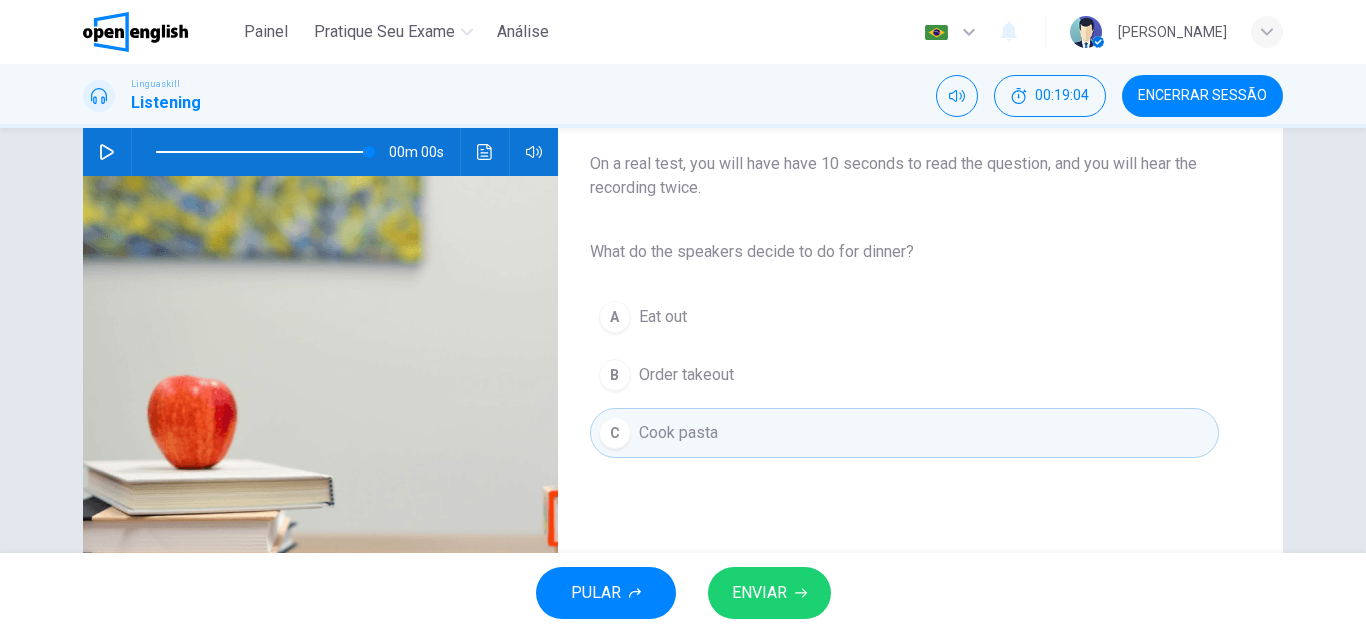 type on "*" 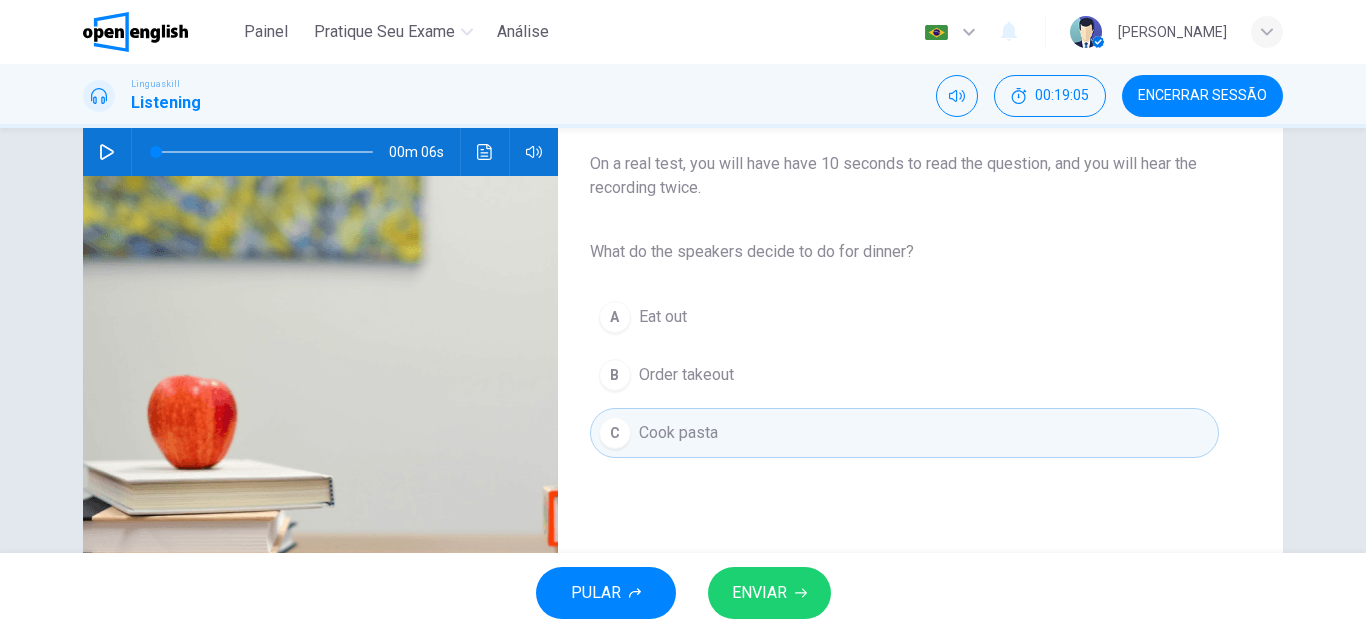 click on "ENVIAR" at bounding box center (769, 593) 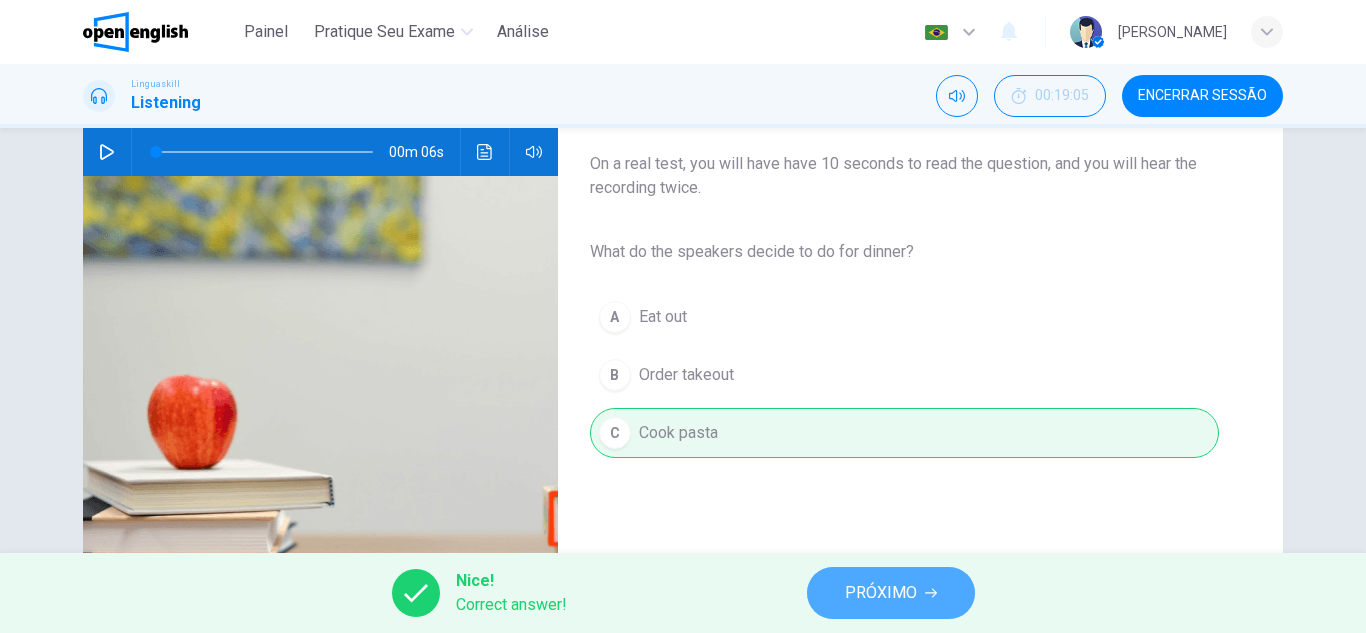 click on "PRÓXIMO" at bounding box center (891, 593) 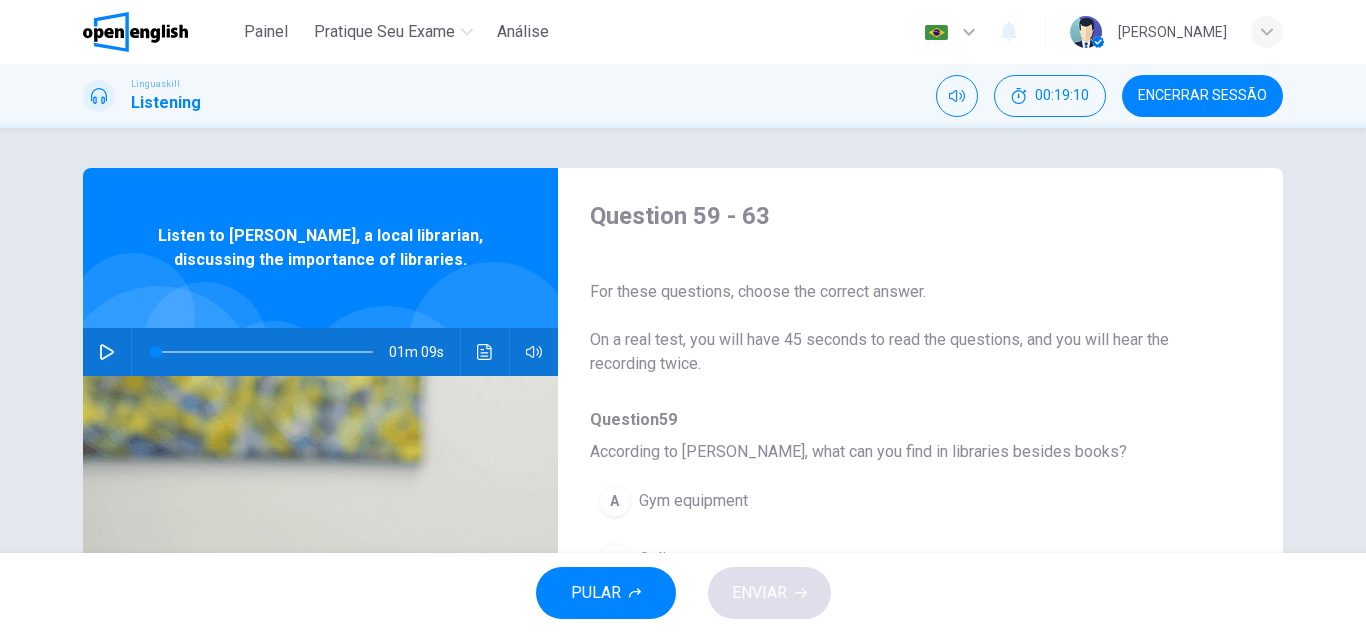 click 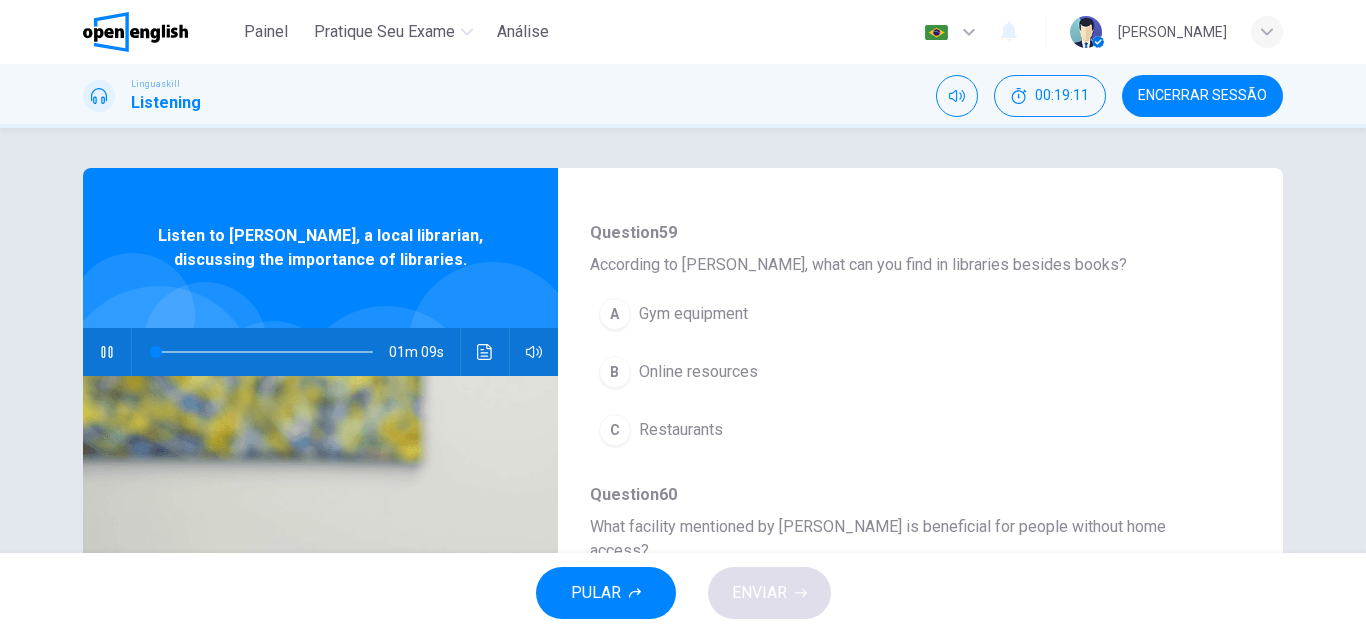 scroll, scrollTop: 200, scrollLeft: 0, axis: vertical 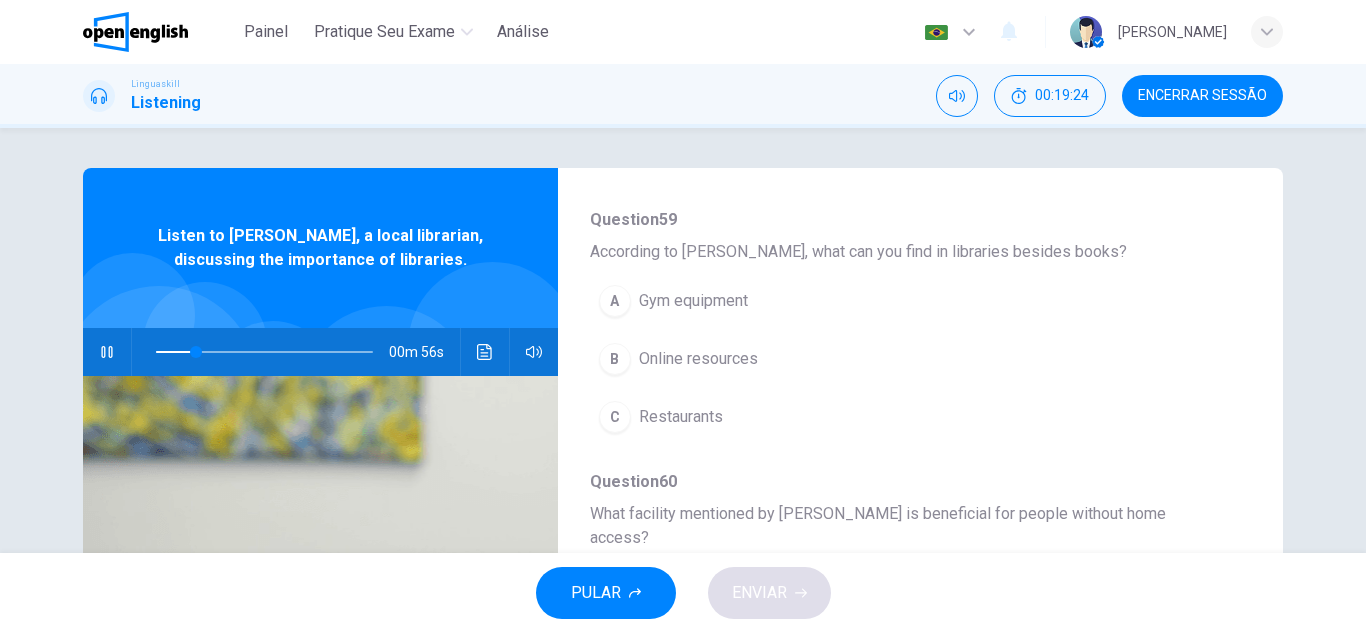click on "Online resources" at bounding box center [698, 359] 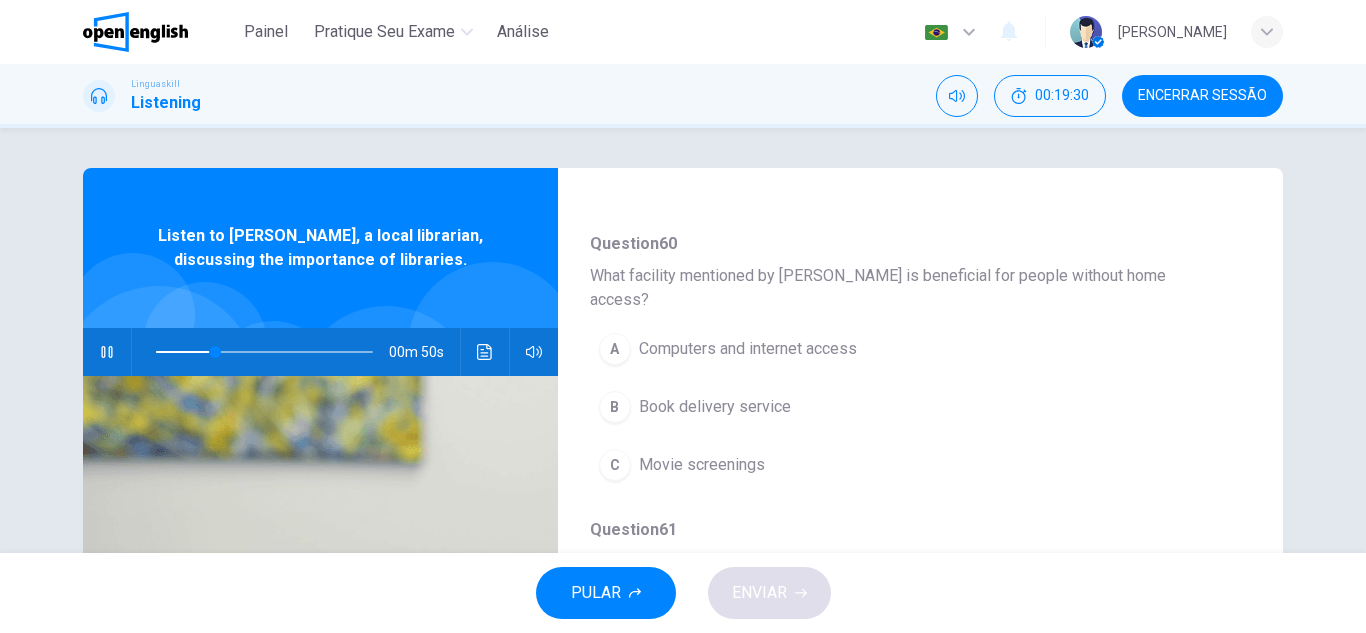 scroll, scrollTop: 500, scrollLeft: 0, axis: vertical 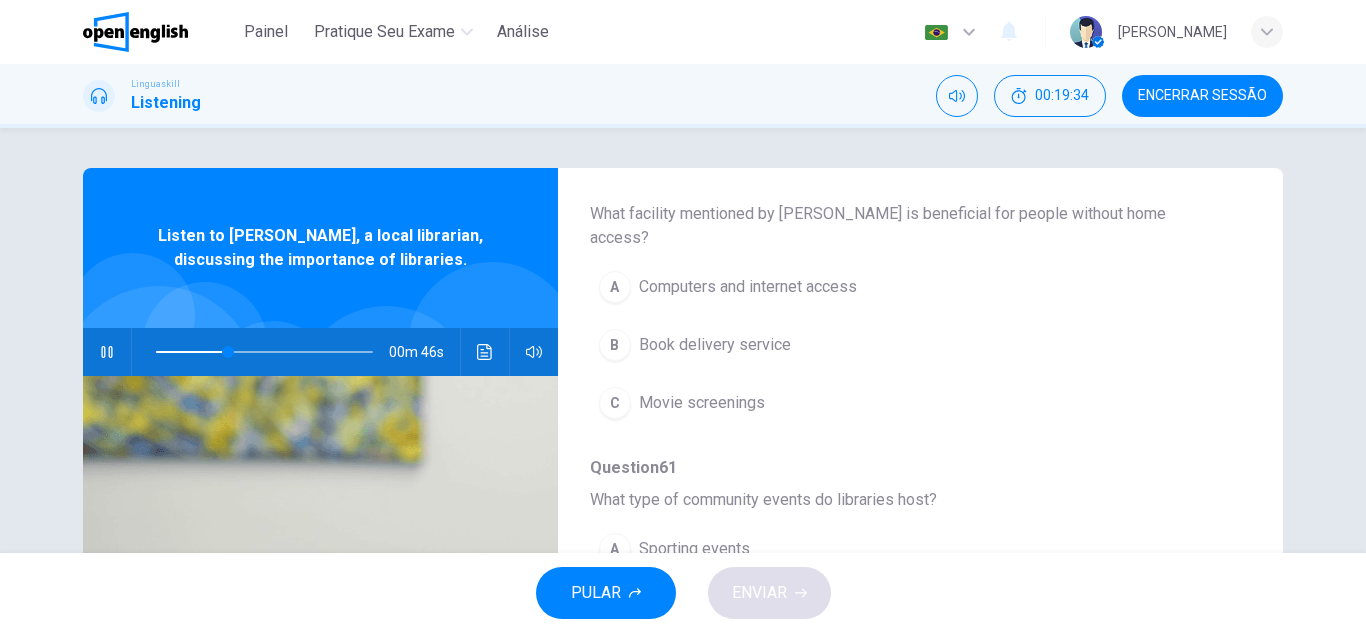 click on "A Computers and internet access" at bounding box center (868, 287) 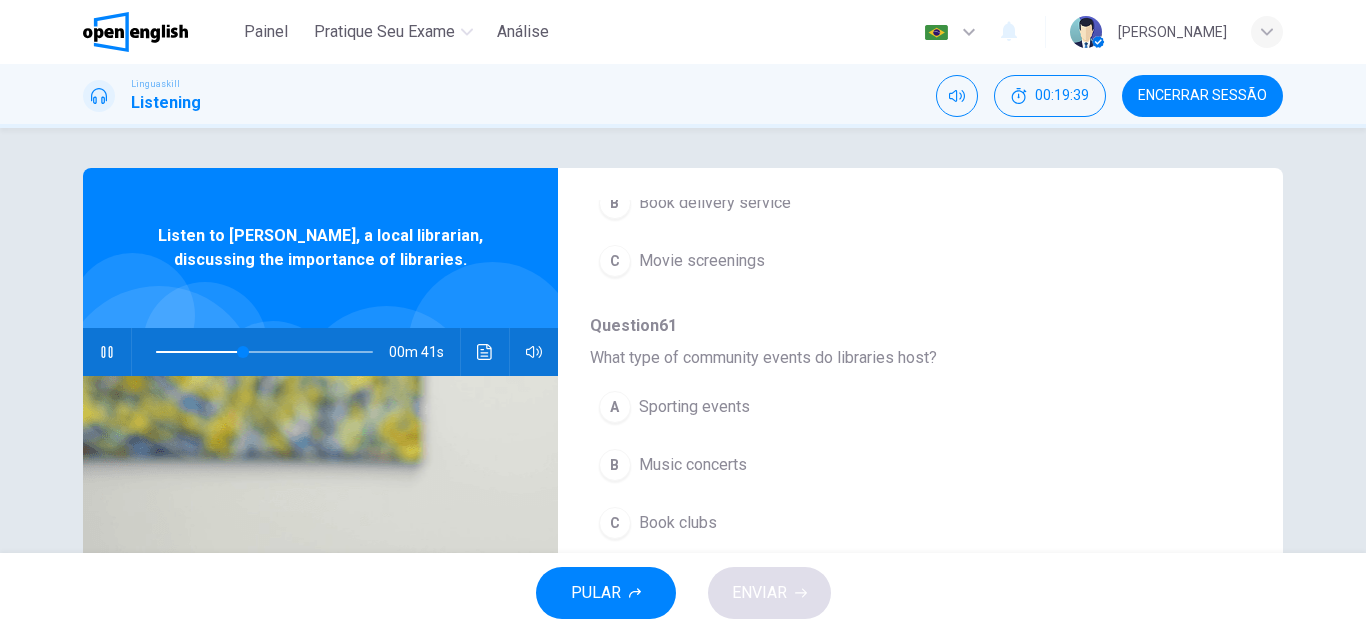 scroll, scrollTop: 700, scrollLeft: 0, axis: vertical 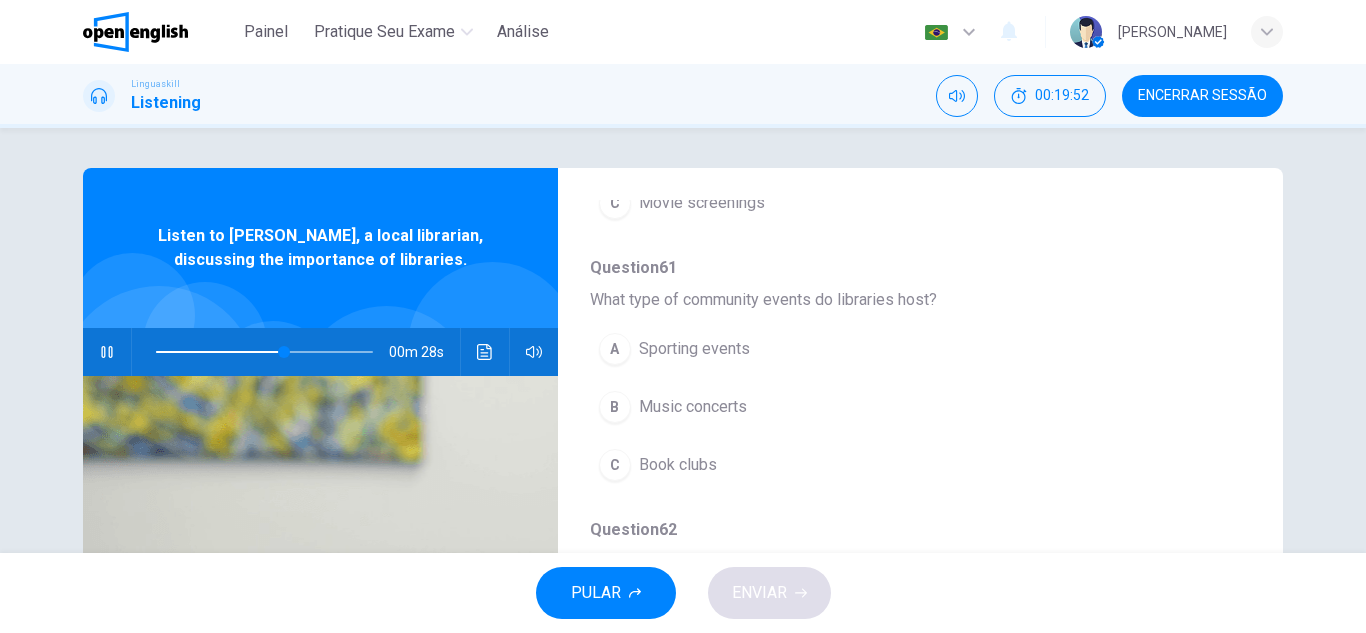 click on "C Book clubs" at bounding box center [868, 465] 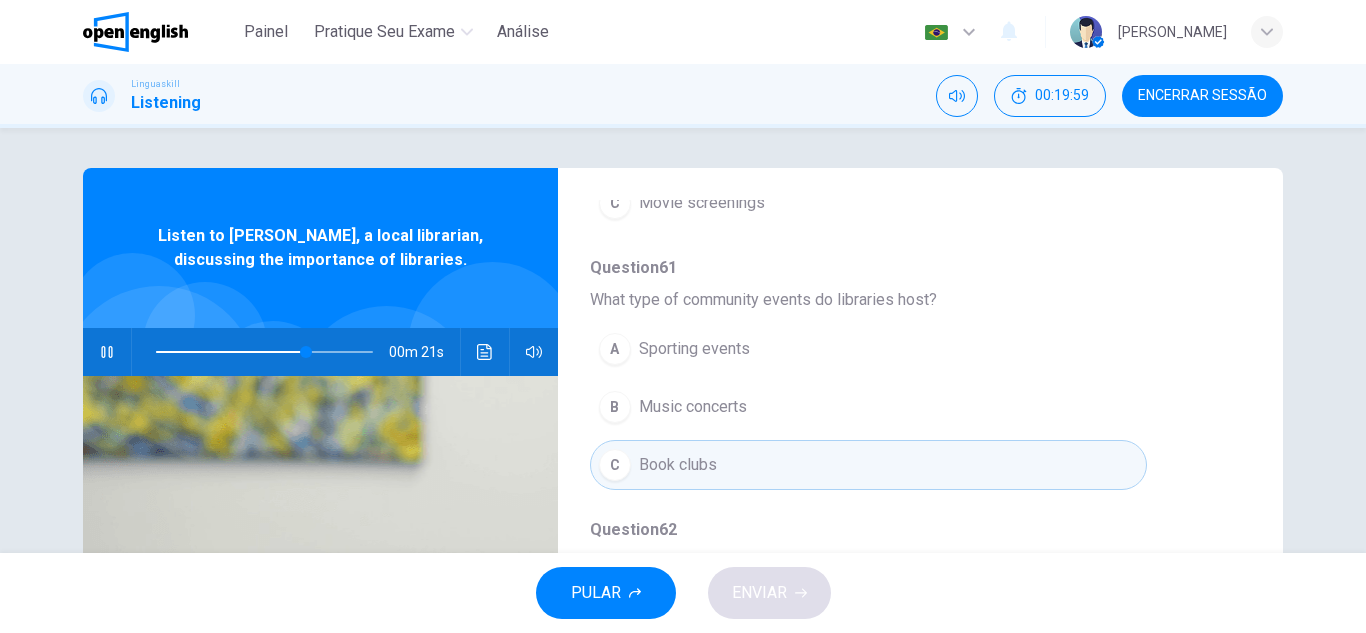scroll, scrollTop: 863, scrollLeft: 0, axis: vertical 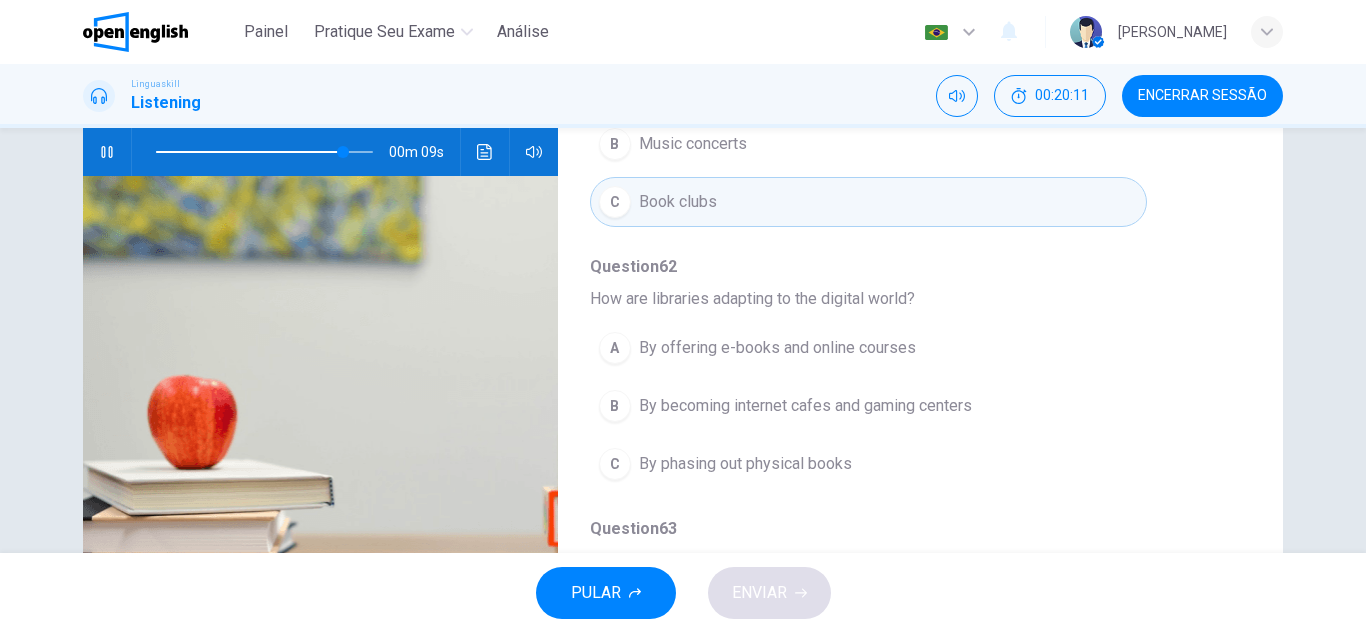 click on "By offering e-books and online courses" at bounding box center (777, 348) 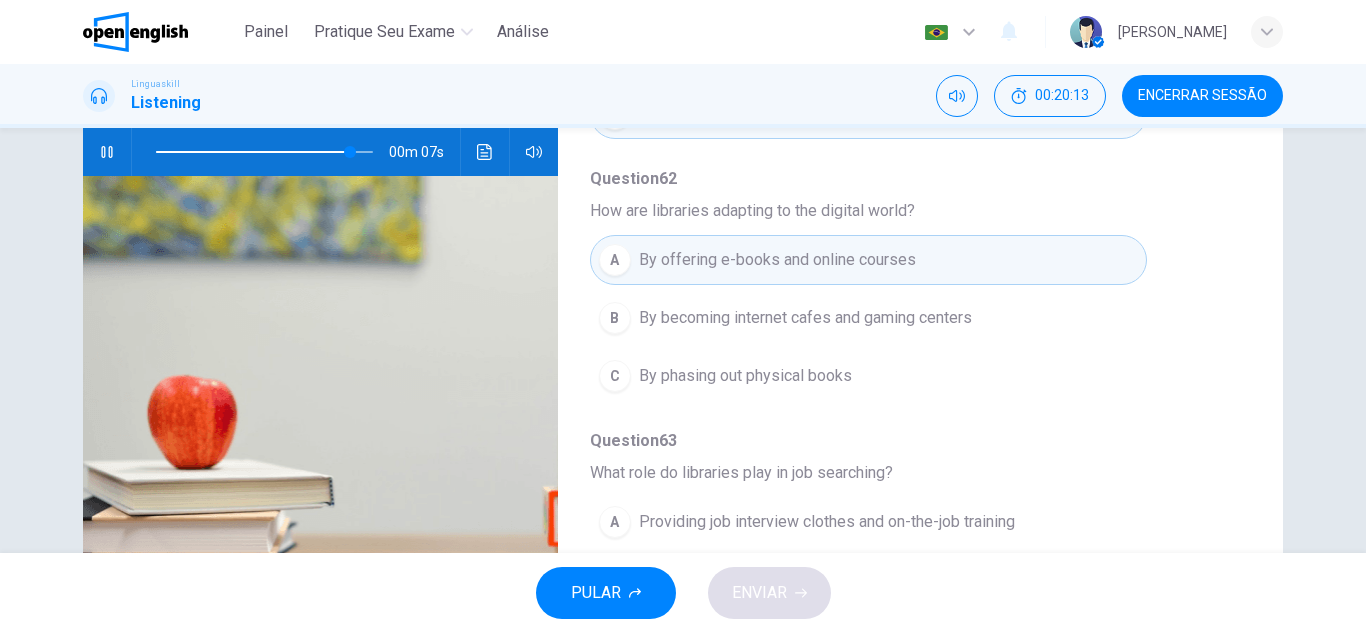 scroll, scrollTop: 863, scrollLeft: 0, axis: vertical 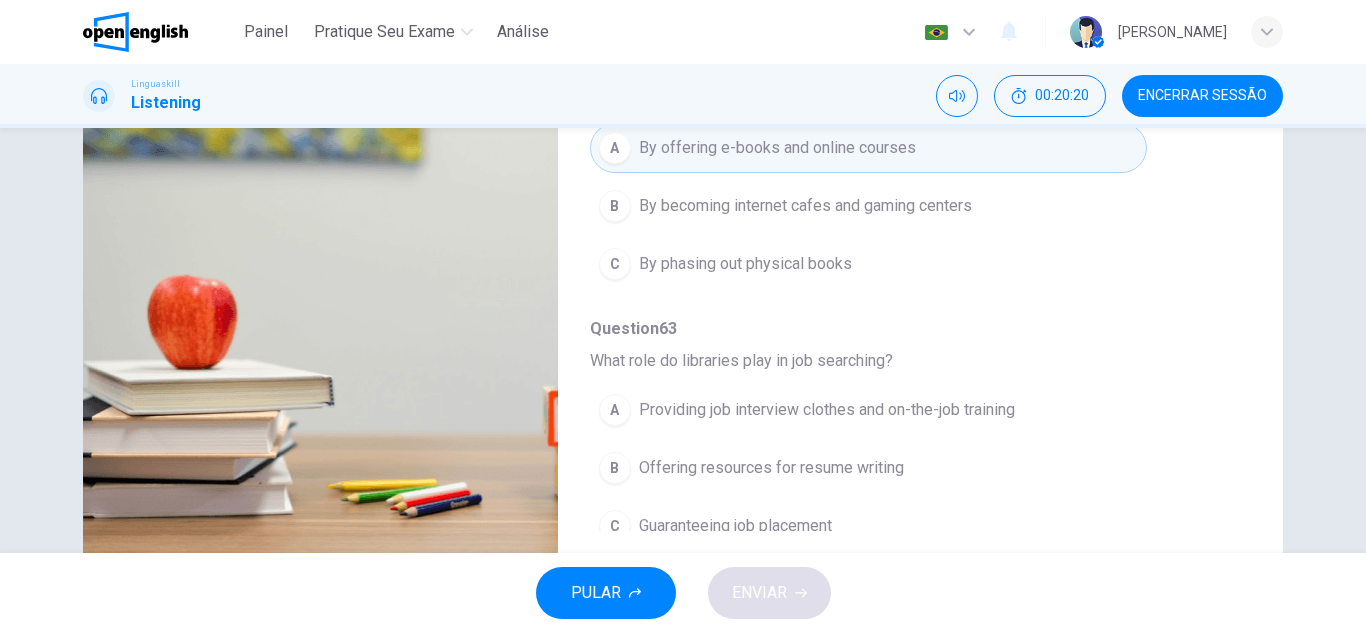 type on "*" 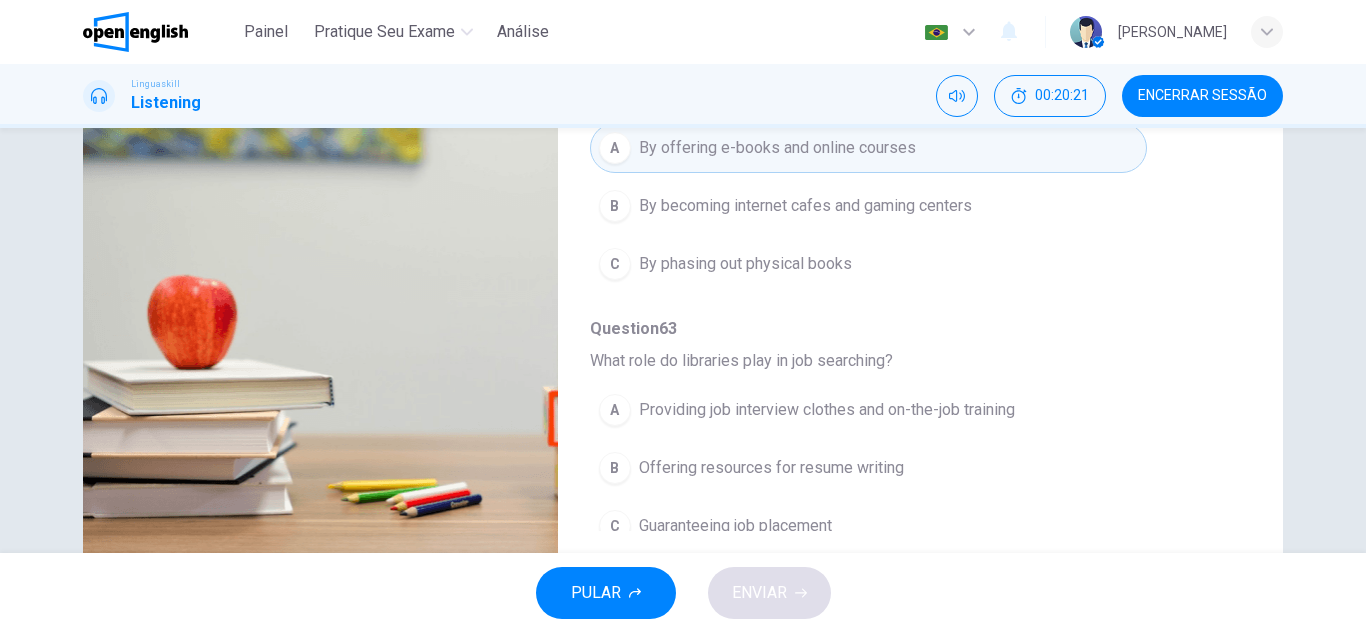 scroll, scrollTop: 350, scrollLeft: 0, axis: vertical 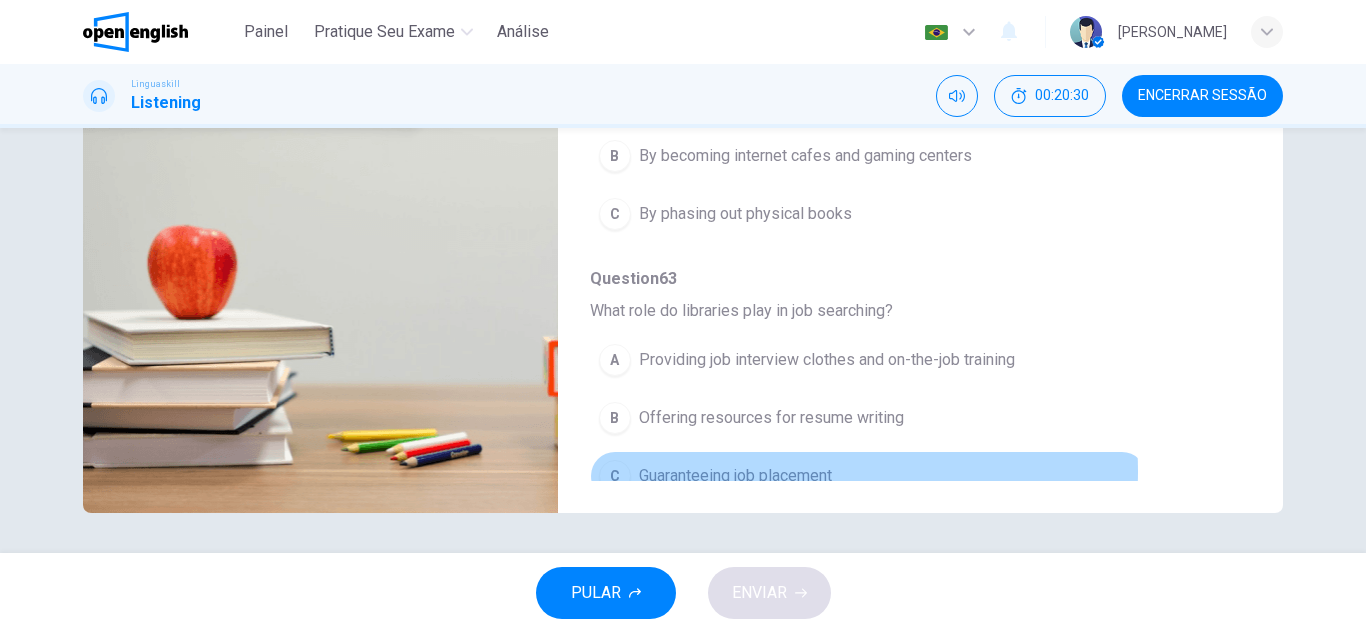 click on "Guaranteeing job placement" at bounding box center [735, 476] 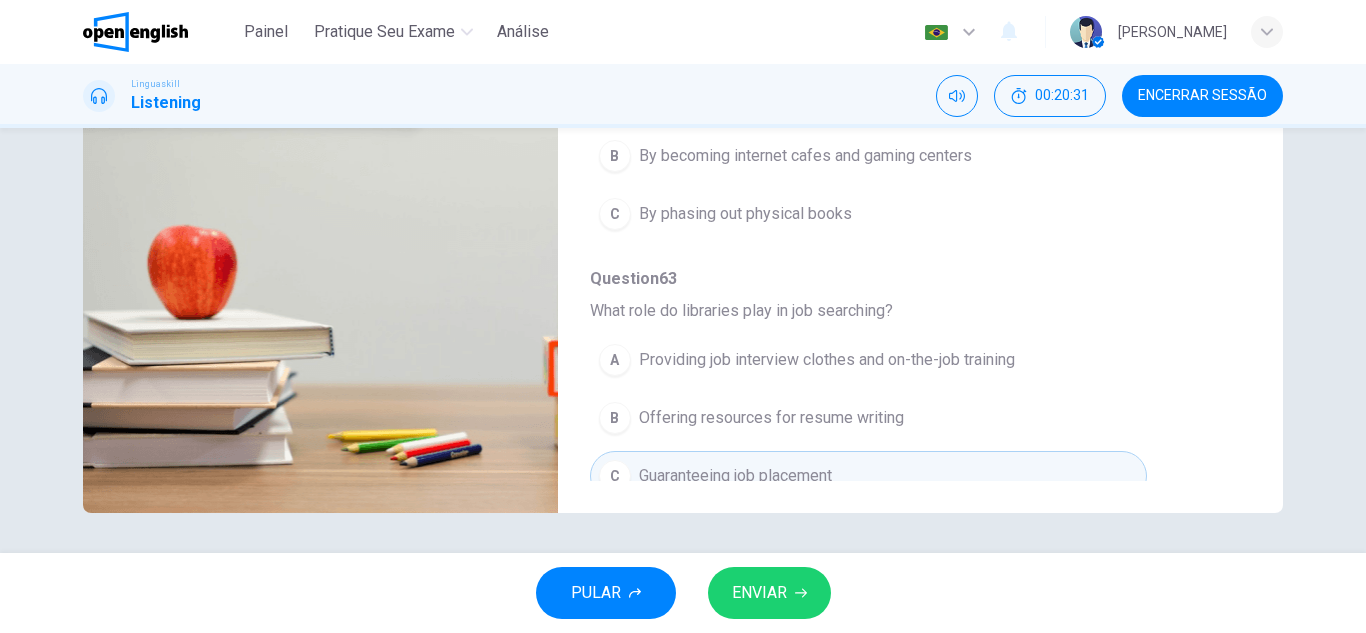 click on "ENVIAR" at bounding box center [759, 593] 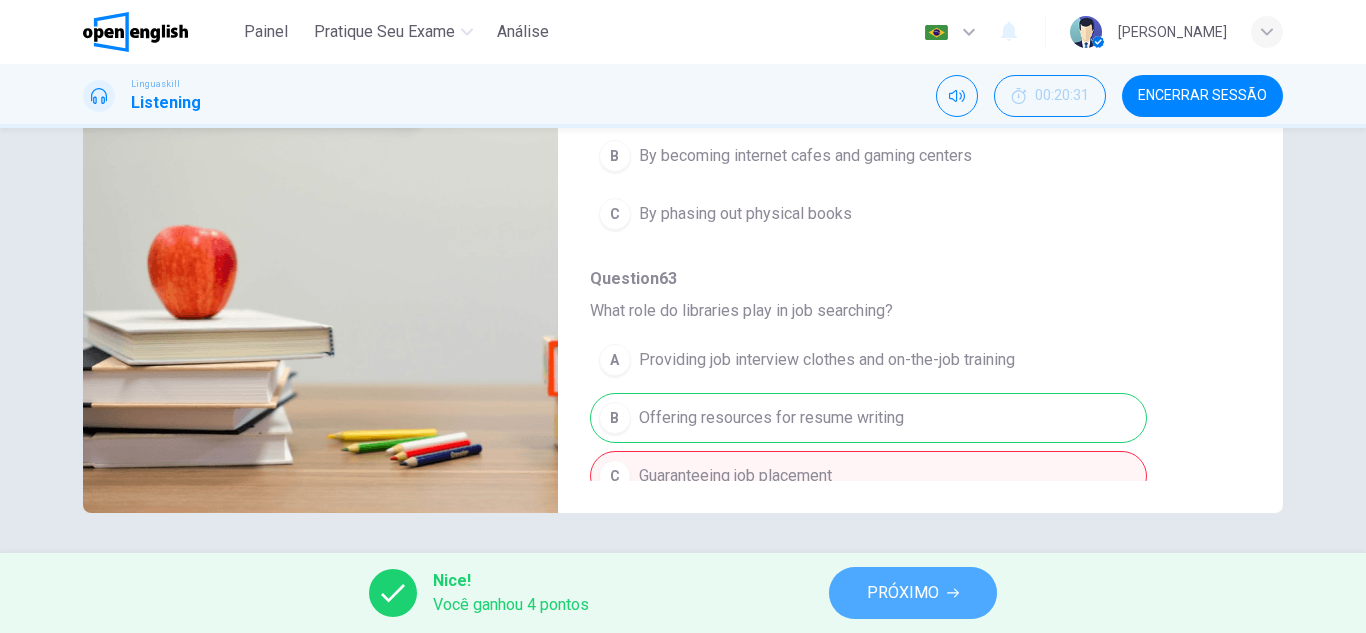 click on "PRÓXIMO" at bounding box center (903, 593) 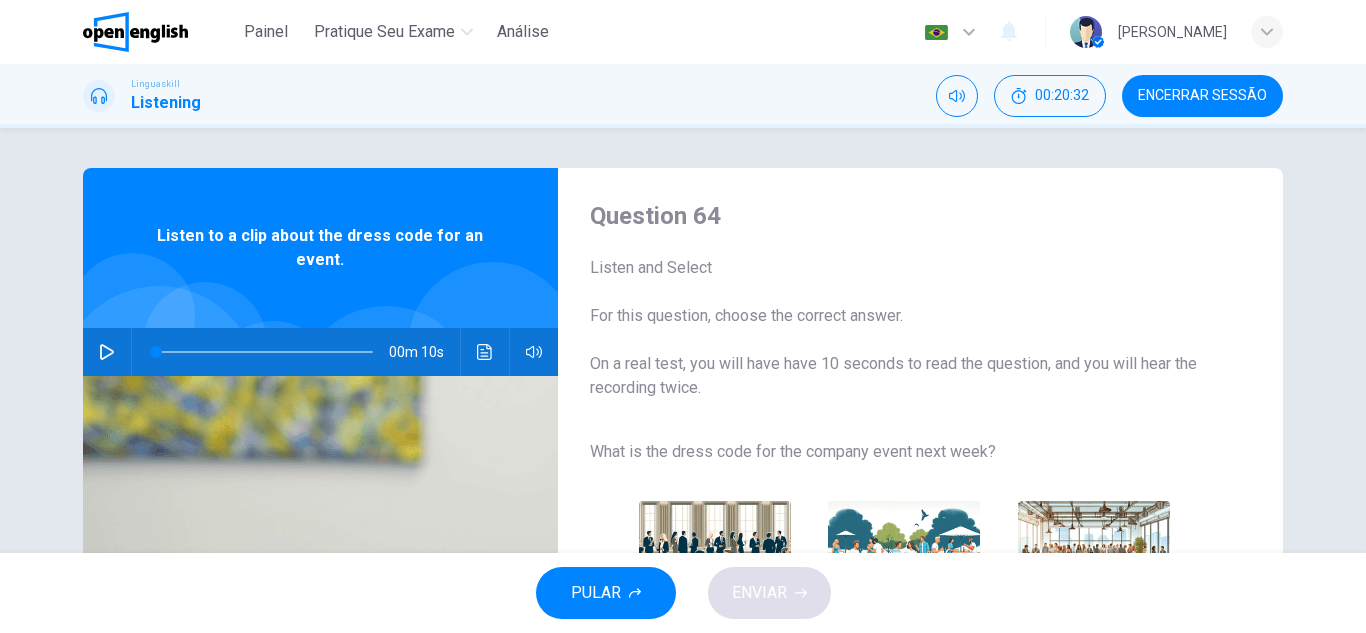 click 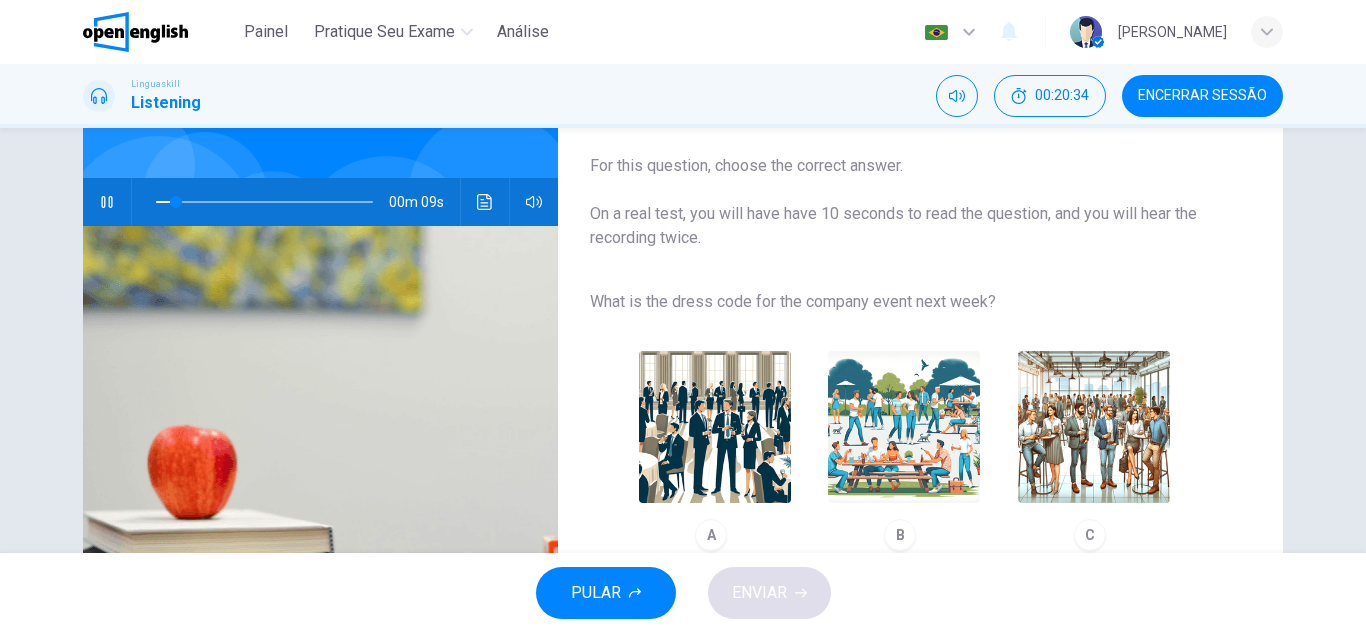 scroll, scrollTop: 200, scrollLeft: 0, axis: vertical 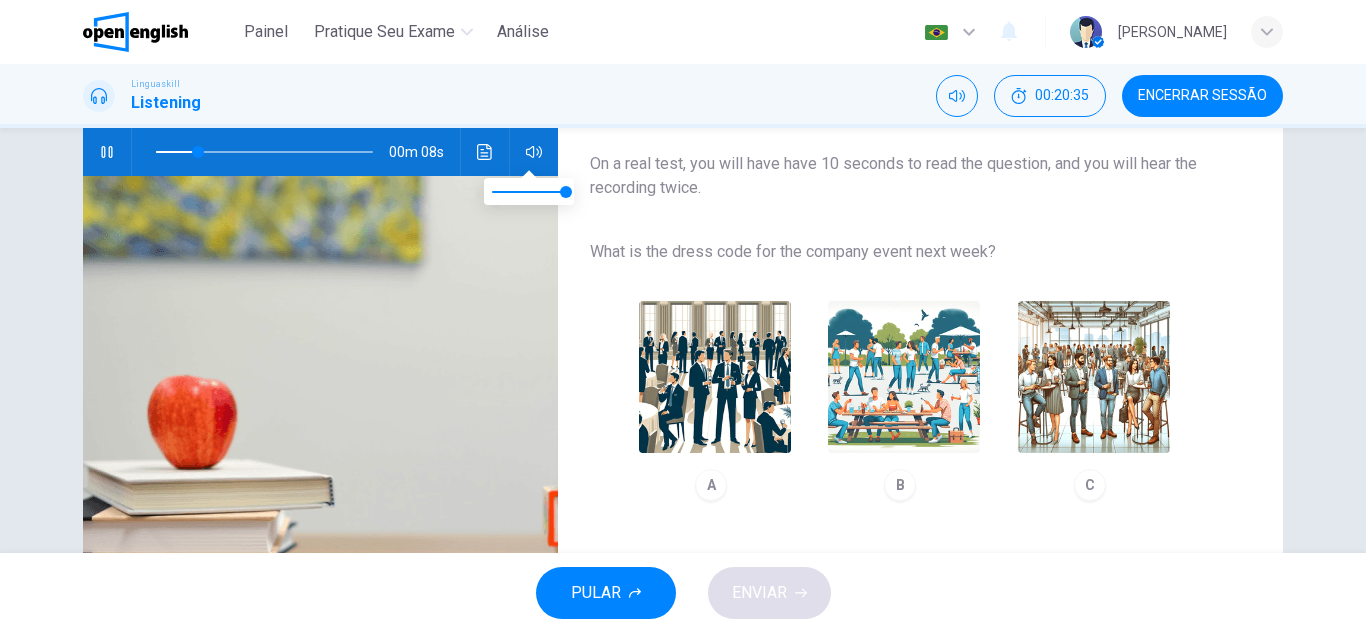 type on "**" 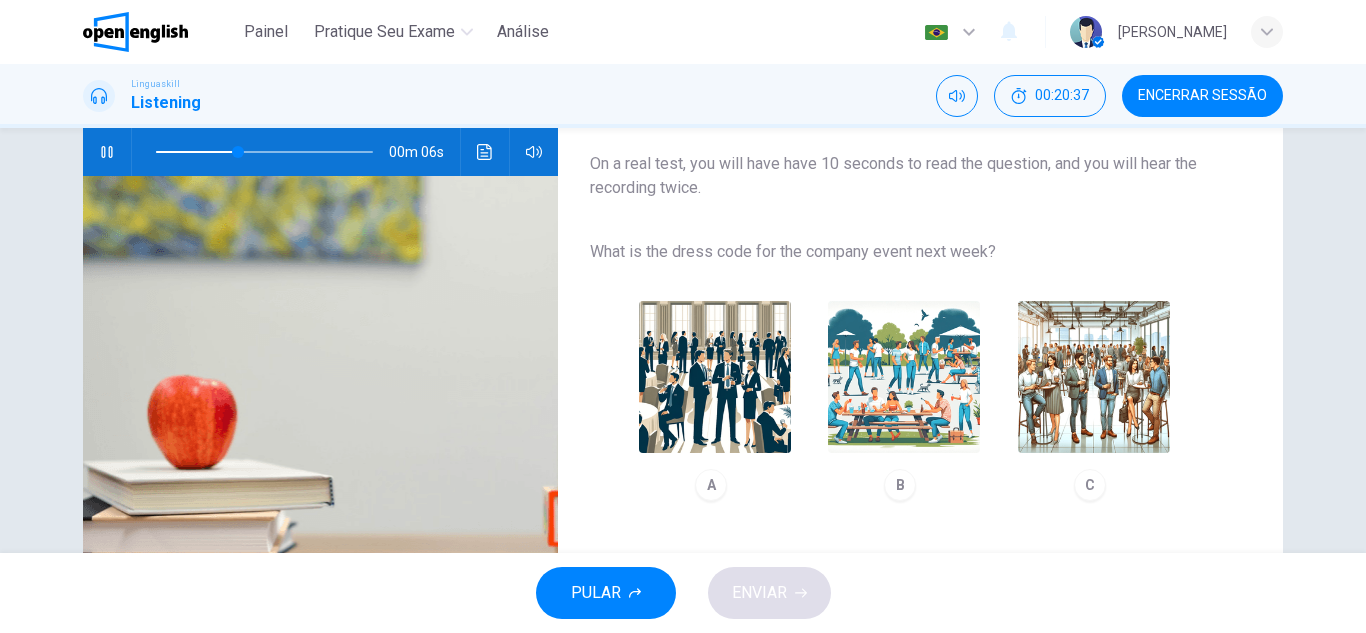 click on "What is the dress code for the company event next week?" at bounding box center [904, 252] 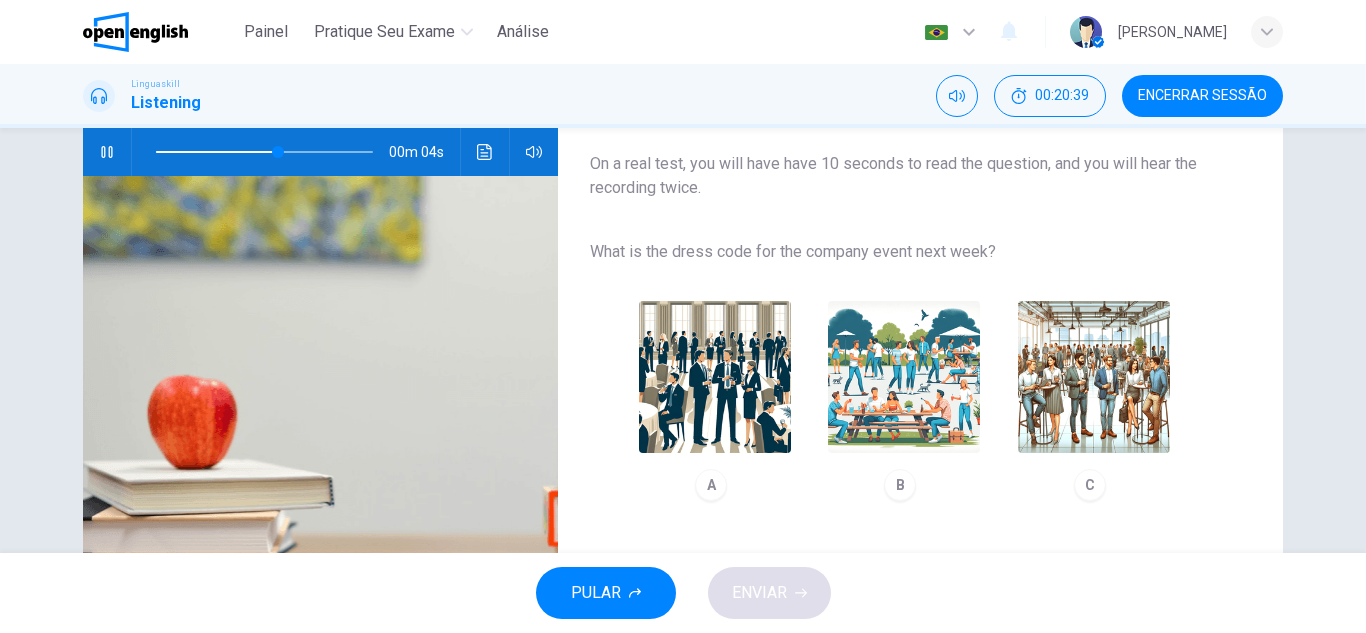 click at bounding box center [1094, 377] 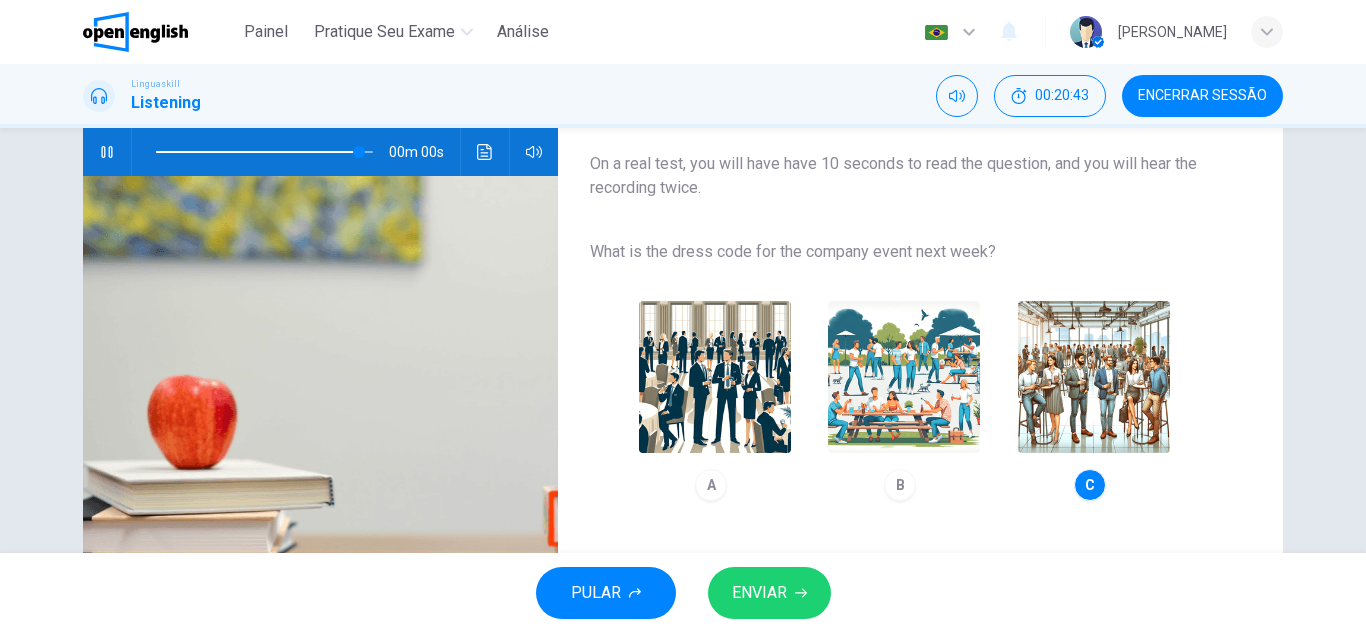 type on "*" 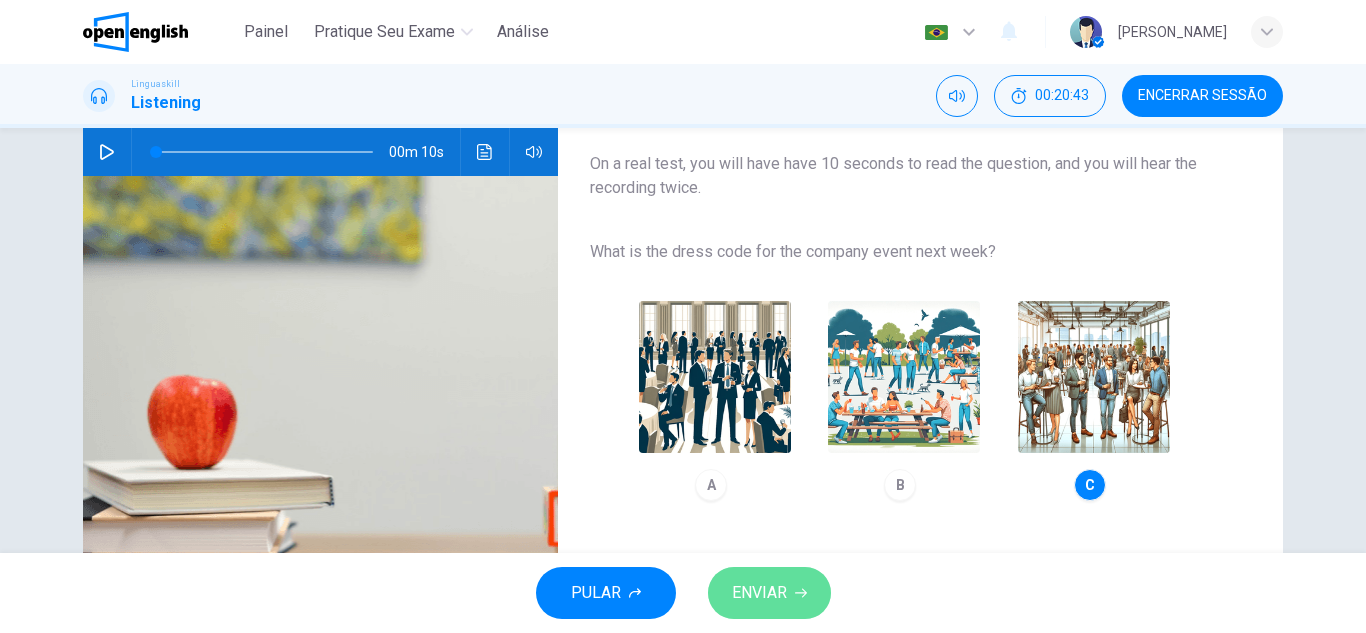 click on "ENVIAR" at bounding box center [759, 593] 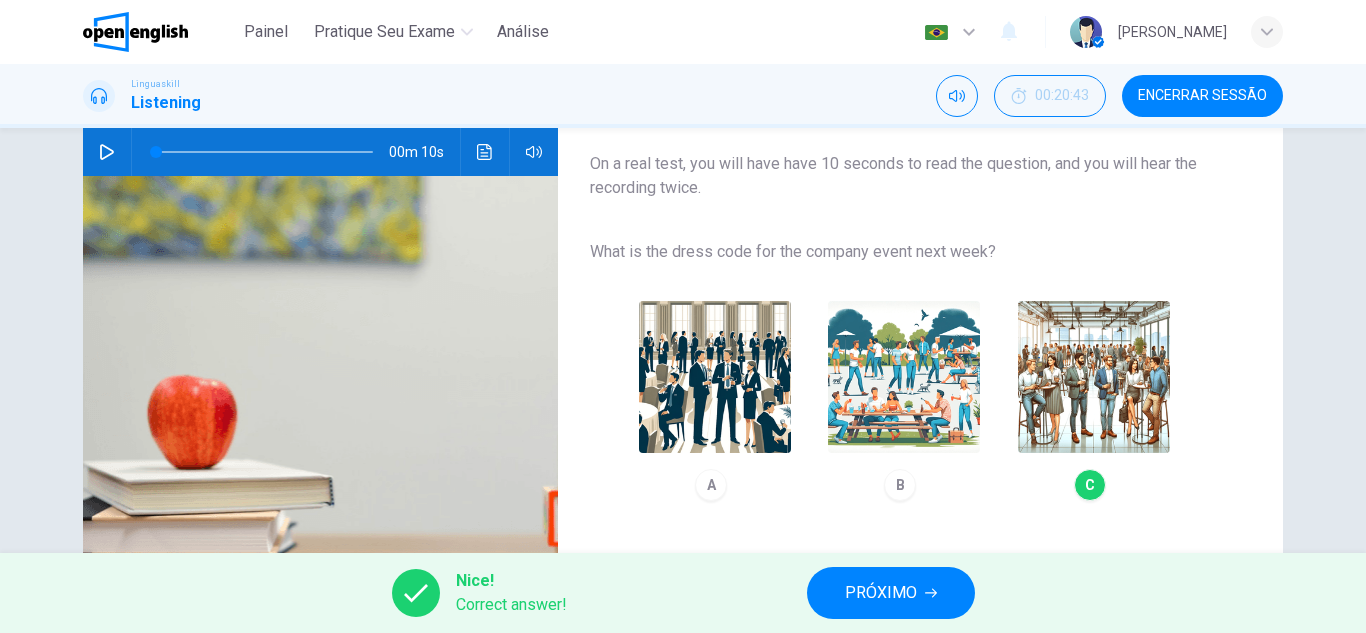 click on "PRÓXIMO" at bounding box center [891, 593] 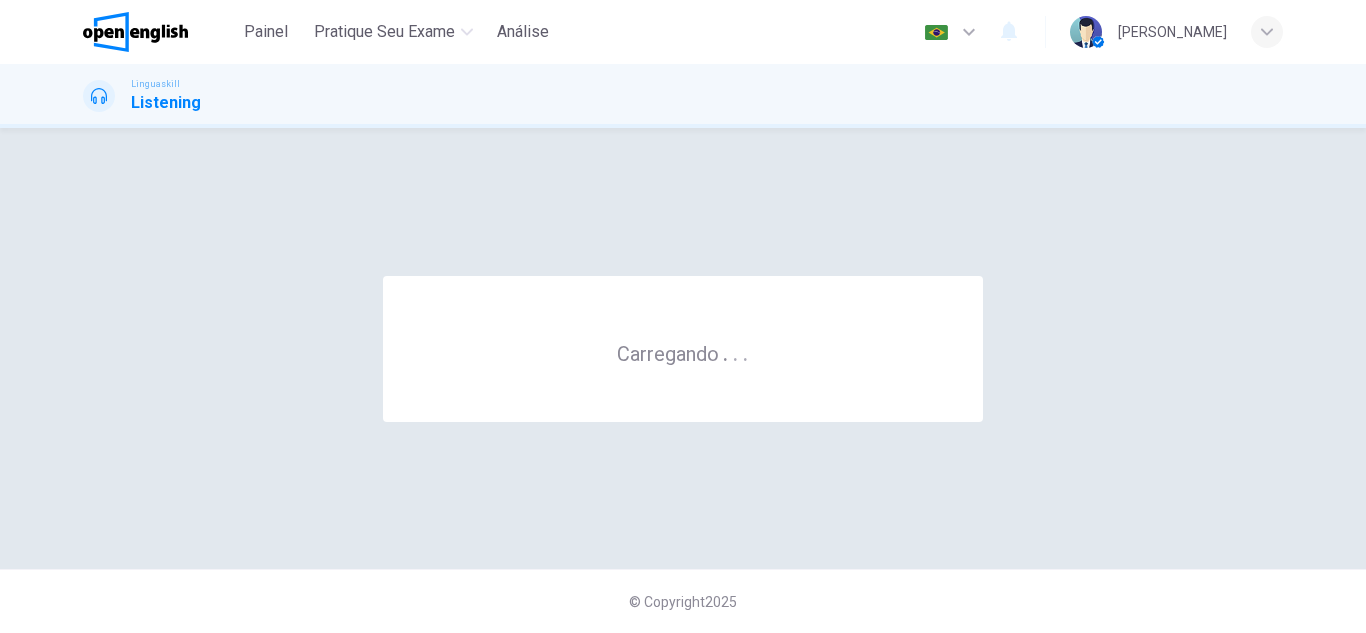 scroll, scrollTop: 0, scrollLeft: 0, axis: both 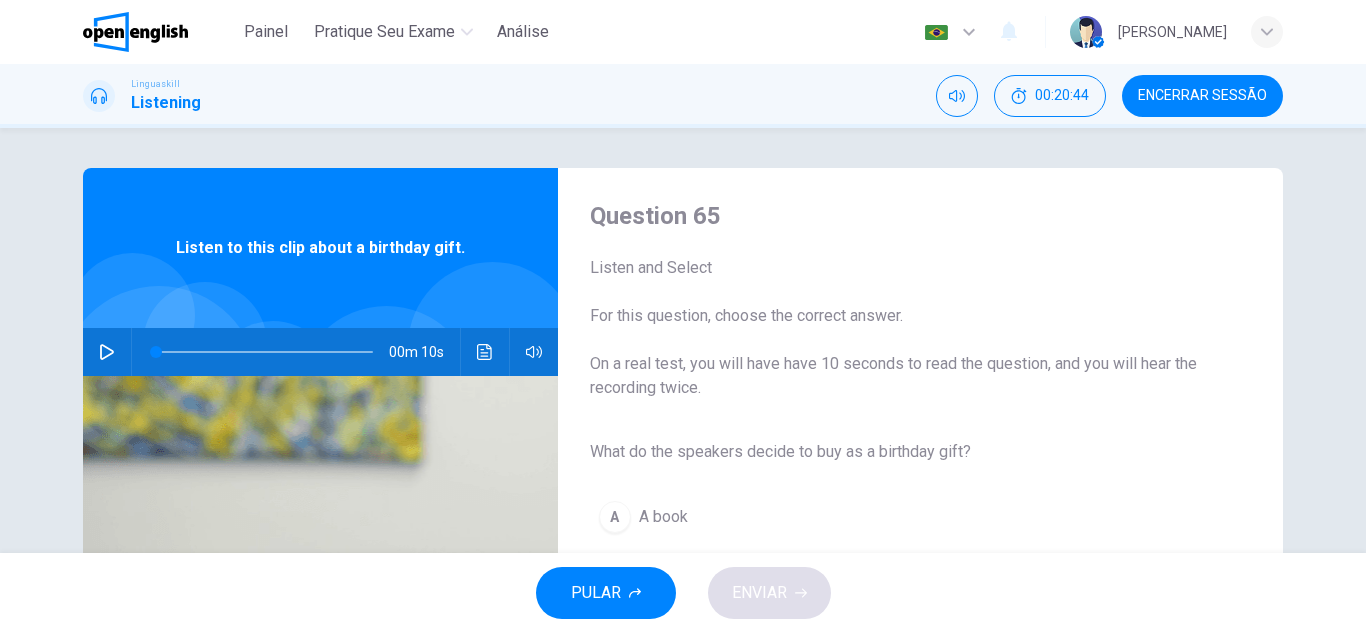 click 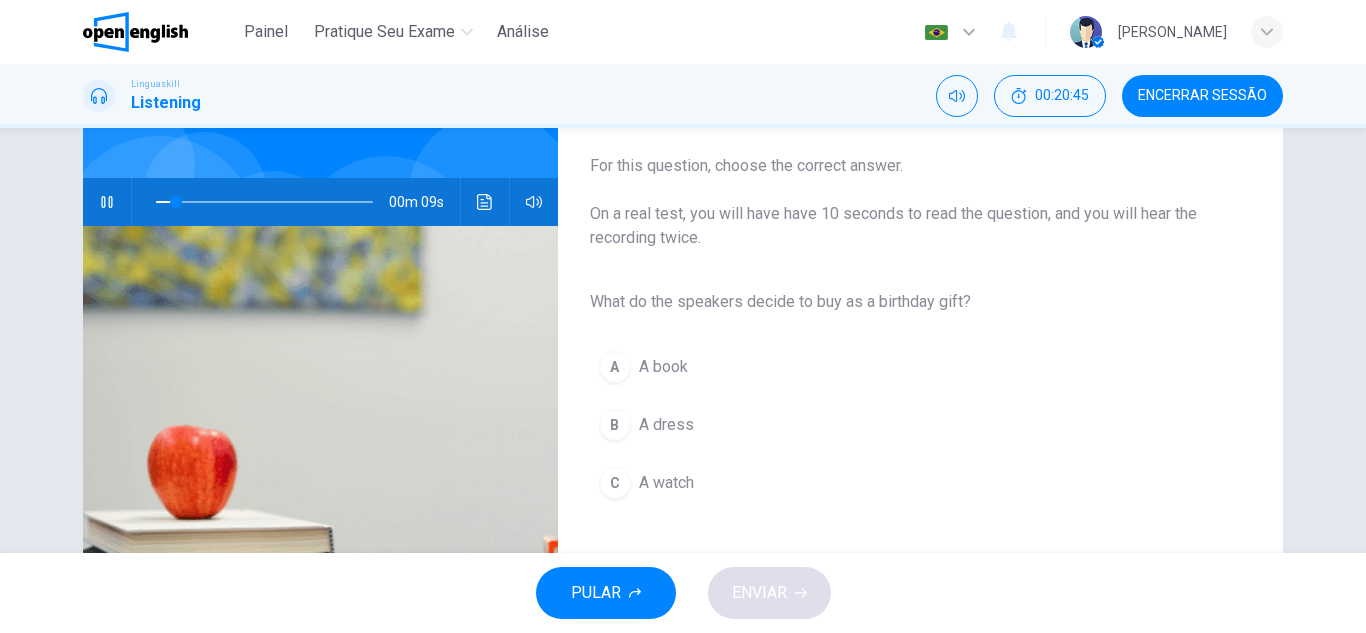 scroll, scrollTop: 200, scrollLeft: 0, axis: vertical 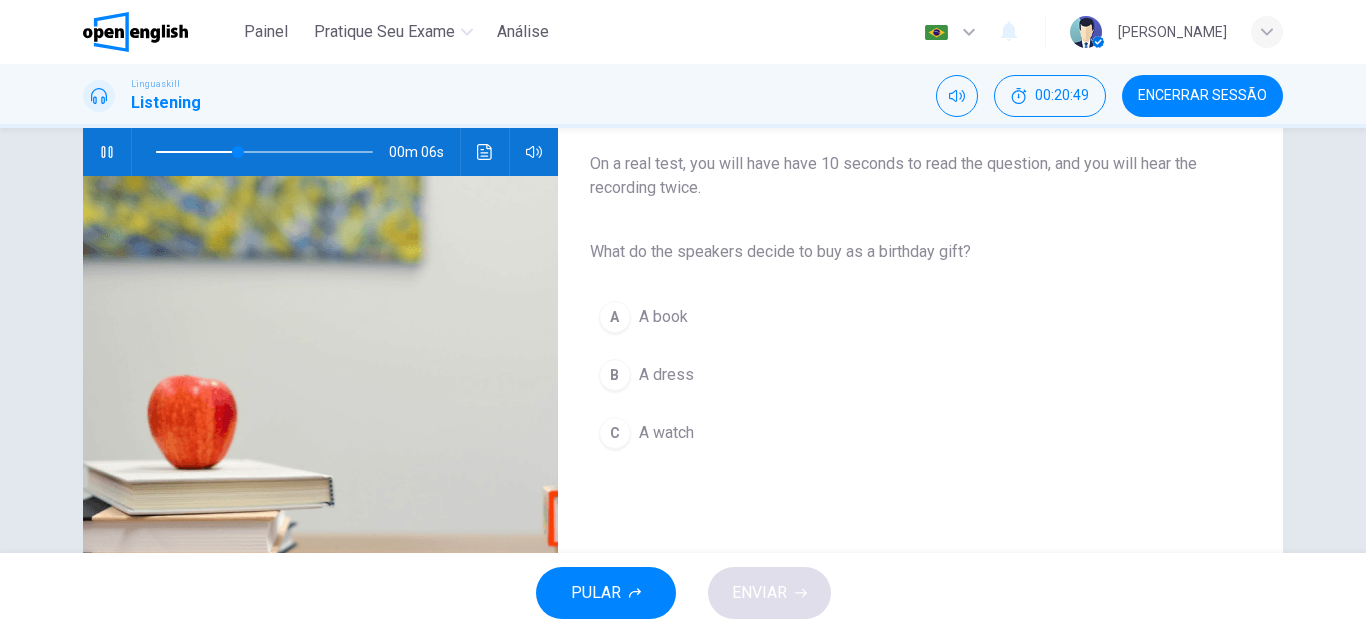 click on "A A book" at bounding box center [904, 317] 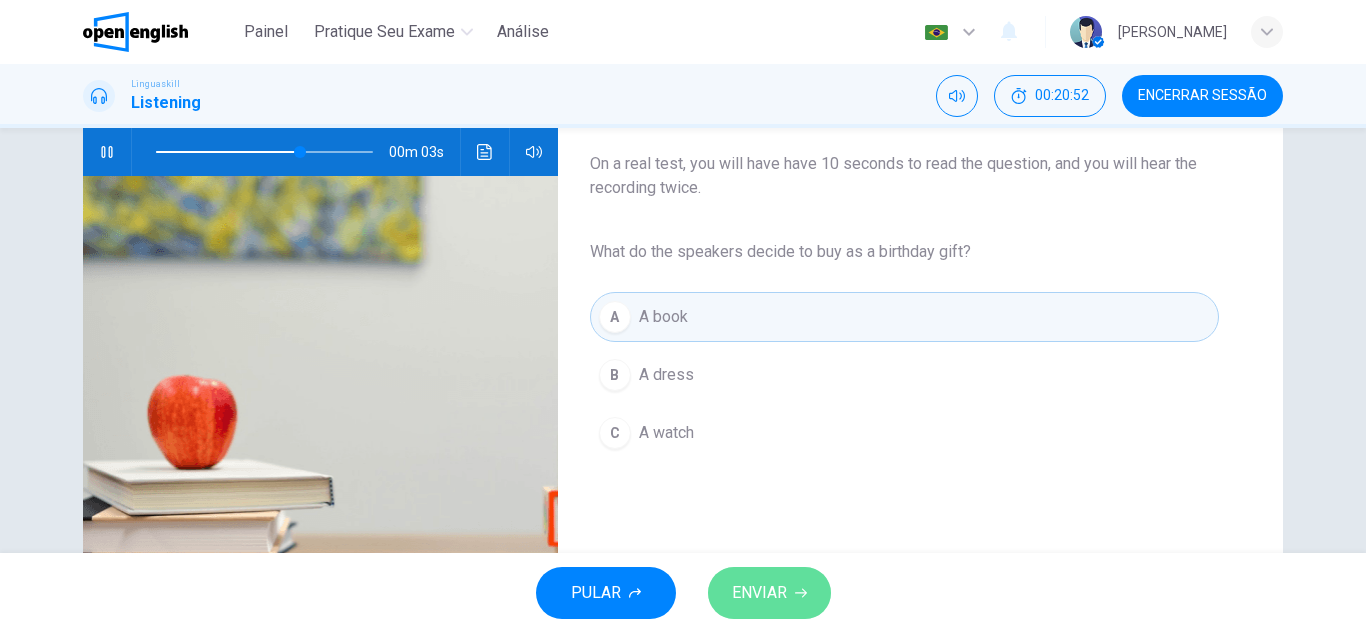 click on "ENVIAR" at bounding box center (769, 593) 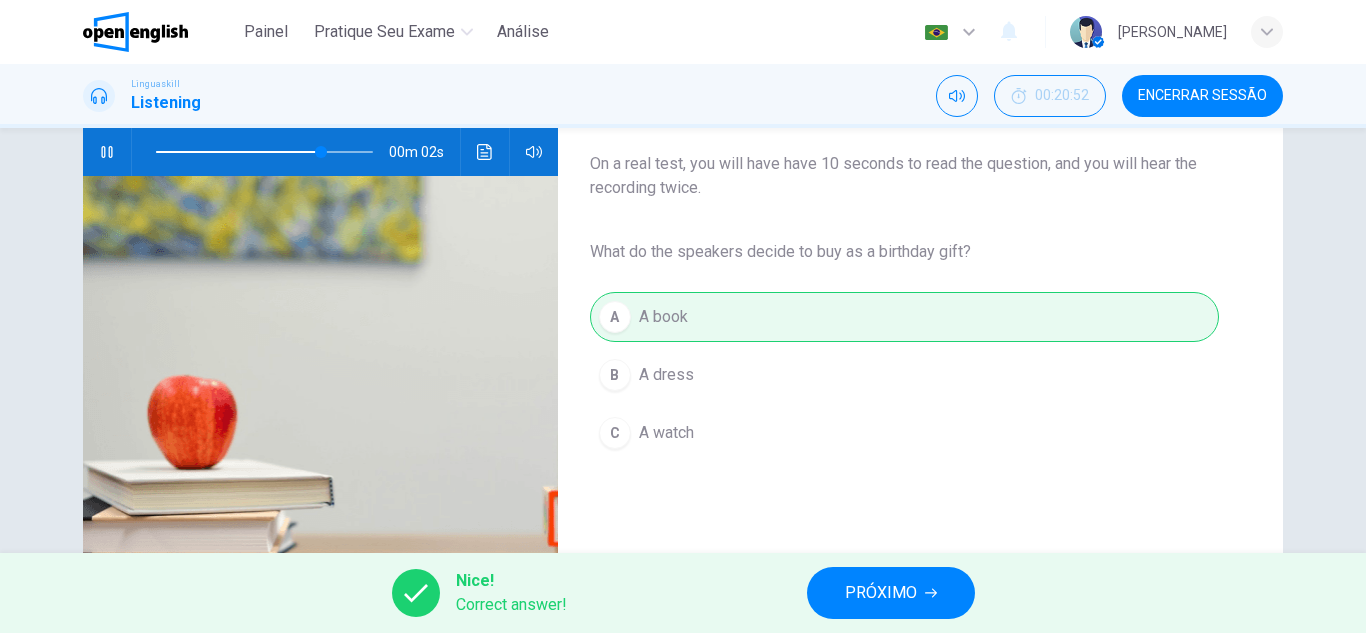 type on "**" 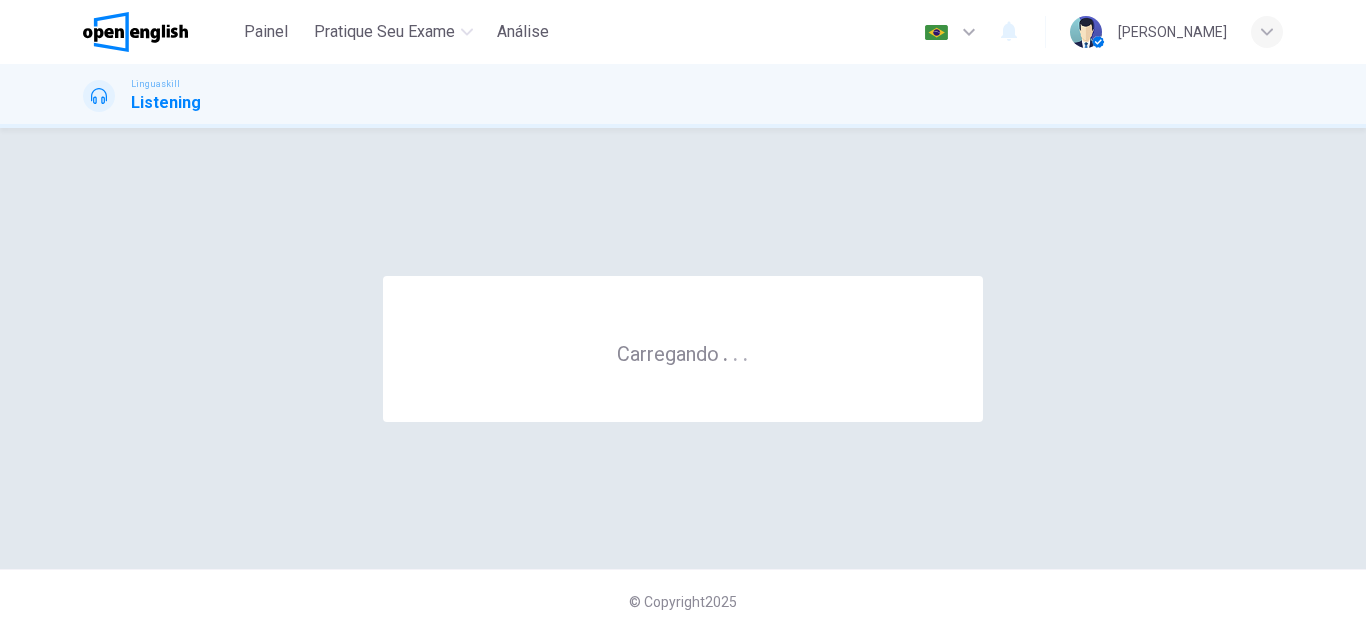 scroll, scrollTop: 0, scrollLeft: 0, axis: both 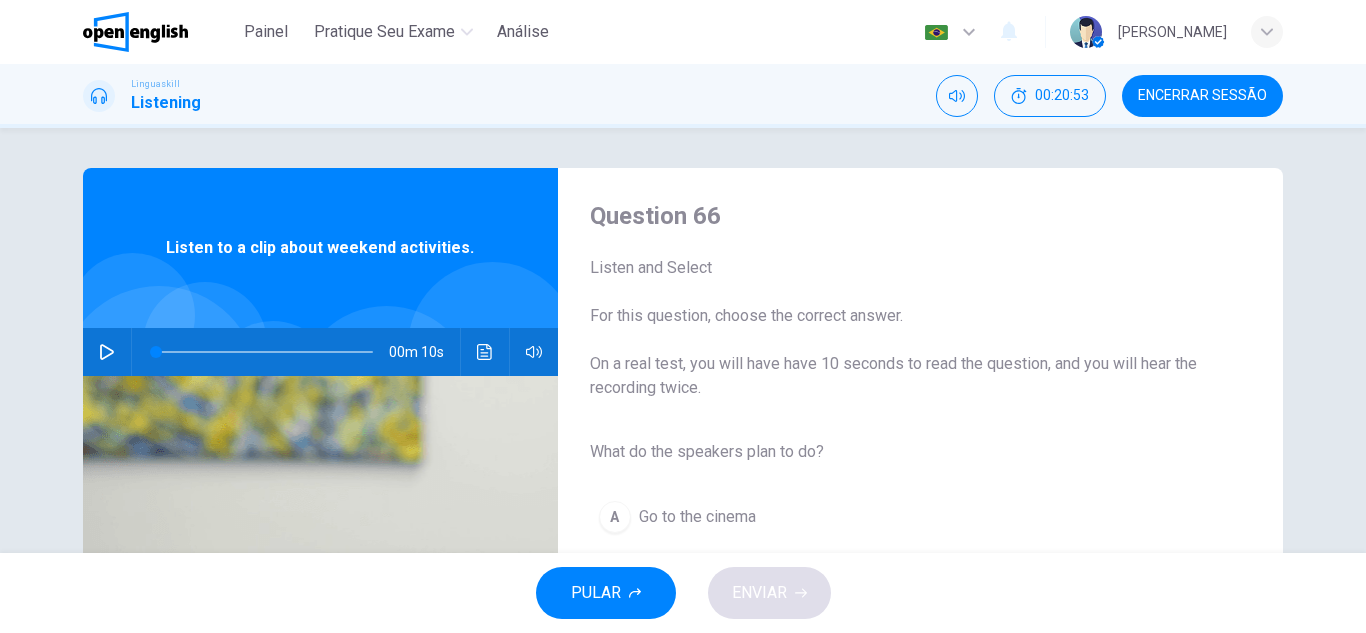 click at bounding box center (107, 352) 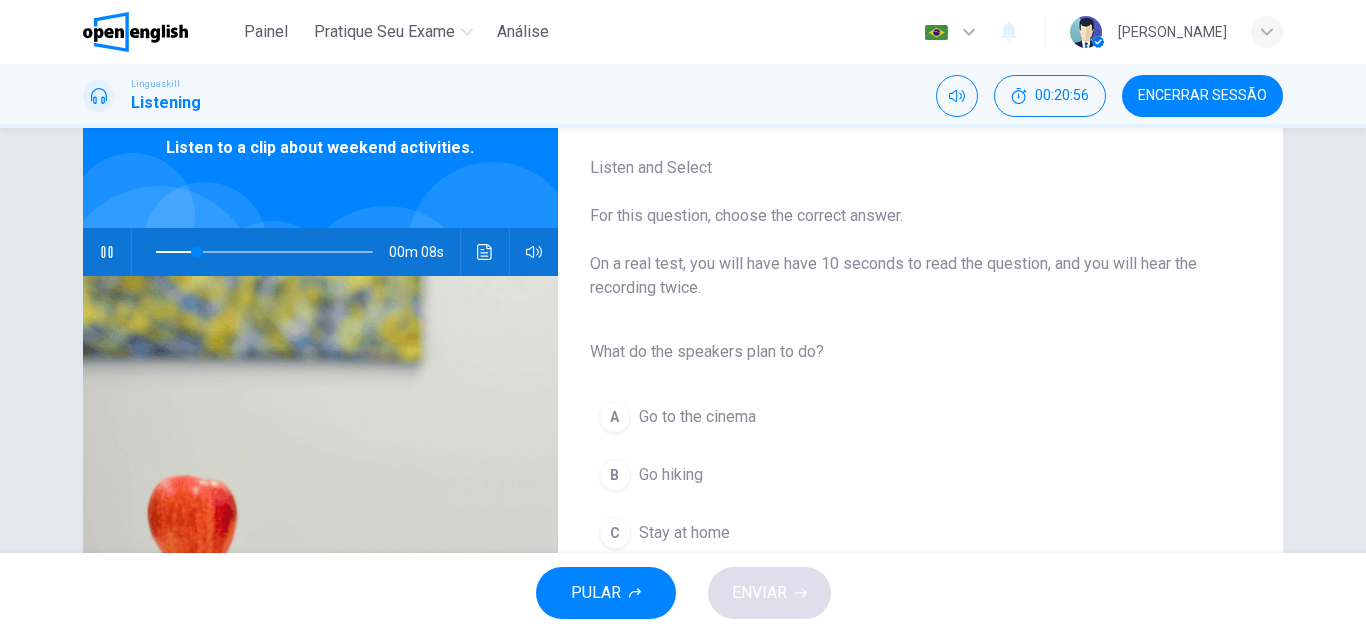 scroll, scrollTop: 200, scrollLeft: 0, axis: vertical 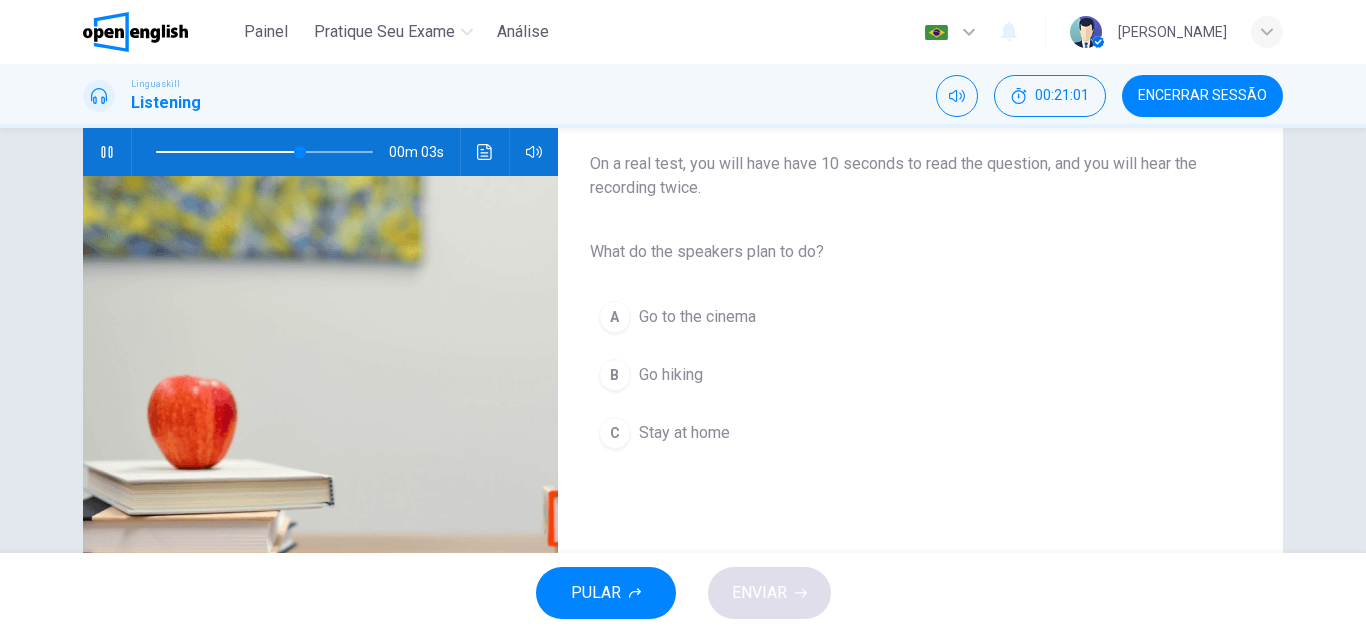 click on "Go hiking" at bounding box center [671, 375] 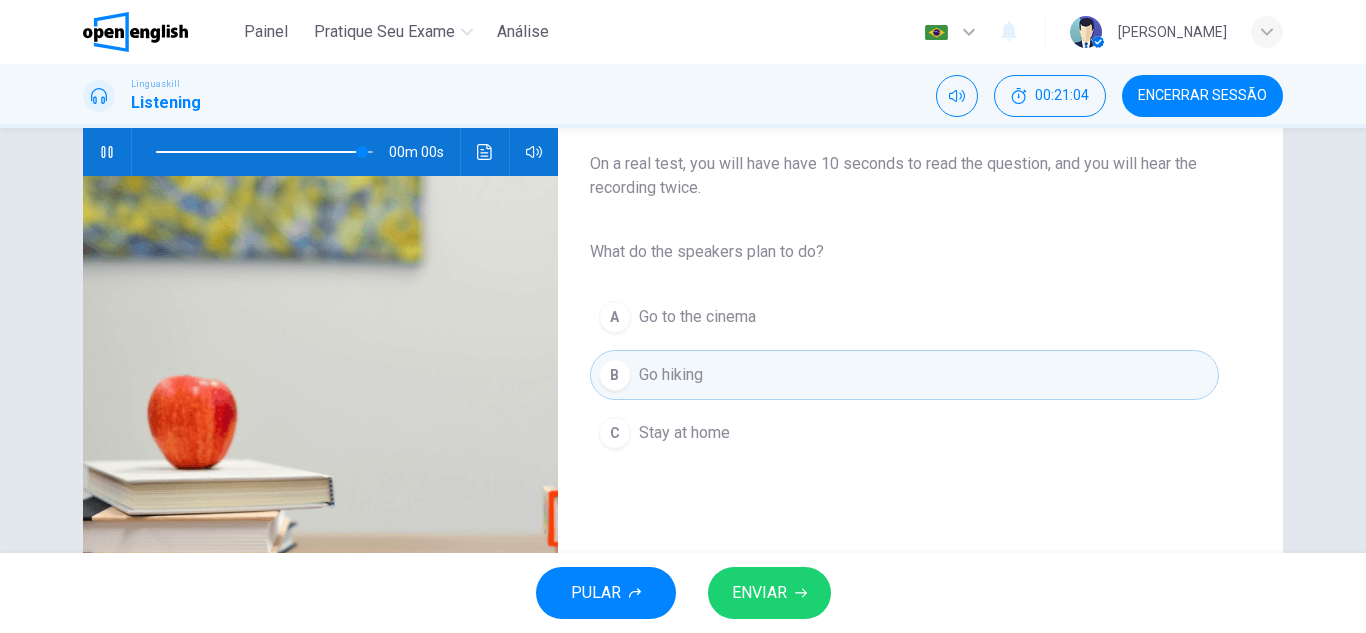 type on "*" 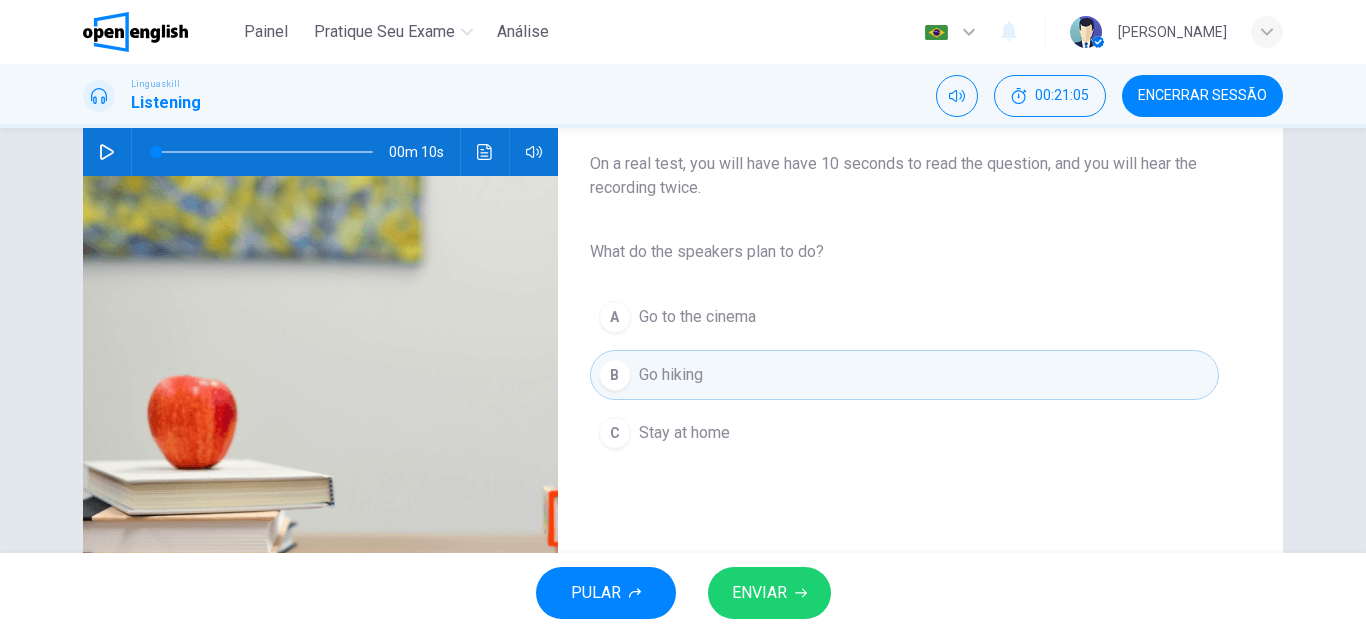 click on "ENVIAR" at bounding box center (759, 593) 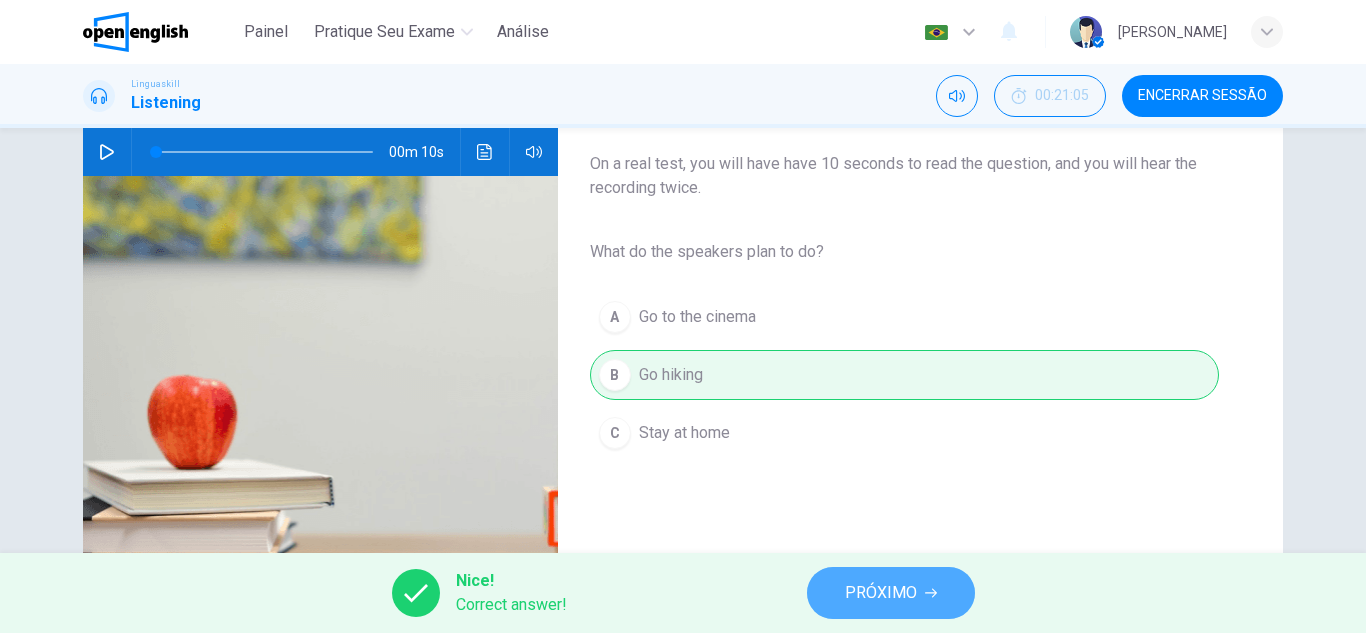 click on "PRÓXIMO" at bounding box center [881, 593] 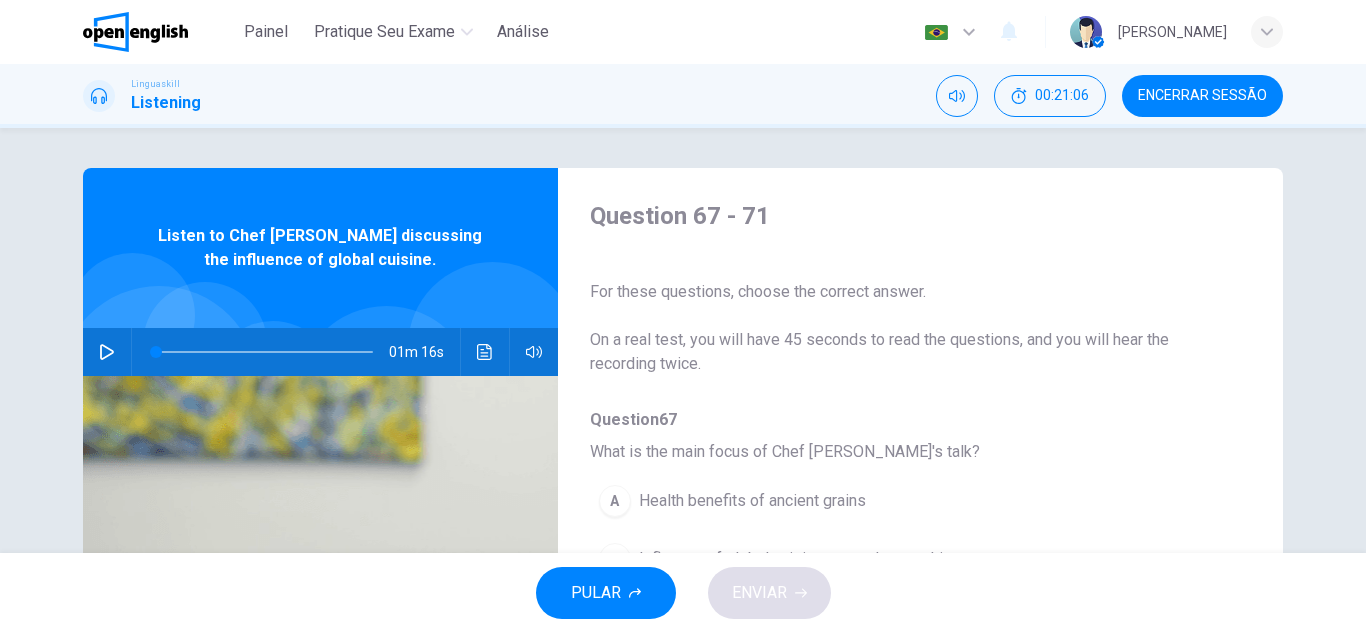 click at bounding box center [107, 352] 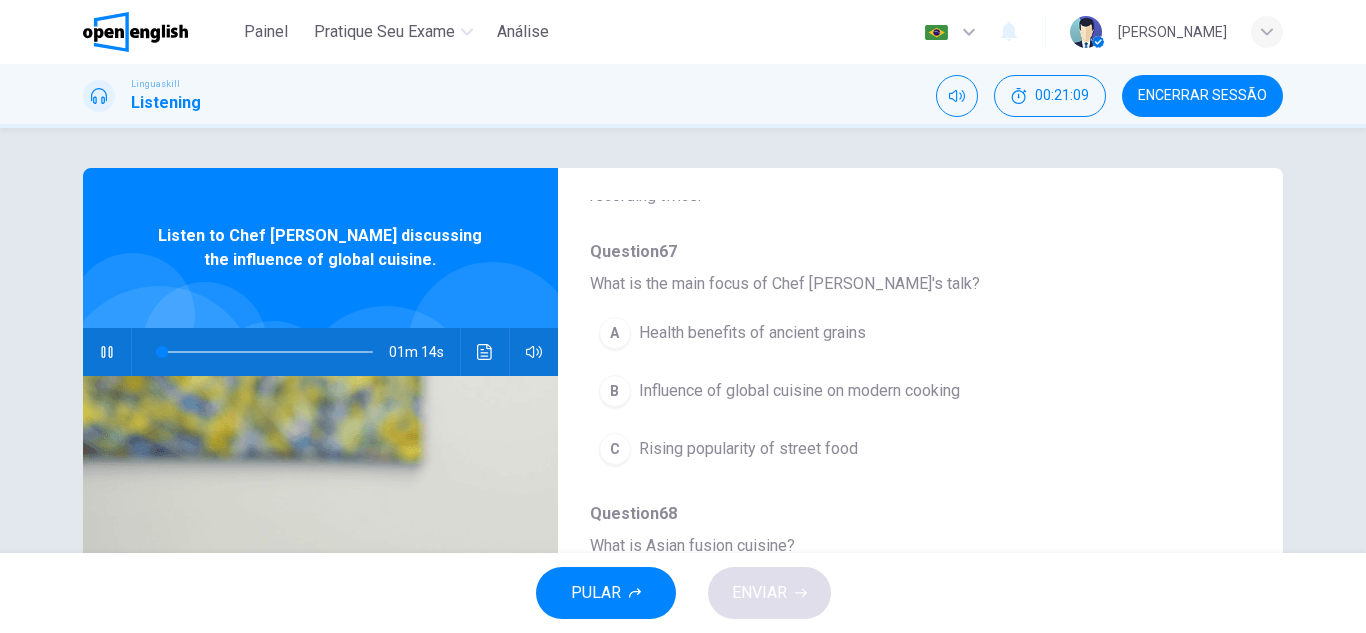 scroll, scrollTop: 200, scrollLeft: 0, axis: vertical 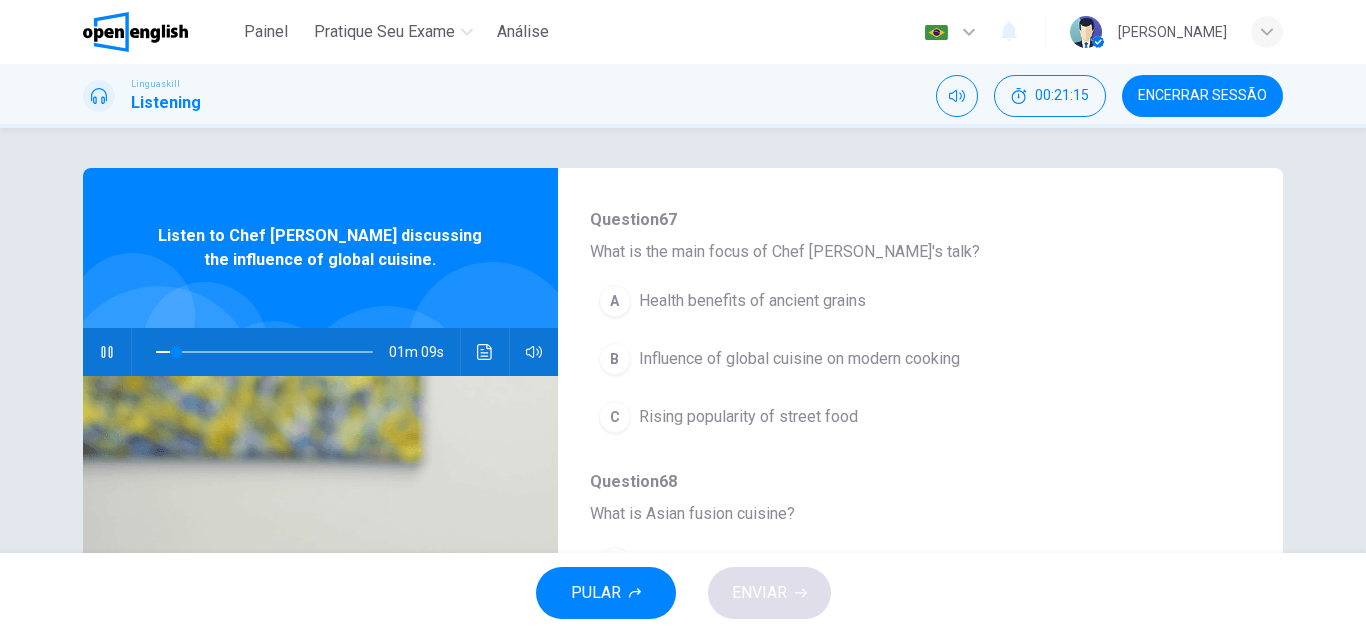 click on "Influence of global cuisine on modern cooking" at bounding box center (799, 359) 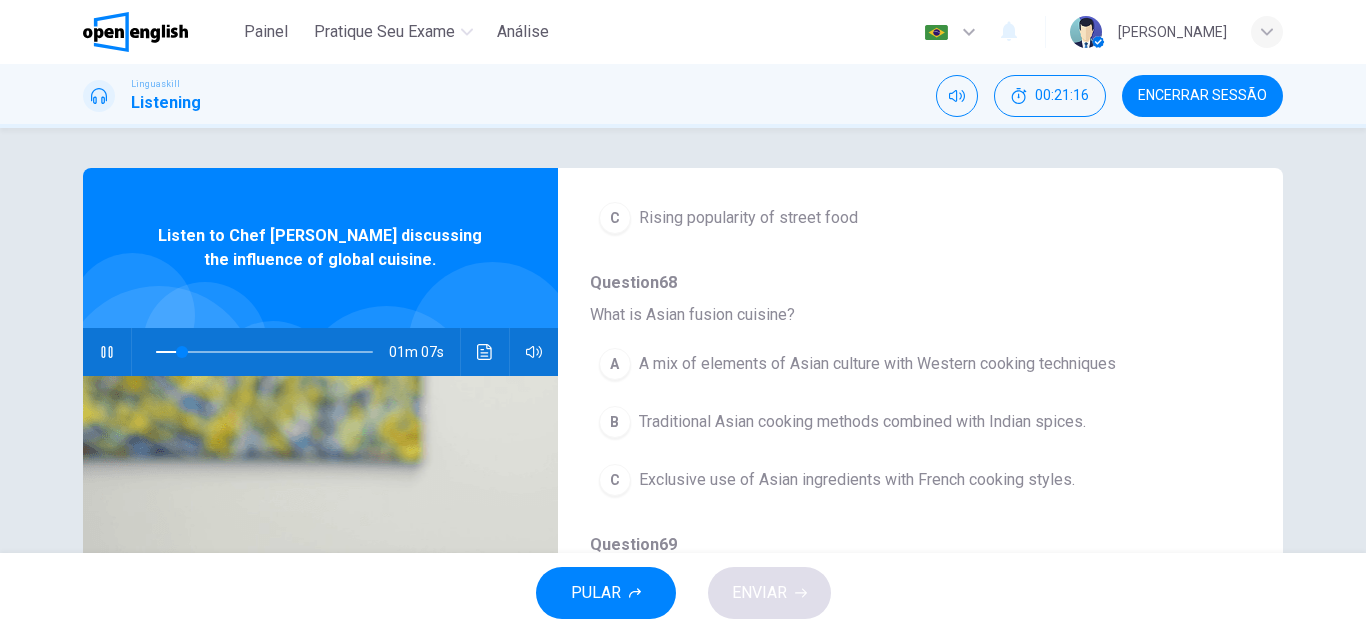 scroll, scrollTop: 400, scrollLeft: 0, axis: vertical 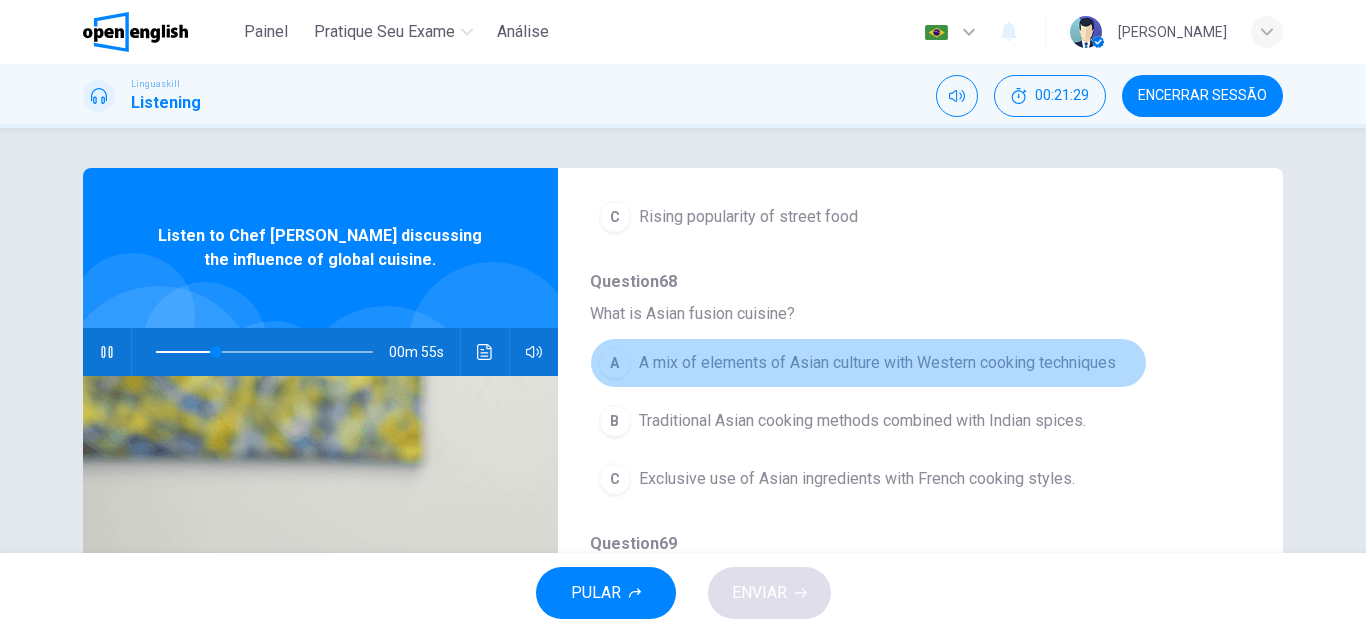 click on "A mix of elements of Asian culture with Western cooking techniques" at bounding box center (877, 363) 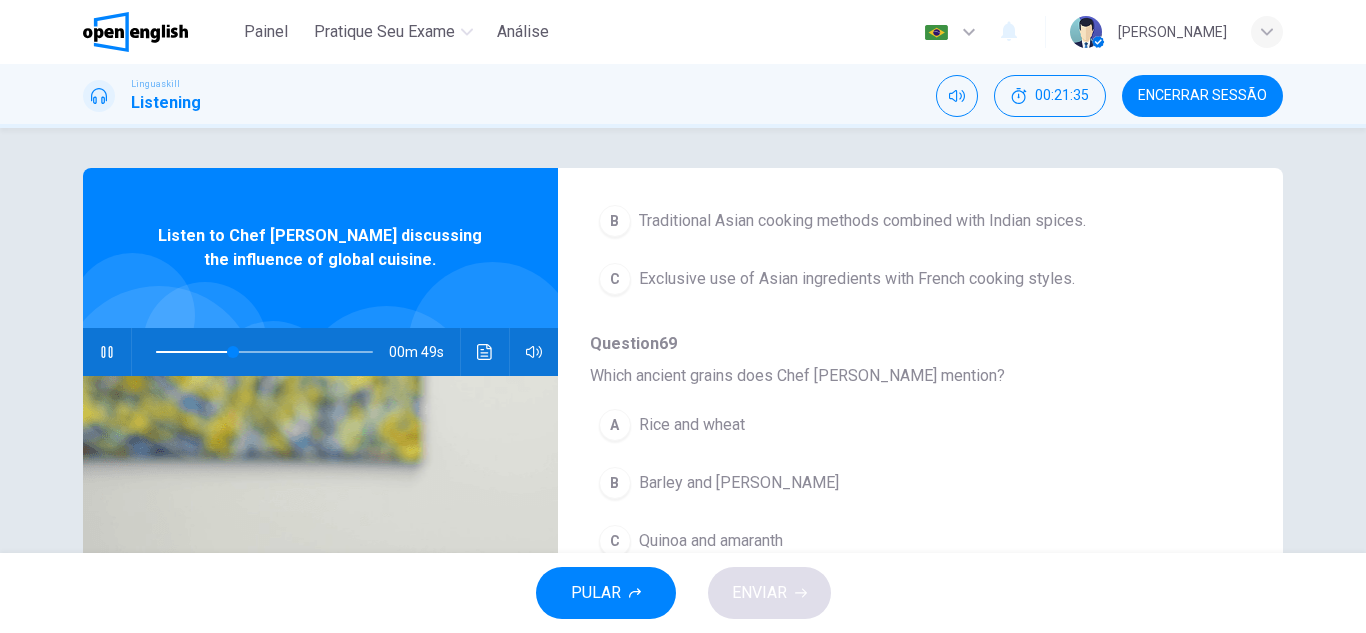 scroll, scrollTop: 700, scrollLeft: 0, axis: vertical 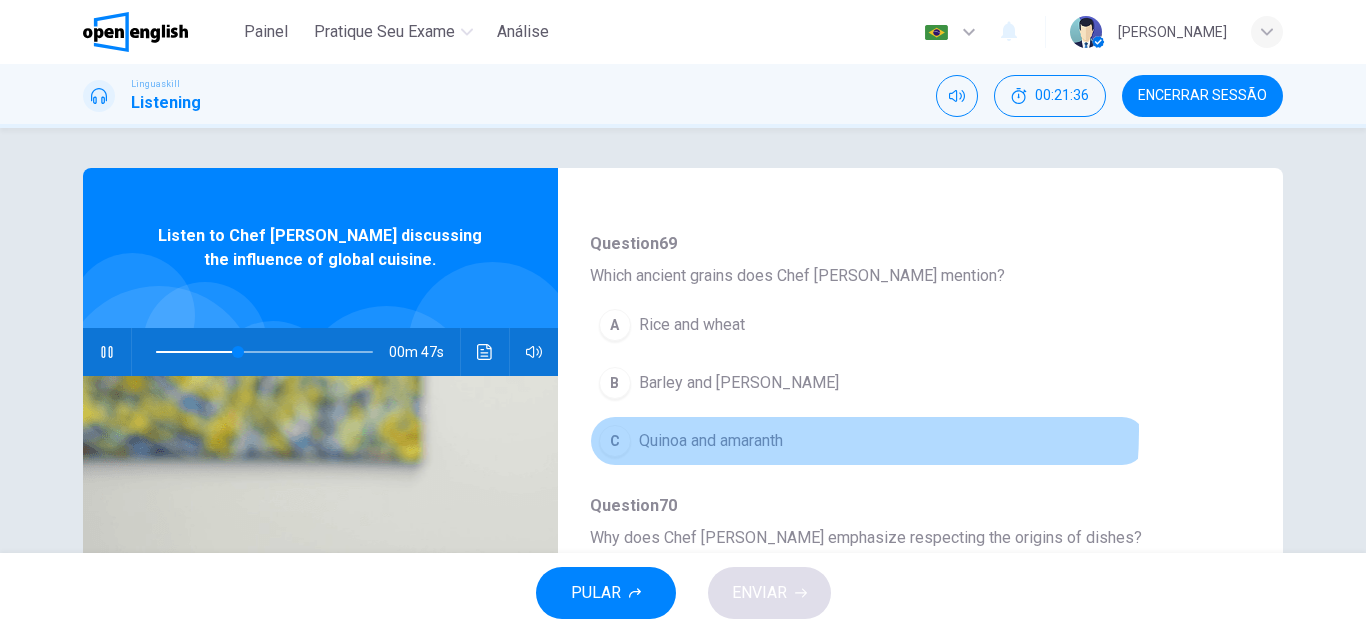 click on "Quinoa and amaranth" at bounding box center [711, 441] 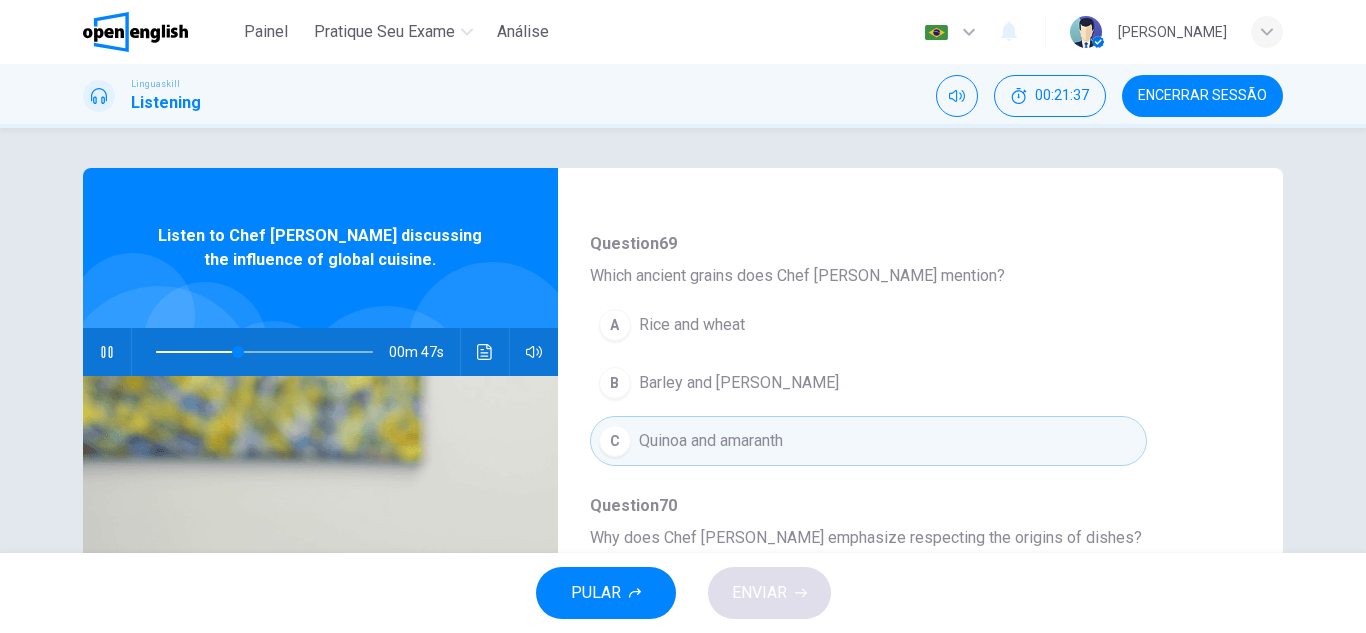 scroll, scrollTop: 863, scrollLeft: 0, axis: vertical 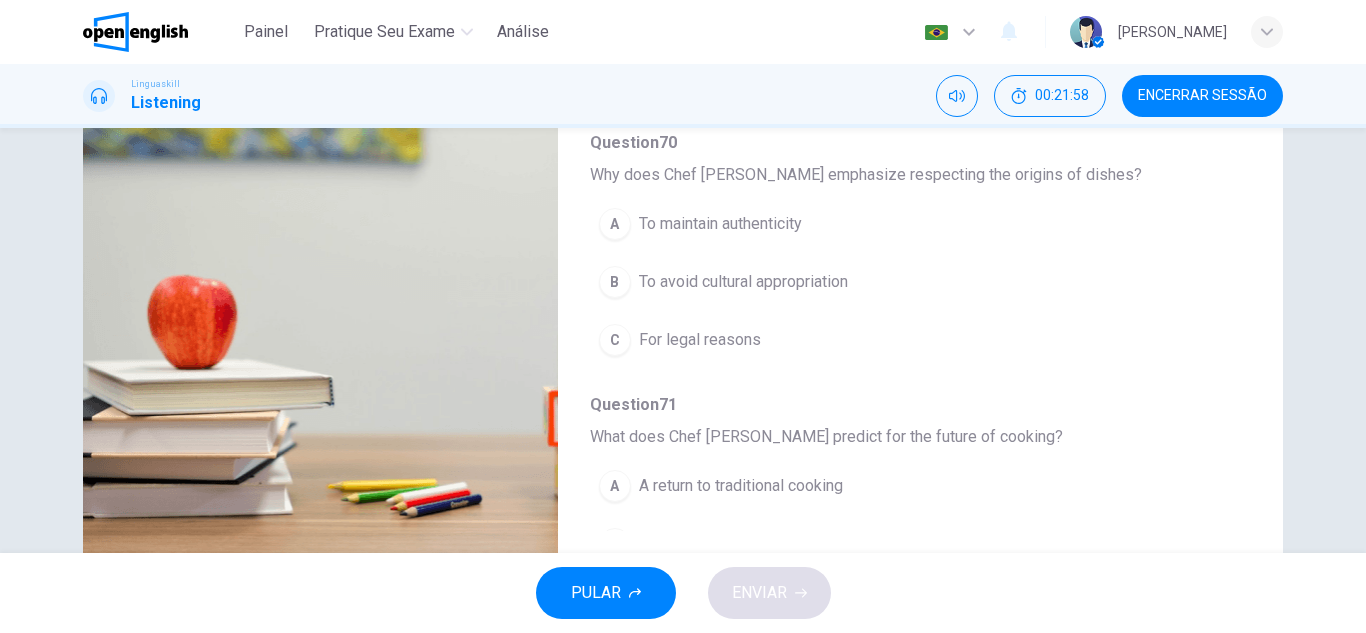 click on "To maintain authenticity" at bounding box center (720, 224) 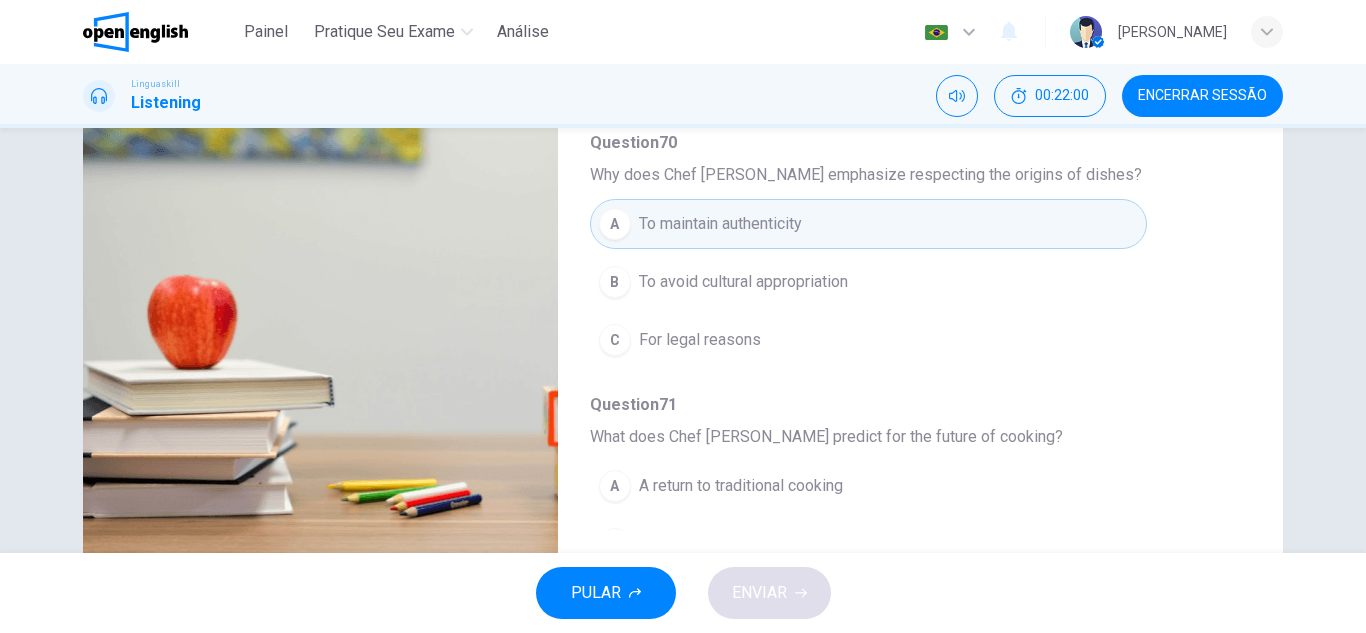 scroll, scrollTop: 863, scrollLeft: 0, axis: vertical 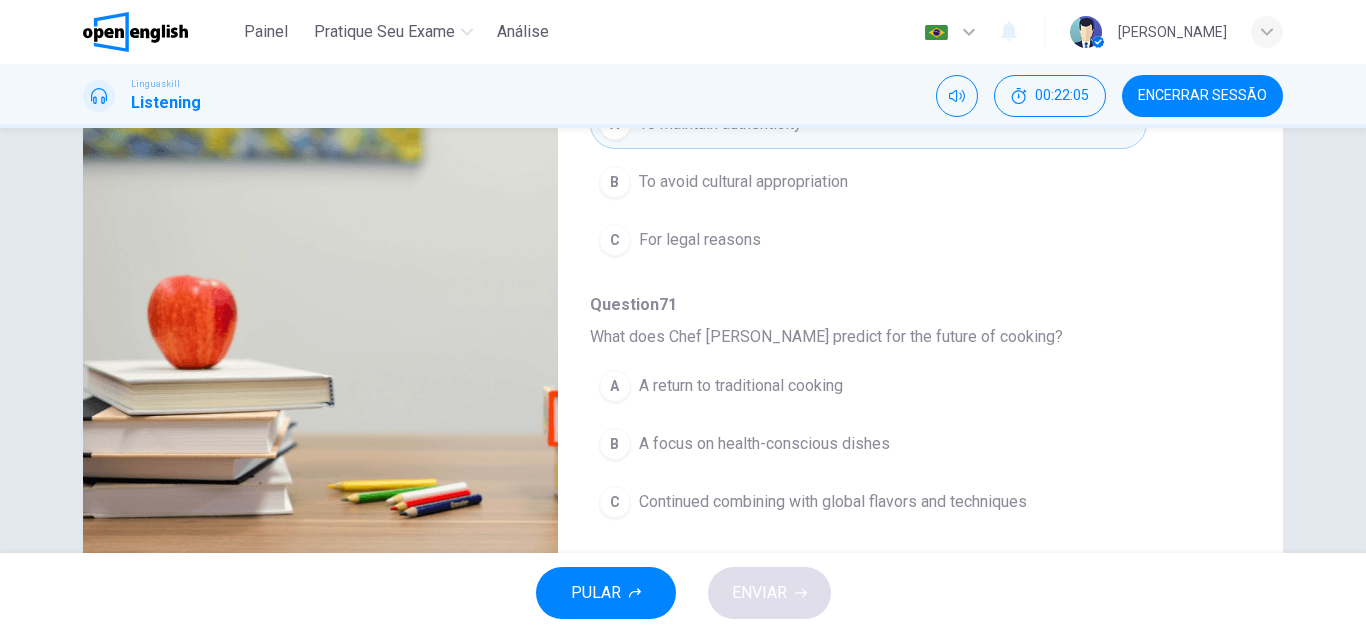 click on "Continued combining with global flavors and techniques" at bounding box center (833, 502) 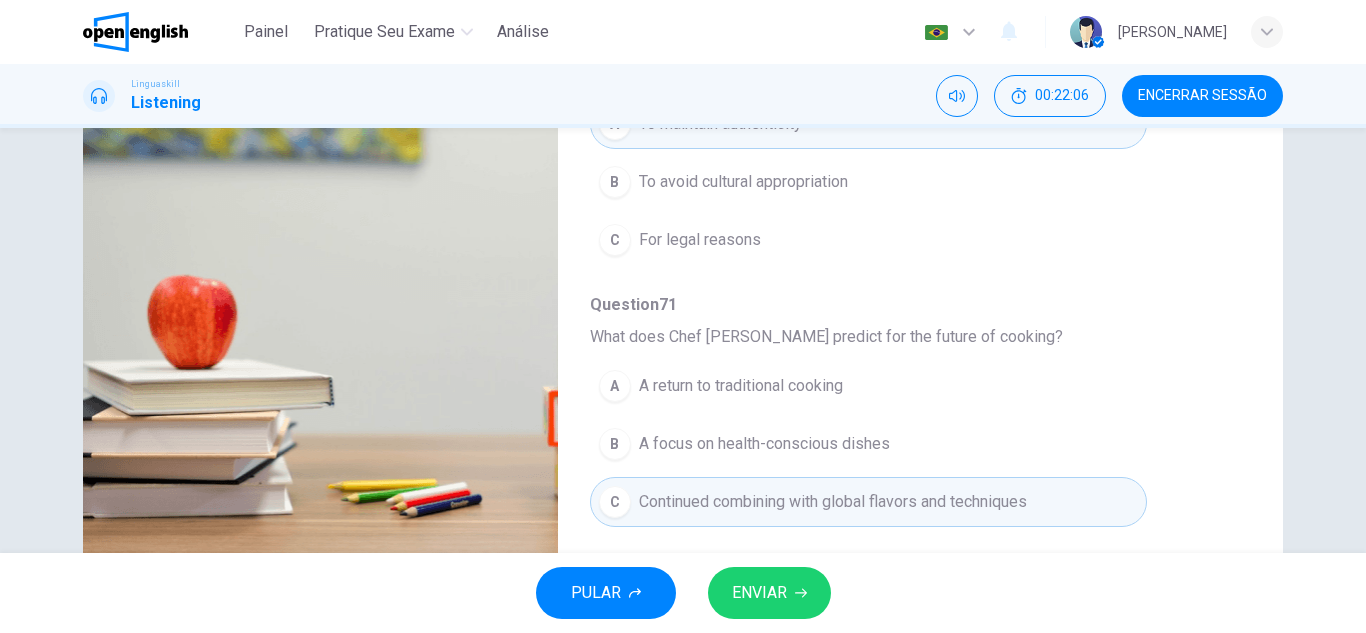 scroll, scrollTop: 350, scrollLeft: 0, axis: vertical 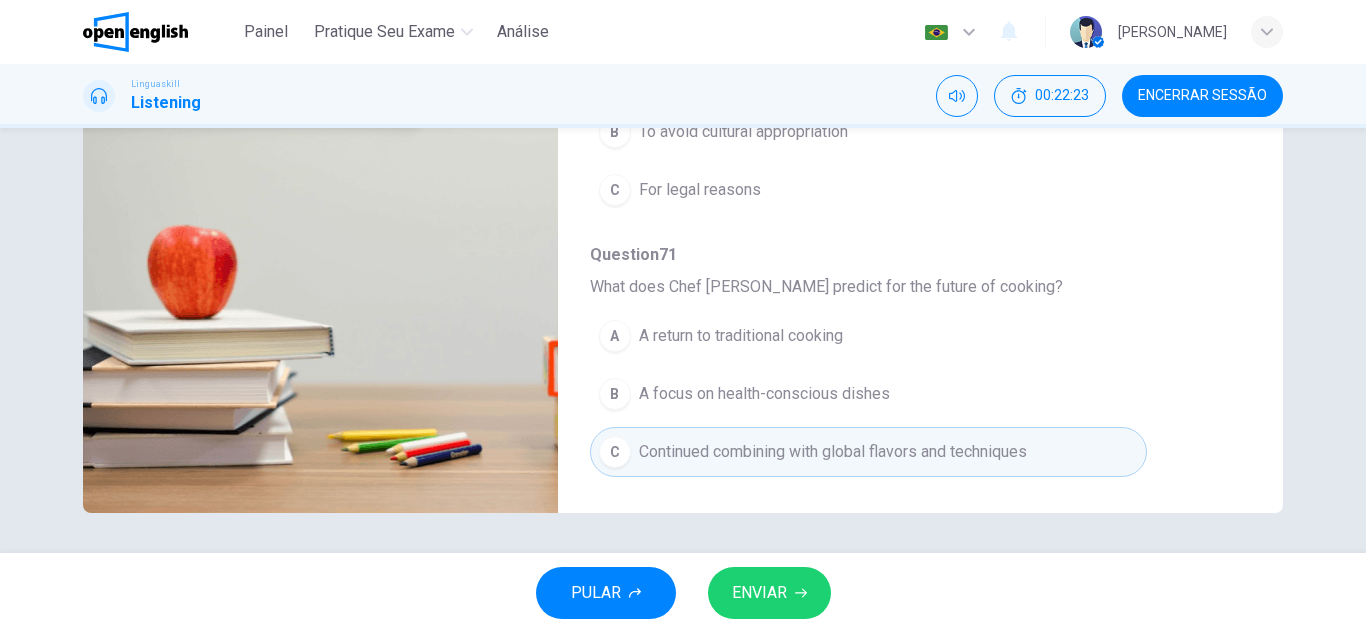 type on "*" 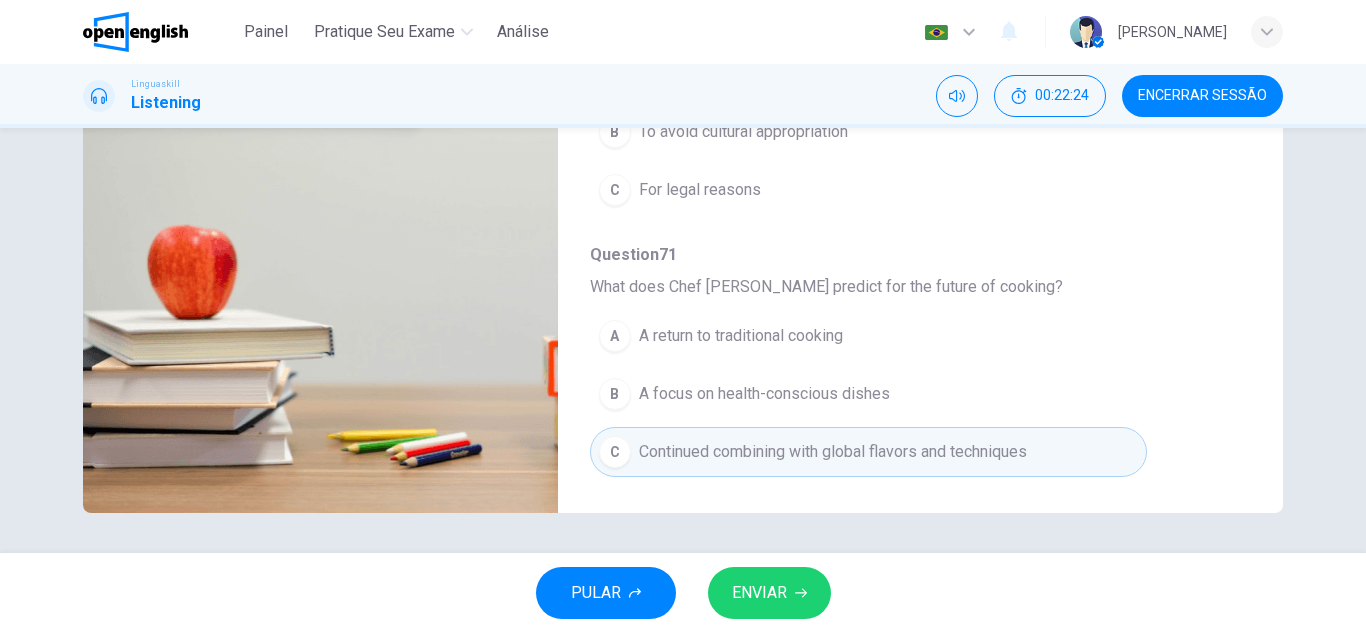 click on "ENVIAR" at bounding box center [769, 593] 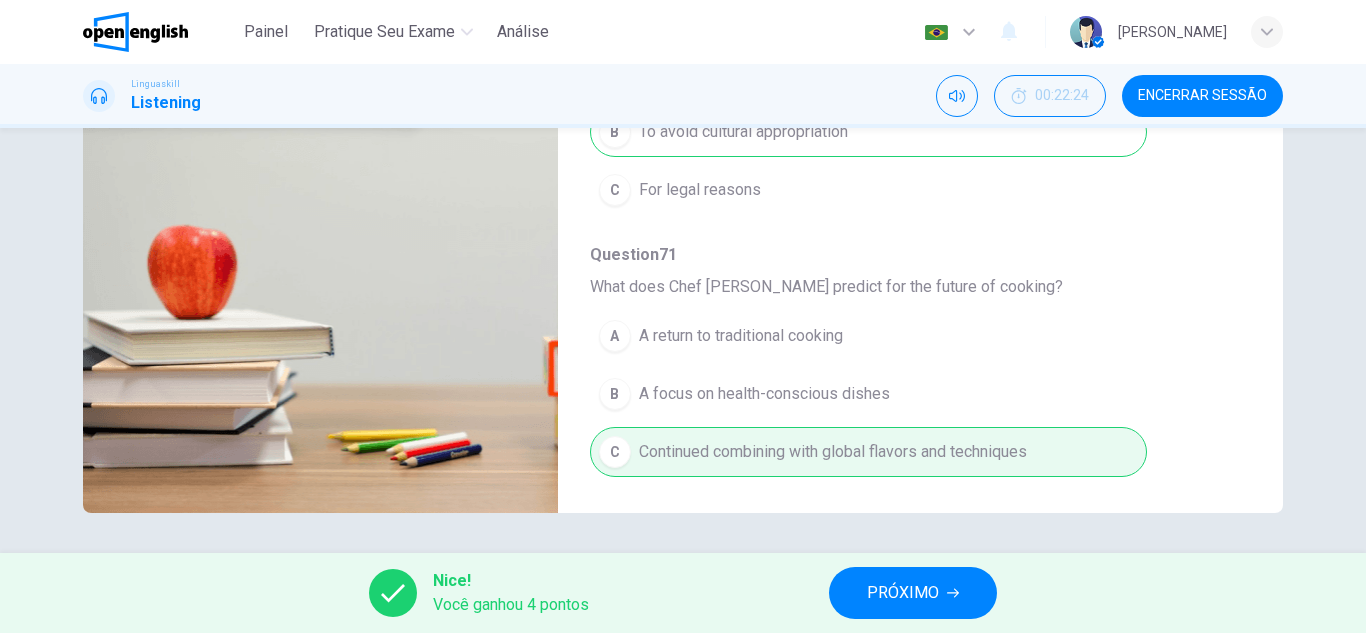 click on "PRÓXIMO" at bounding box center [903, 593] 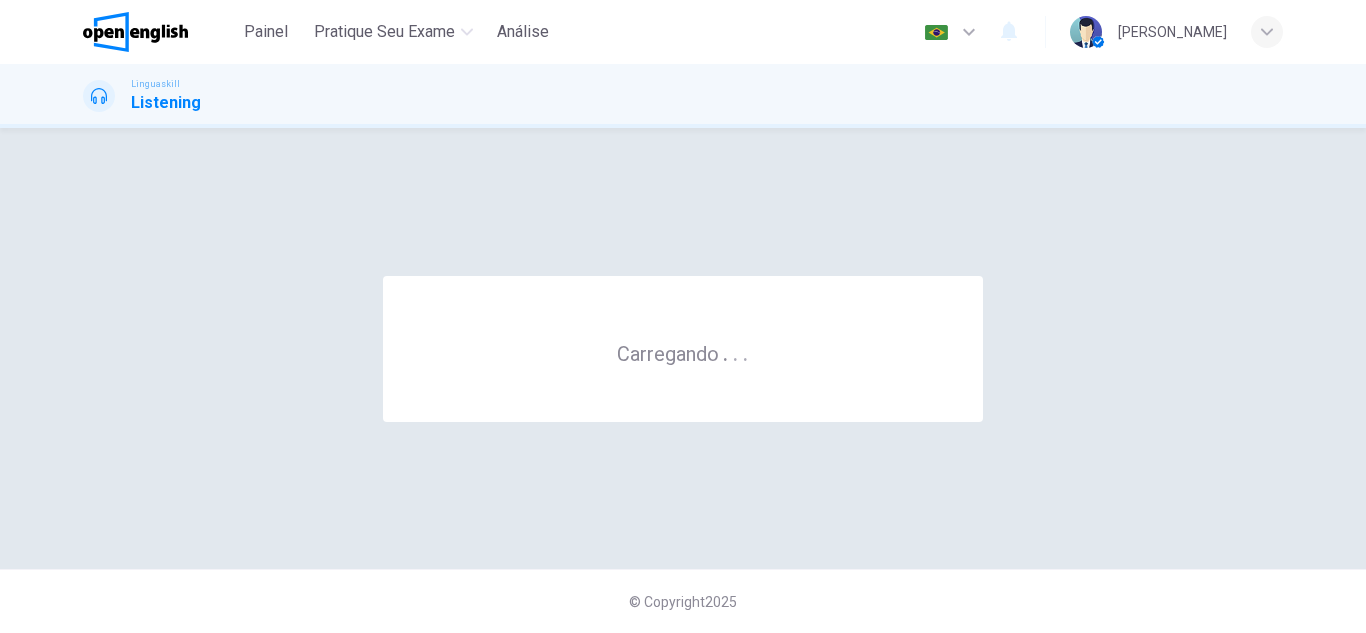 scroll, scrollTop: 0, scrollLeft: 0, axis: both 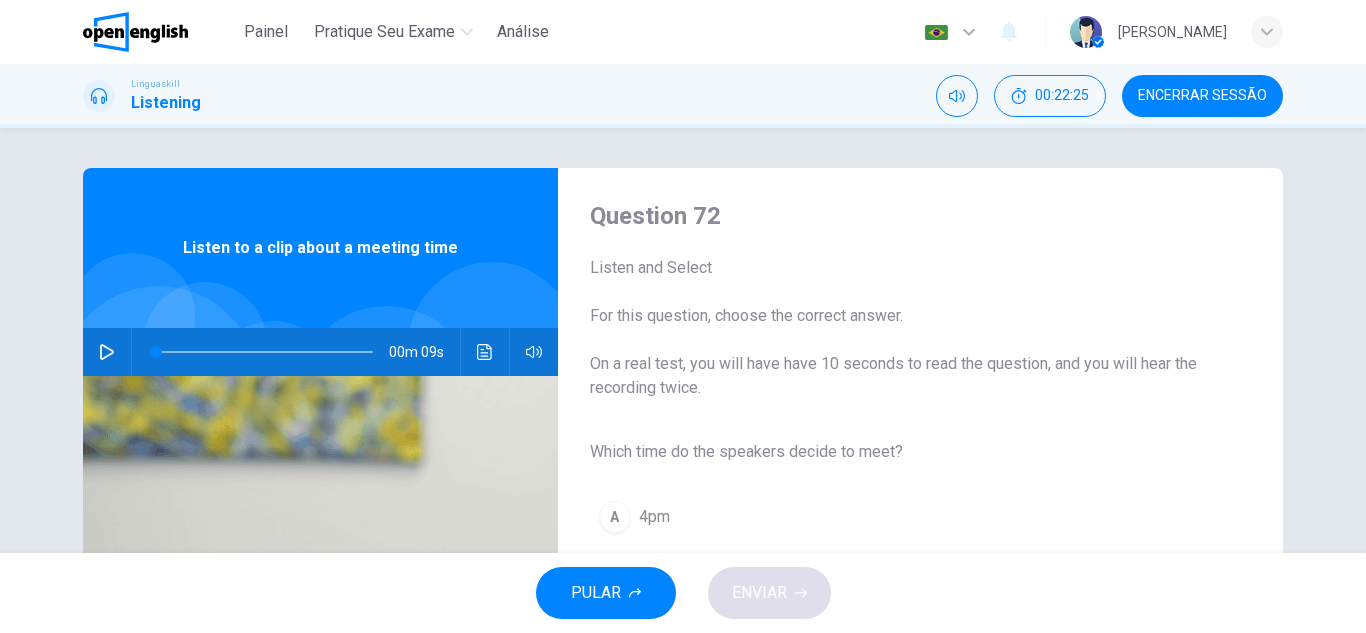 click at bounding box center [107, 352] 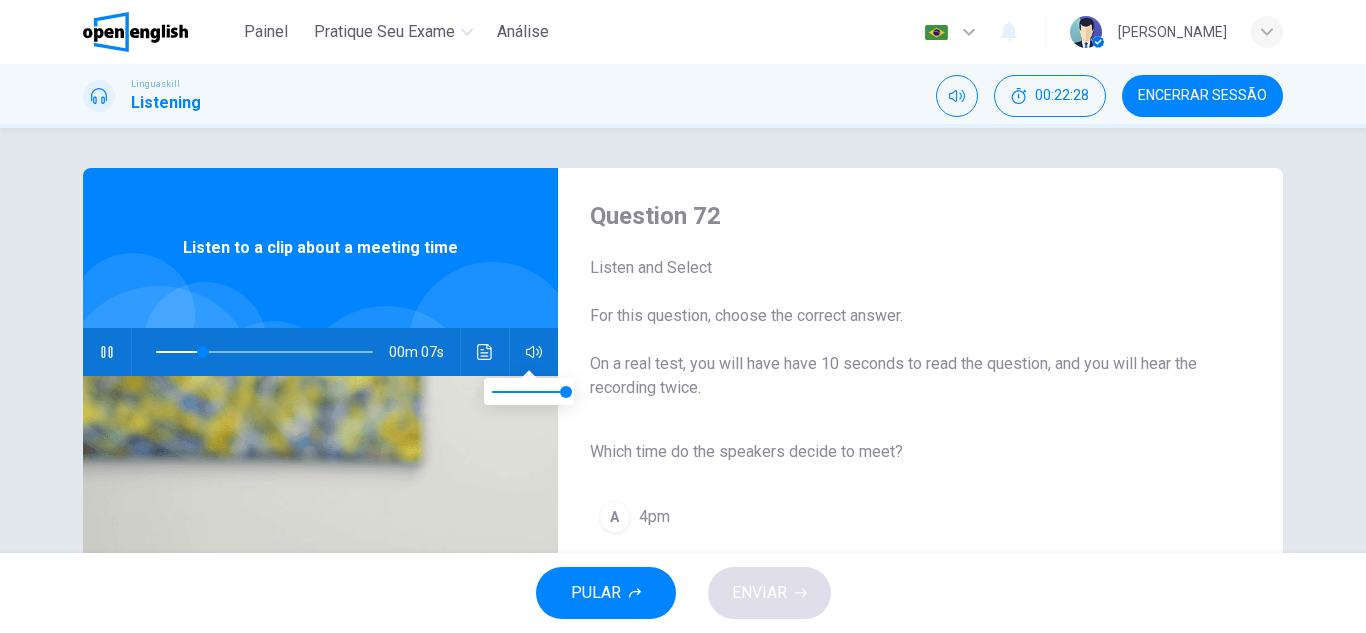 type on "**" 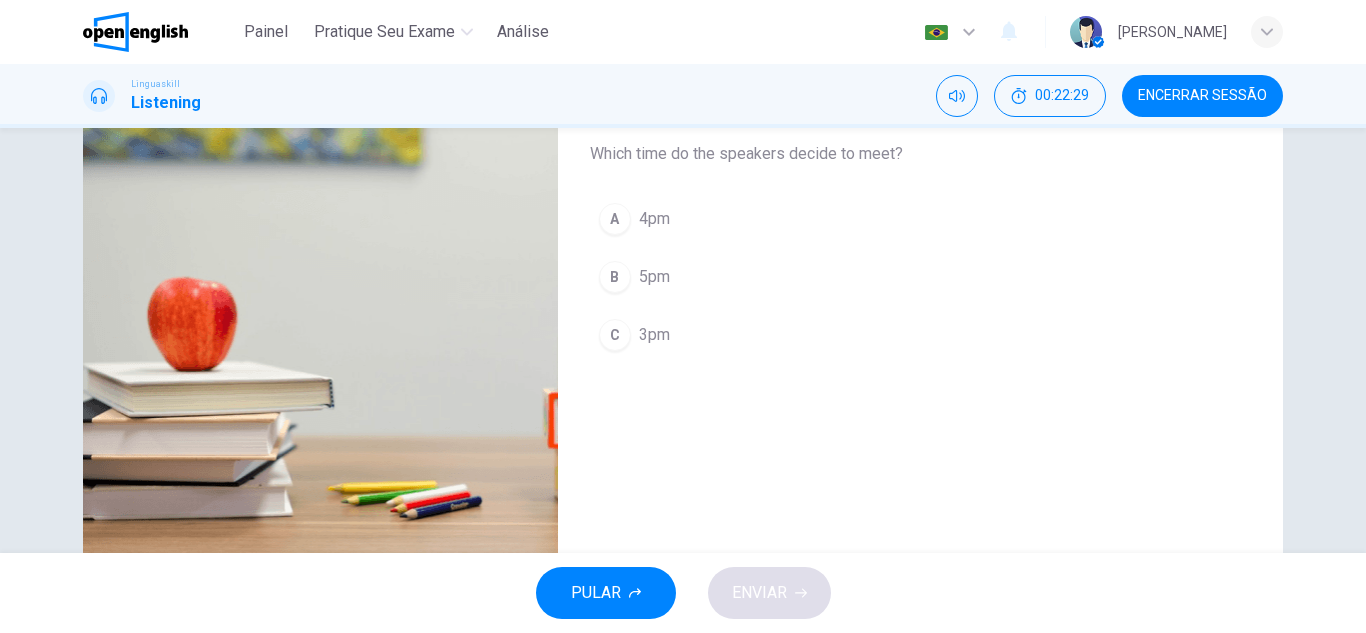 scroll, scrollTop: 300, scrollLeft: 0, axis: vertical 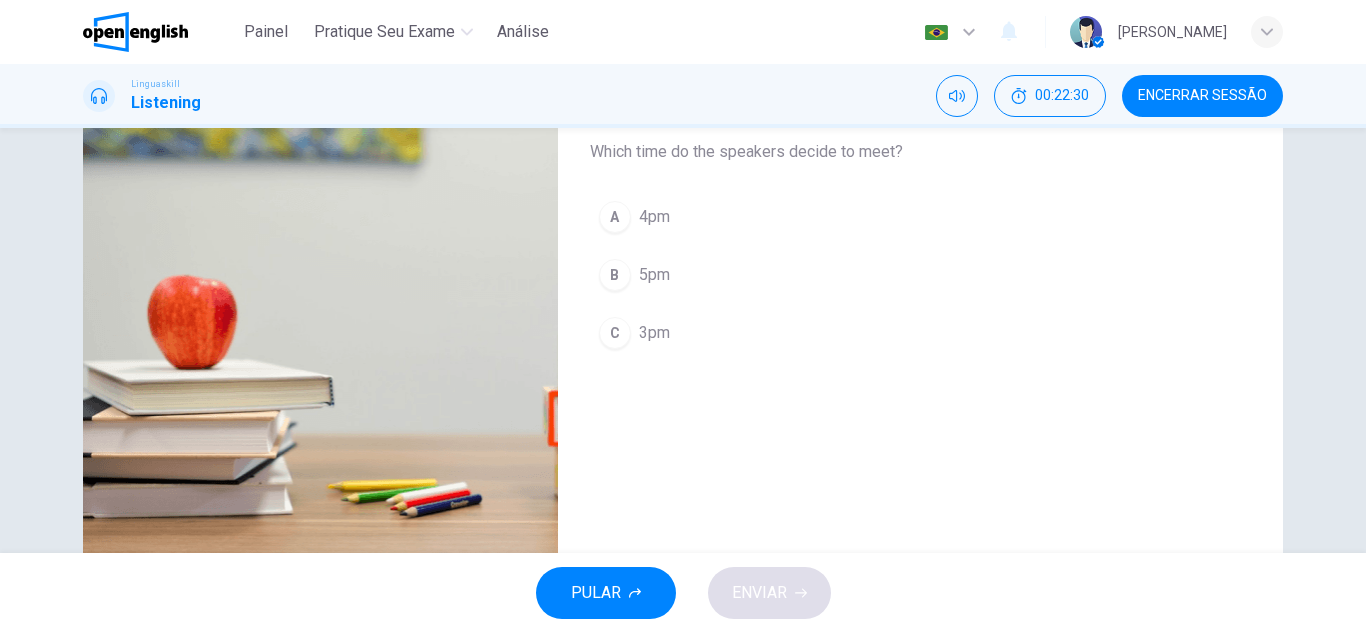 click on "3pm" at bounding box center [654, 333] 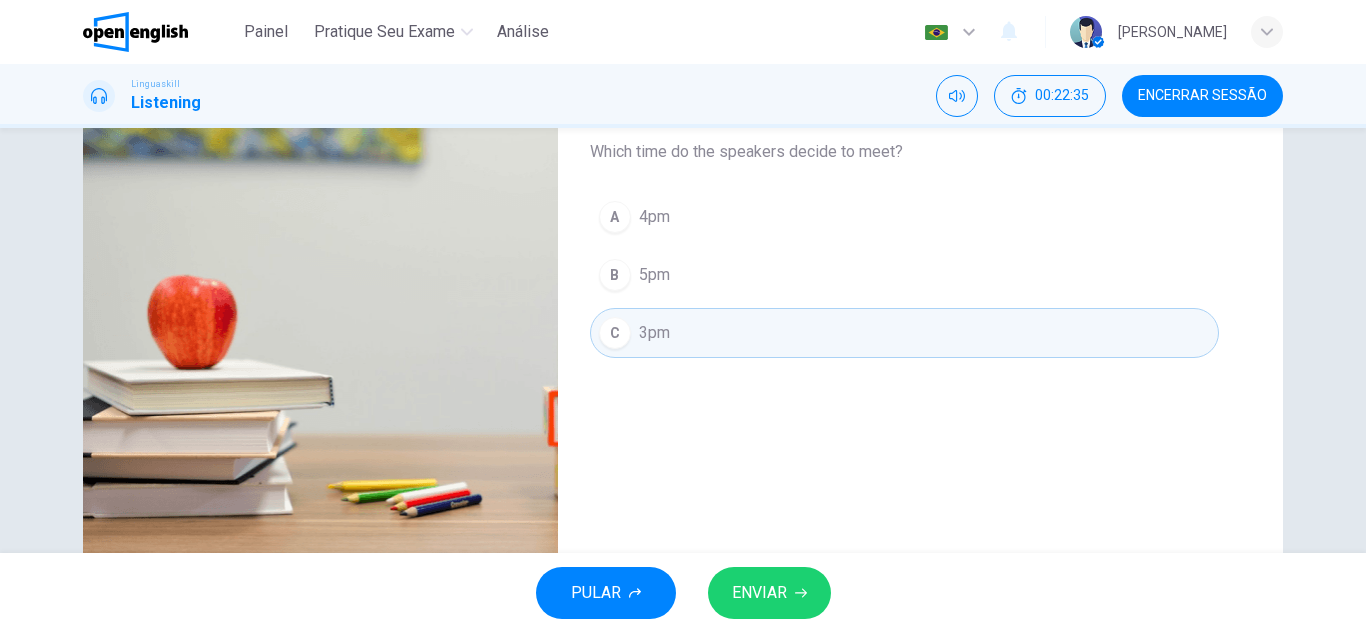 click on "ENVIAR" at bounding box center (759, 593) 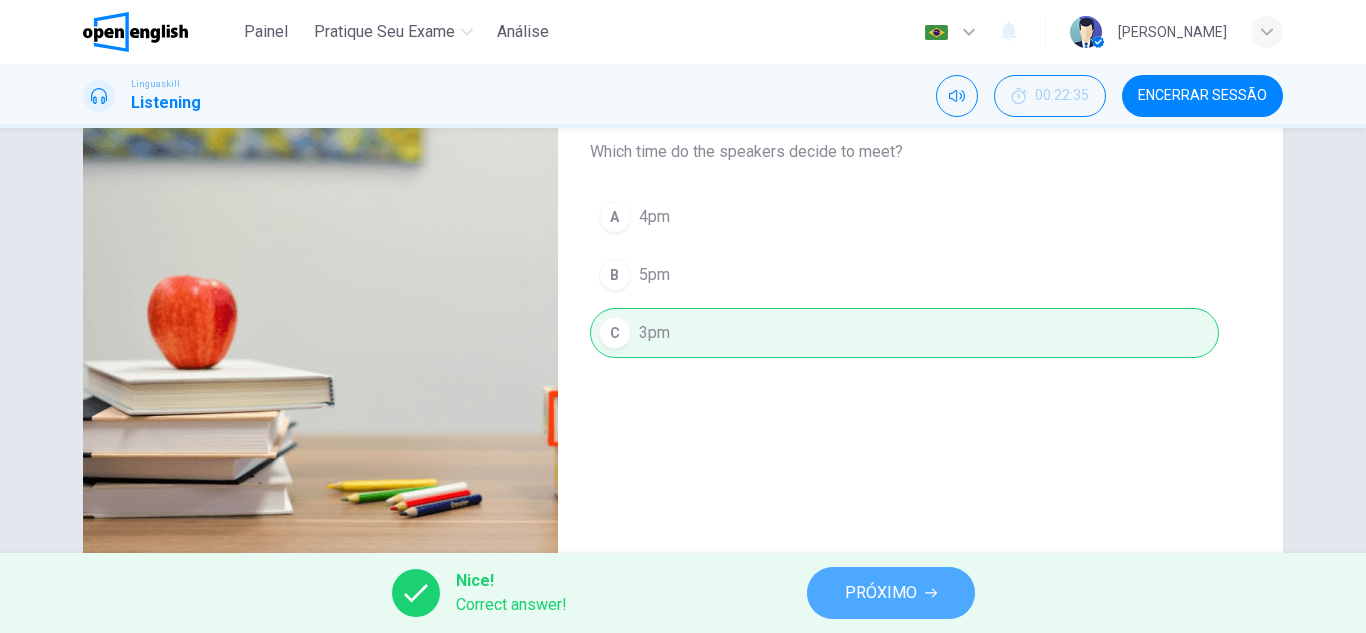 click on "PRÓXIMO" at bounding box center [881, 593] 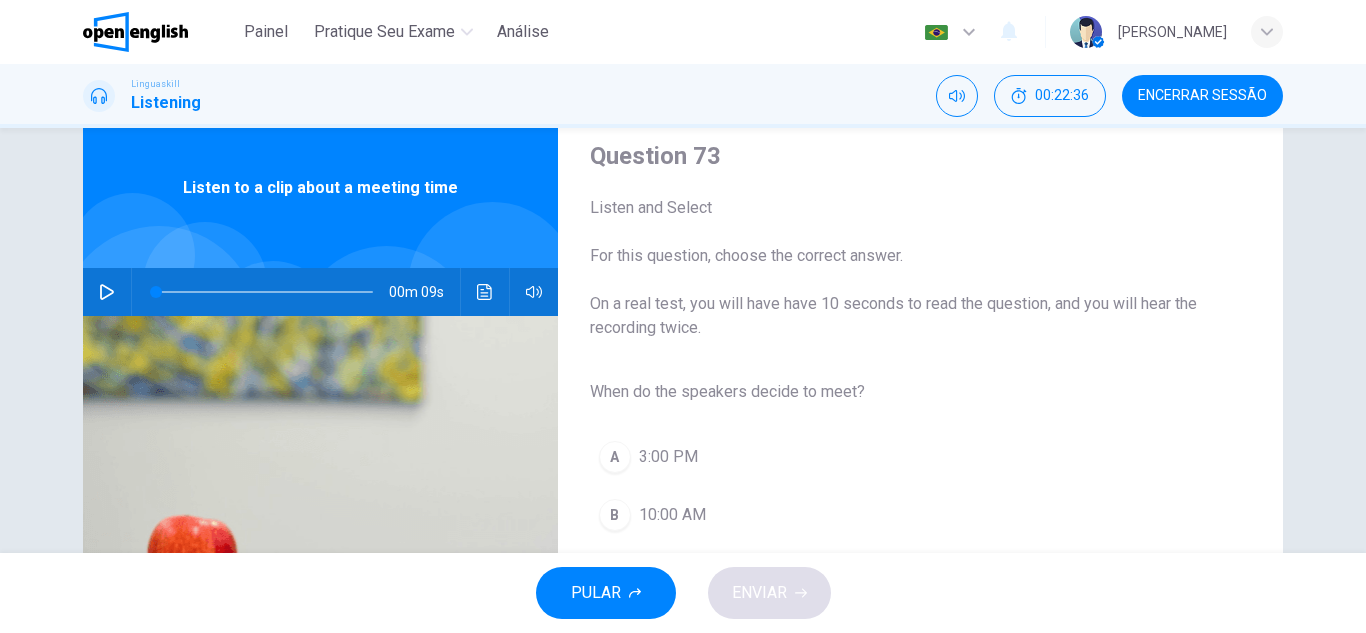 scroll, scrollTop: 0, scrollLeft: 0, axis: both 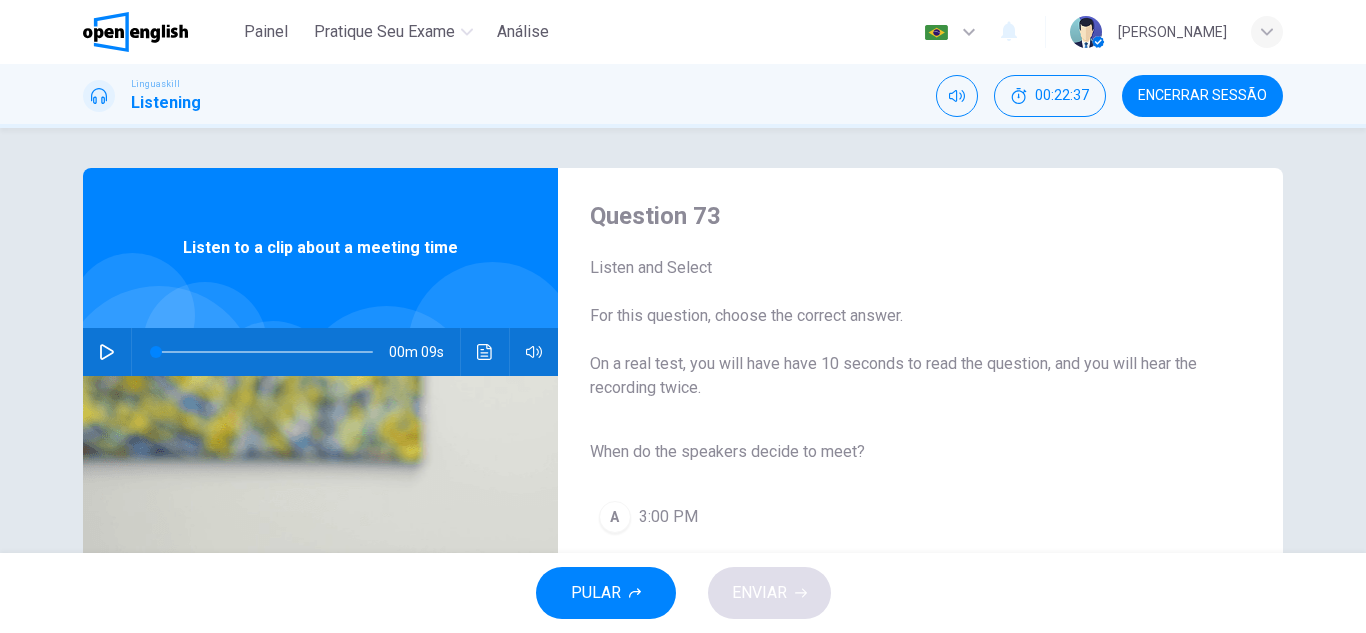 click 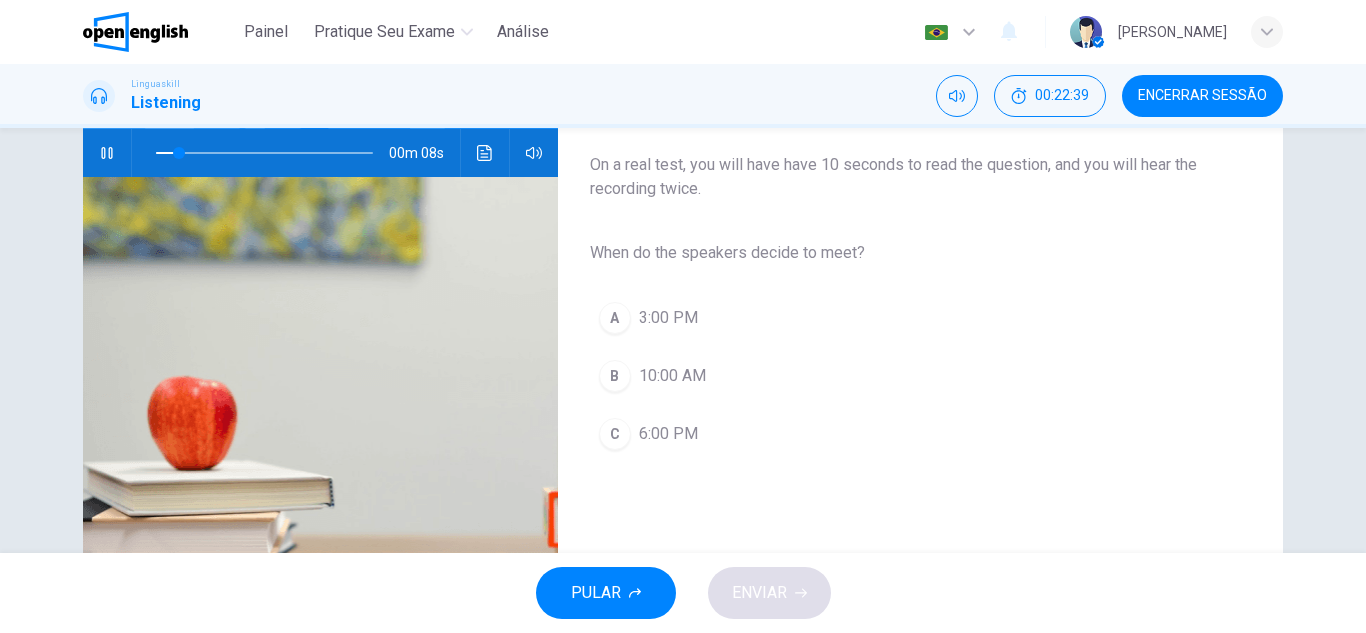 scroll, scrollTop: 200, scrollLeft: 0, axis: vertical 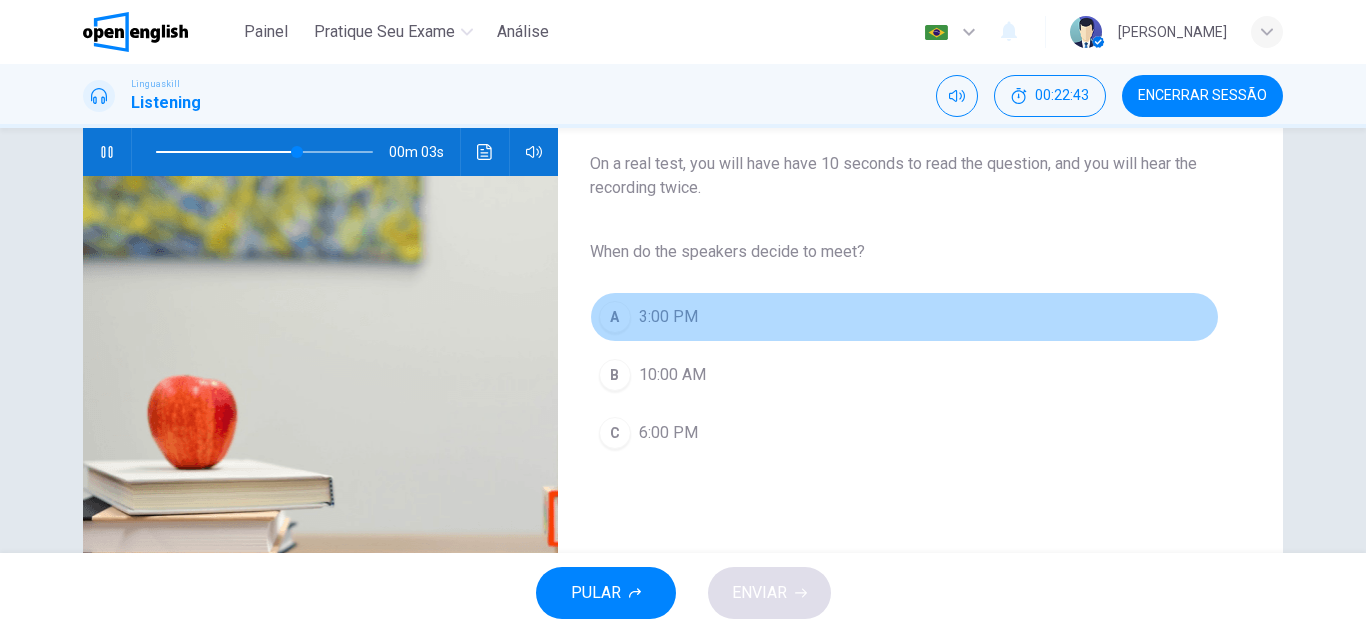 click on "3:00 PM" at bounding box center [668, 317] 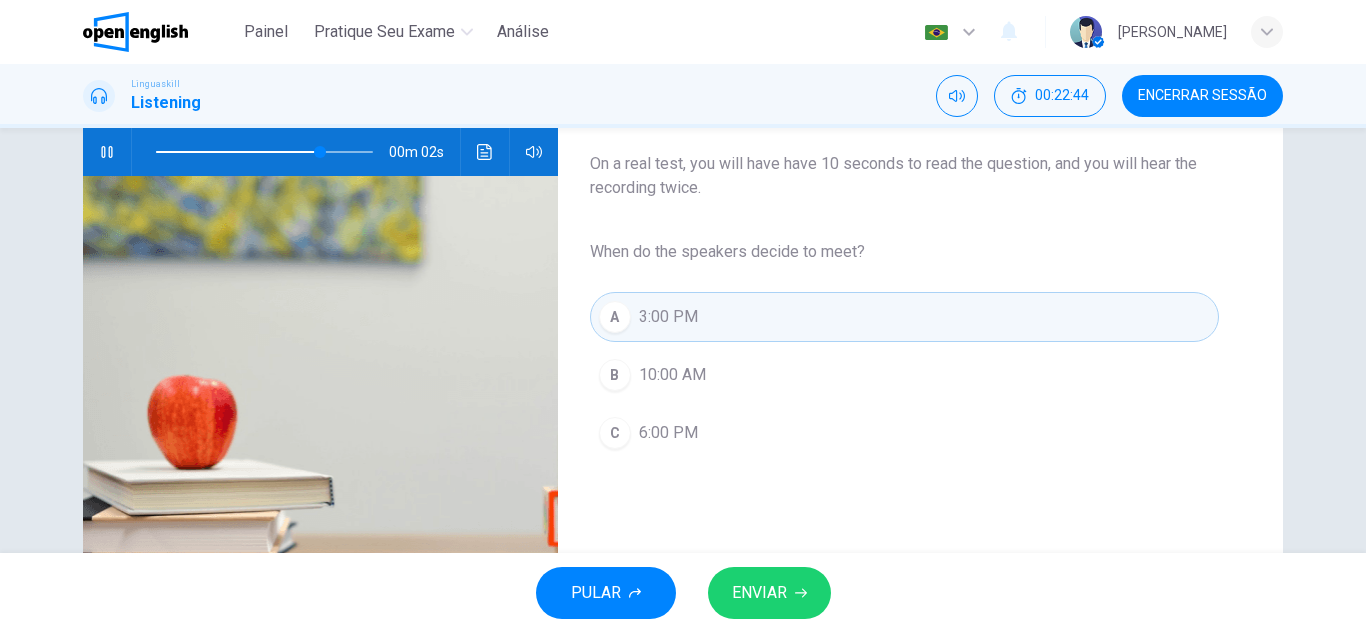 click on "ENVIAR" at bounding box center (769, 593) 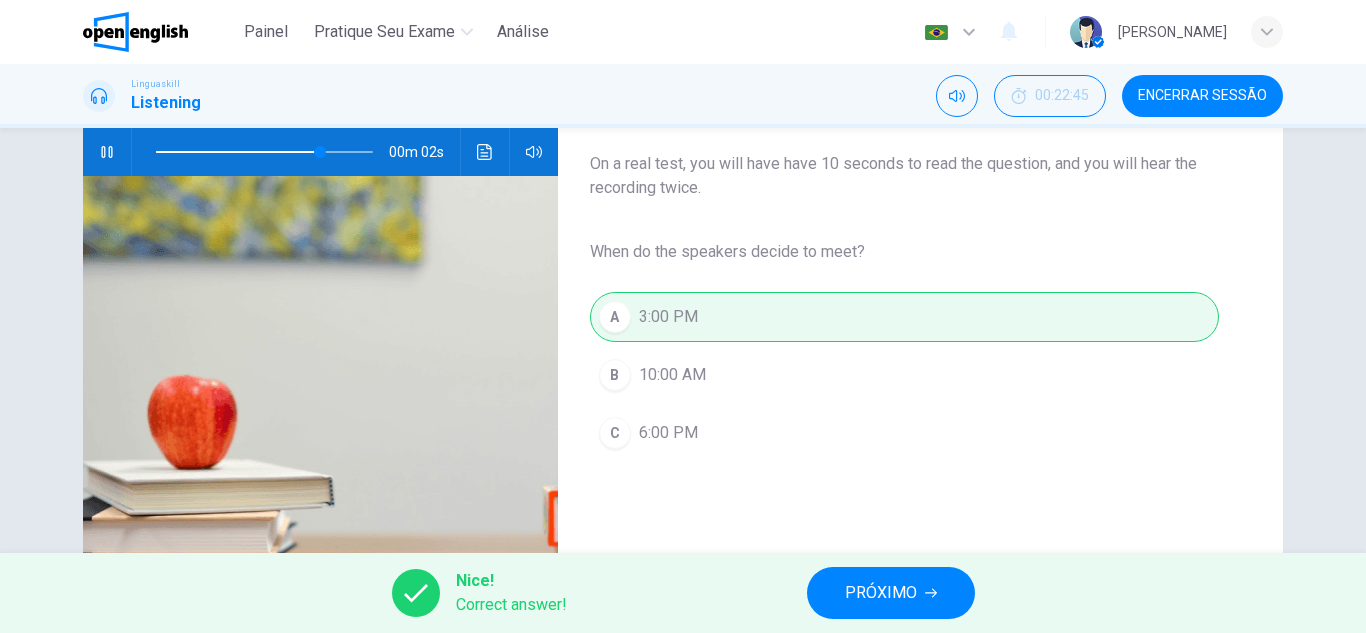 type on "**" 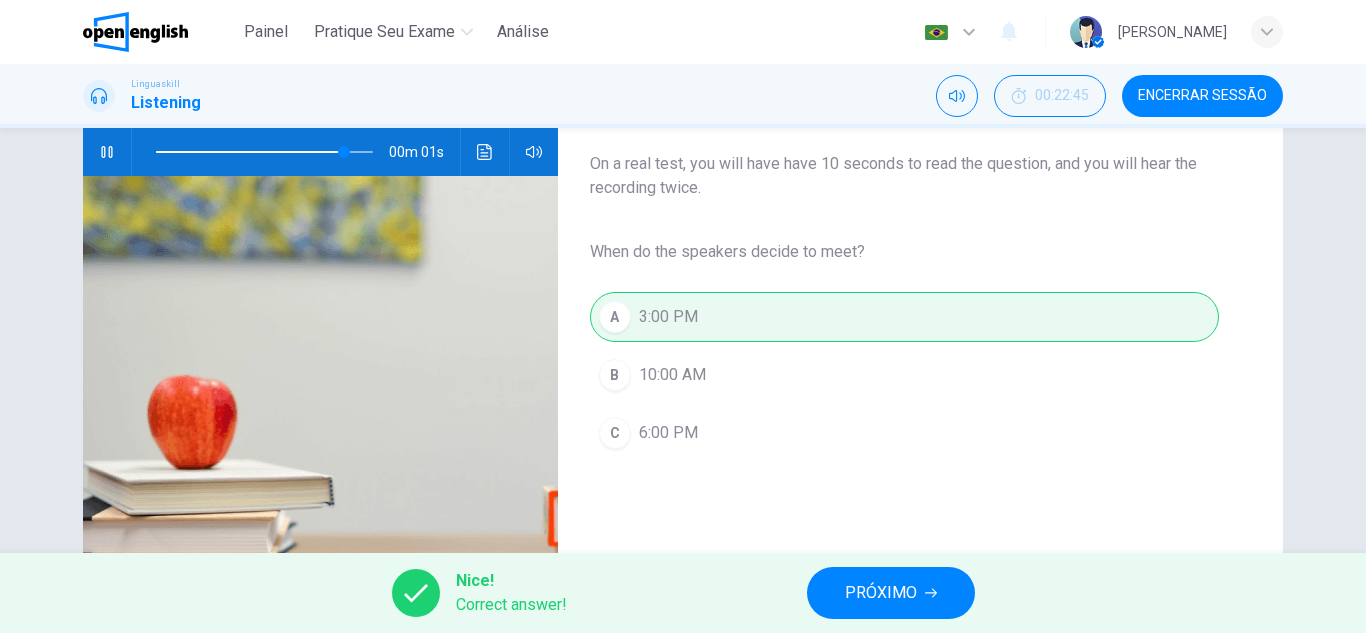 click on "PRÓXIMO" at bounding box center (881, 593) 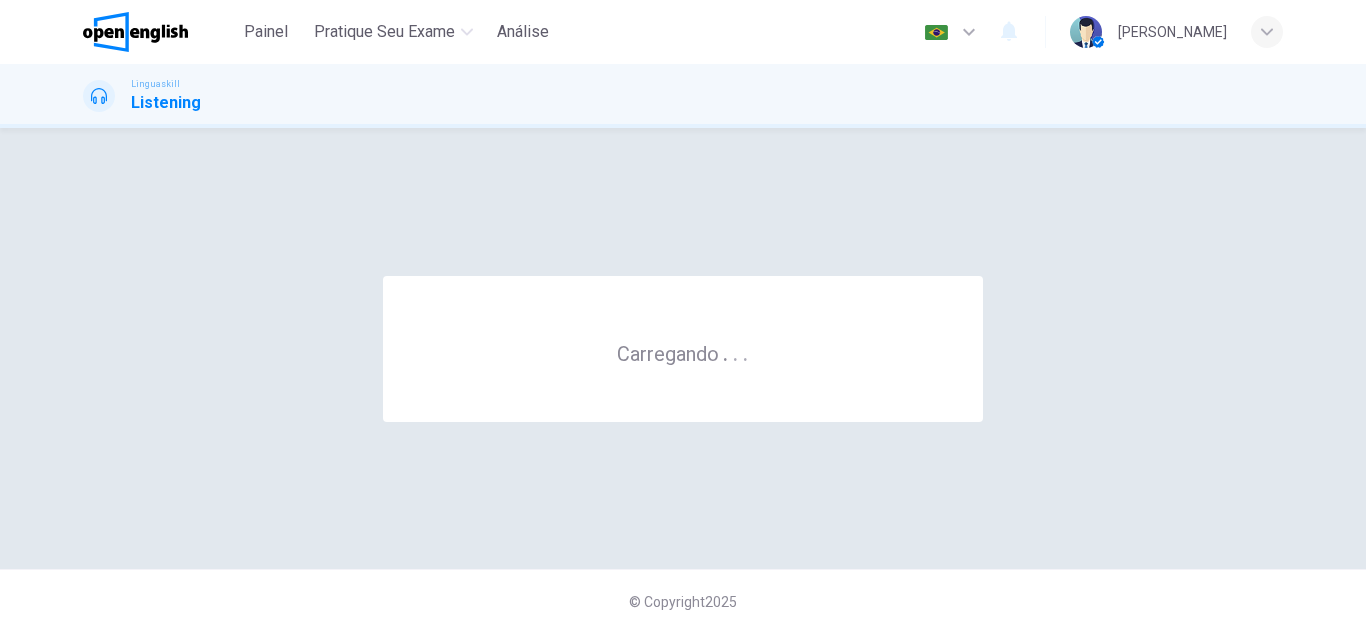 scroll, scrollTop: 0, scrollLeft: 0, axis: both 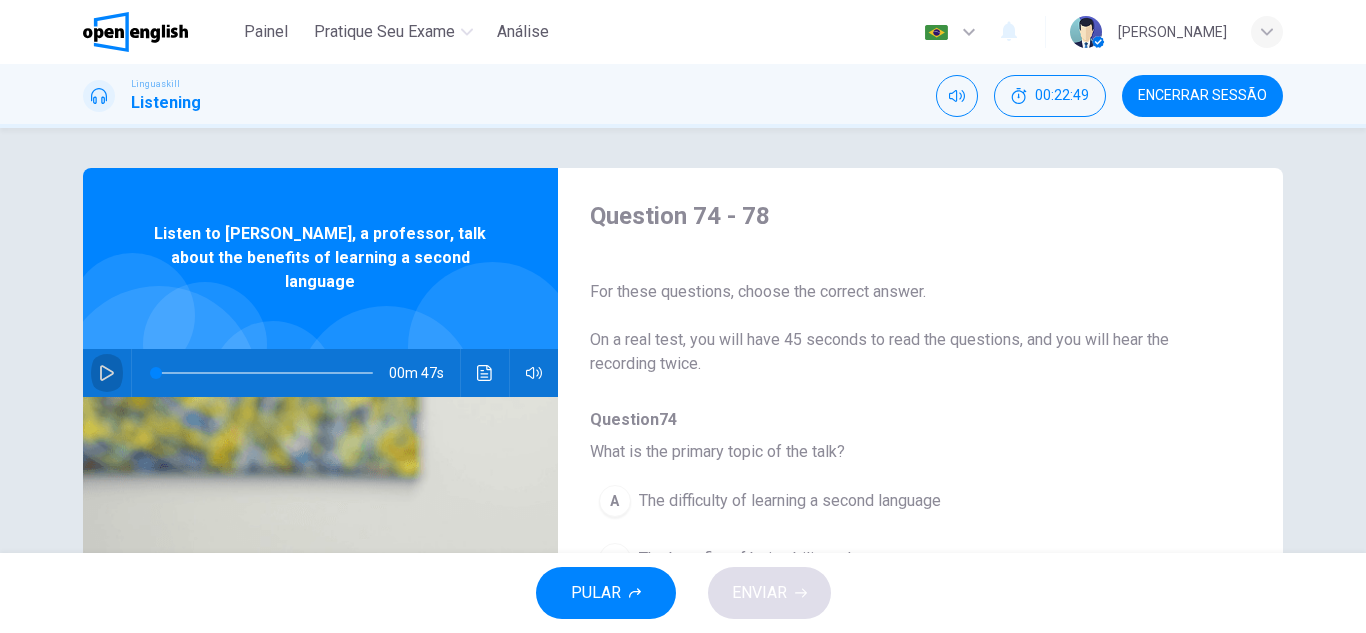 click 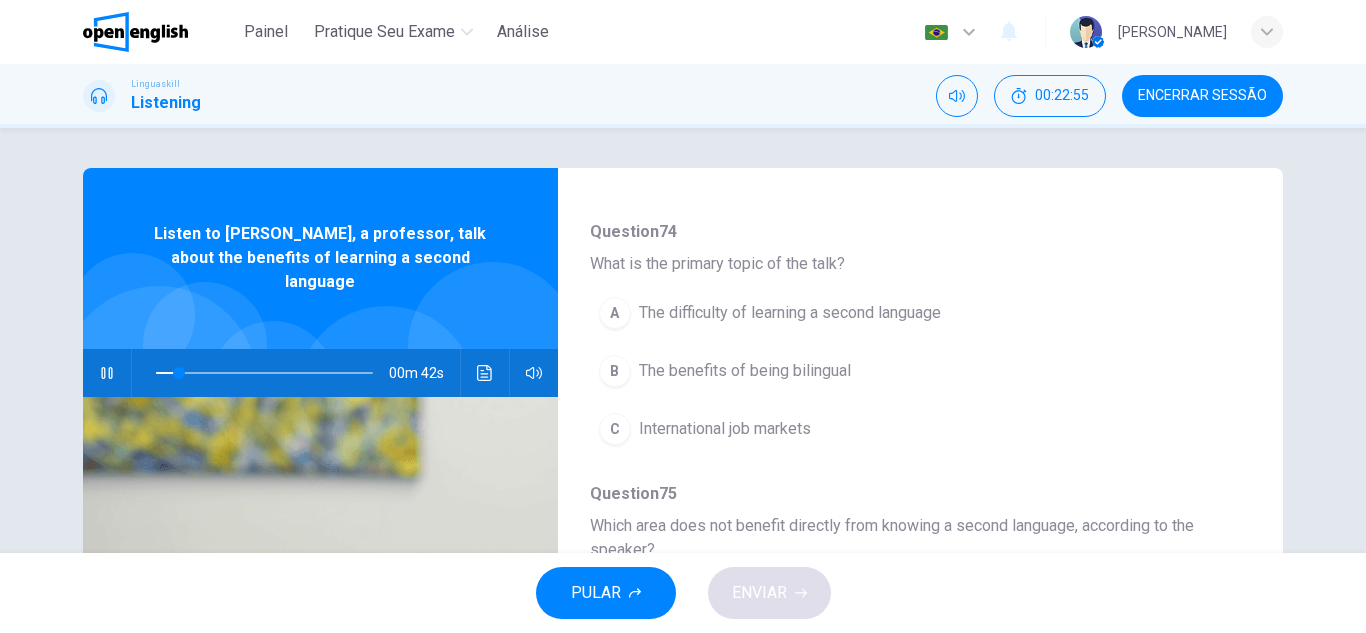 scroll, scrollTop: 200, scrollLeft: 0, axis: vertical 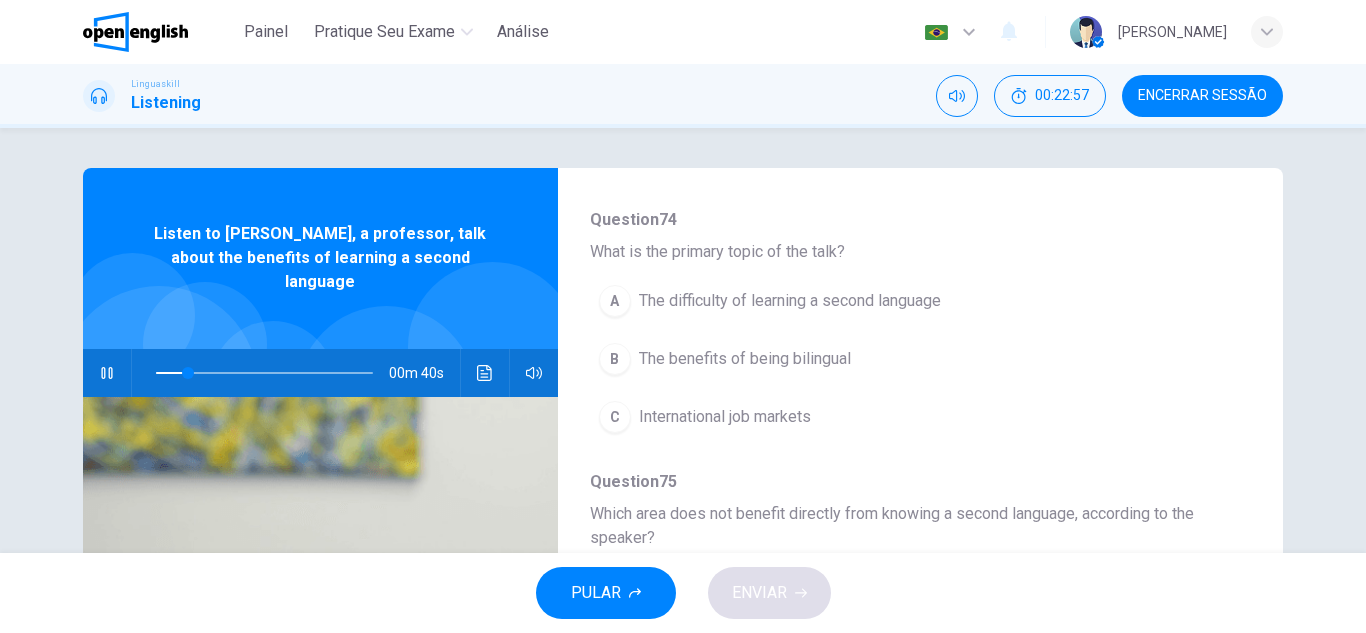 click on "The benefits of being bilingual" at bounding box center (745, 359) 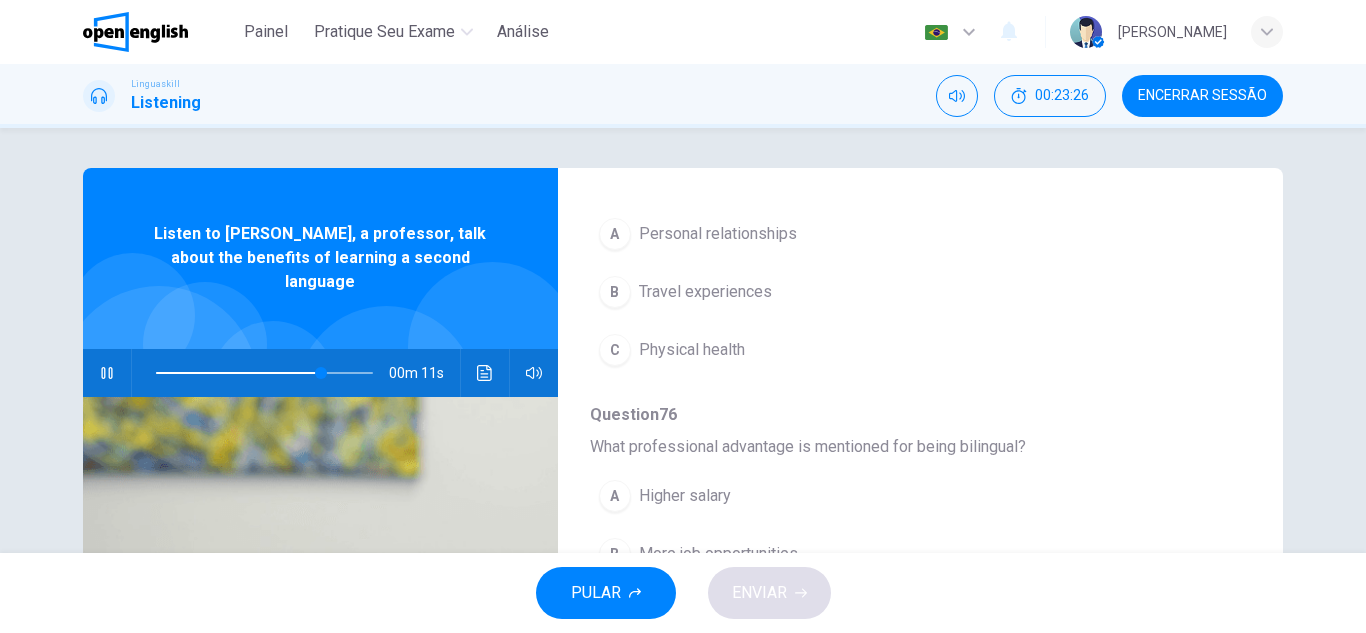 scroll, scrollTop: 500, scrollLeft: 0, axis: vertical 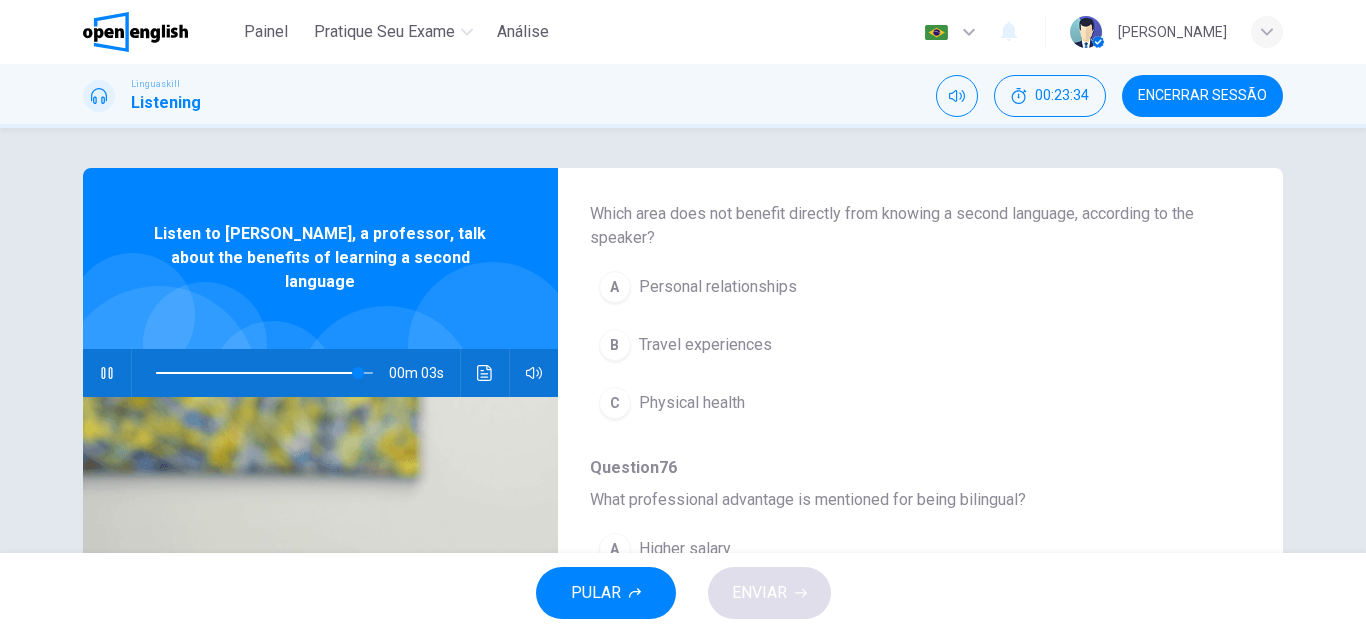 click on "Personal relationships" at bounding box center (718, 287) 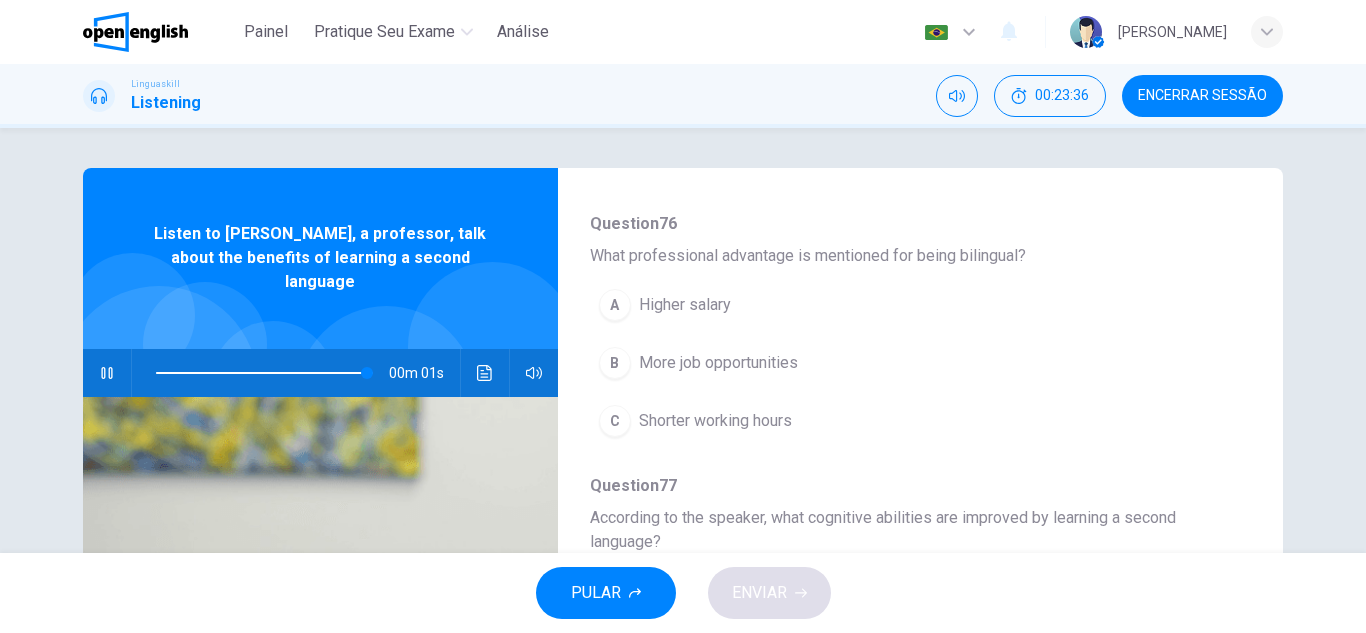 scroll, scrollTop: 700, scrollLeft: 0, axis: vertical 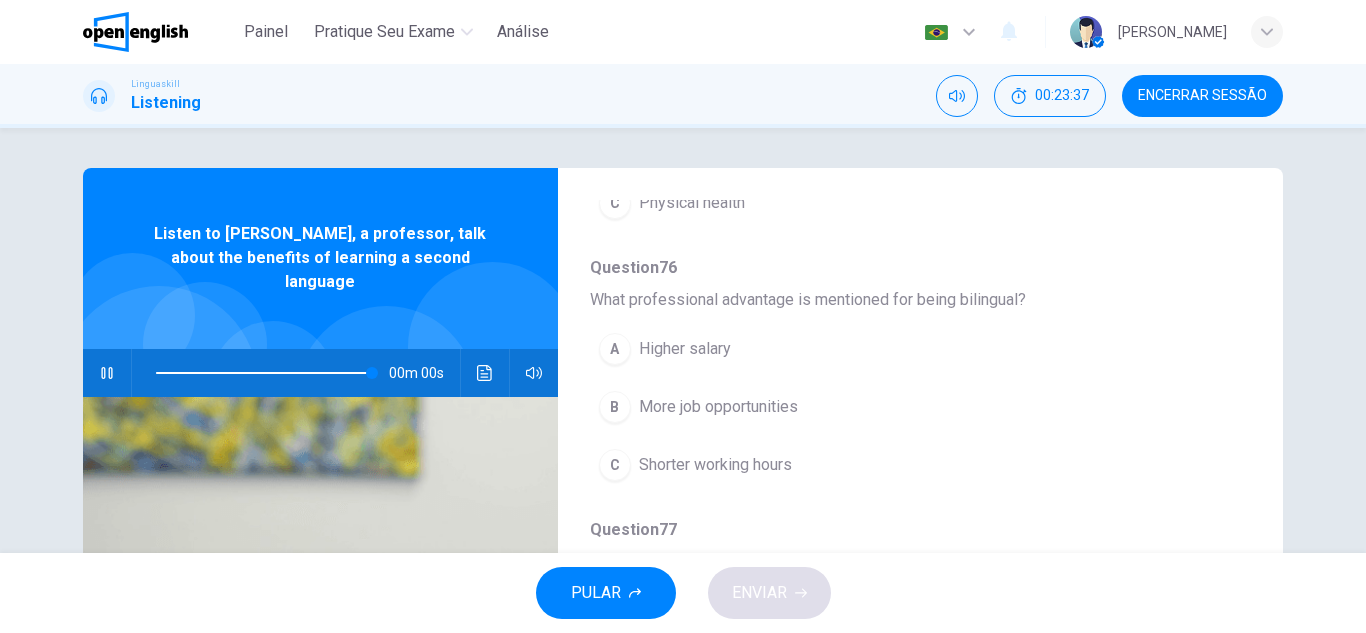 type on "*" 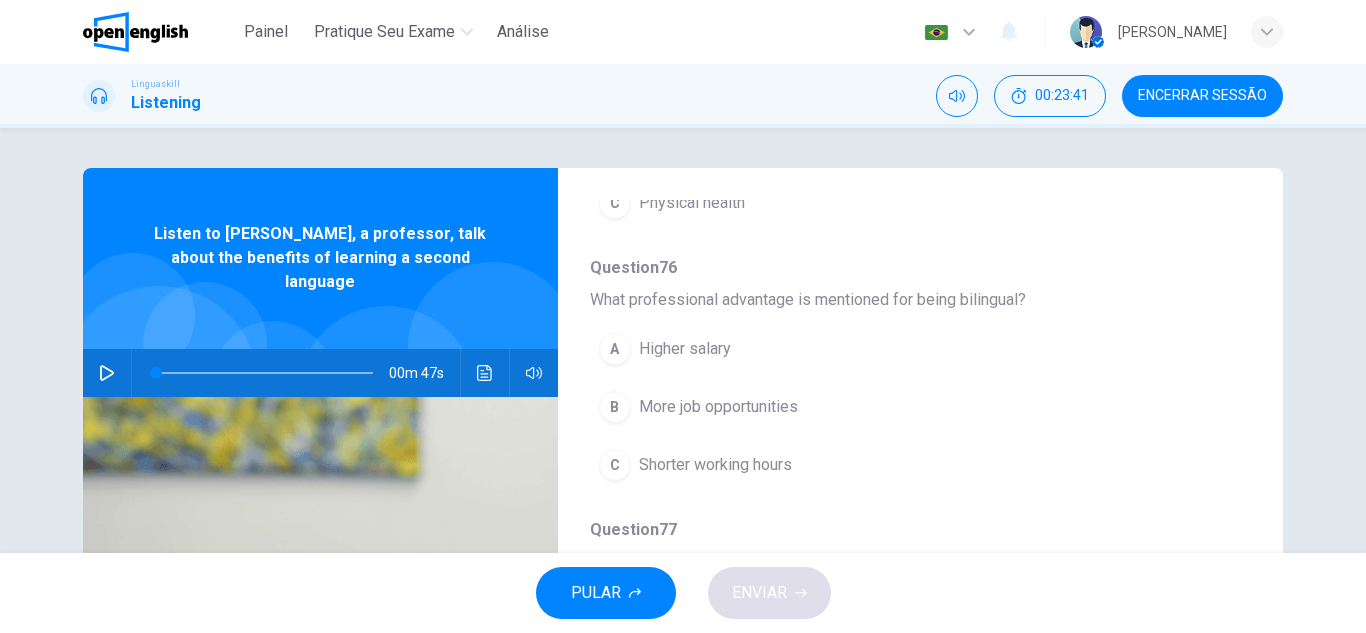 click on "More job opportunities" at bounding box center [718, 407] 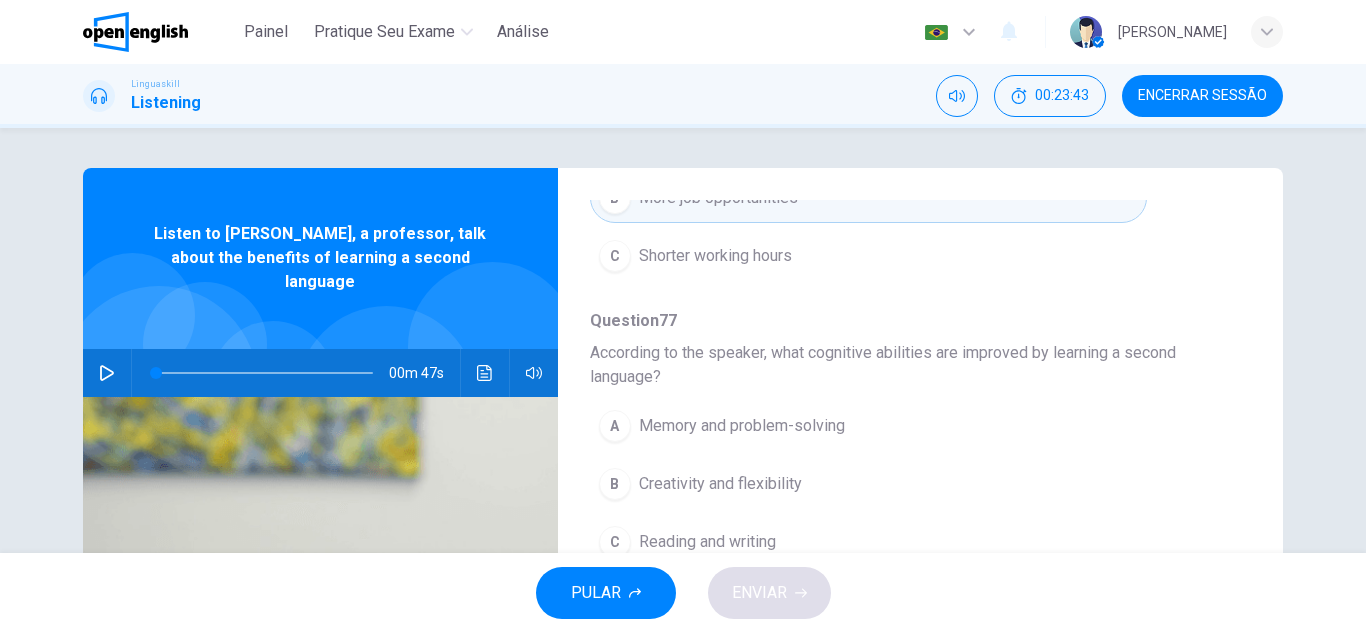 scroll, scrollTop: 911, scrollLeft: 0, axis: vertical 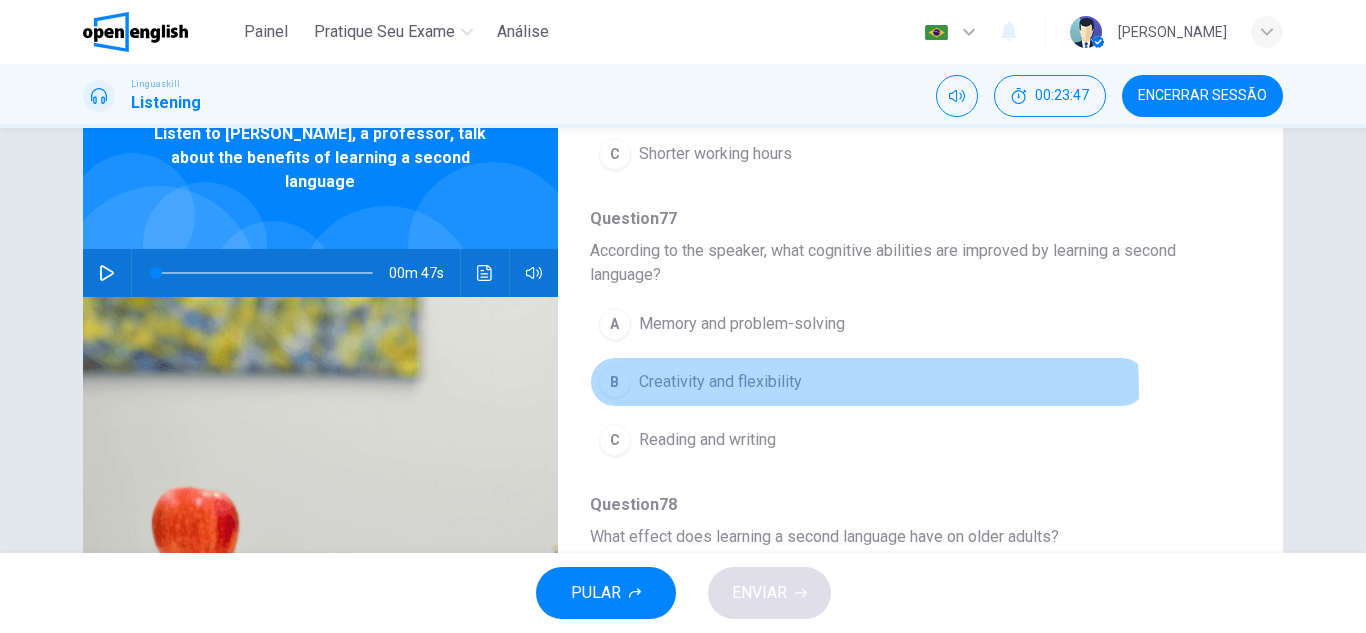 click on "Creativity and flexibility" at bounding box center [720, 382] 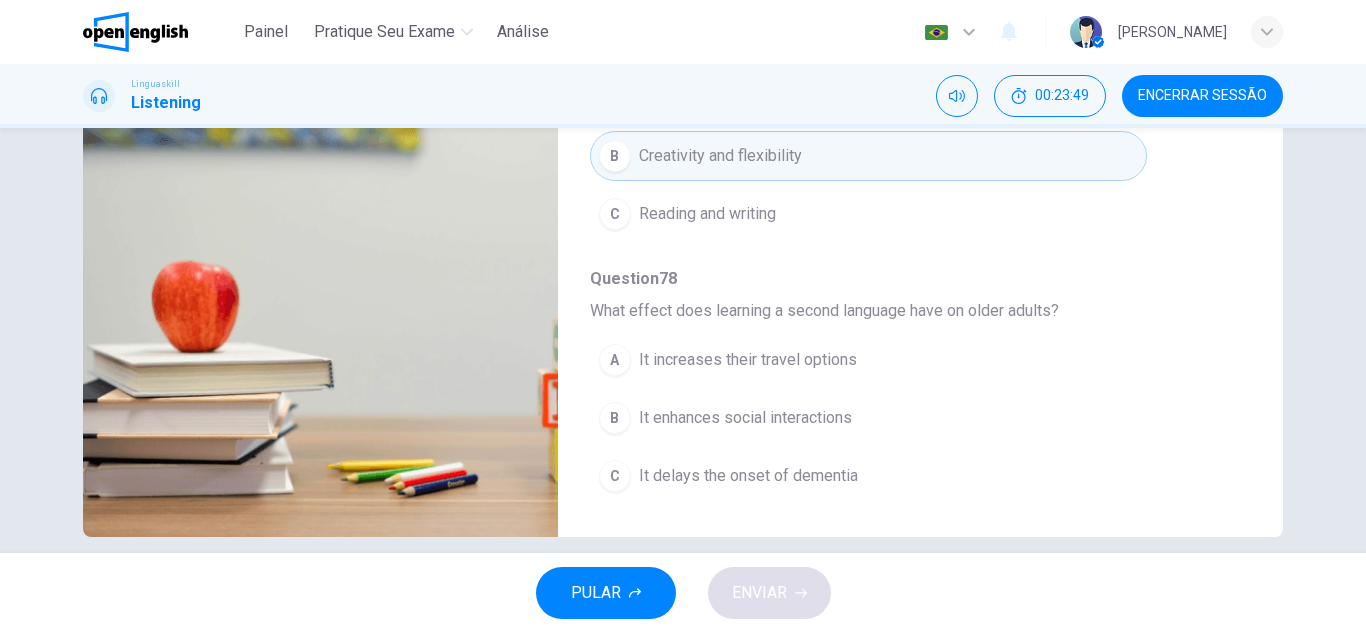 scroll, scrollTop: 350, scrollLeft: 0, axis: vertical 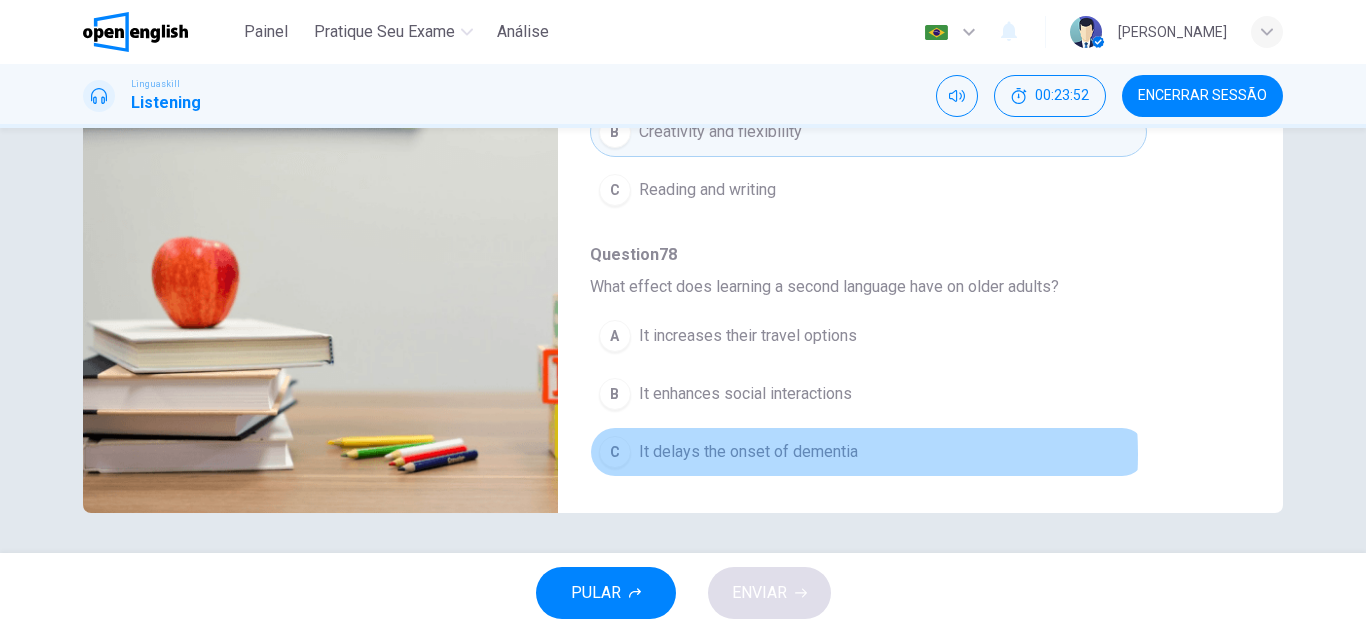 click on "It delays the onset of dementia" at bounding box center (748, 452) 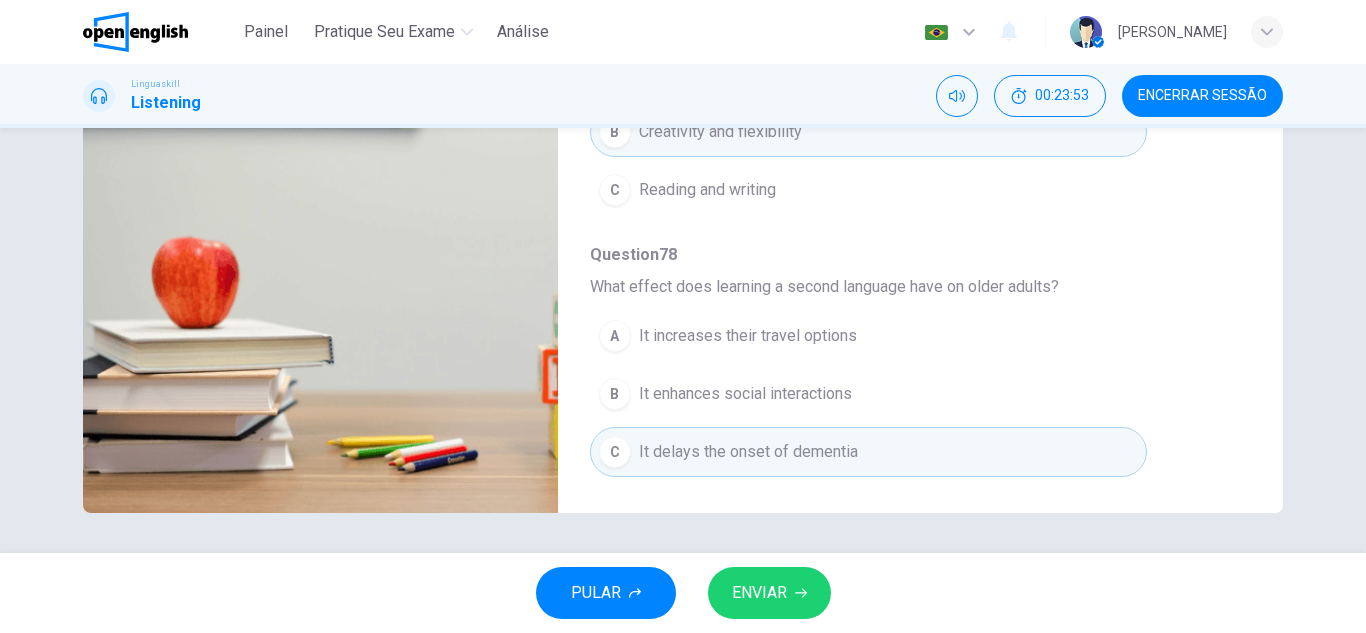 click on "ENVIAR" at bounding box center (759, 593) 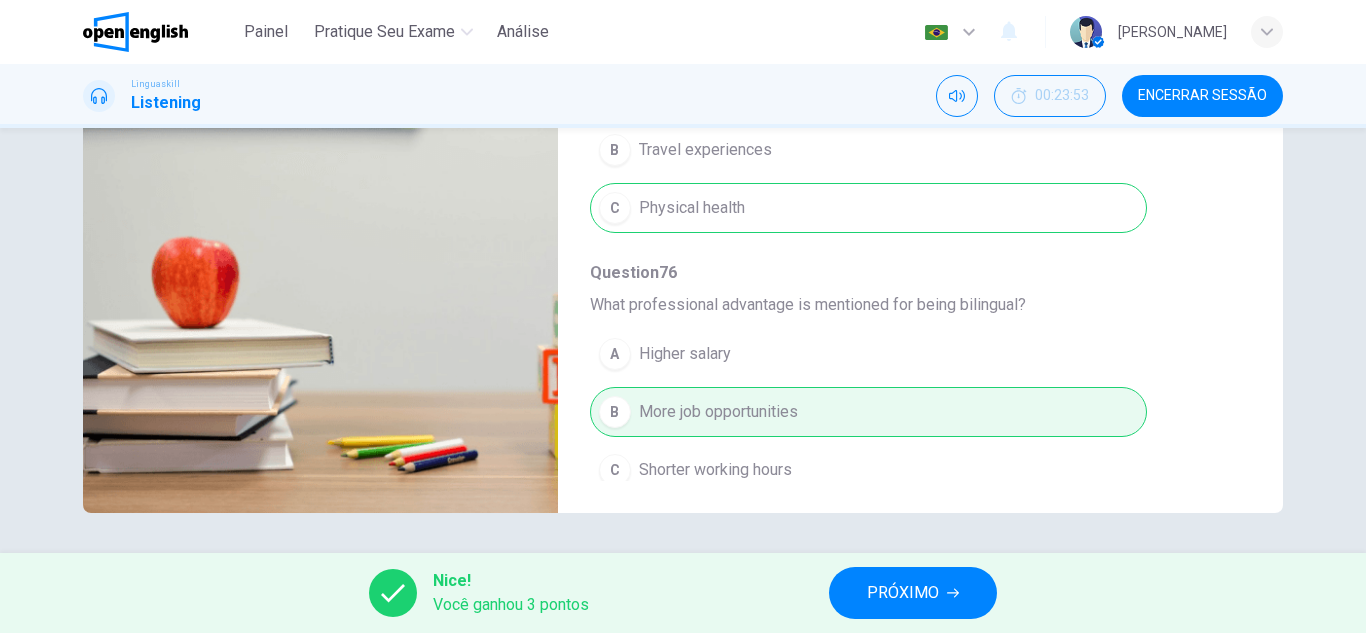 scroll, scrollTop: 611, scrollLeft: 0, axis: vertical 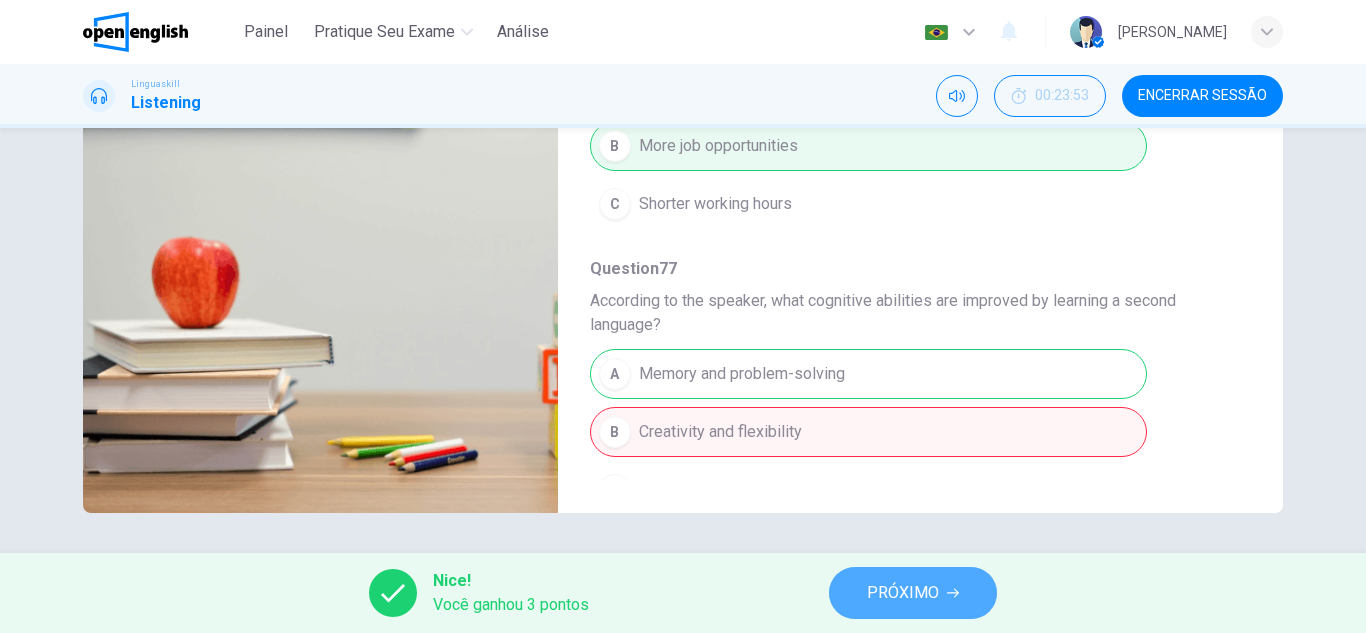 click on "PRÓXIMO" at bounding box center (913, 593) 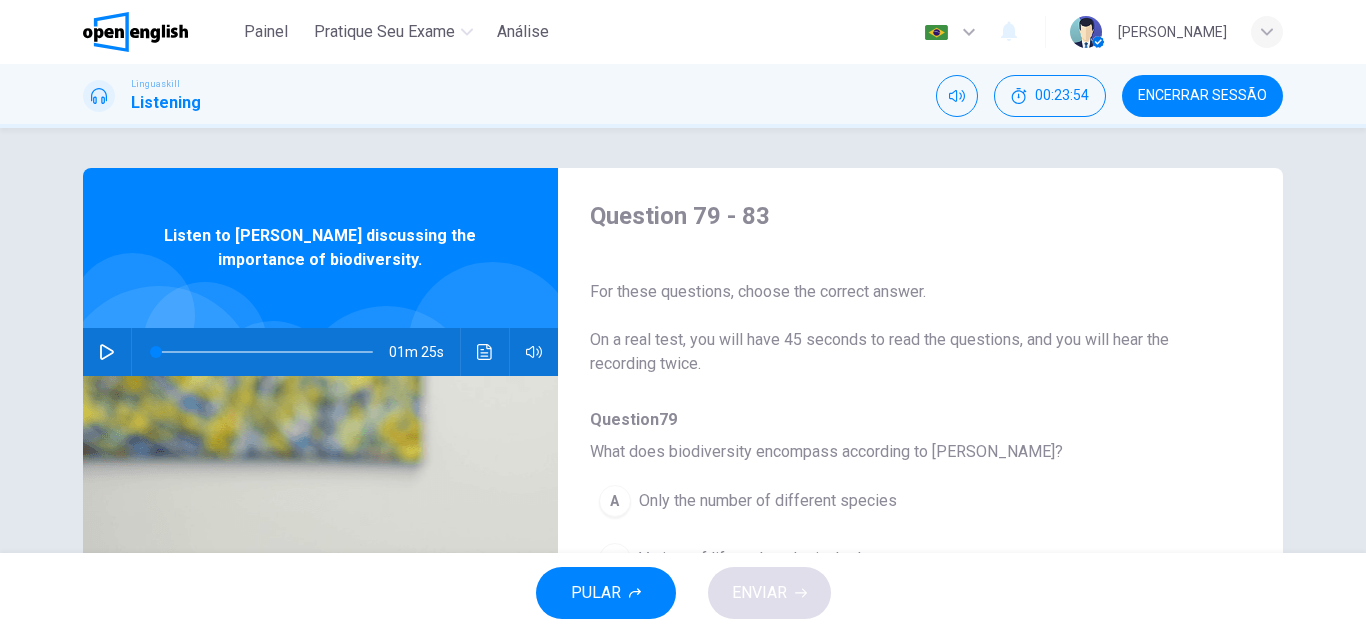 click 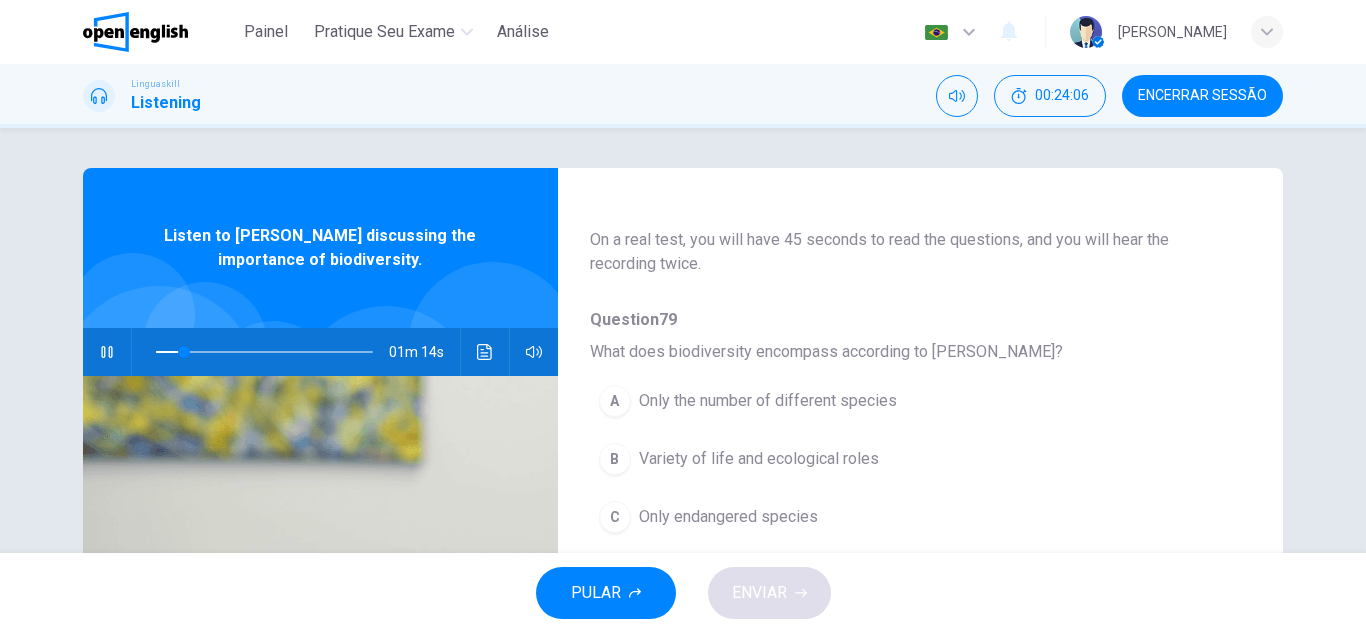 scroll, scrollTop: 200, scrollLeft: 0, axis: vertical 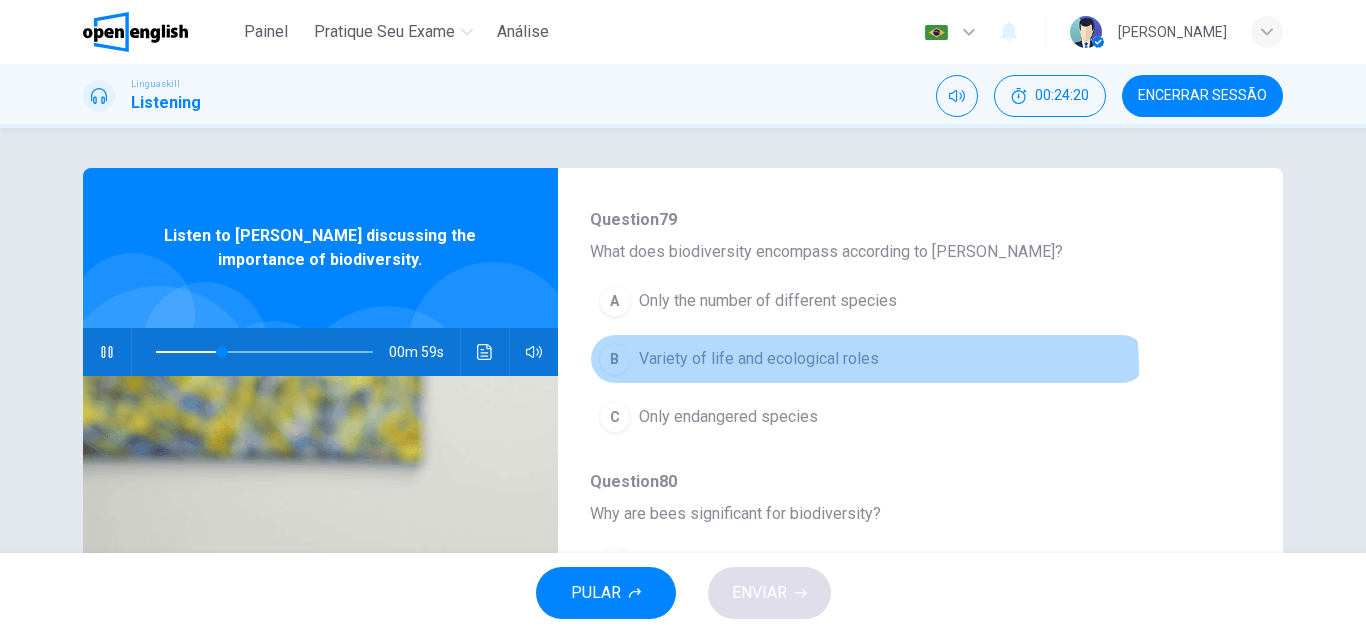 click on "Variety of life and ecological roles" at bounding box center (759, 359) 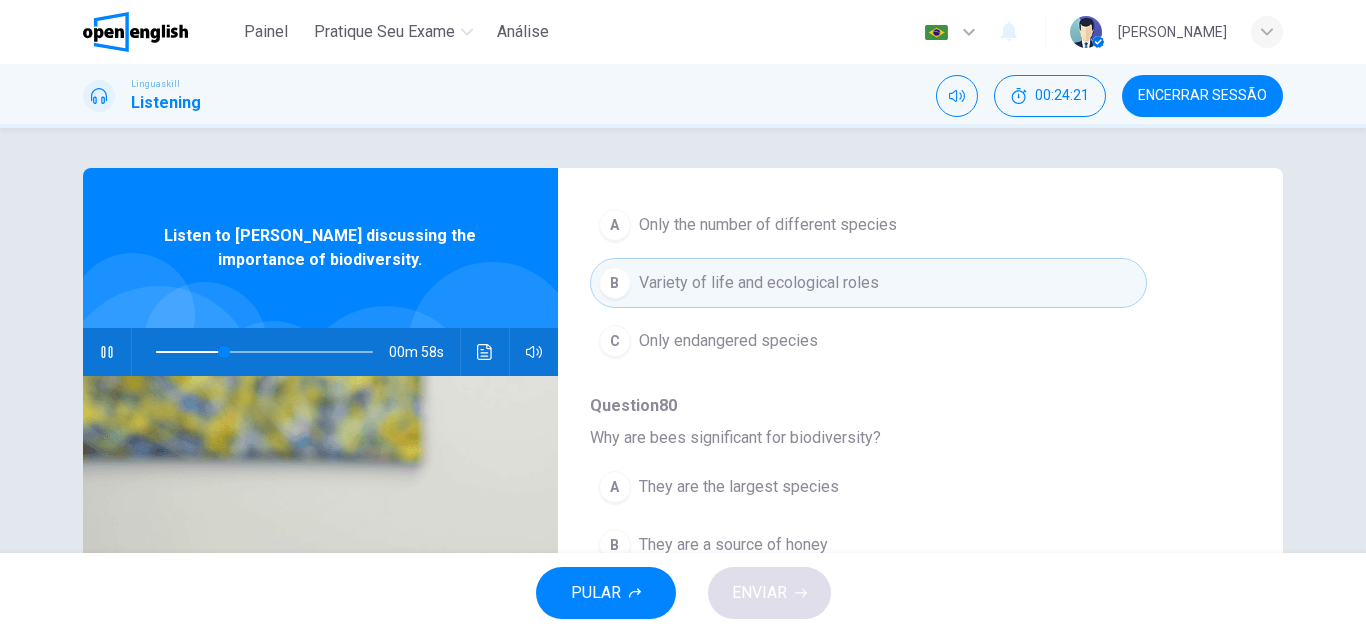 scroll, scrollTop: 400, scrollLeft: 0, axis: vertical 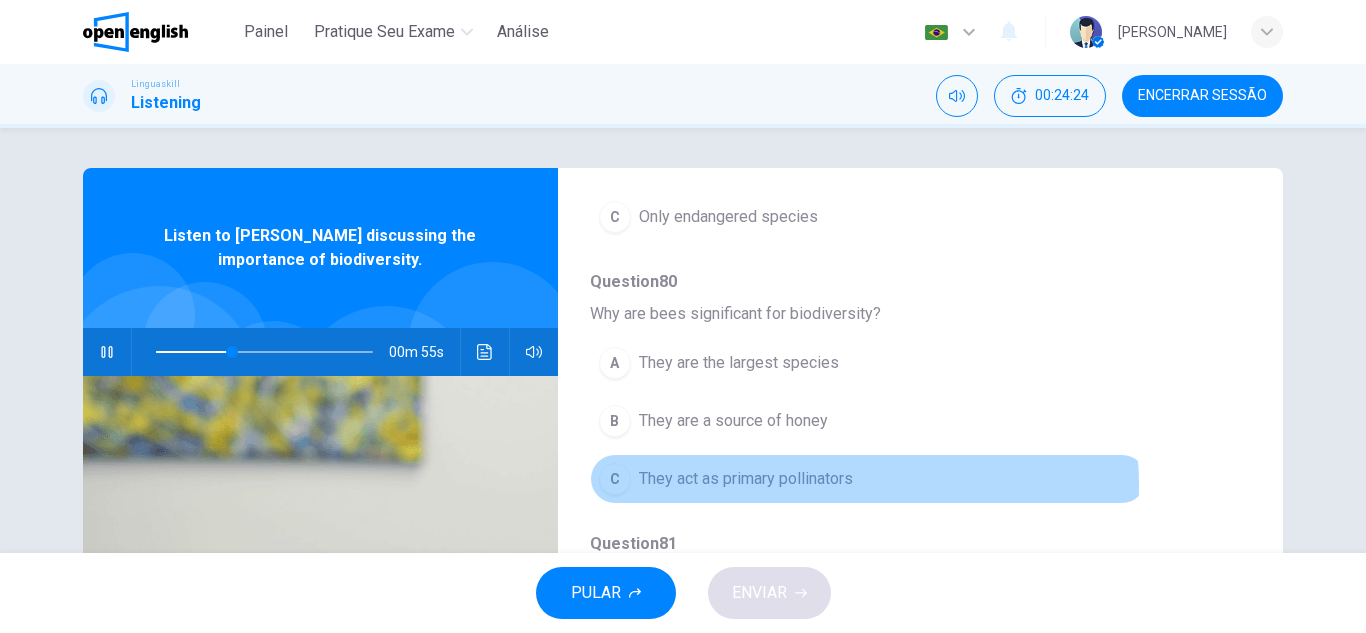 click on "They act as primary pollinators" at bounding box center [746, 479] 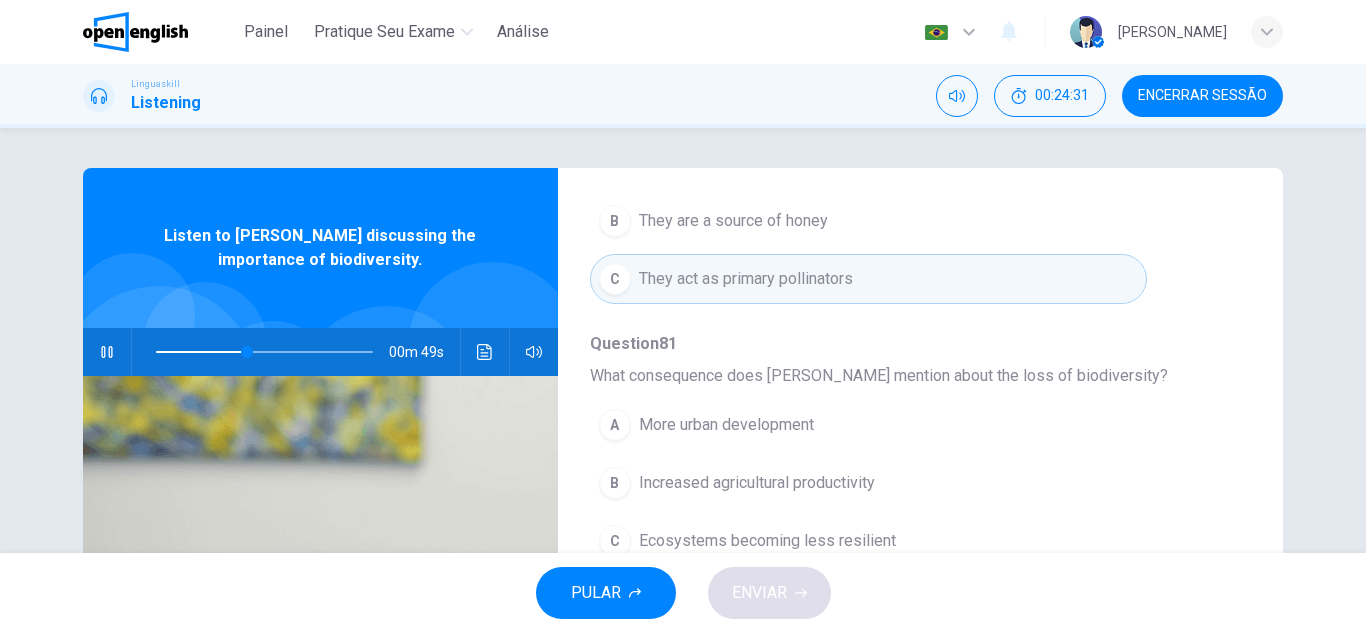 scroll, scrollTop: 700, scrollLeft: 0, axis: vertical 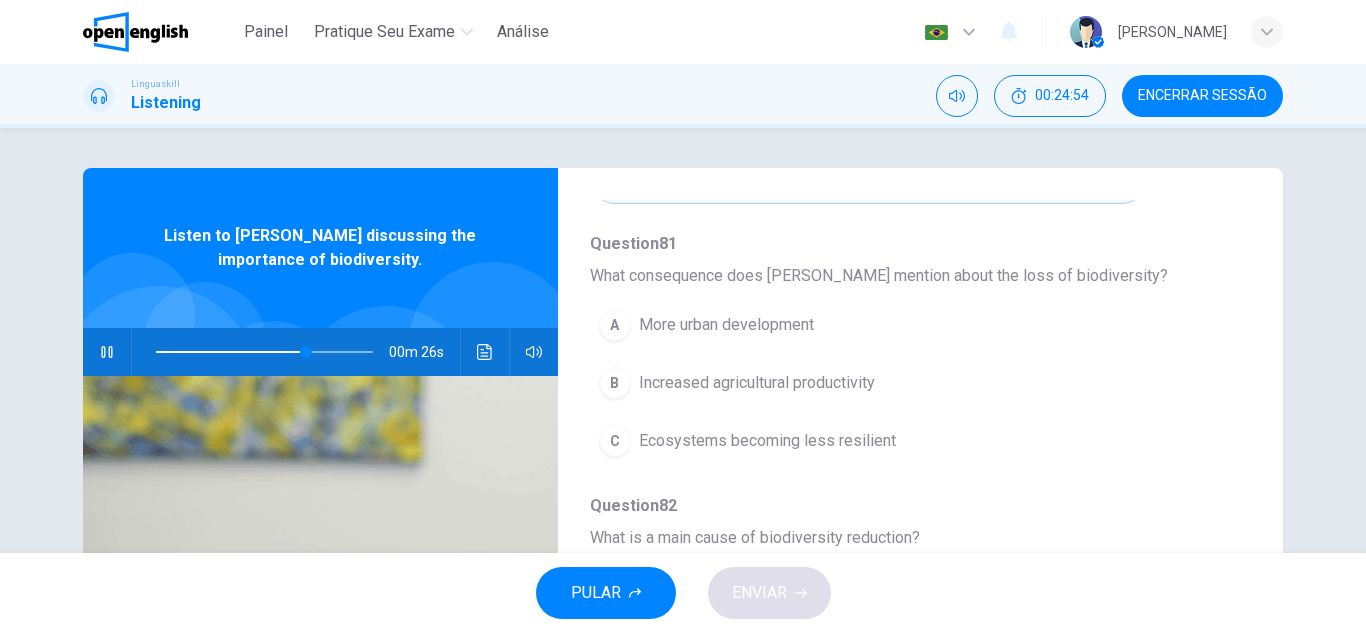 click on "More urban development" at bounding box center [726, 325] 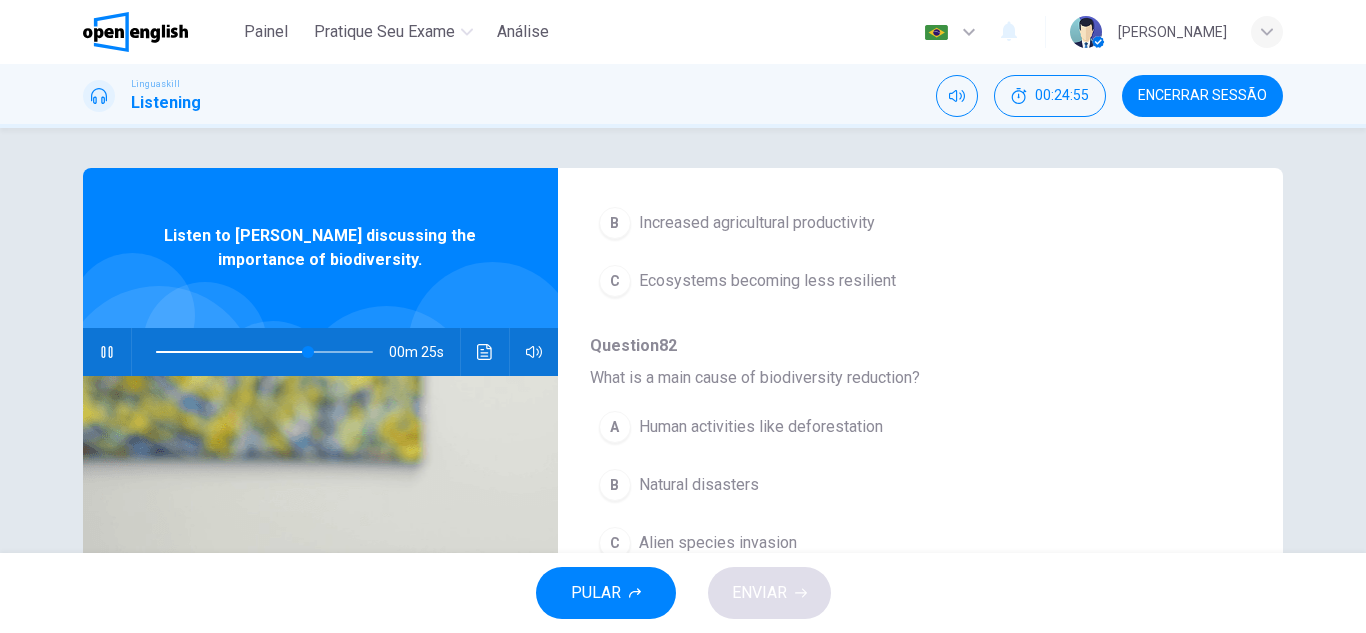 scroll, scrollTop: 863, scrollLeft: 0, axis: vertical 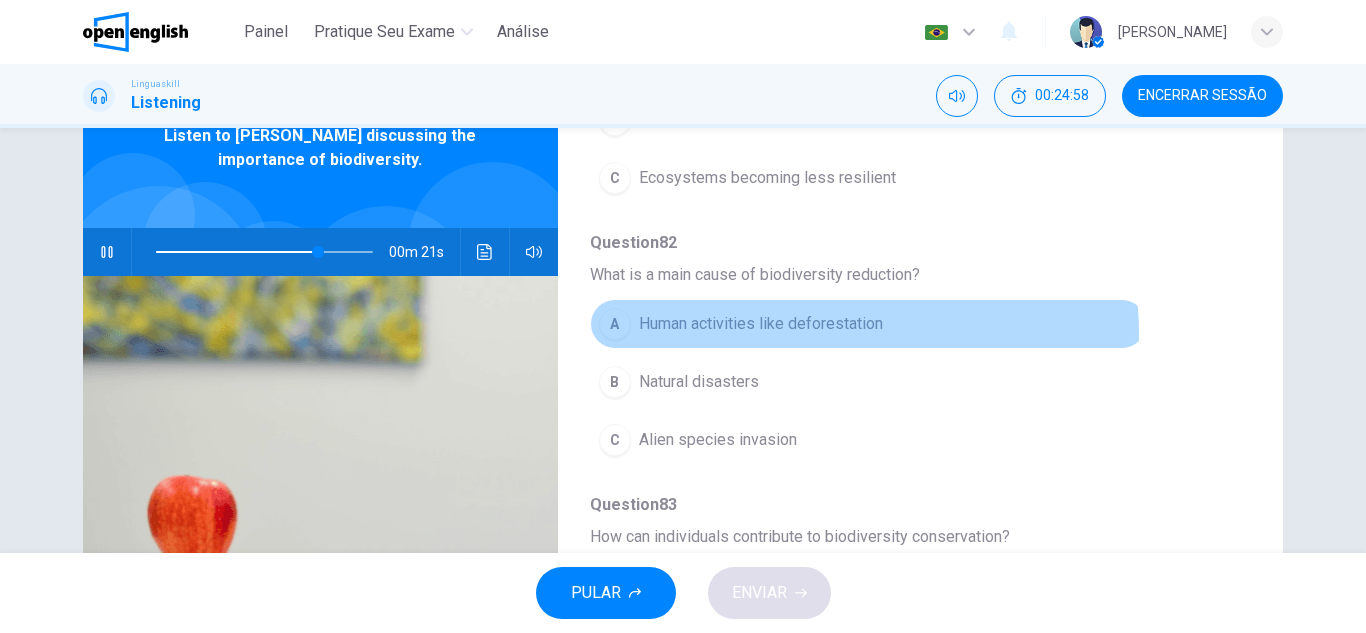 click on "Human activities like deforestation" at bounding box center [761, 324] 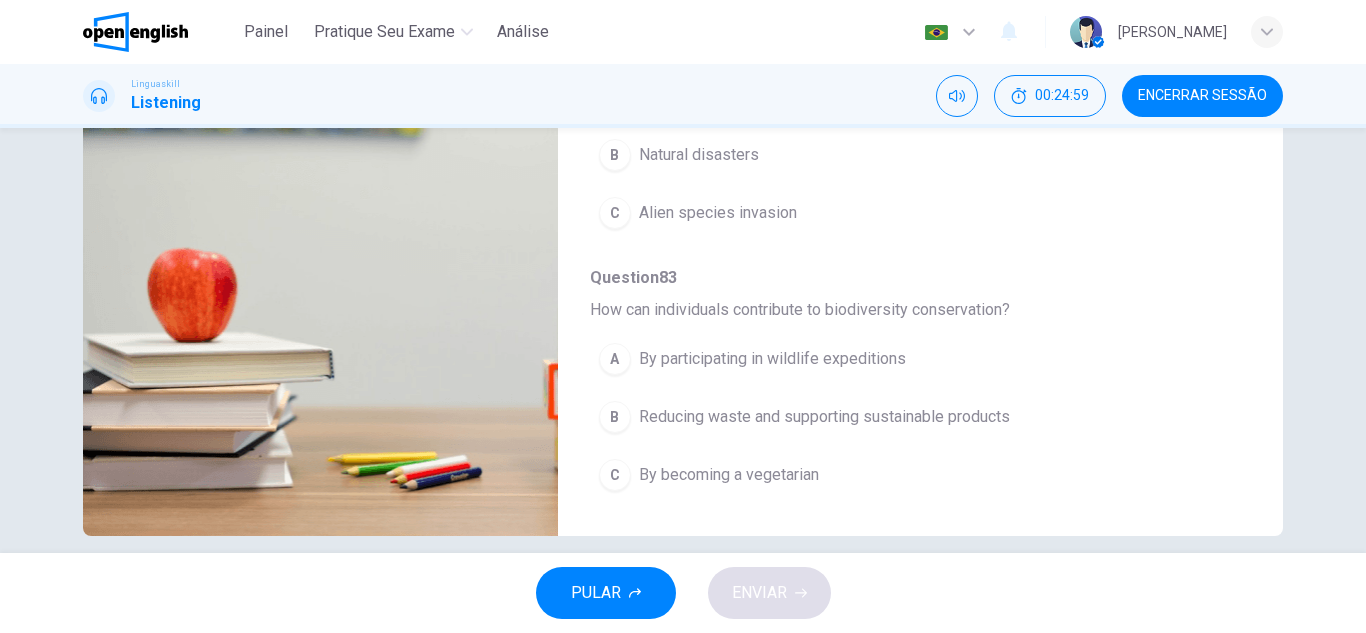scroll, scrollTop: 350, scrollLeft: 0, axis: vertical 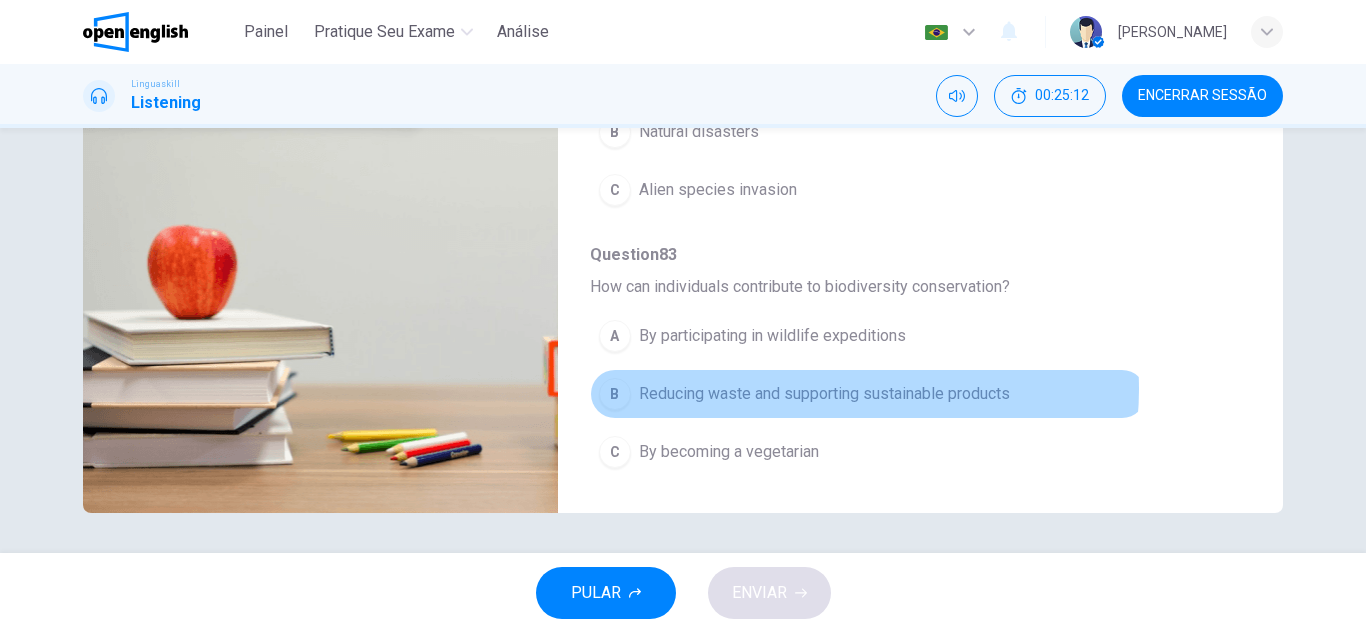 click on "Reducing waste and supporting sustainable products" at bounding box center (824, 394) 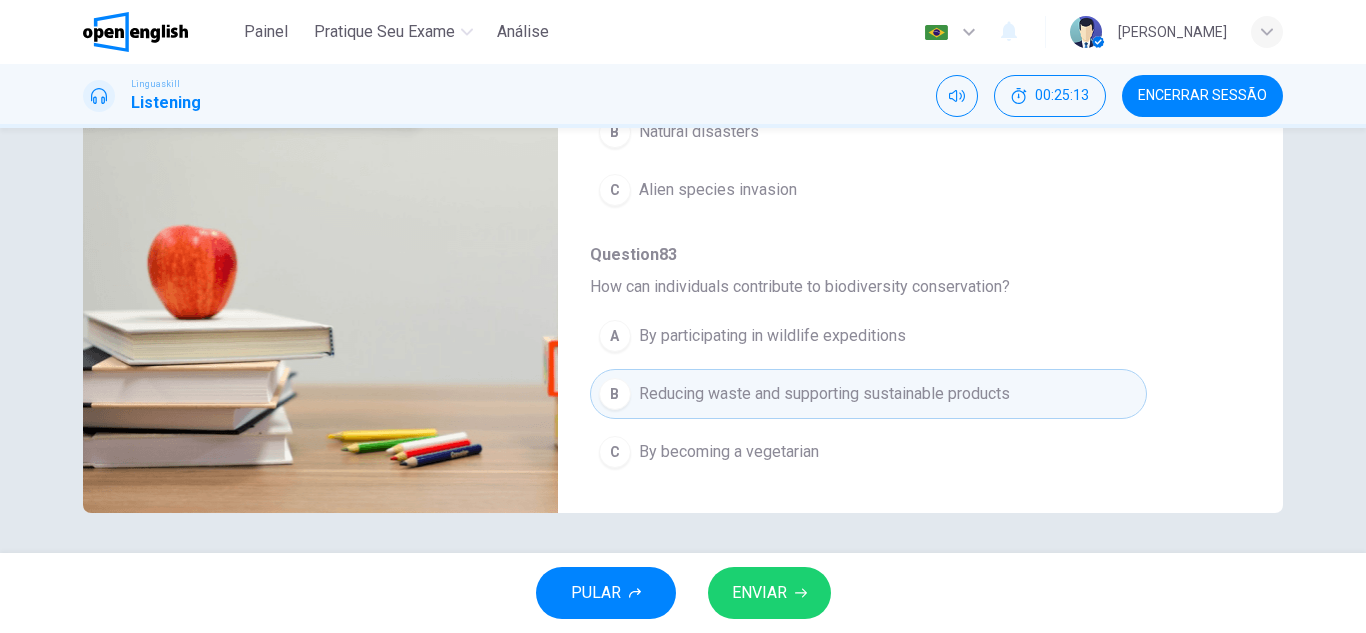 click on "ENVIAR" at bounding box center (759, 593) 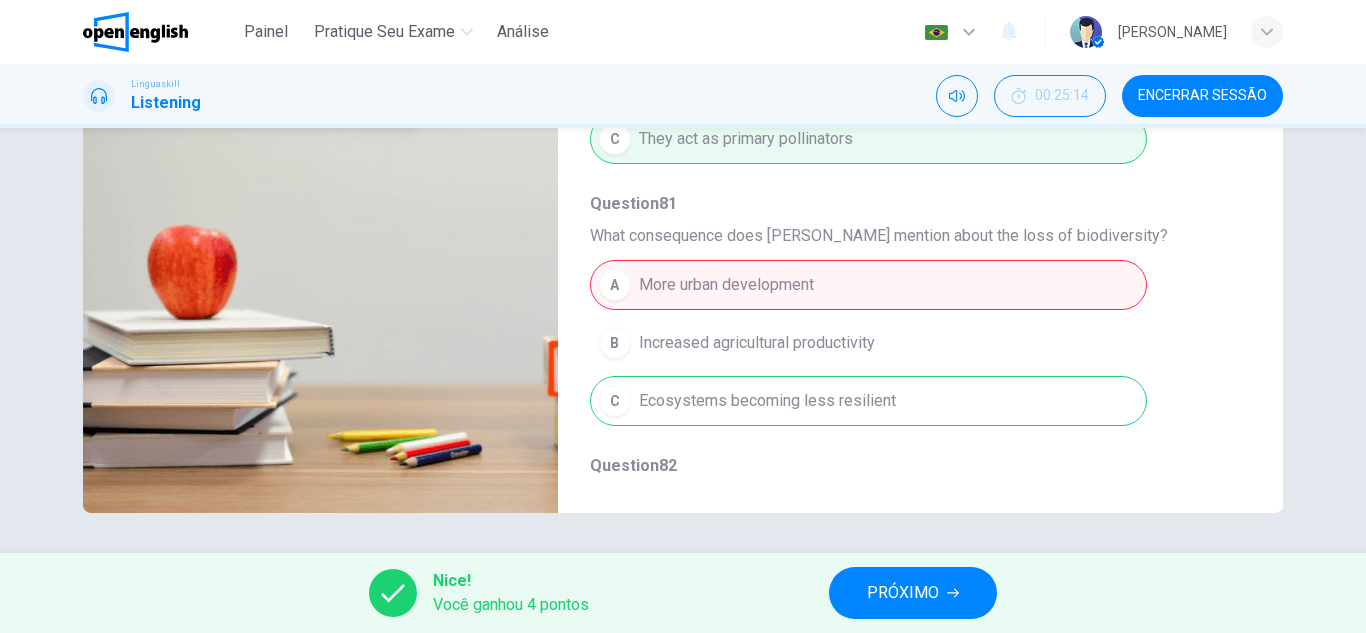 scroll, scrollTop: 363, scrollLeft: 0, axis: vertical 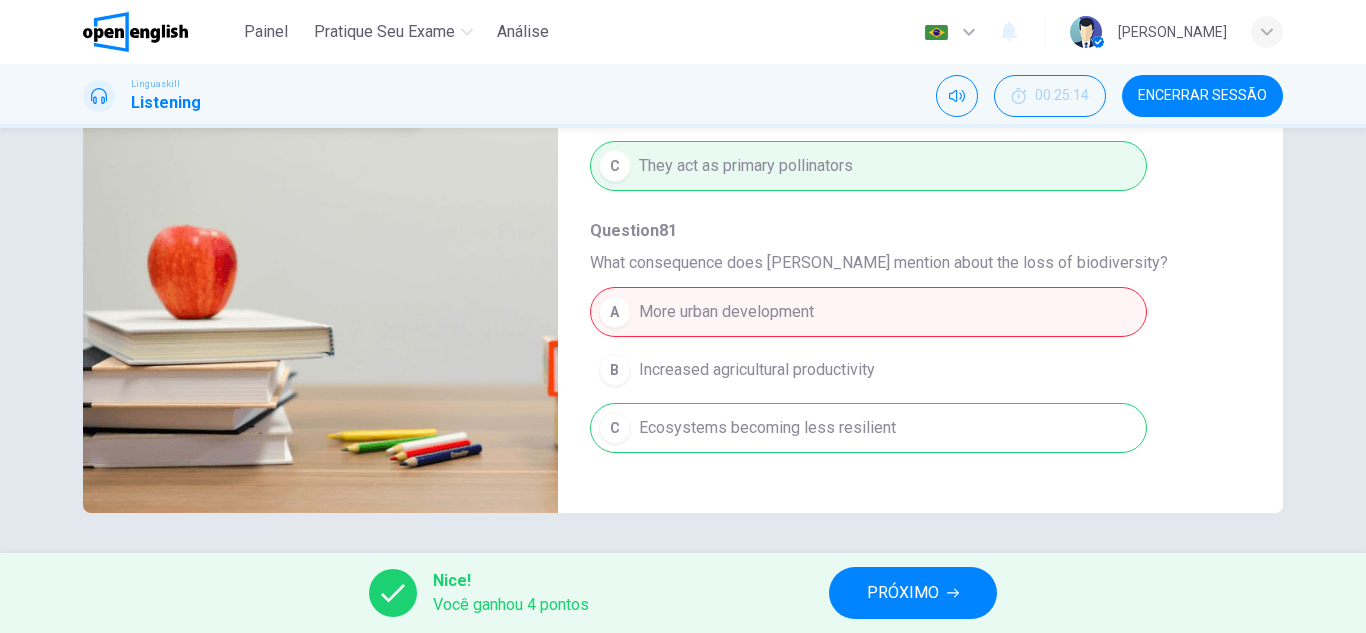 type on "*" 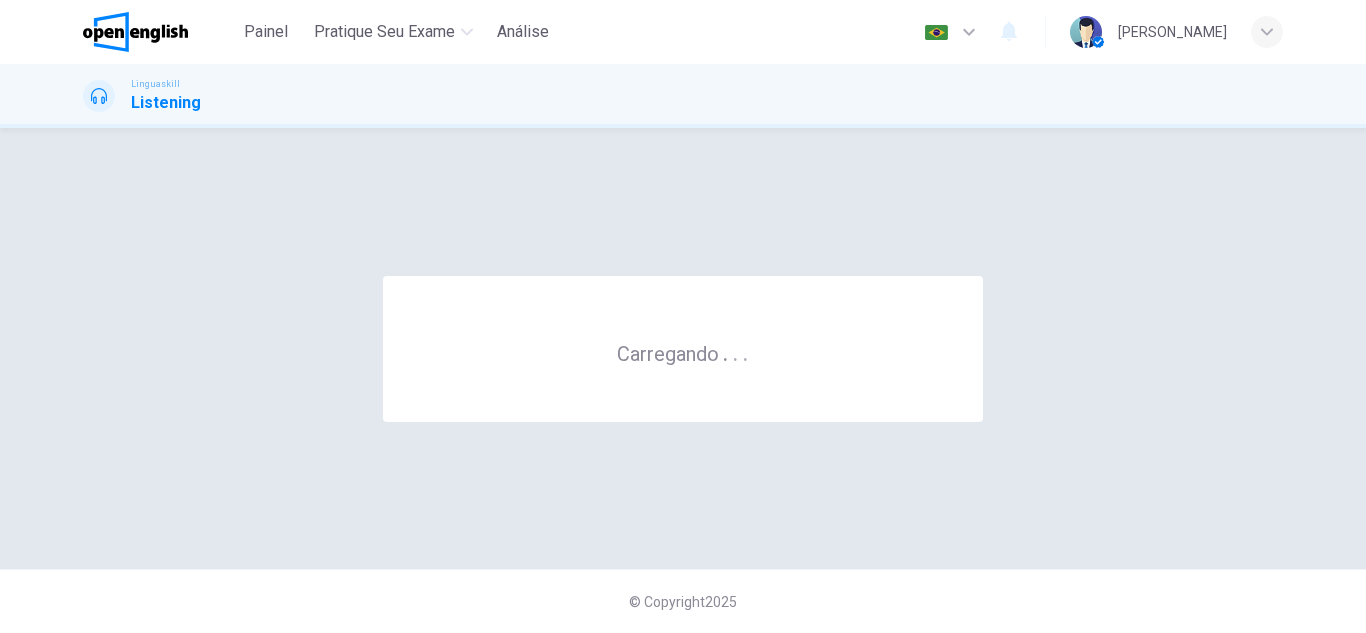 scroll, scrollTop: 0, scrollLeft: 0, axis: both 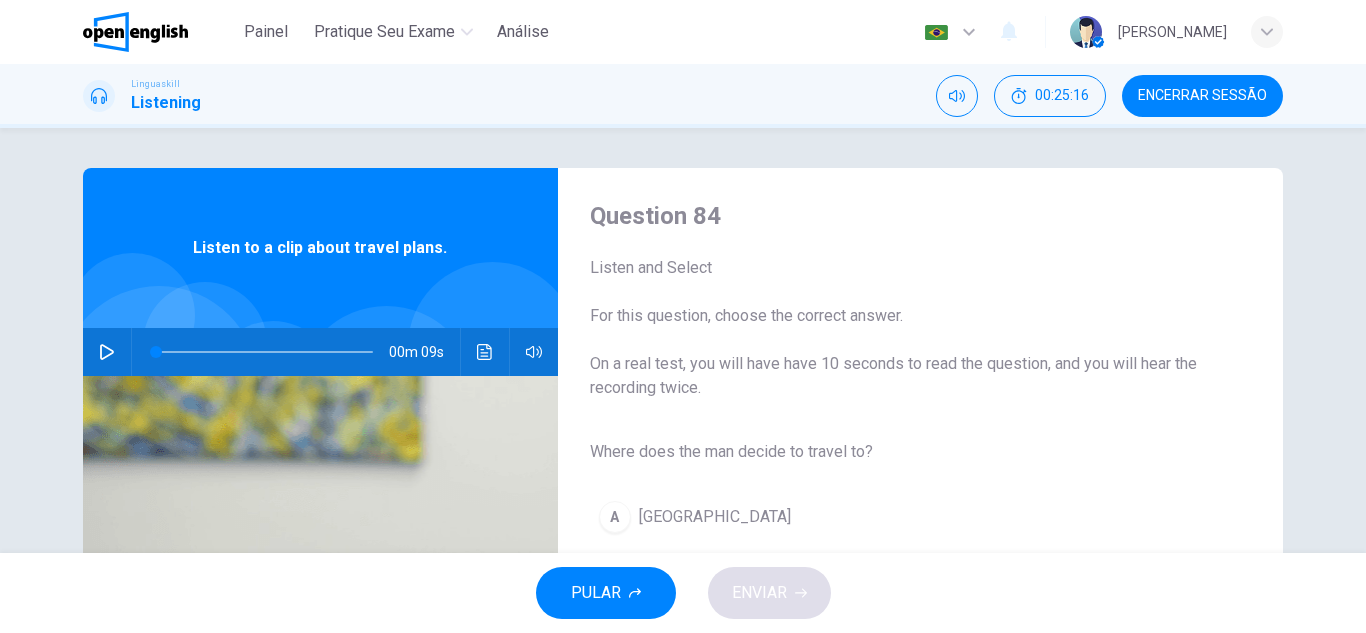 click on "Encerrar Sessão" at bounding box center (1202, 96) 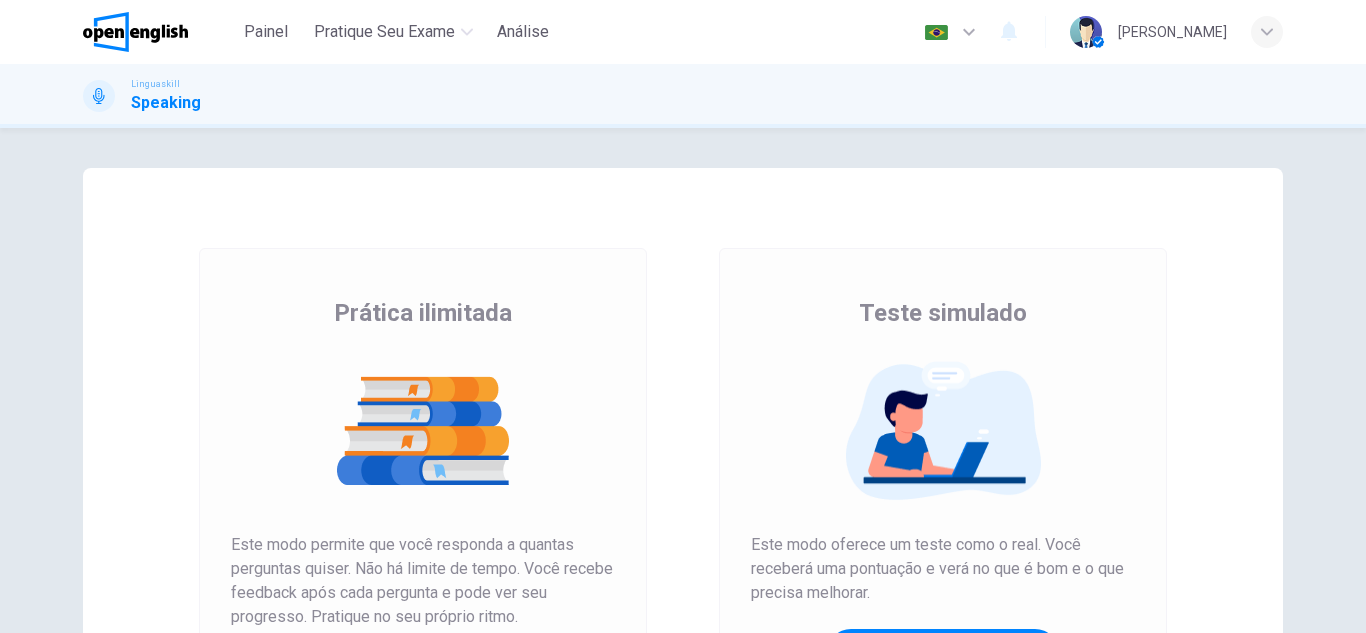 scroll, scrollTop: 0, scrollLeft: 0, axis: both 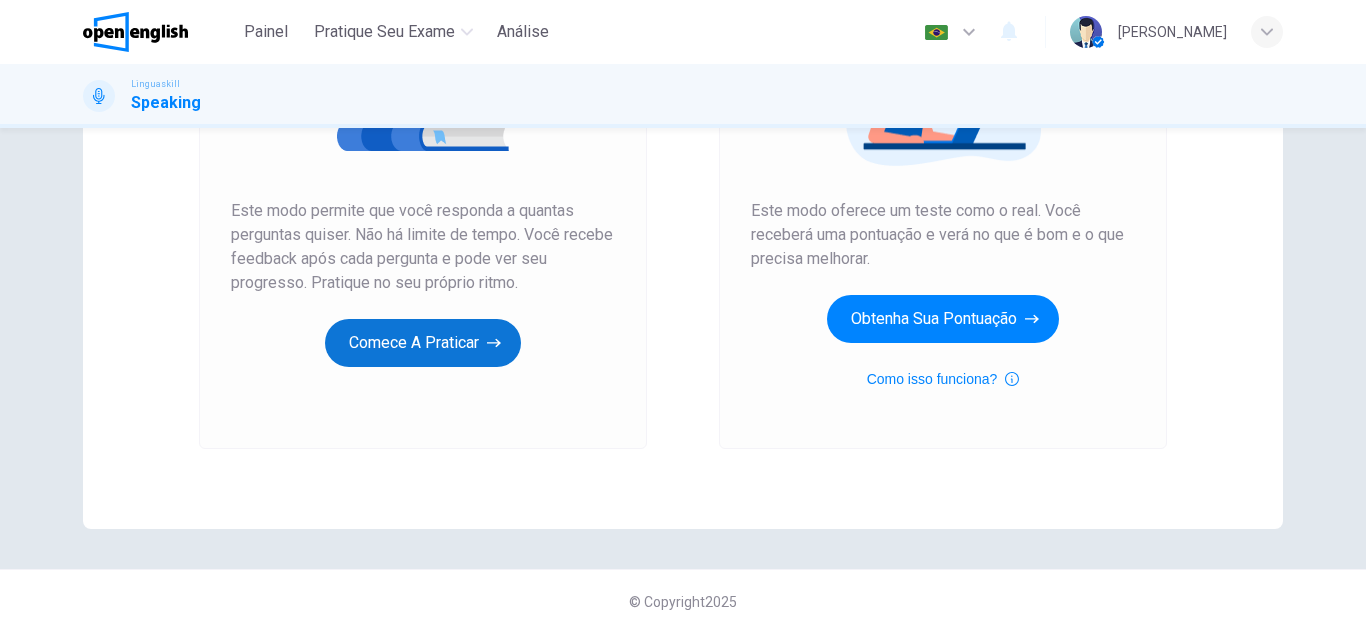 click on "Comece a praticar" at bounding box center (423, 343) 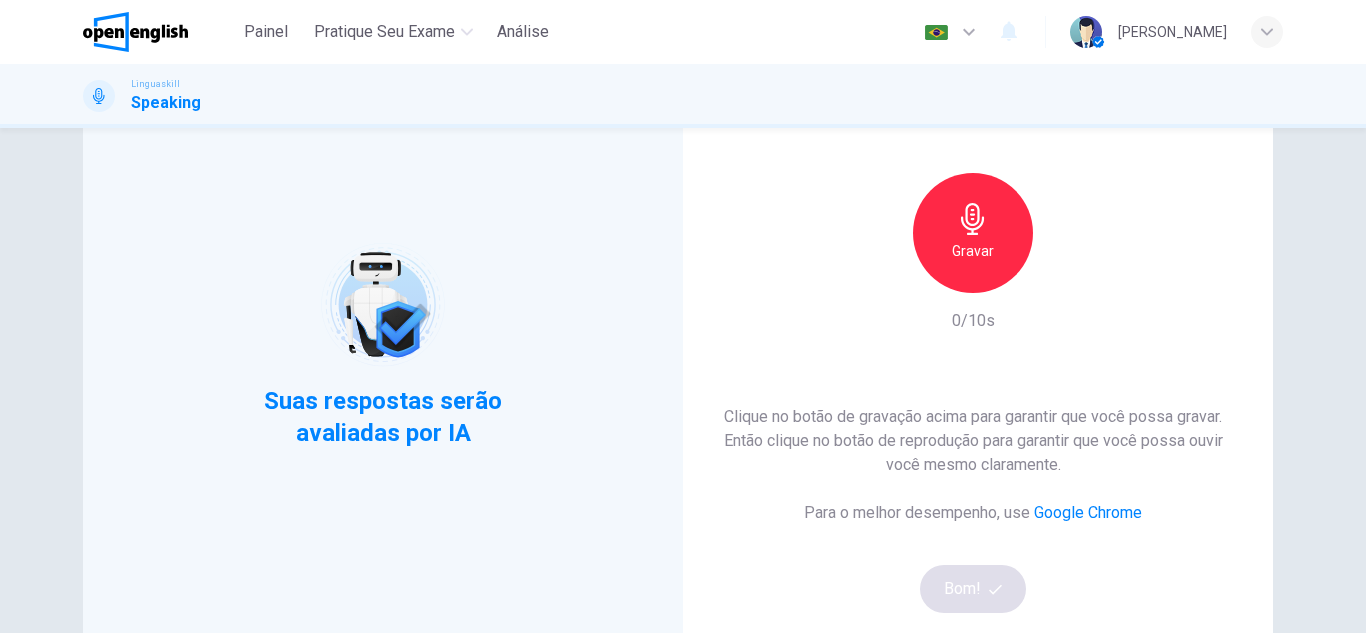 scroll, scrollTop: 200, scrollLeft: 0, axis: vertical 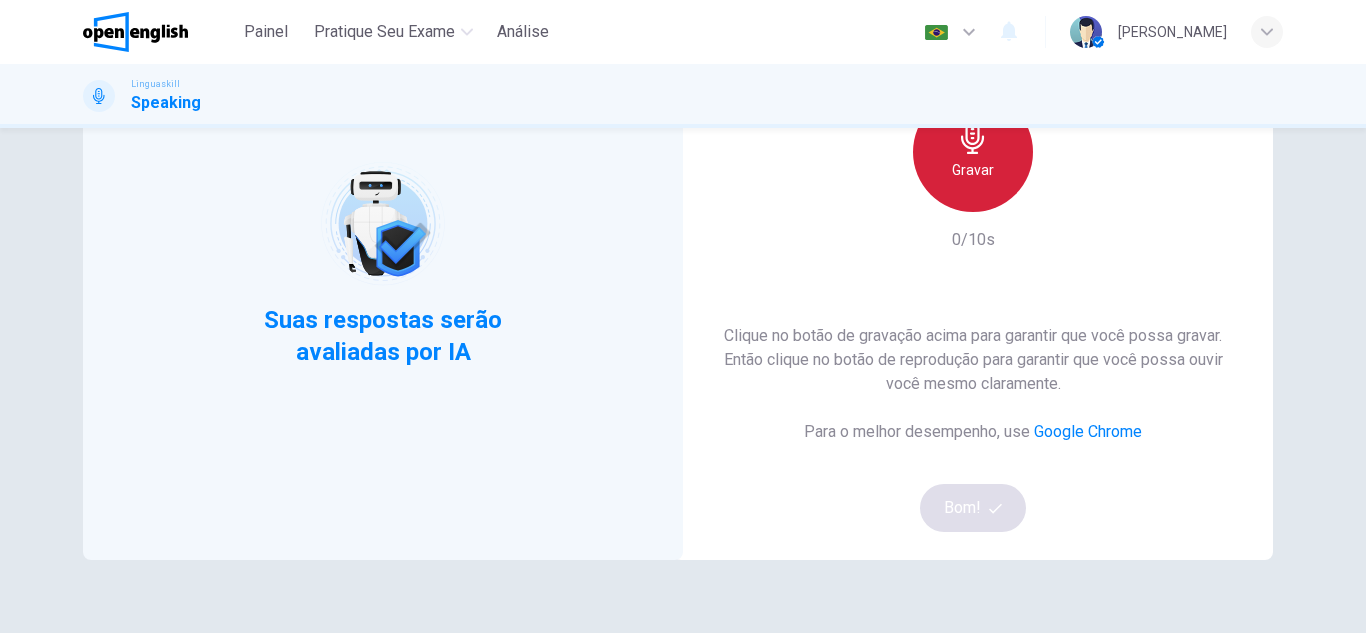 click on "Gravar" at bounding box center [973, 152] 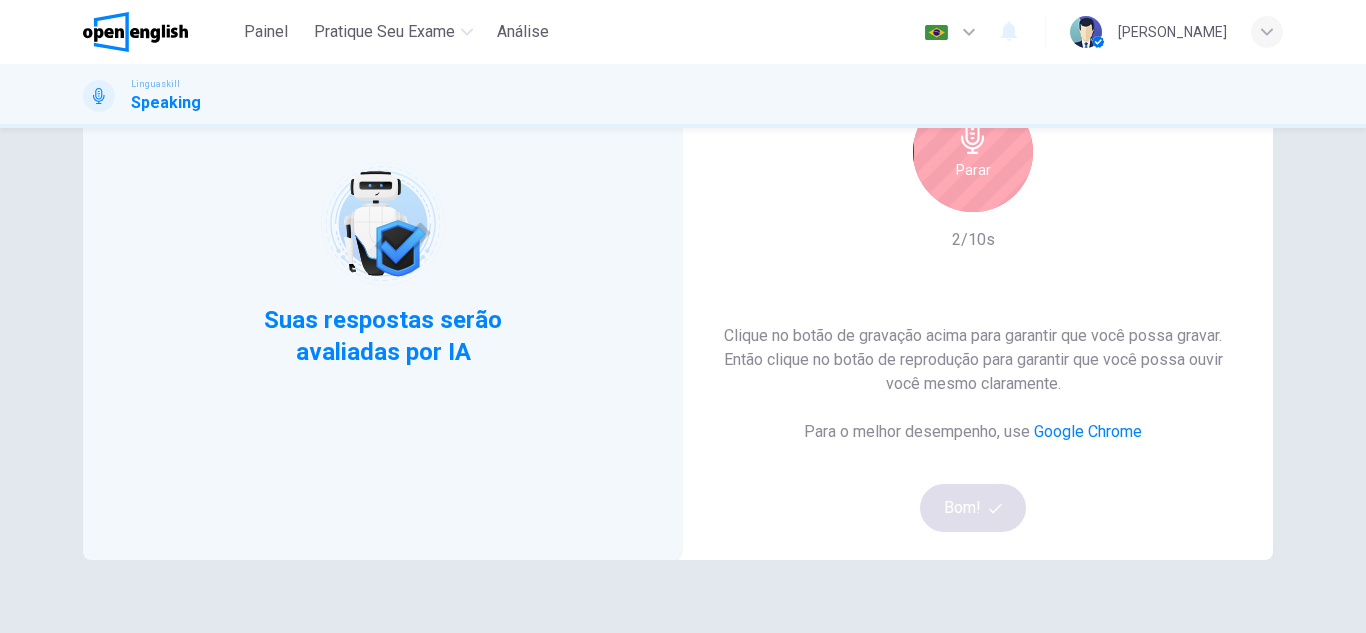 click on "Parar" at bounding box center (973, 152) 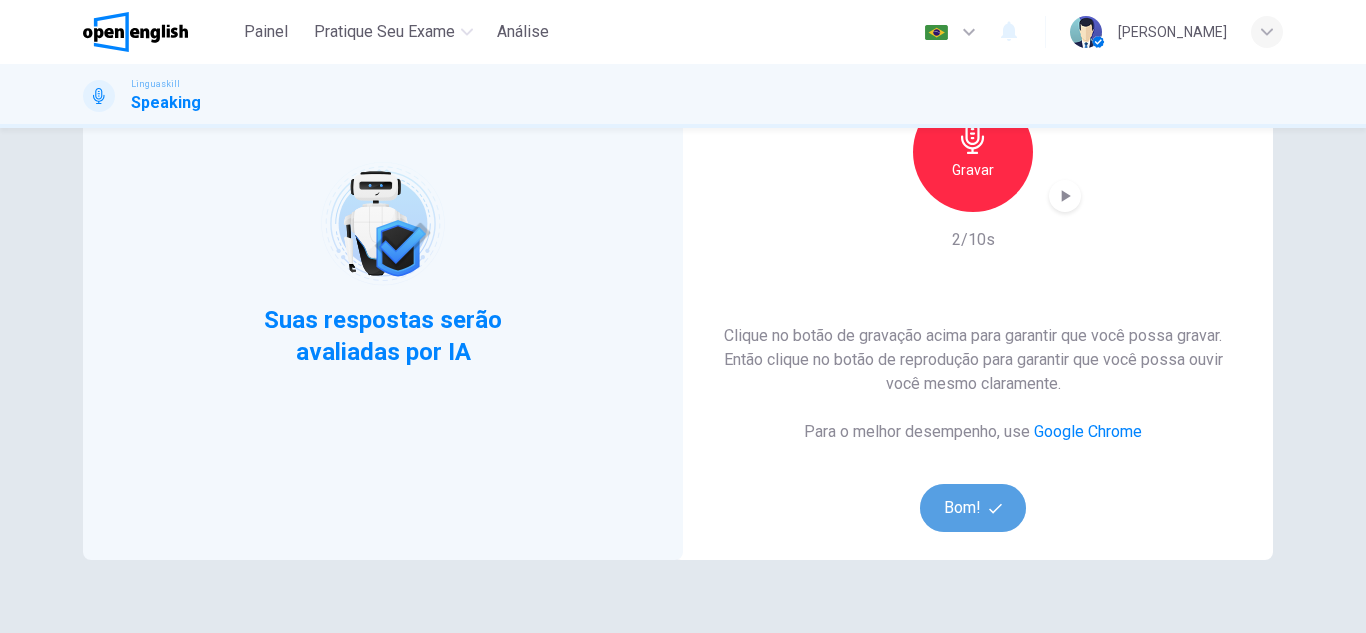 click on "Bom!" at bounding box center (973, 508) 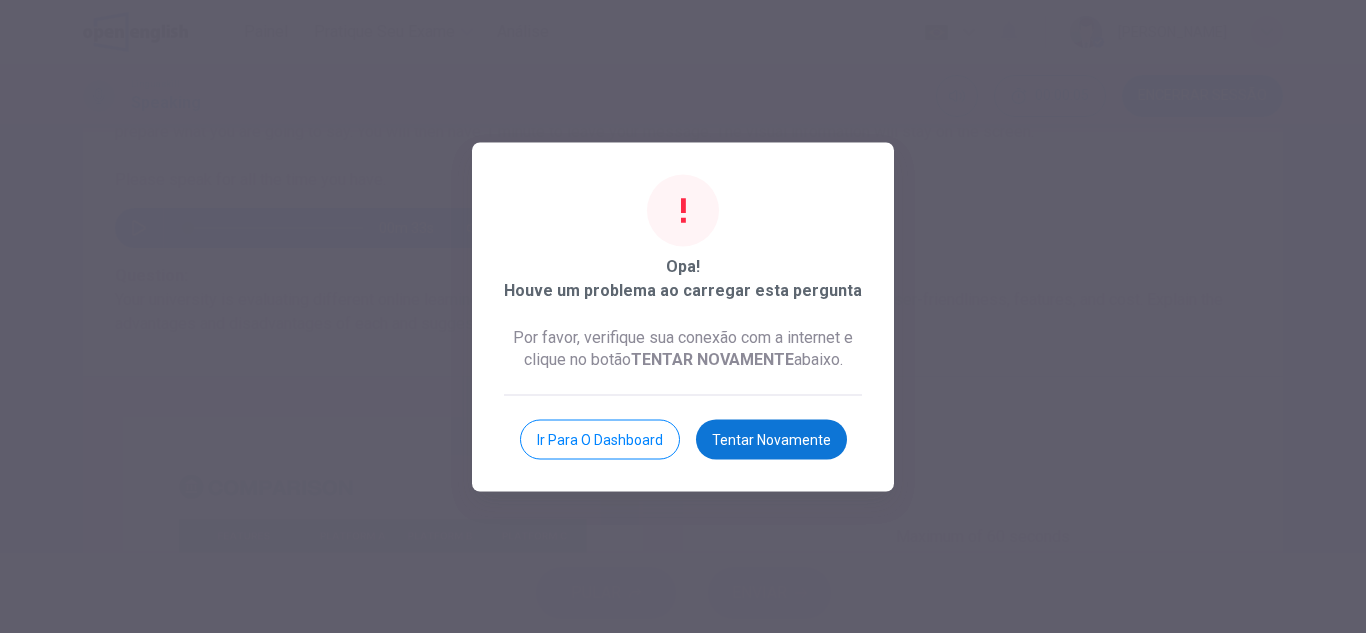 click on "Tentar novamente" at bounding box center [771, 439] 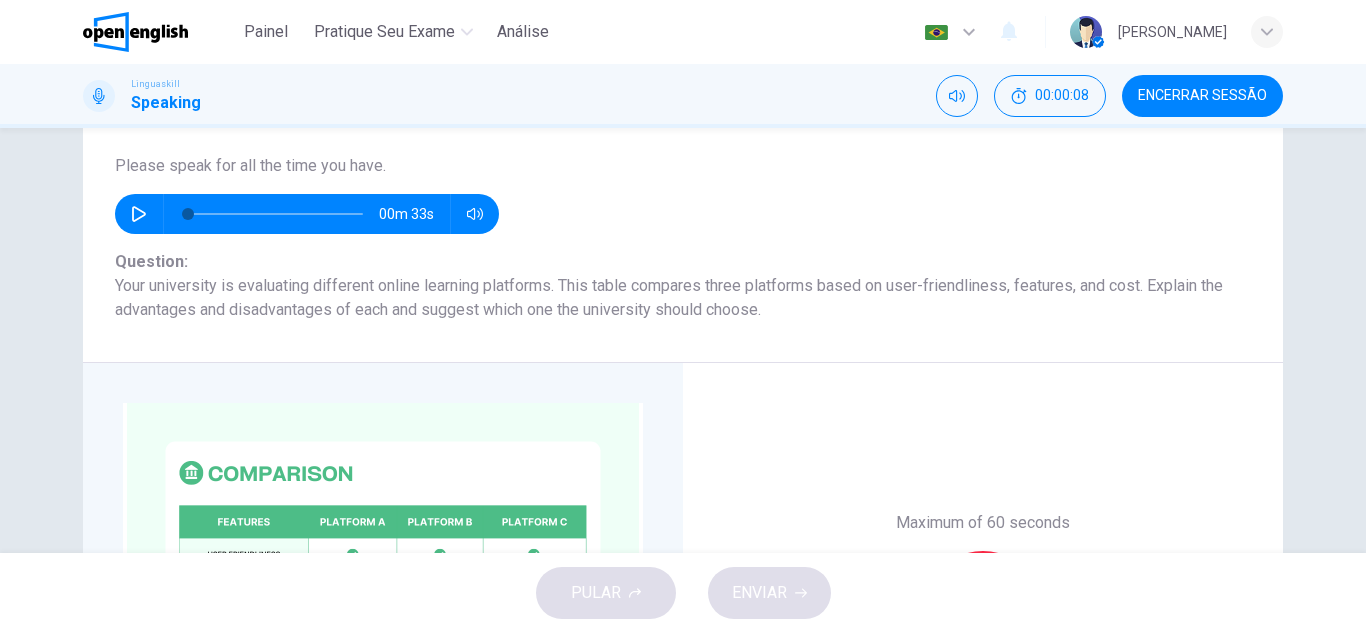 scroll, scrollTop: 160, scrollLeft: 0, axis: vertical 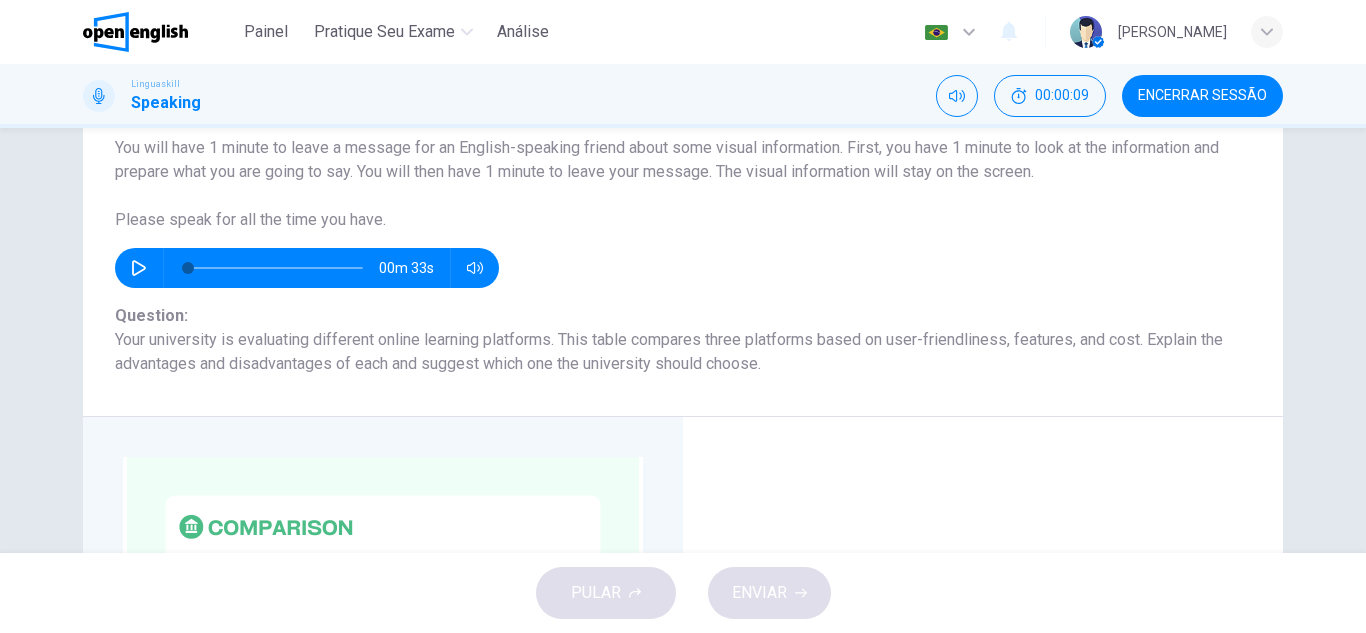 click at bounding box center [139, 268] 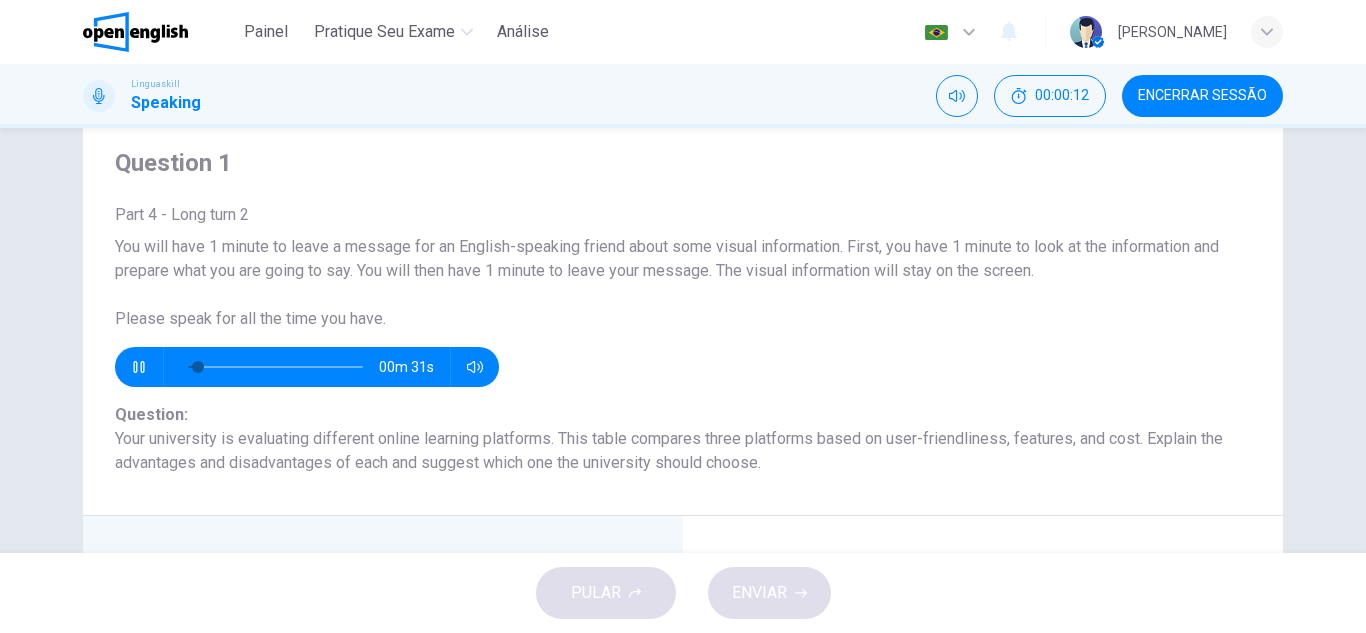 scroll, scrollTop: 60, scrollLeft: 0, axis: vertical 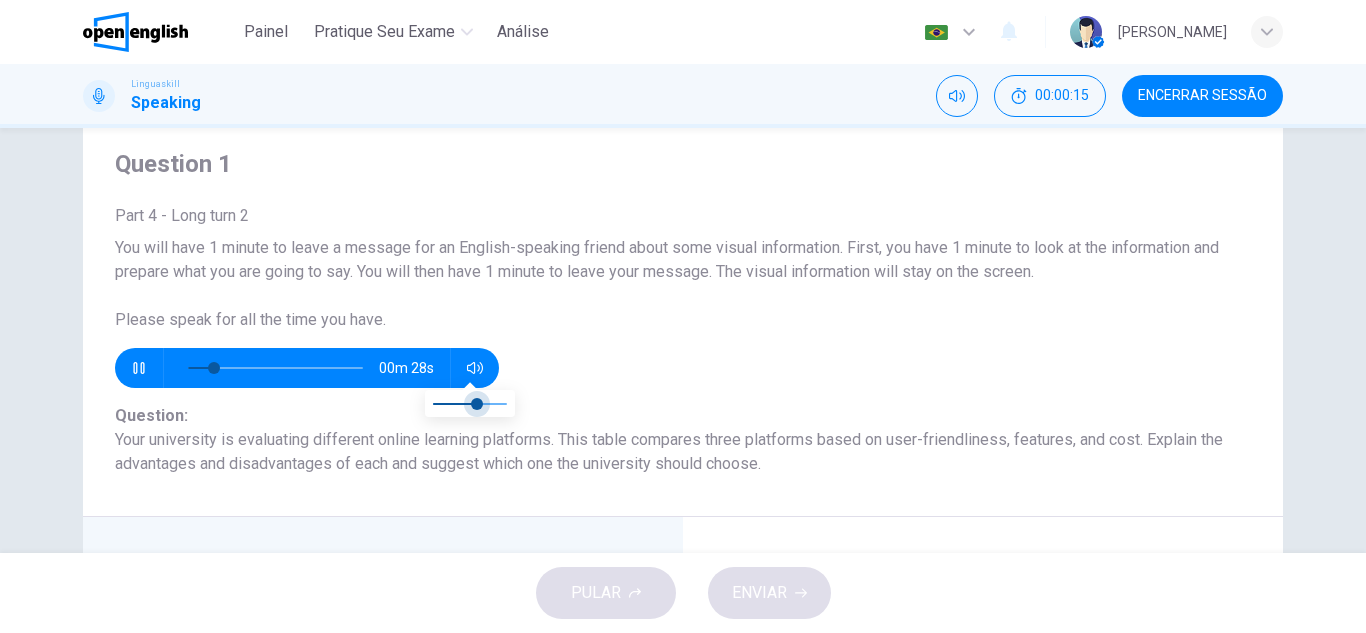 type on "**" 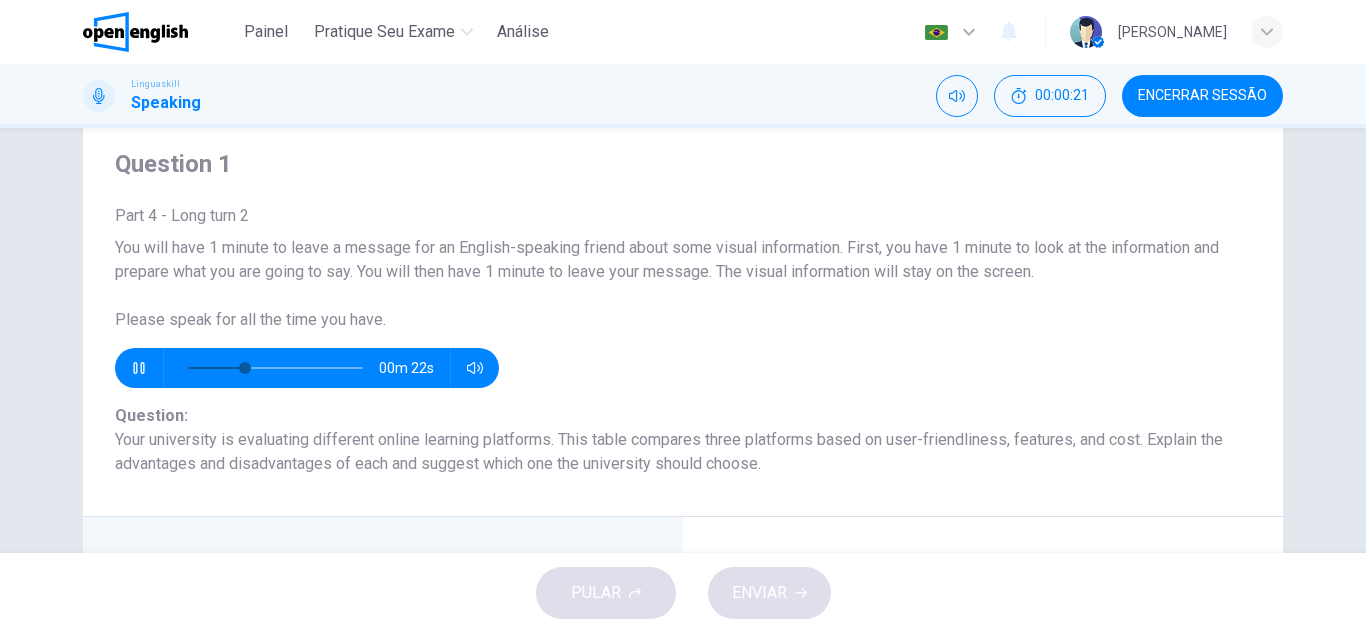 click on "Your university is evaluating different online learning platforms.
This table compares three platforms based on user-friendliness, features, and cost.
Explain the advantages and disadvantages of each and suggest which one the university should choose." at bounding box center (683, 452) 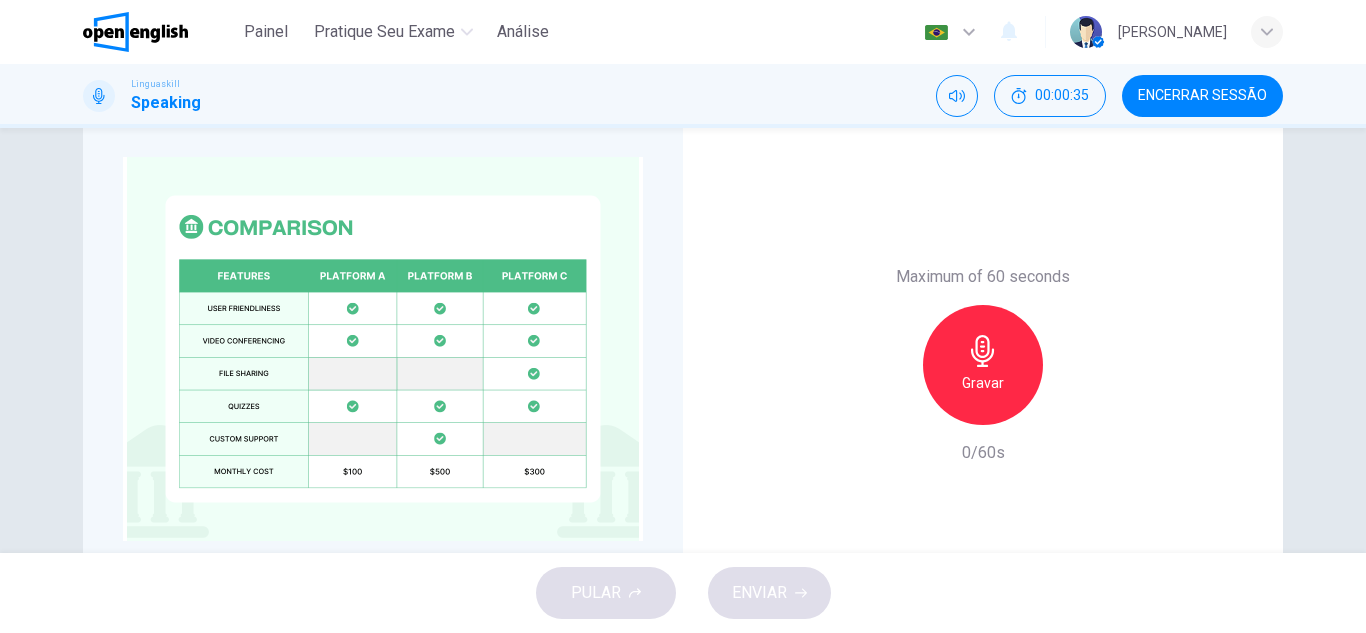 scroll, scrollTop: 360, scrollLeft: 0, axis: vertical 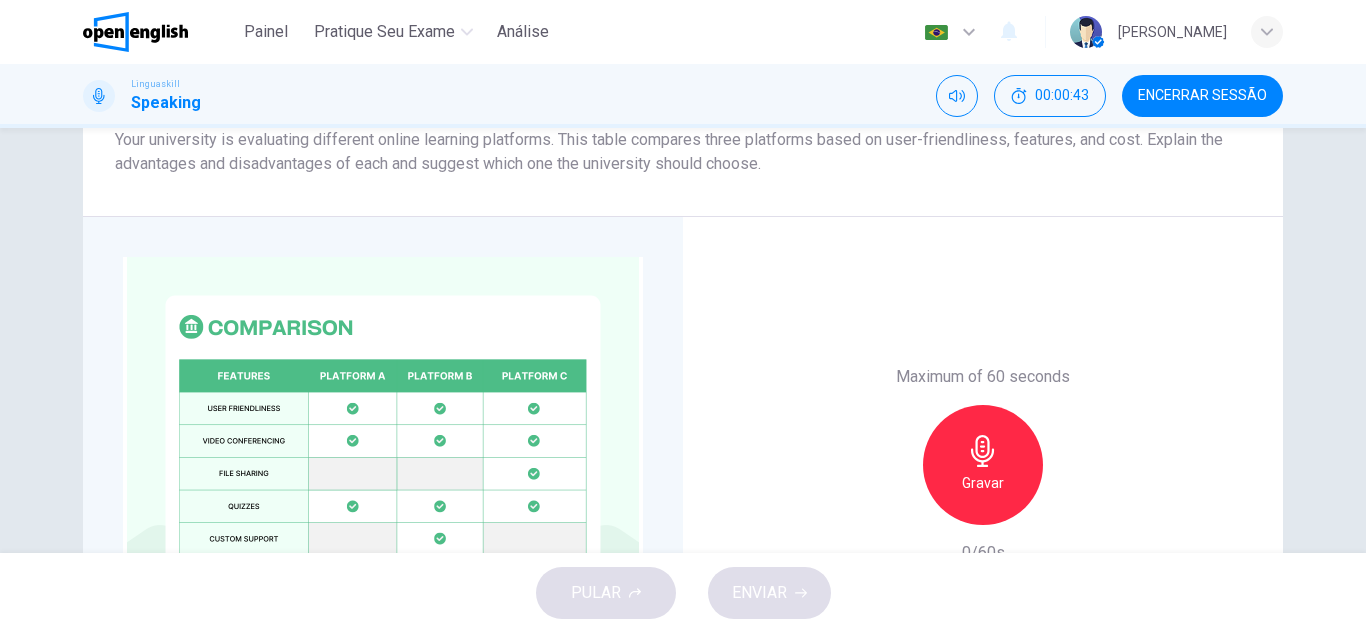 type on "*" 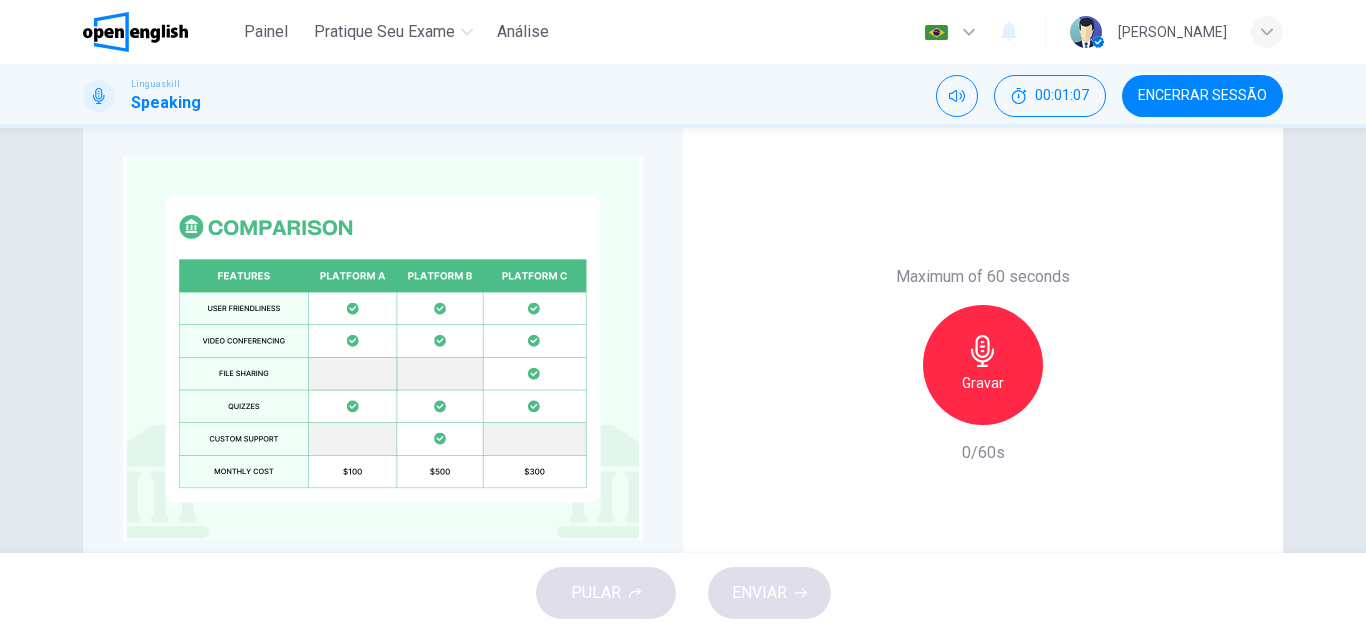 scroll, scrollTop: 560, scrollLeft: 0, axis: vertical 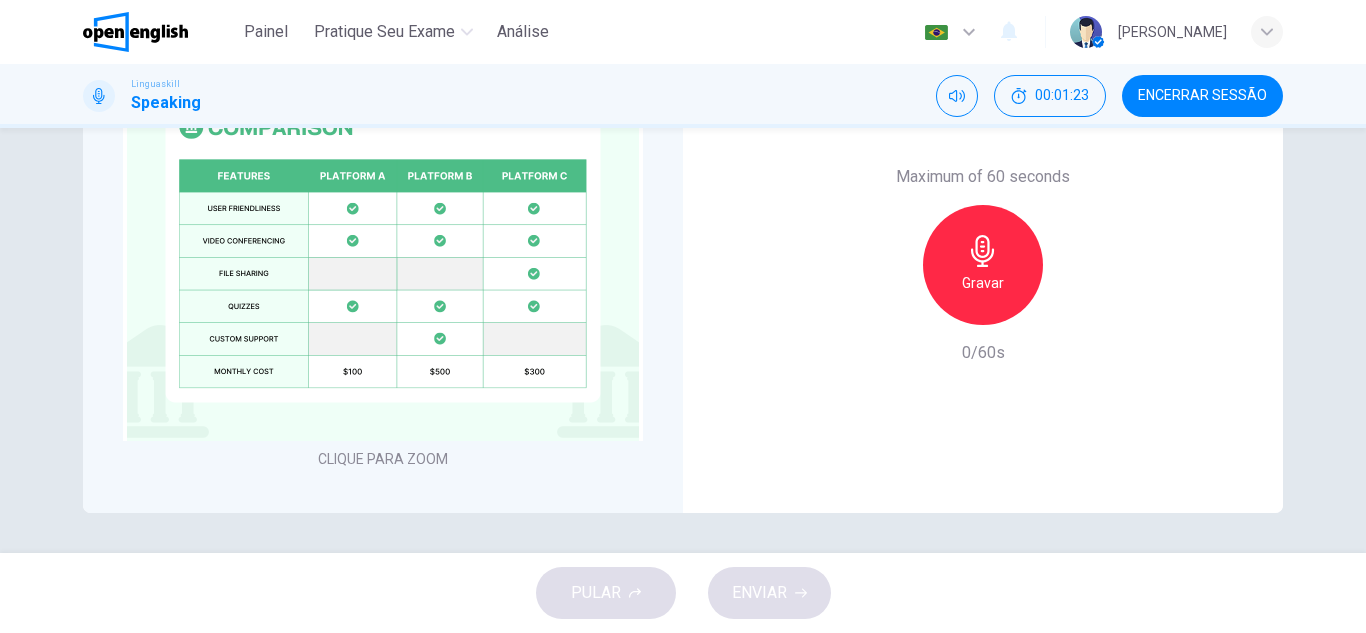click on "Gravar" at bounding box center (983, 265) 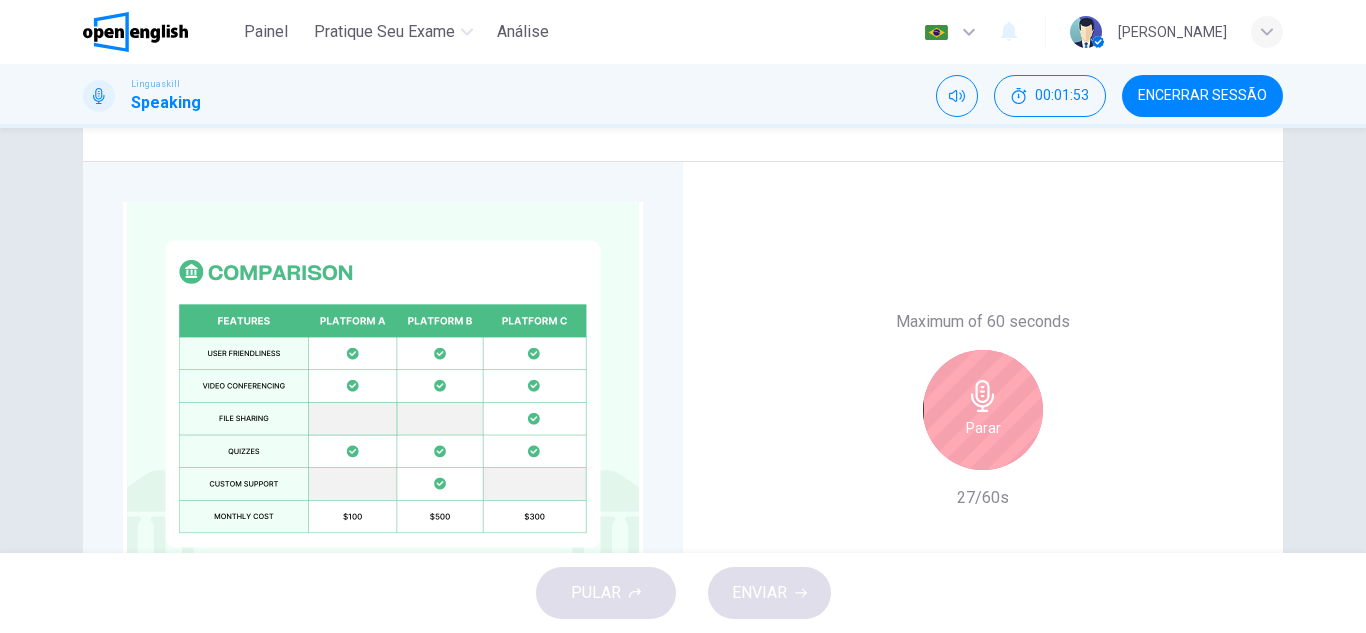 scroll, scrollTop: 460, scrollLeft: 0, axis: vertical 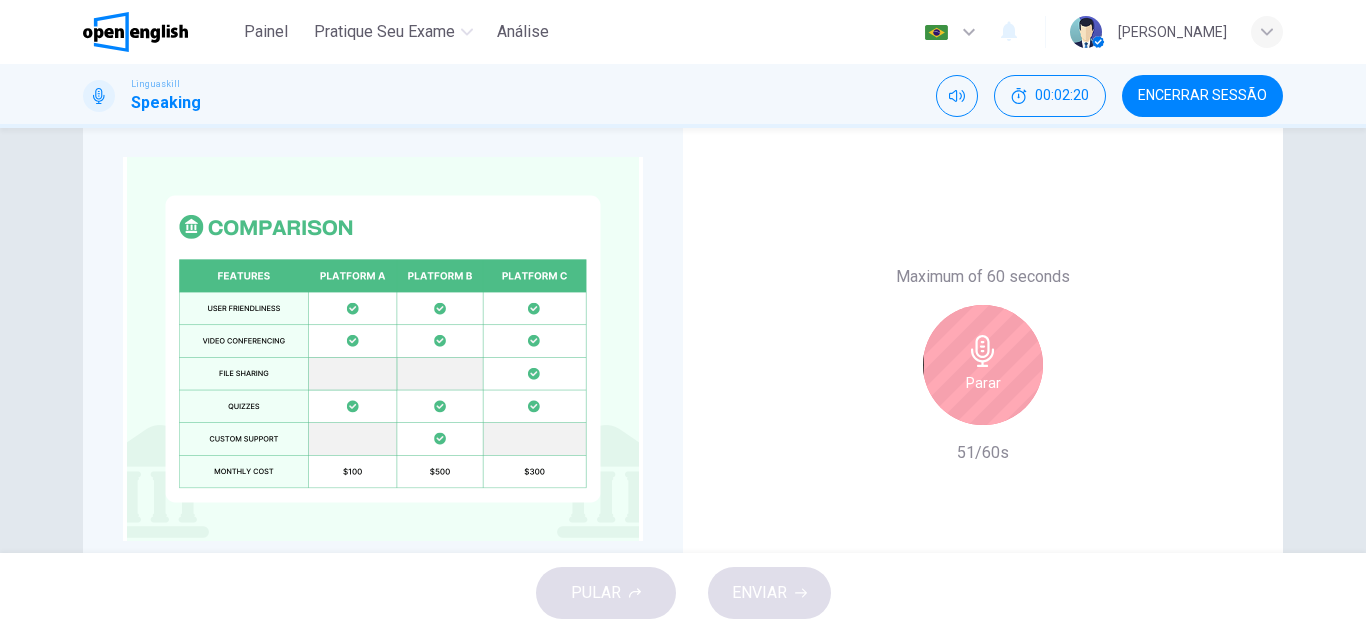 click on "Parar" at bounding box center (983, 365) 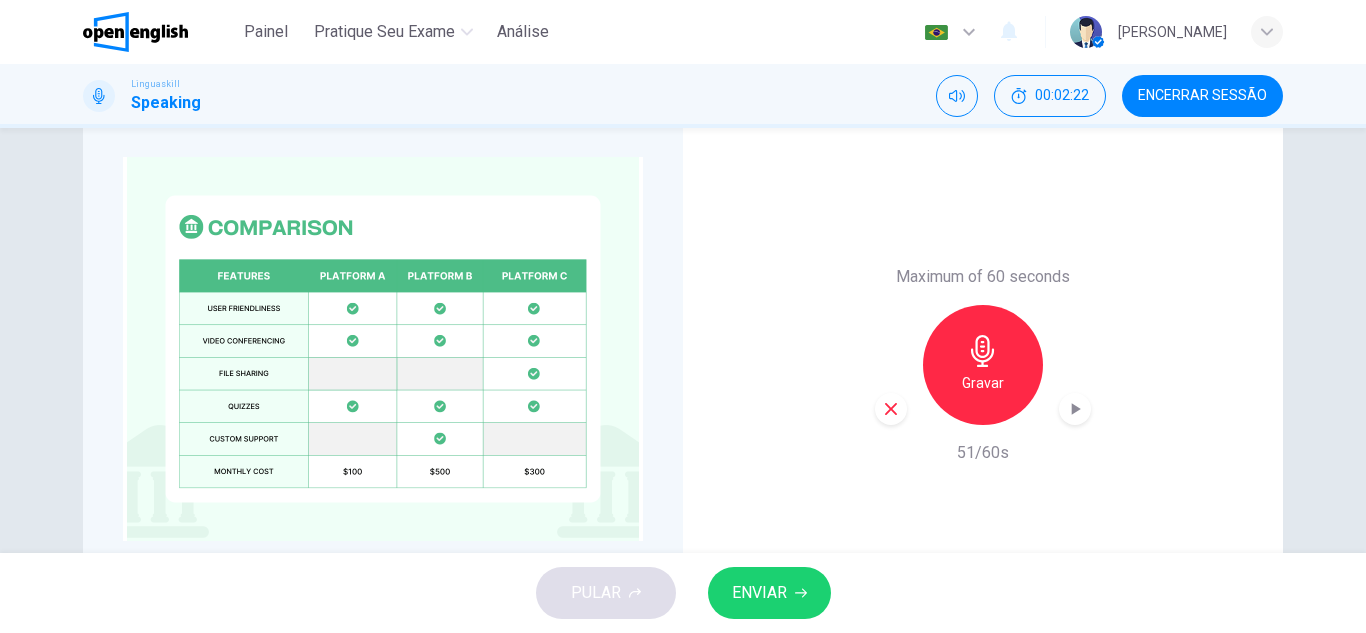 click on "ENVIAR" at bounding box center (759, 593) 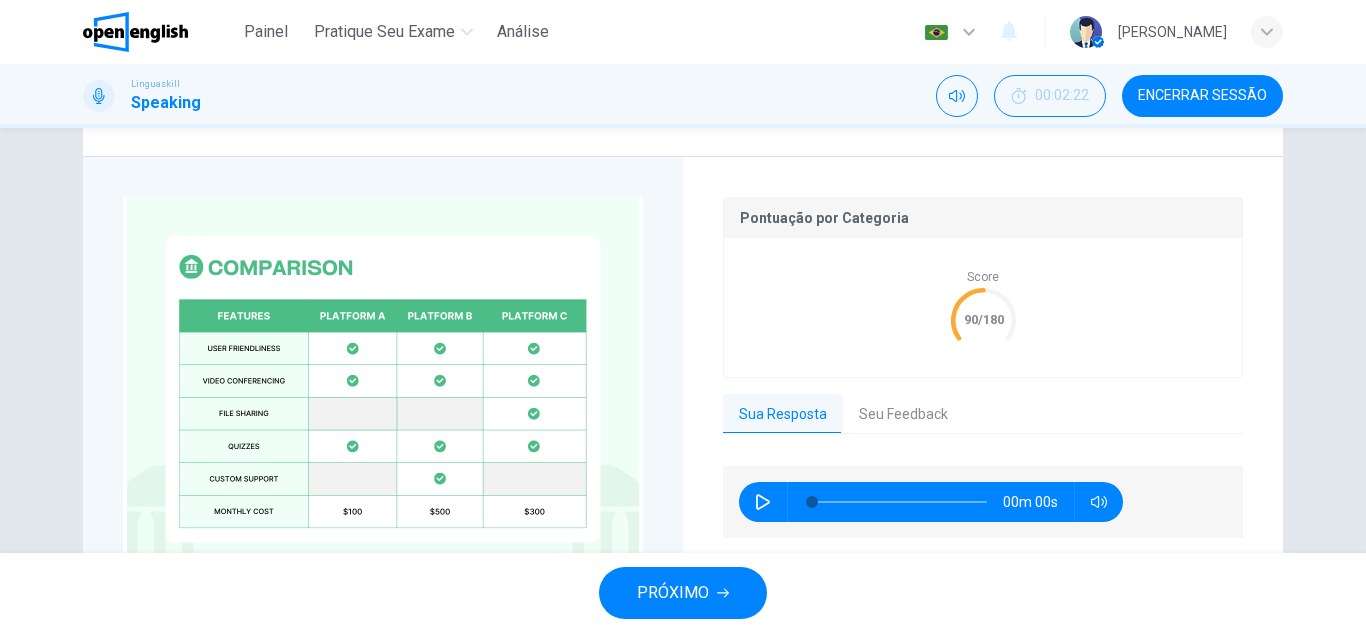 scroll, scrollTop: 500, scrollLeft: 0, axis: vertical 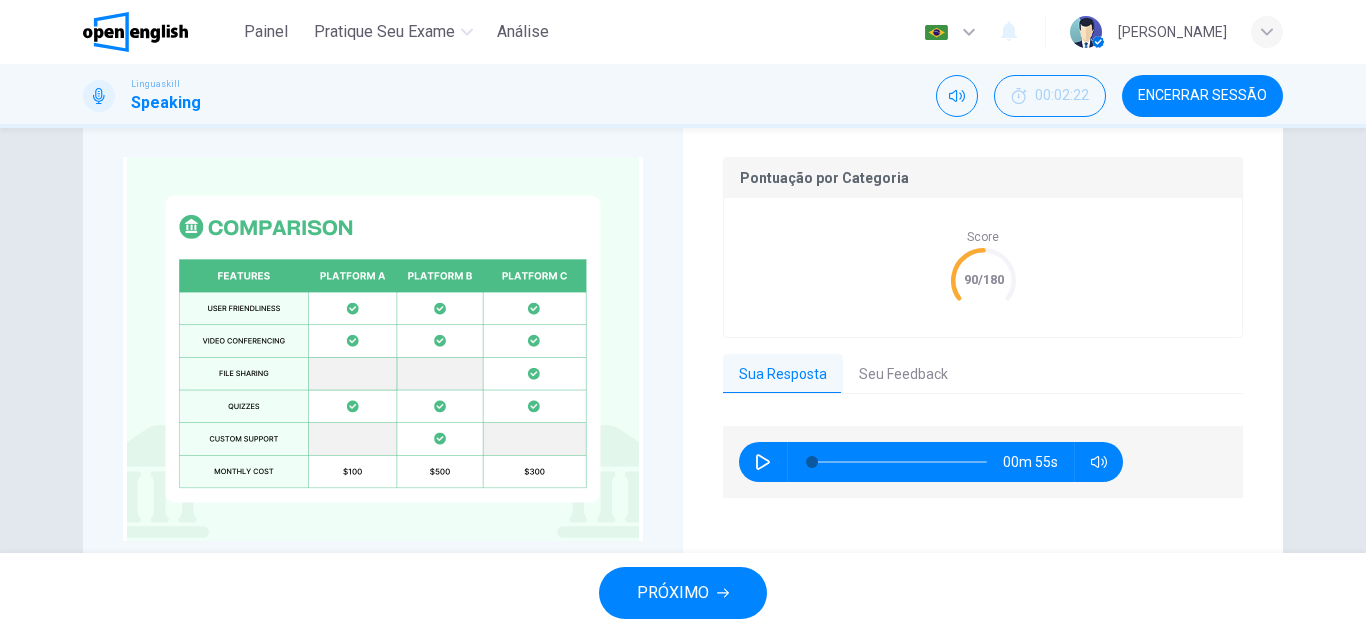 click on "Seu Feedback" at bounding box center (903, 375) 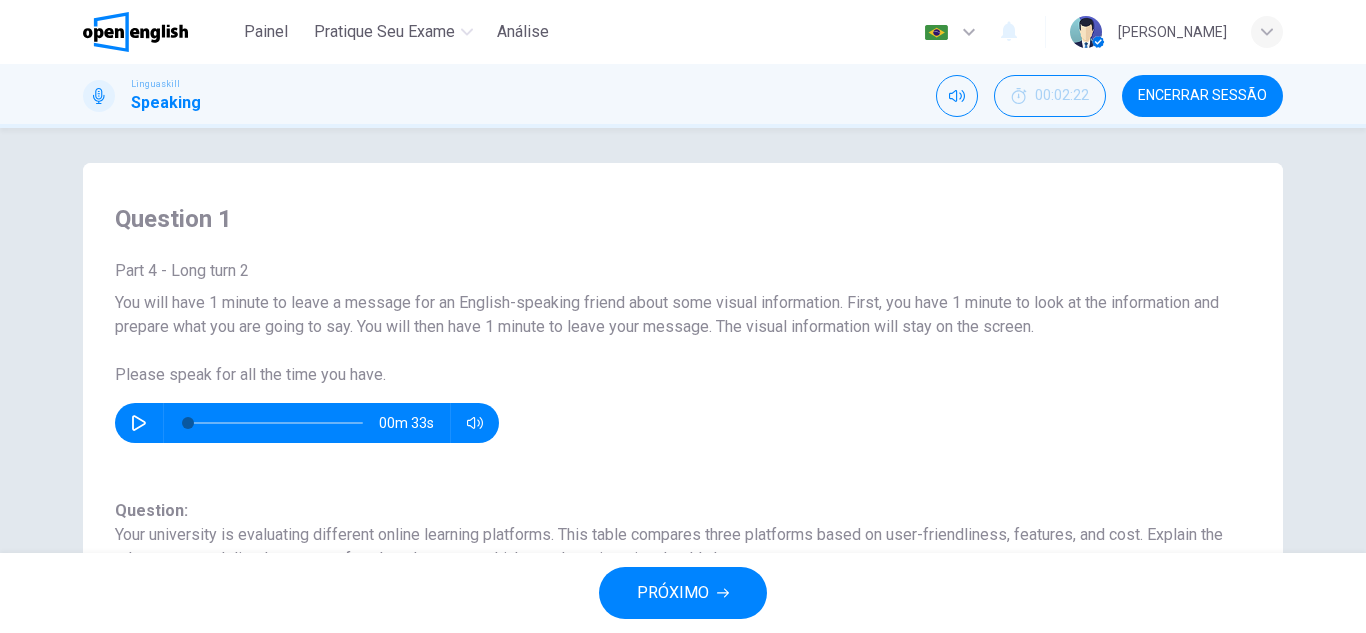 scroll, scrollTop: 0, scrollLeft: 0, axis: both 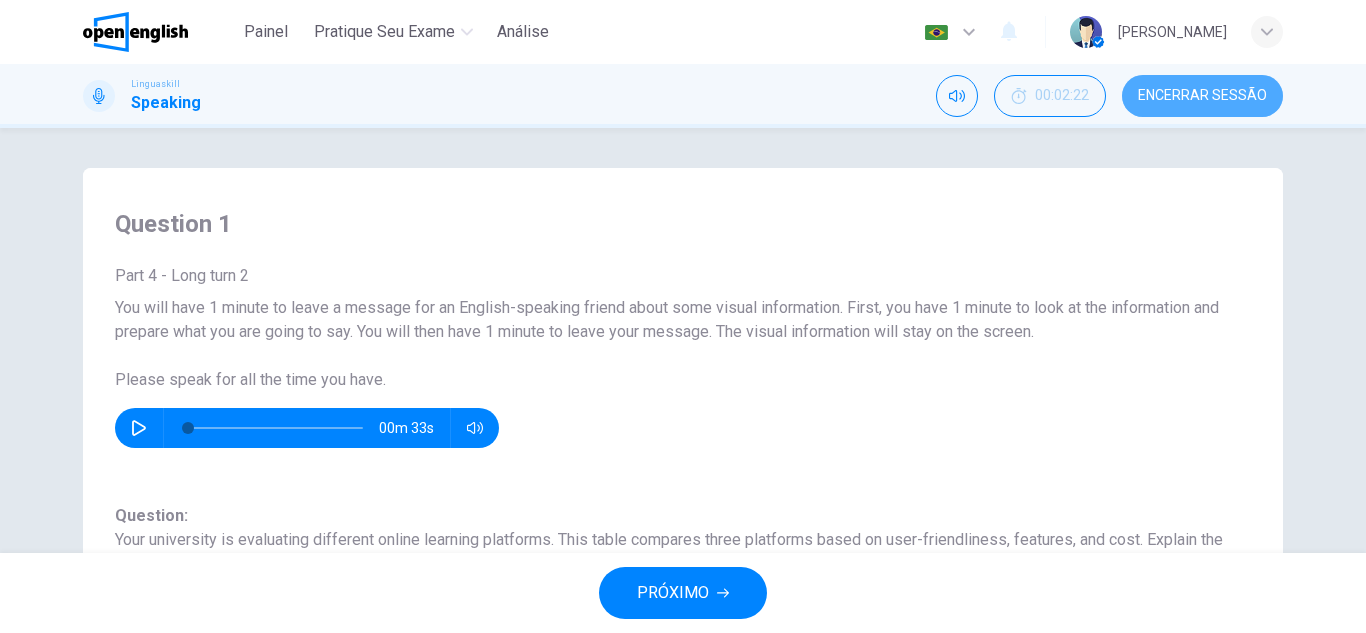 click on "Encerrar Sessão" at bounding box center (1202, 96) 